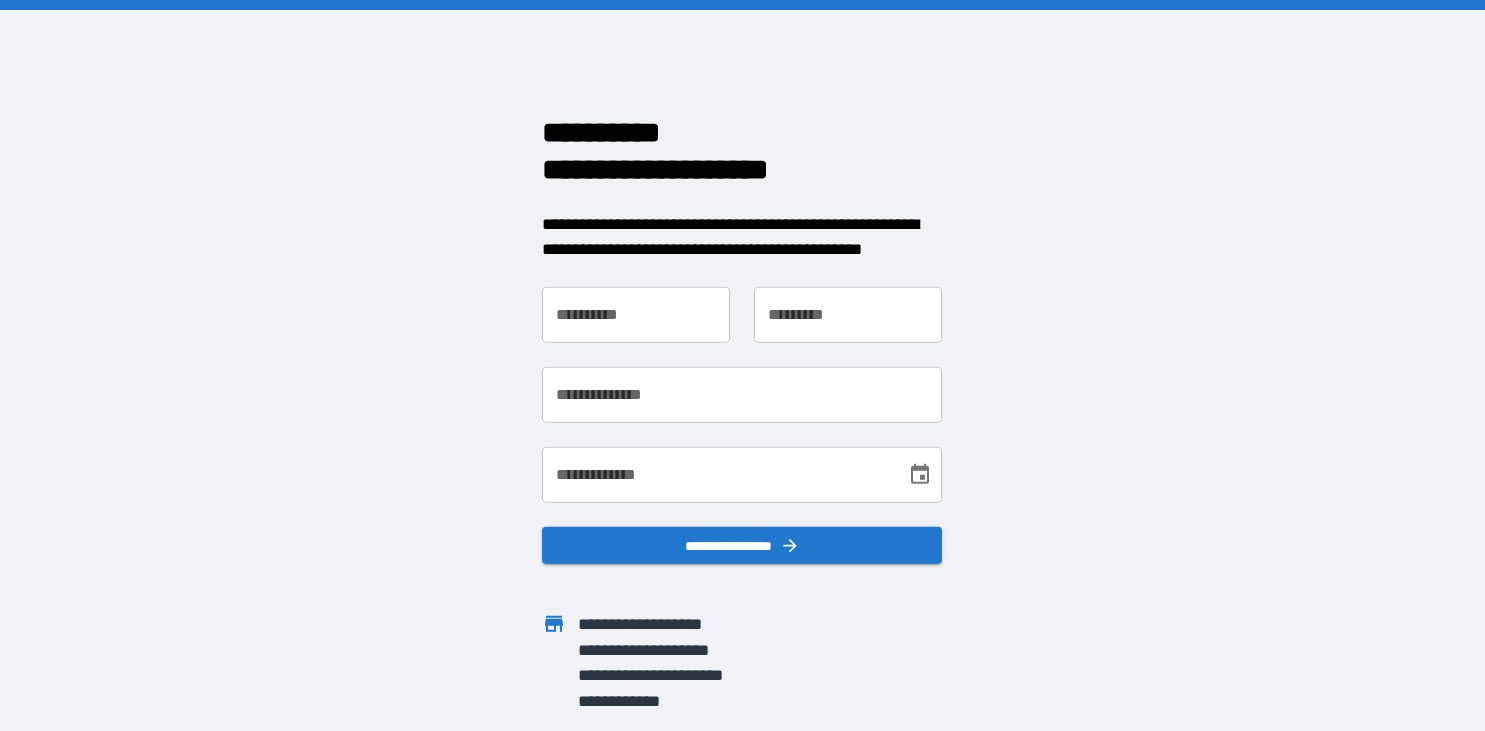 scroll, scrollTop: 0, scrollLeft: 0, axis: both 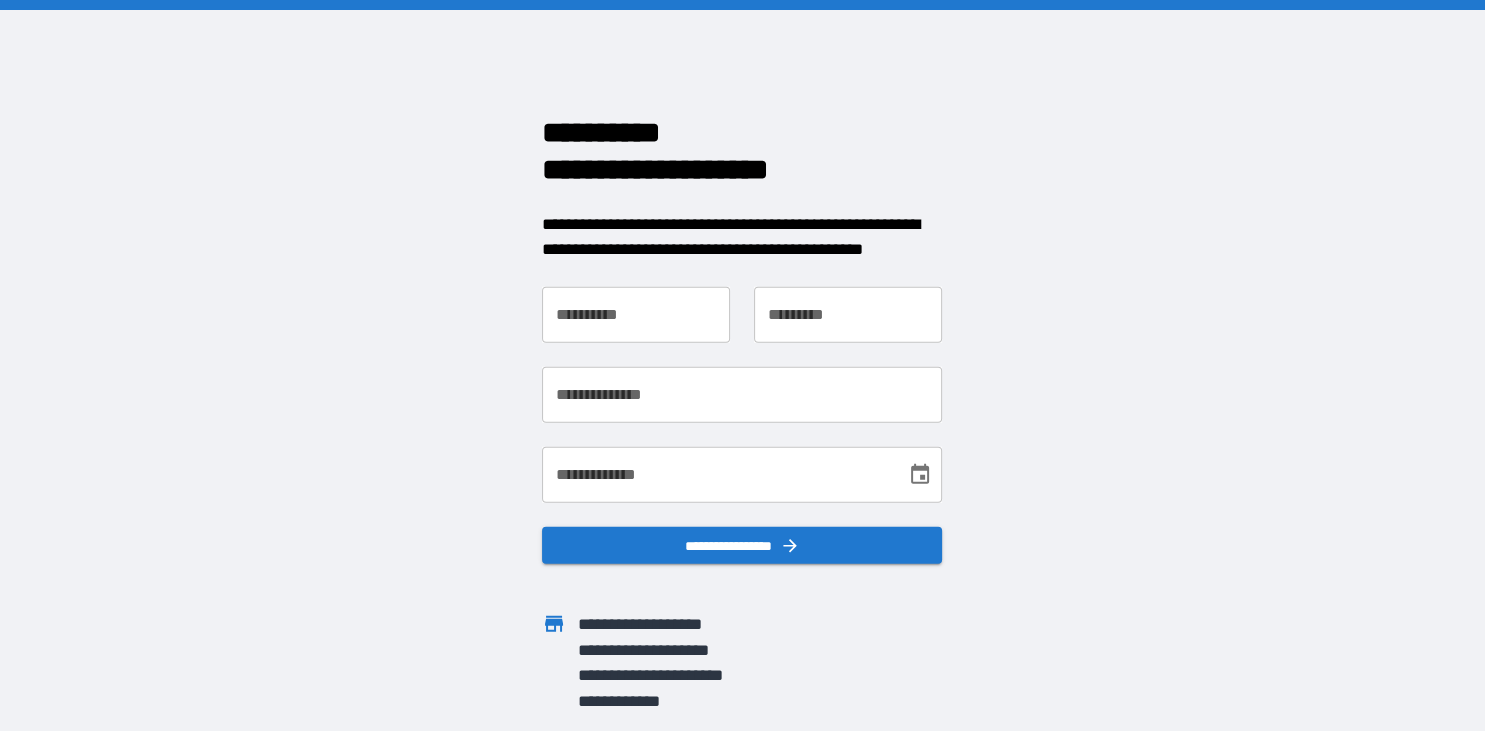 click on "**********" at bounding box center (636, 314) 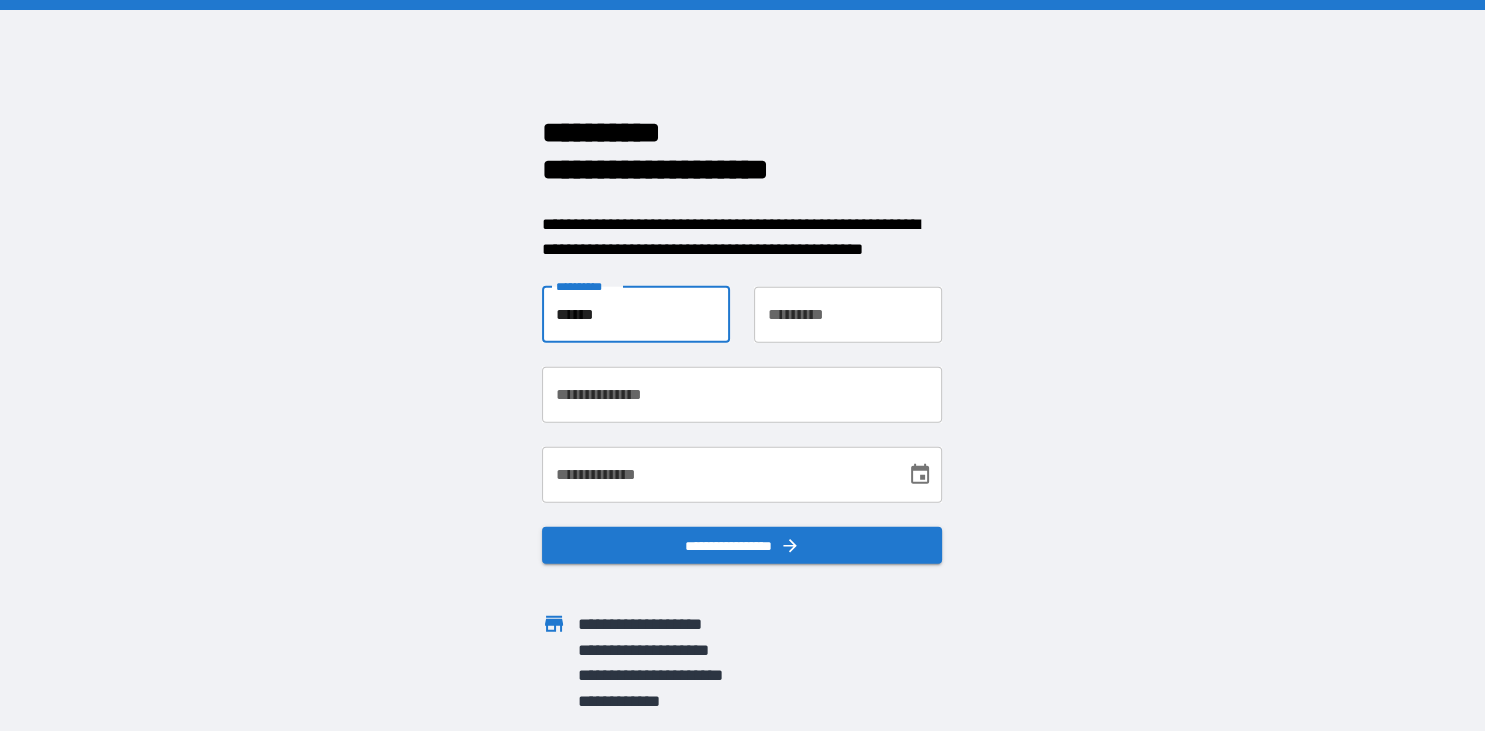 type on "******" 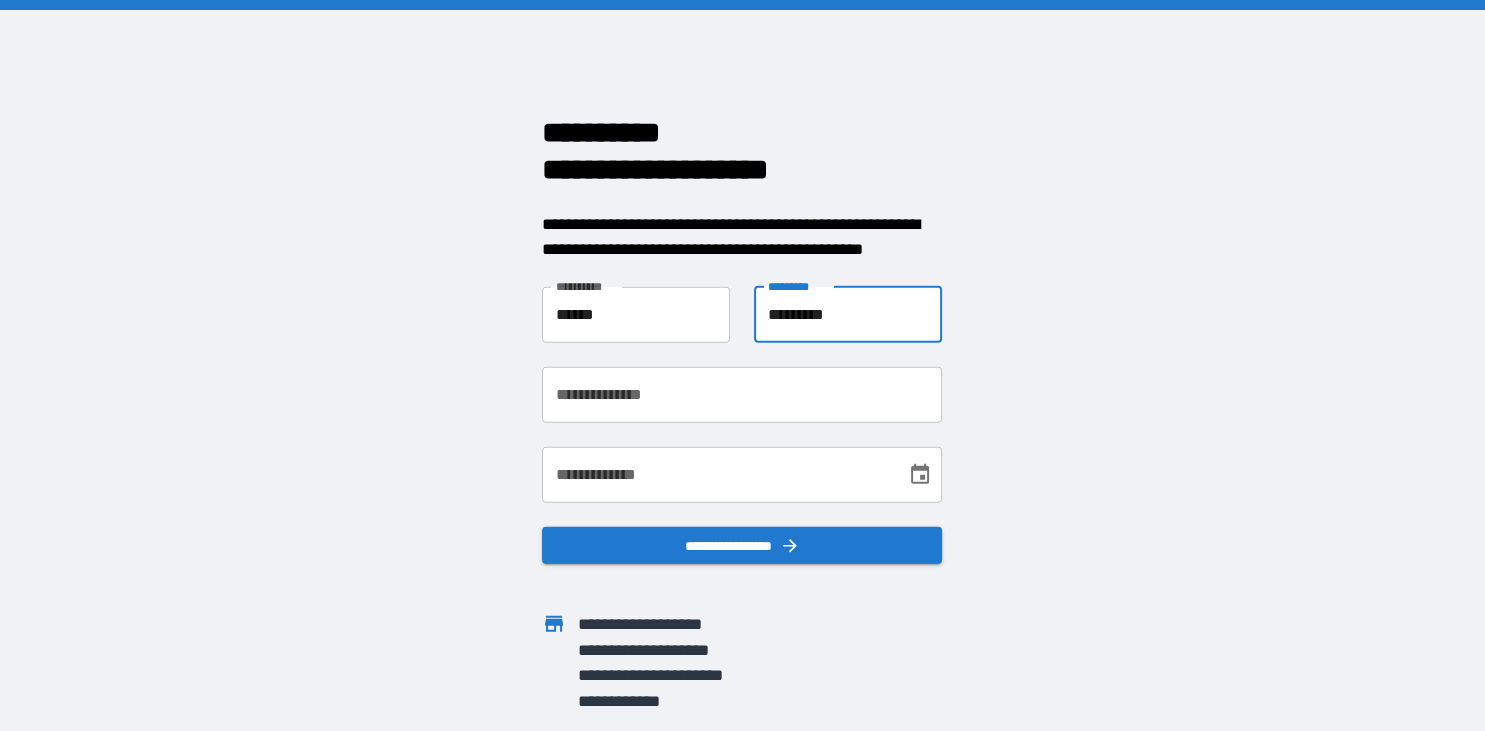 type on "*********" 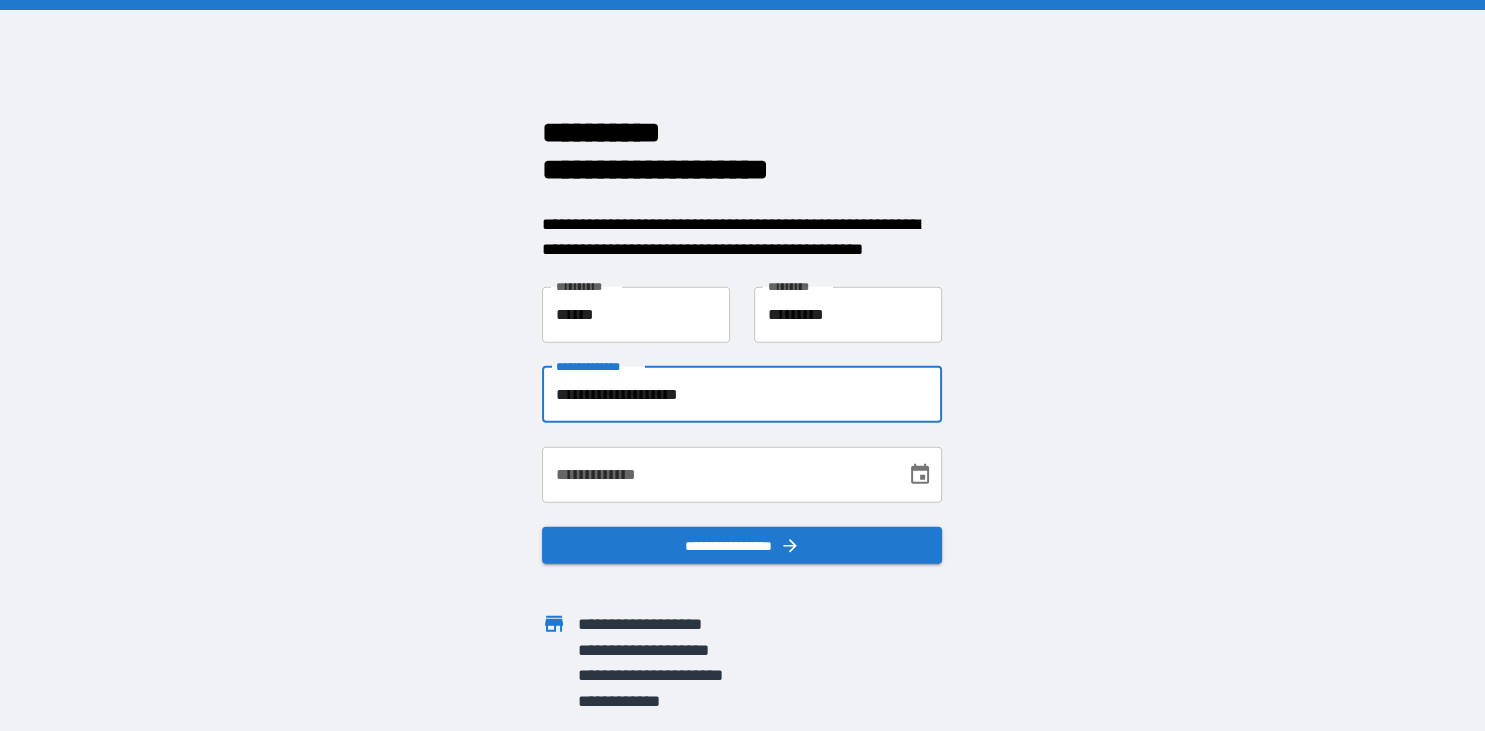 type on "**********" 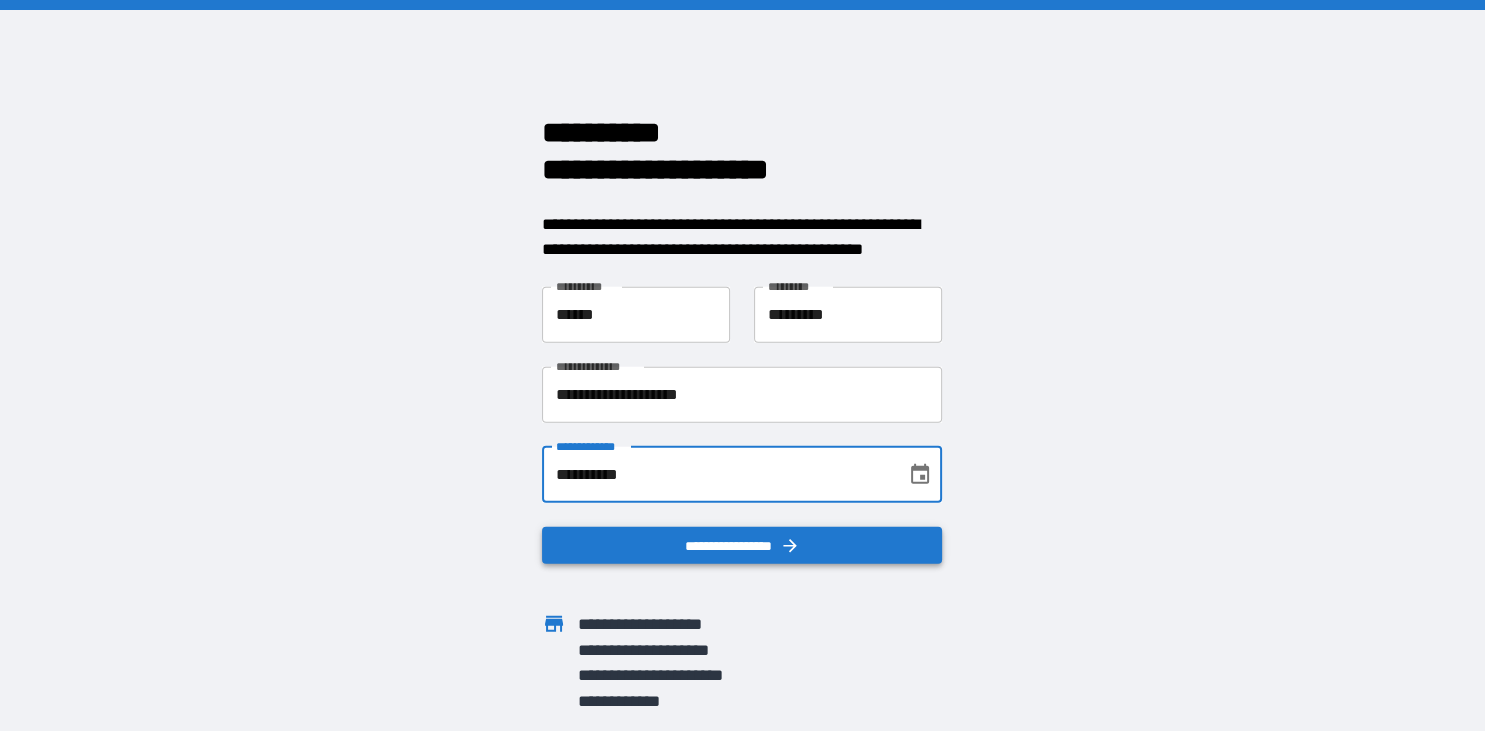 type on "**********" 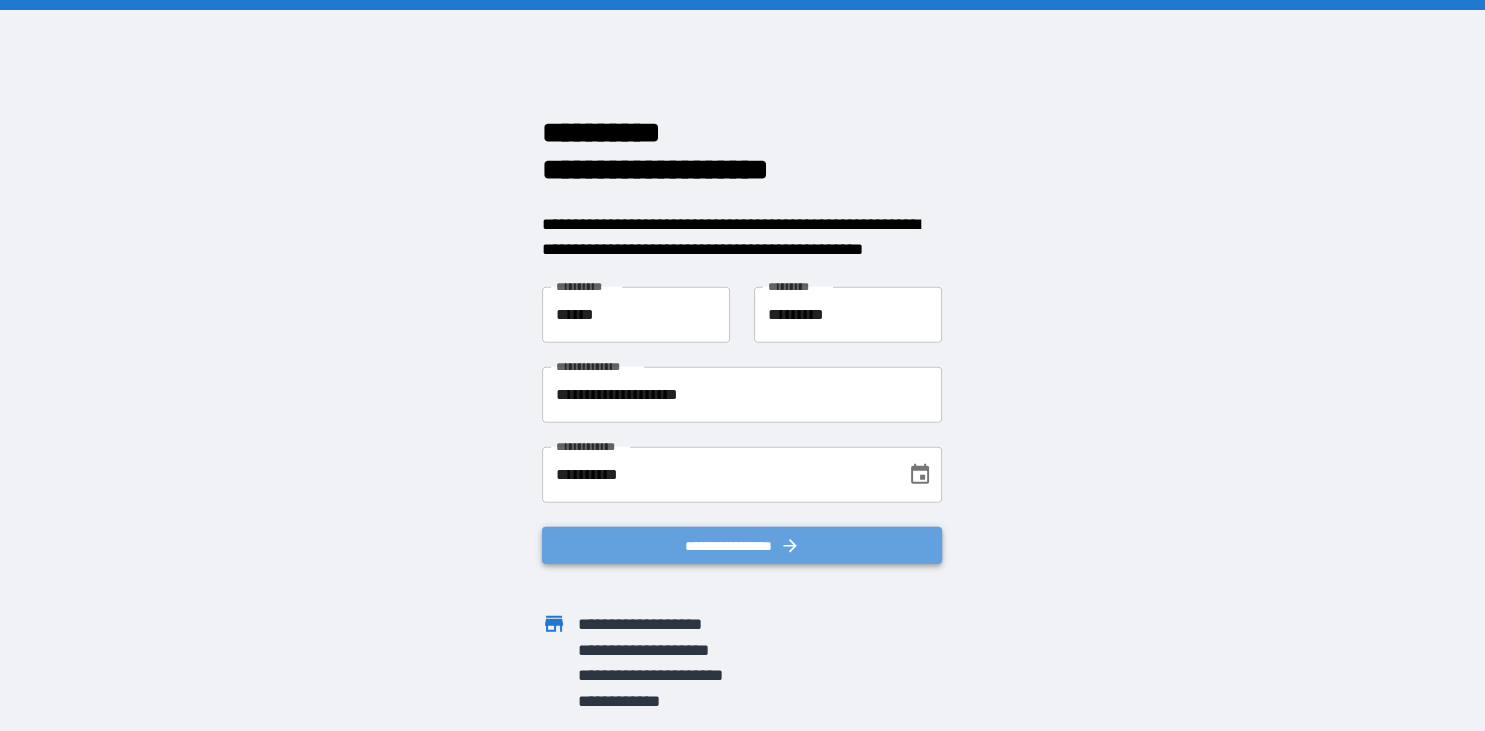 click on "**********" at bounding box center [742, 545] 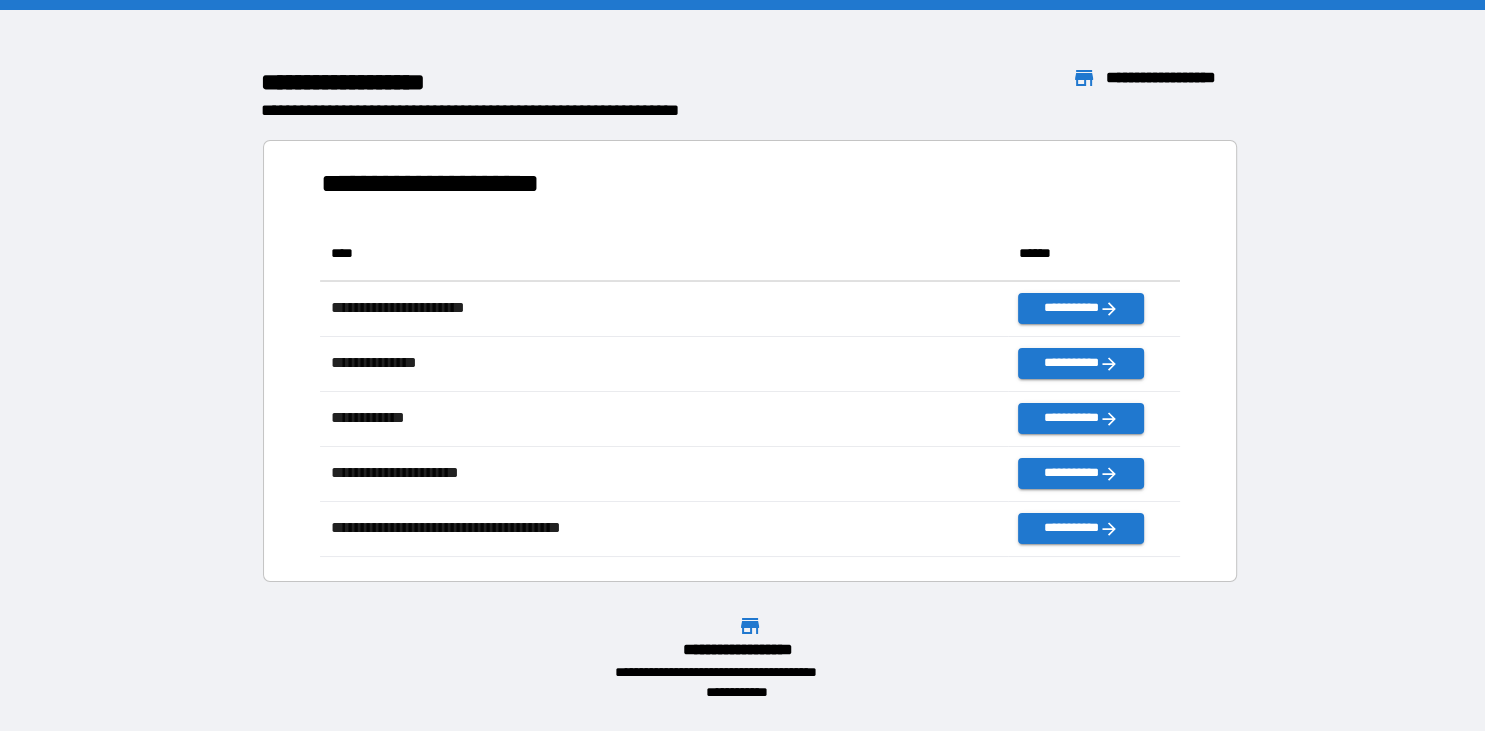 scroll, scrollTop: 2, scrollLeft: 1, axis: both 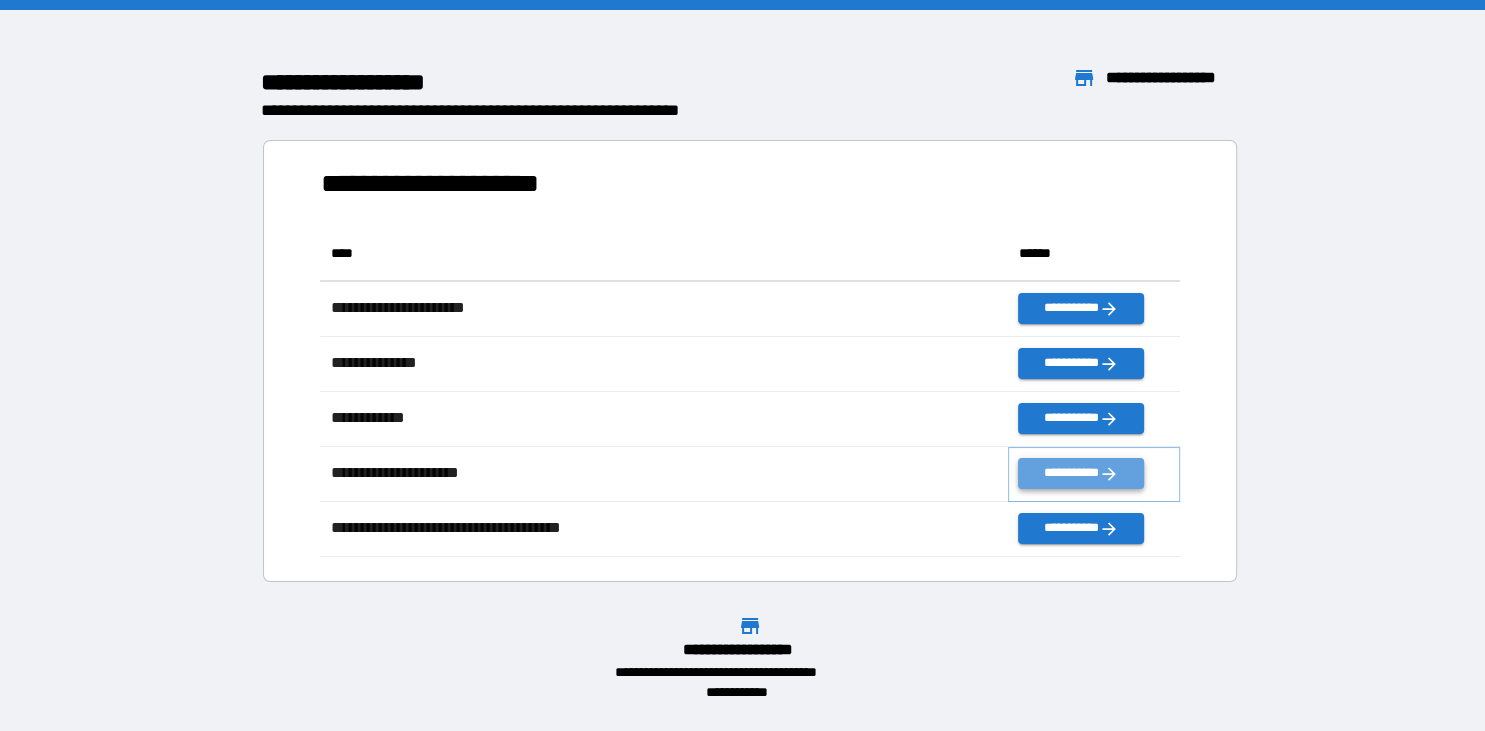 click on "**********" at bounding box center [1081, 473] 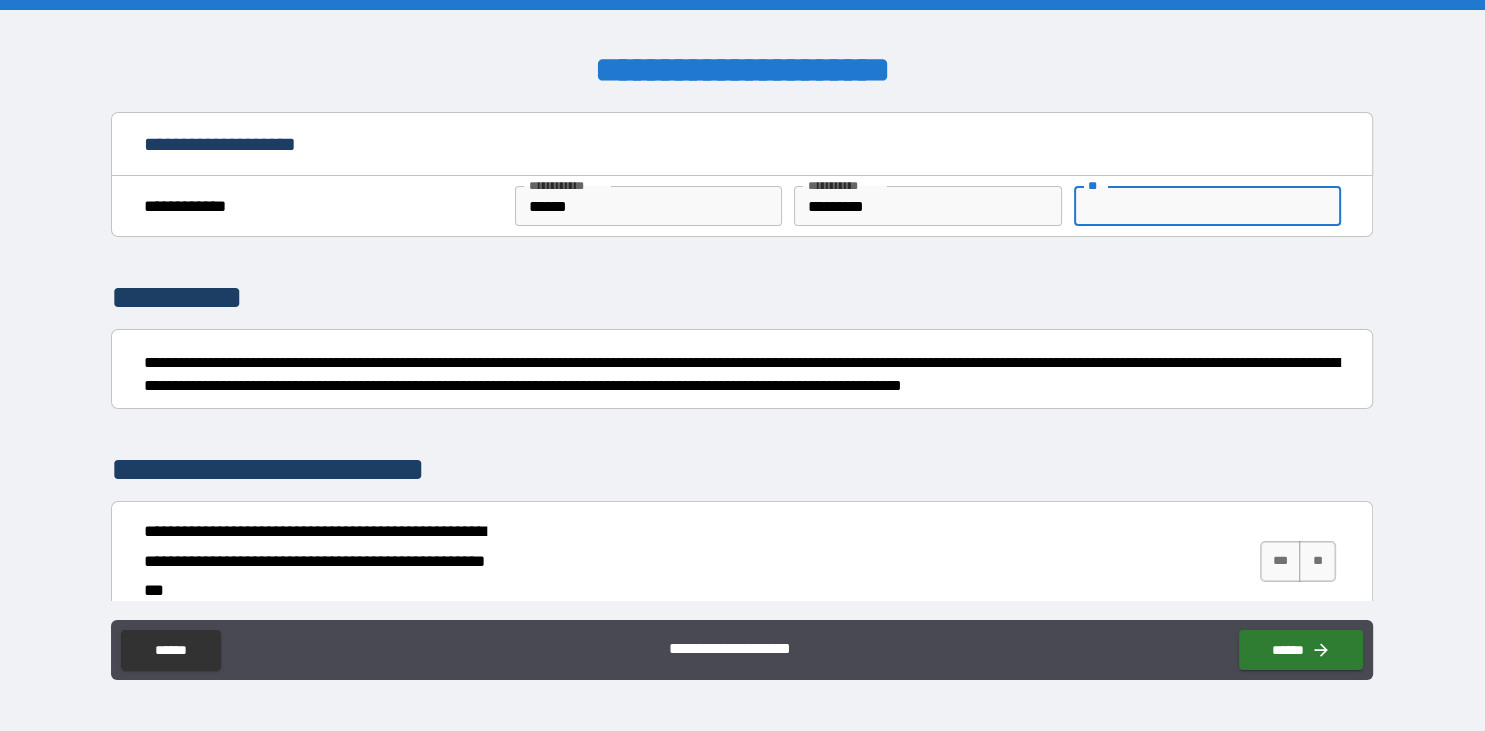 click on "**" at bounding box center [1207, 206] 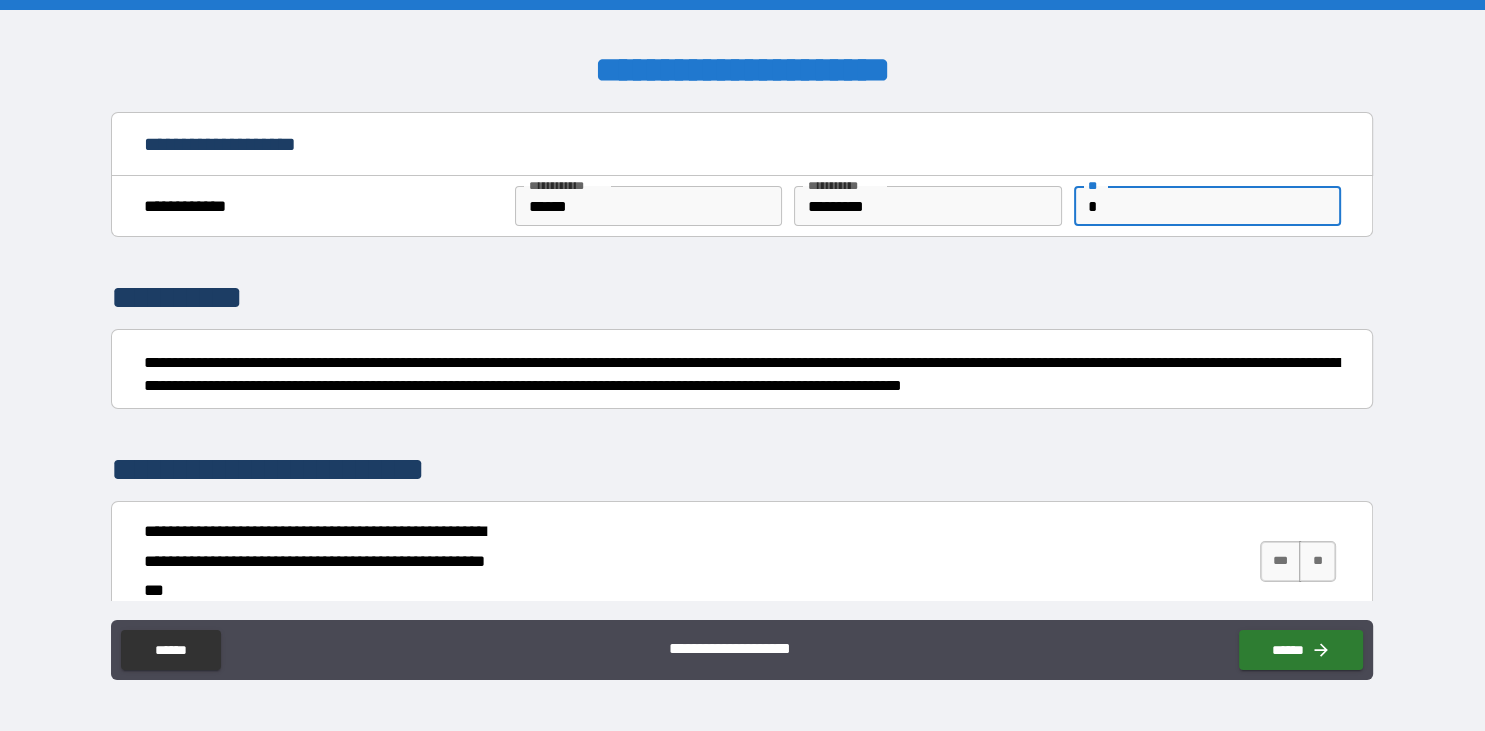 type on "*" 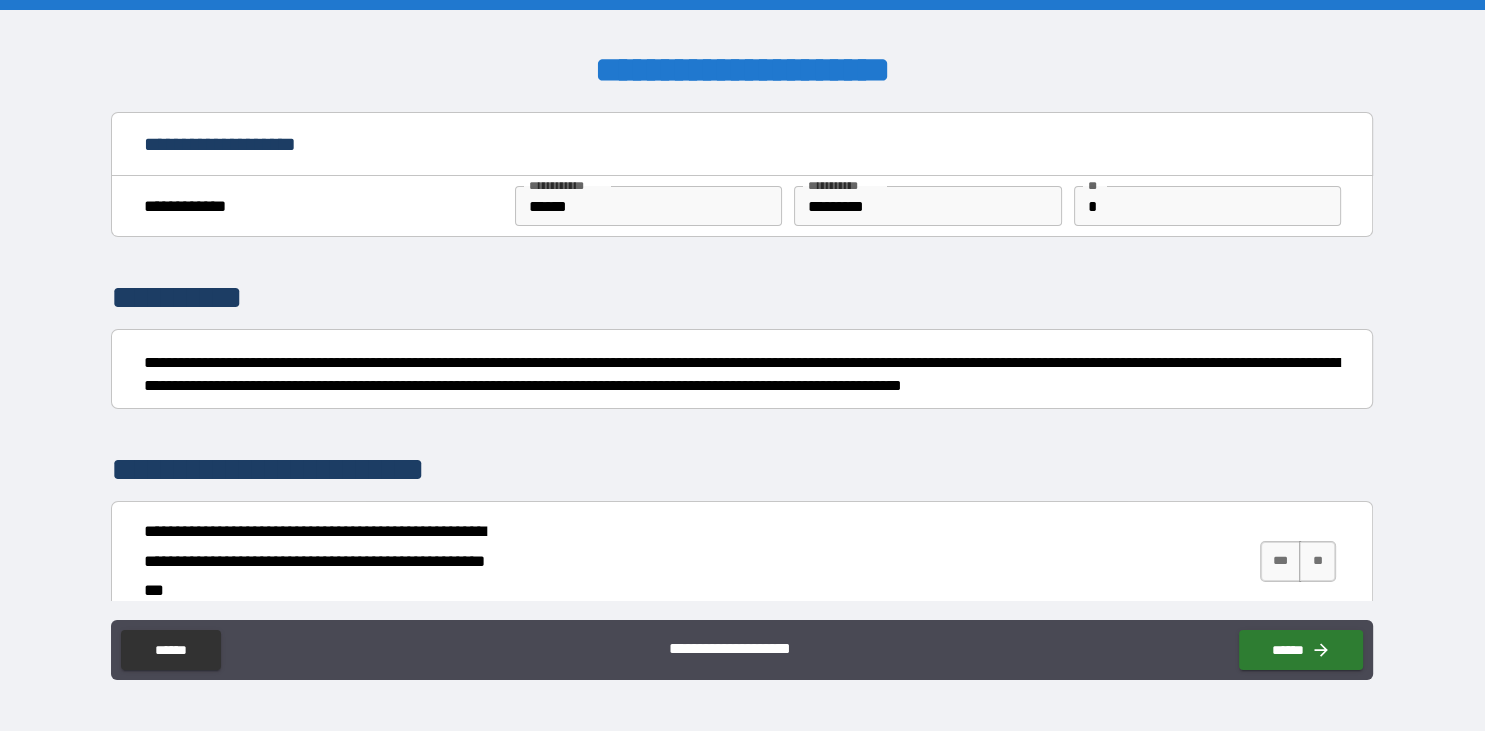 click on "**********" at bounding box center [742, 470] 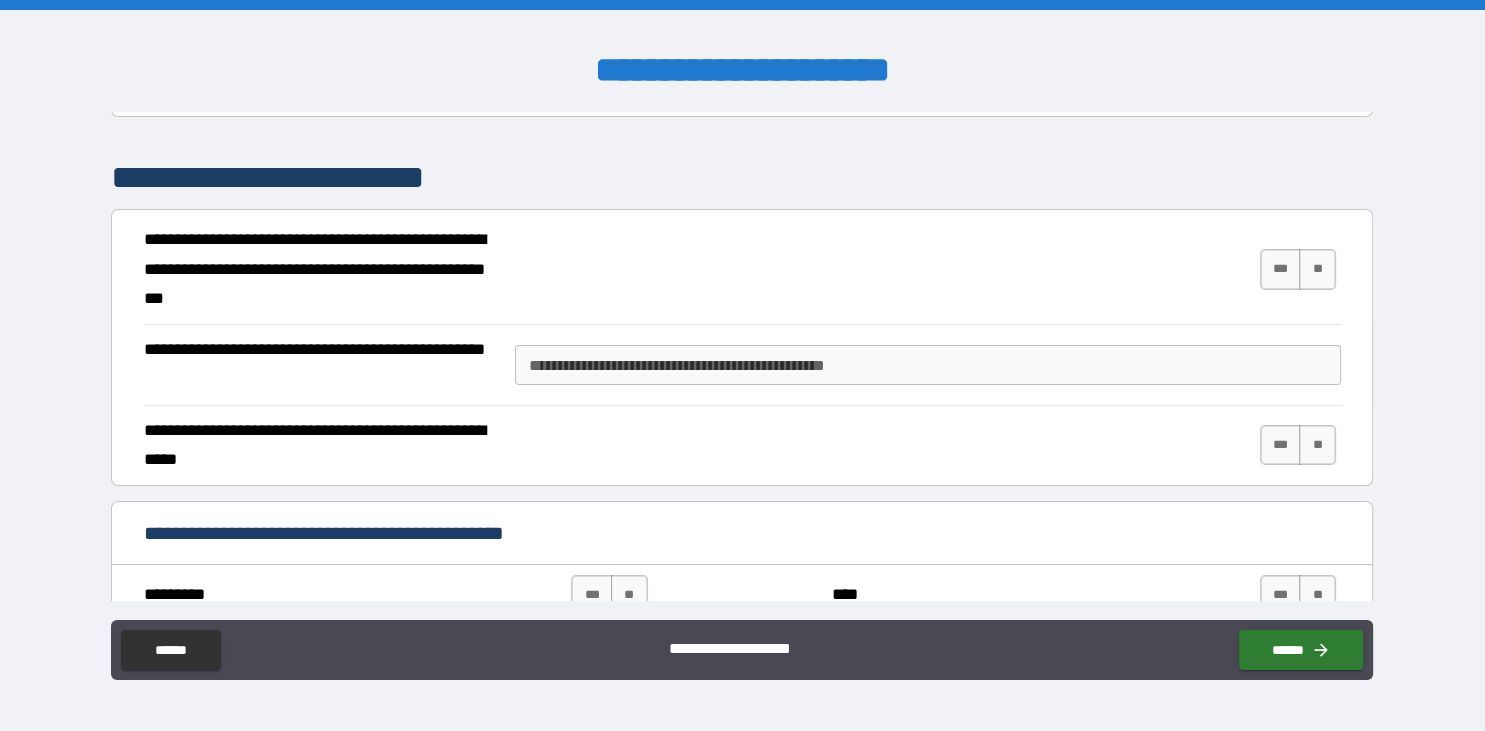 scroll, scrollTop: 290, scrollLeft: 0, axis: vertical 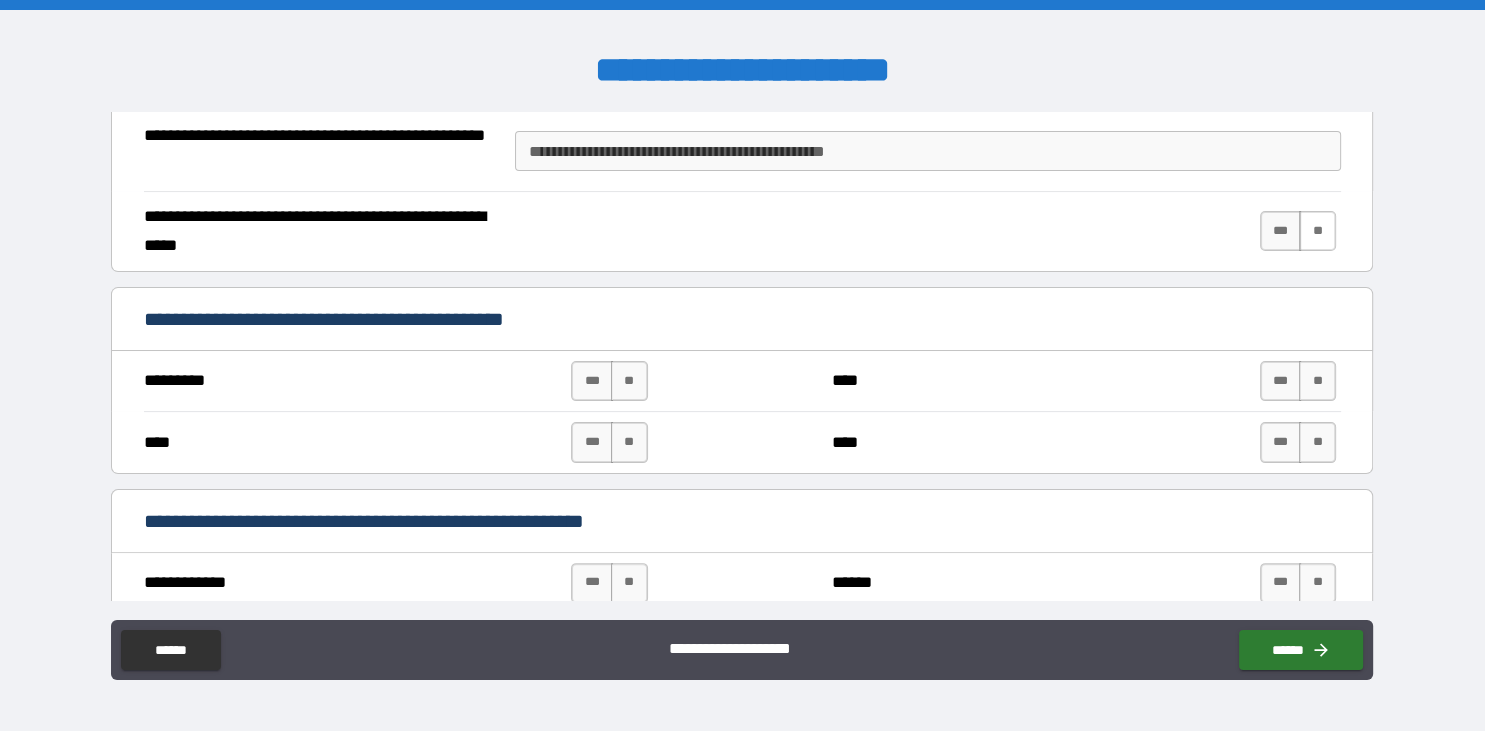 click on "**" at bounding box center (1317, 231) 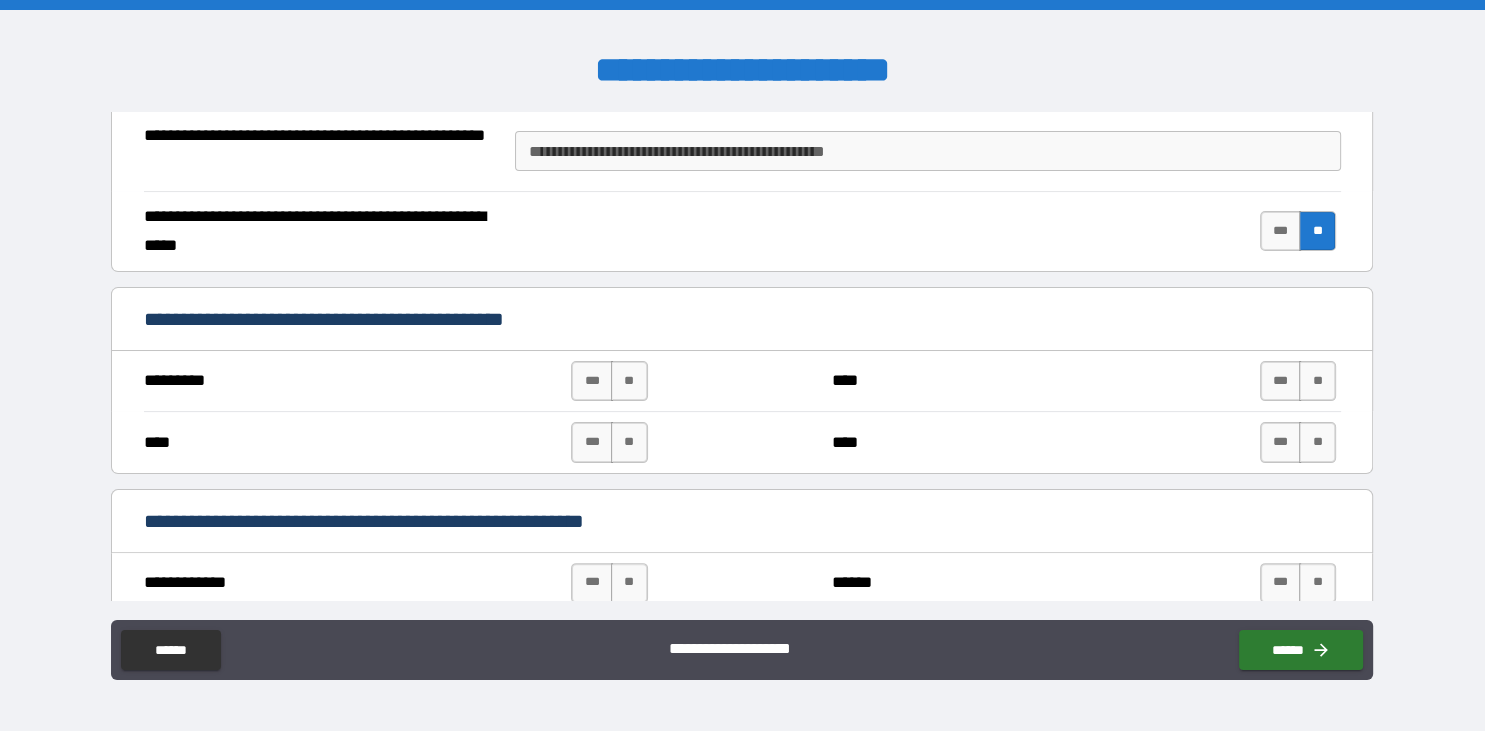 click on "**********" at bounding box center [742, 368] 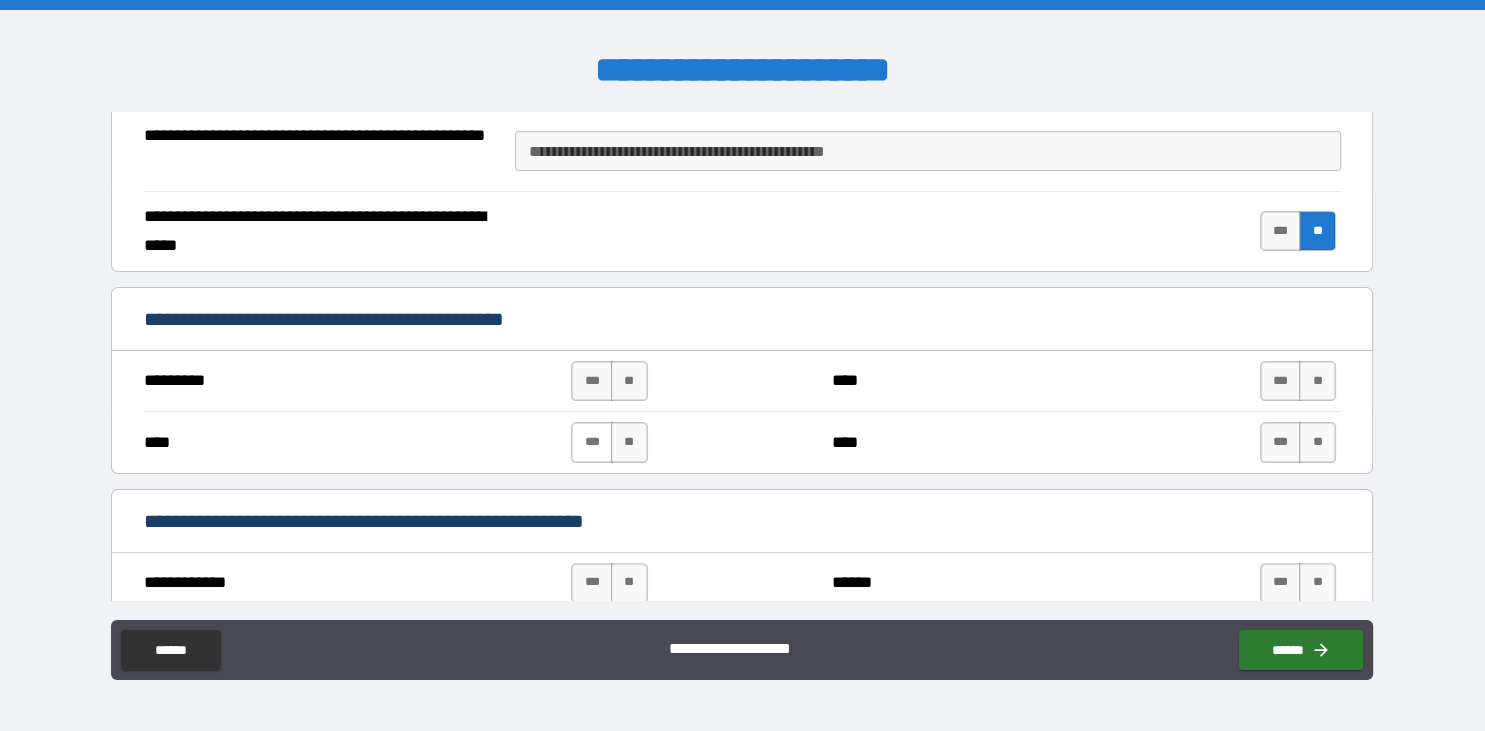click on "***" at bounding box center [592, 442] 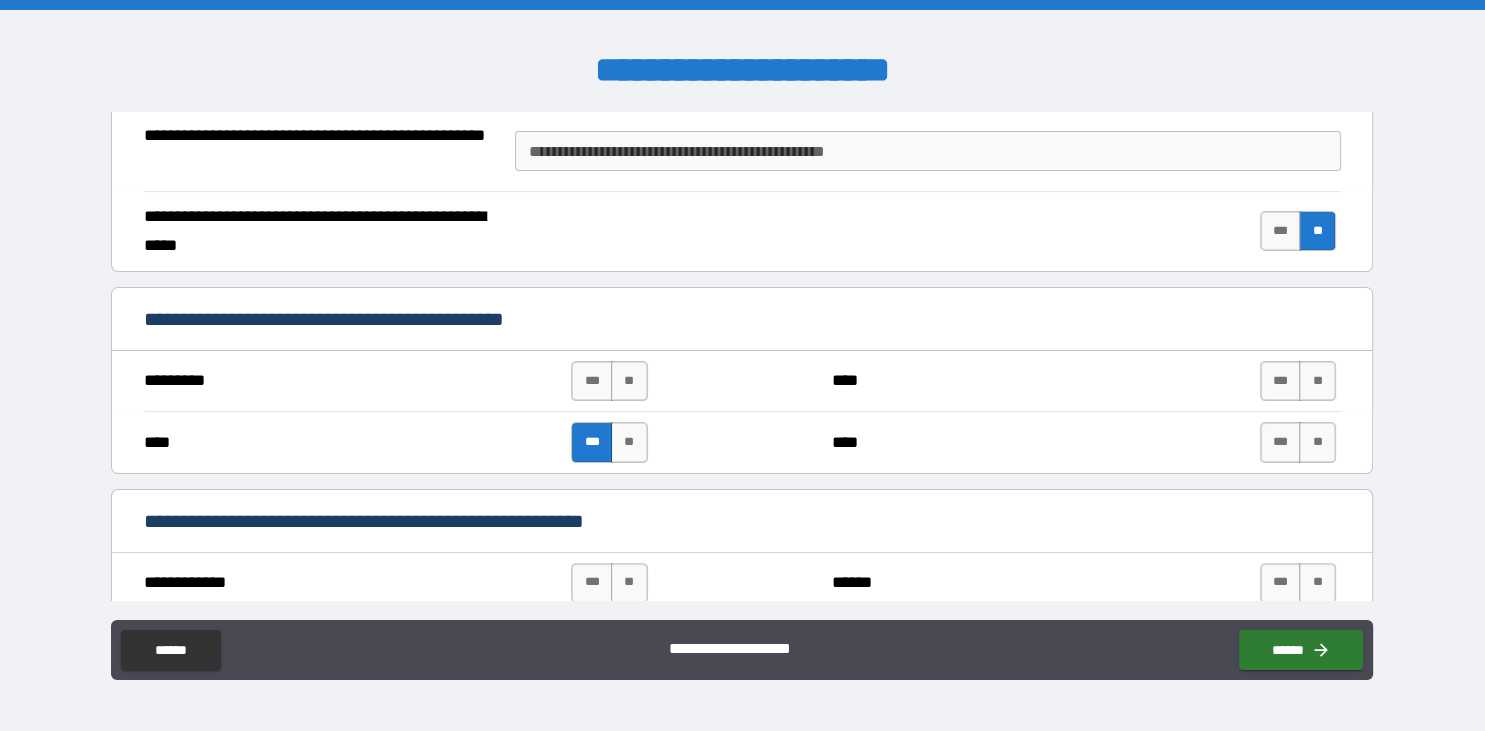 click on "**********" at bounding box center (742, 368) 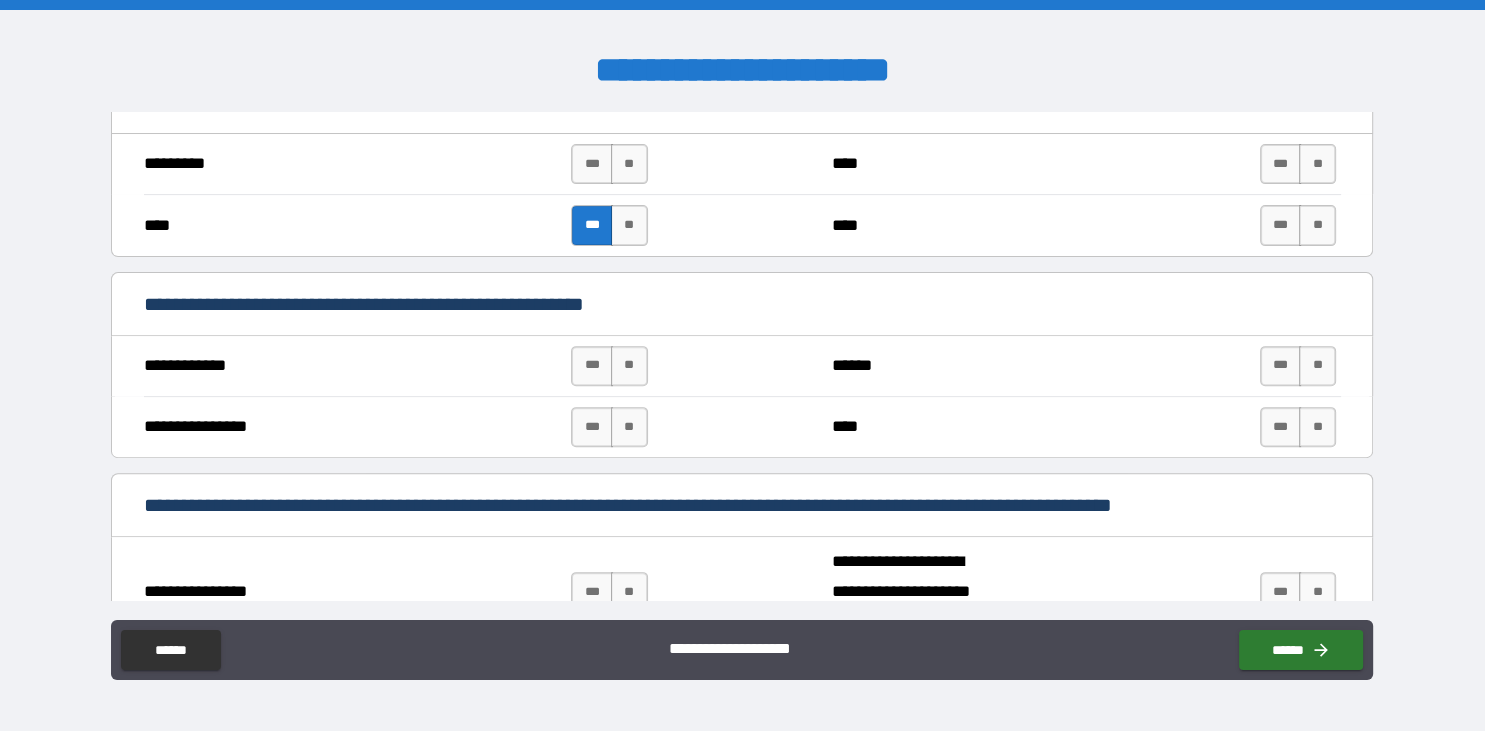 scroll, scrollTop: 722, scrollLeft: 0, axis: vertical 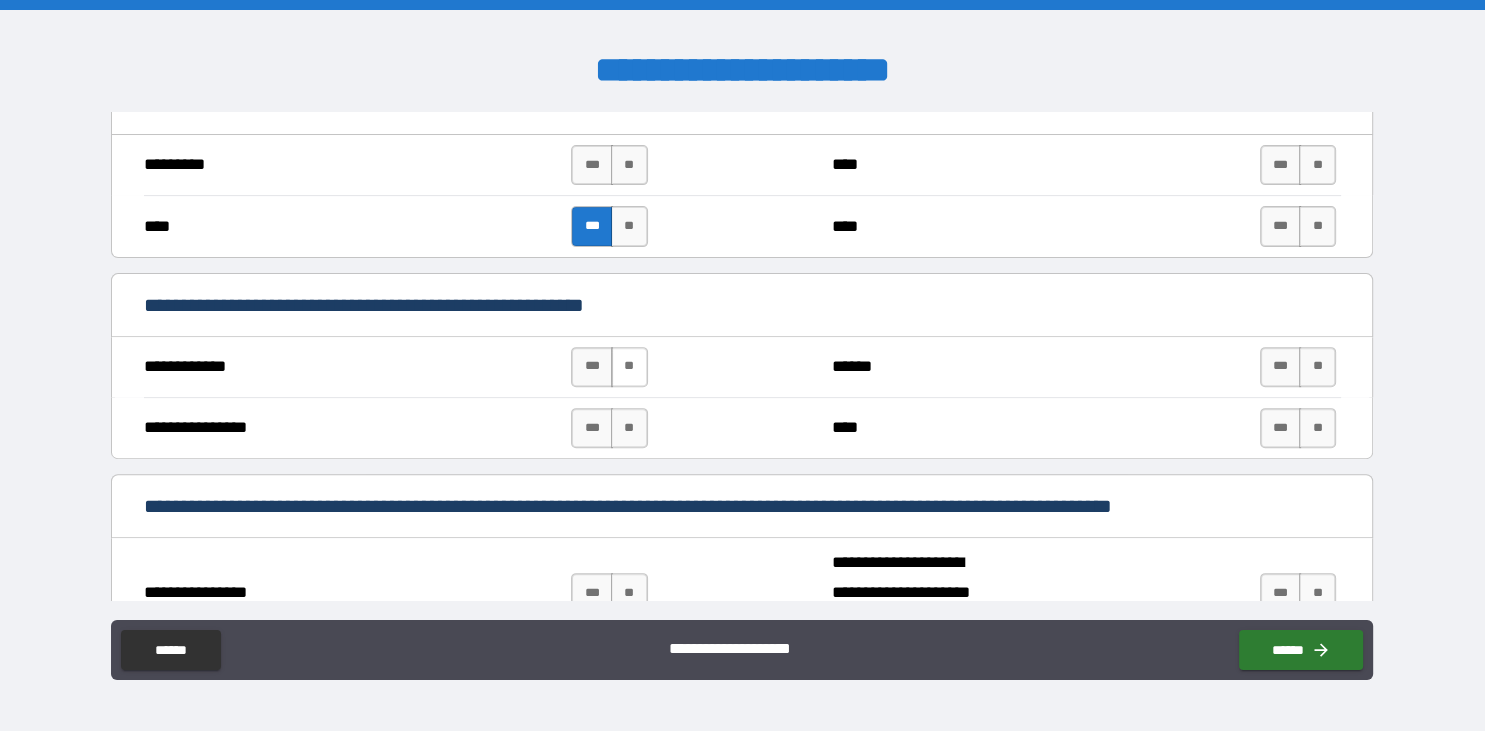 click on "**" at bounding box center (629, 367) 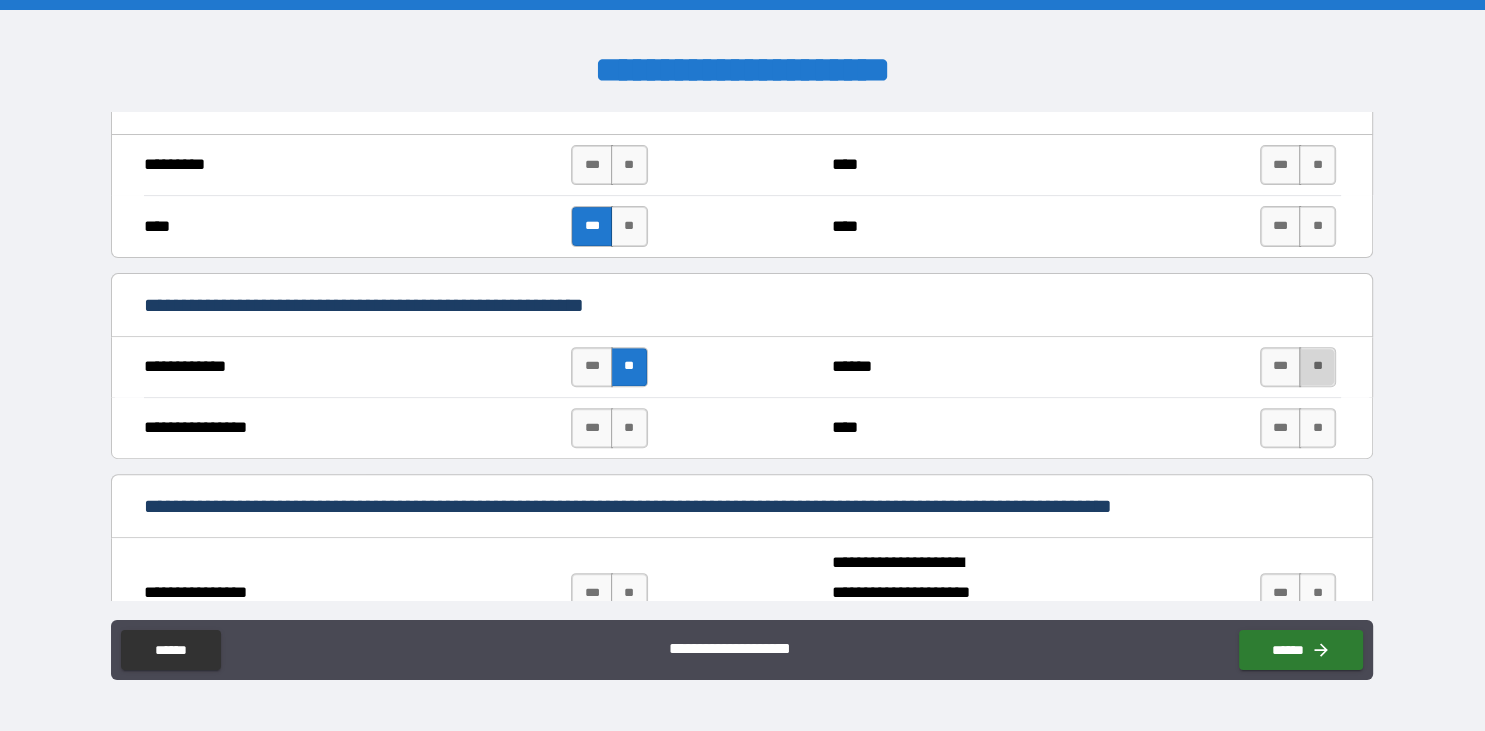 click on "**" at bounding box center [1317, 367] 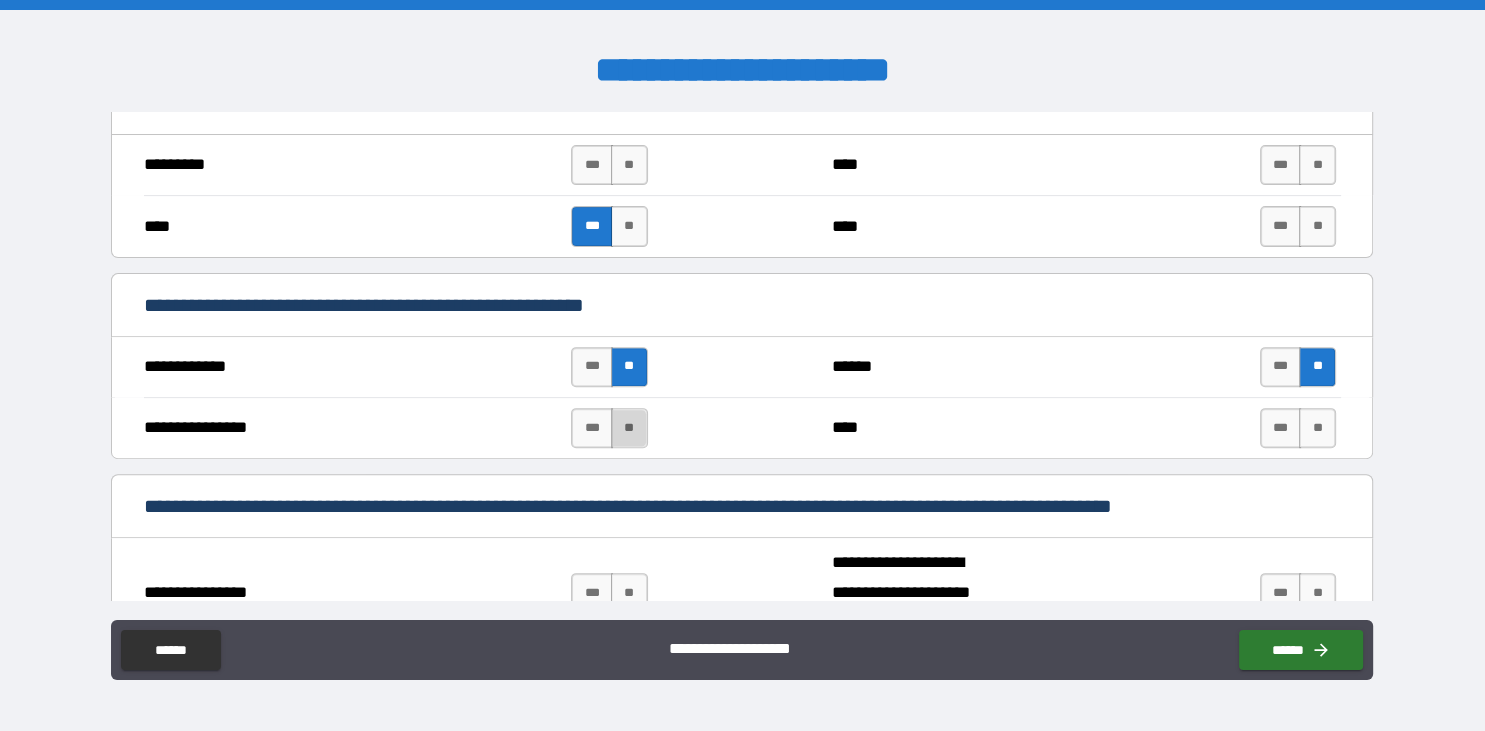 click on "**" at bounding box center (629, 428) 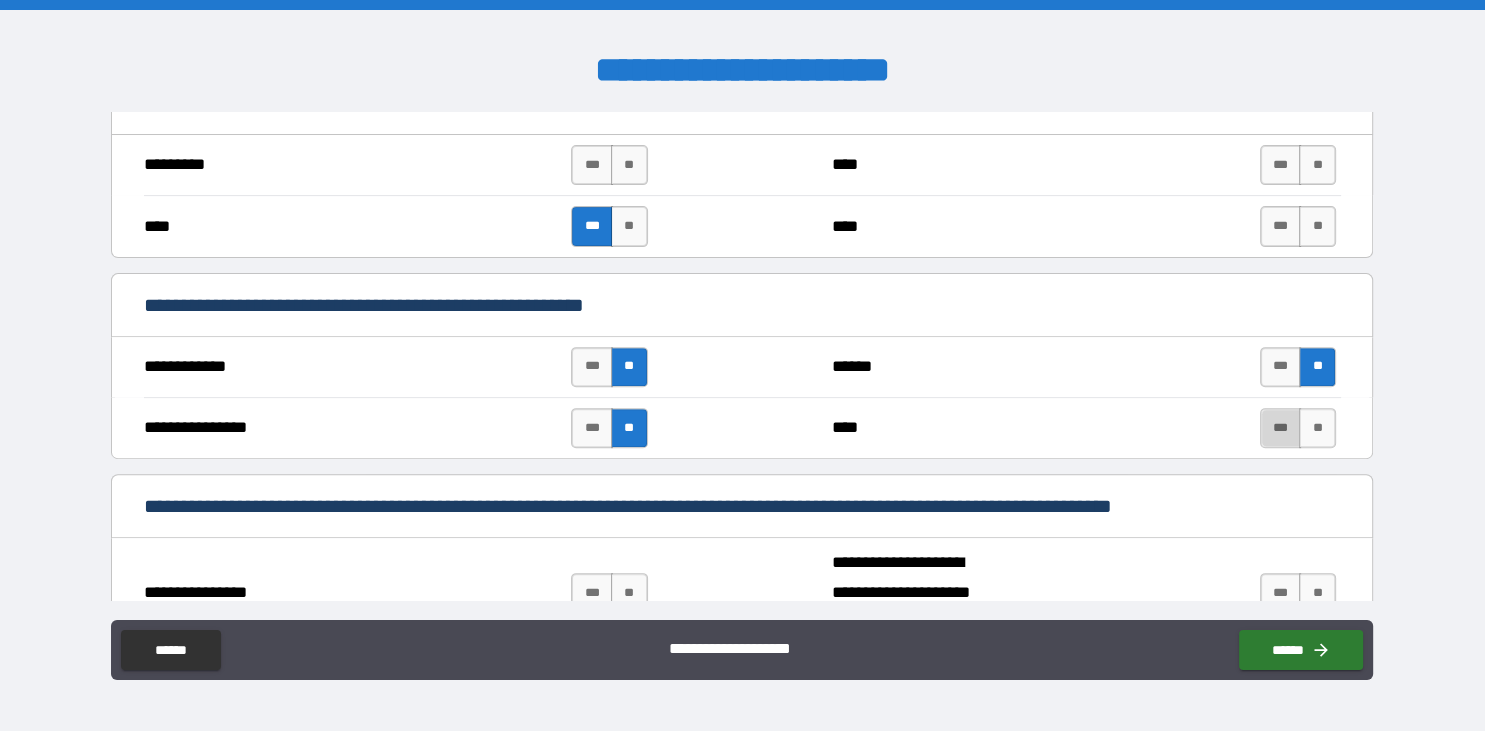 click on "***" at bounding box center [1281, 428] 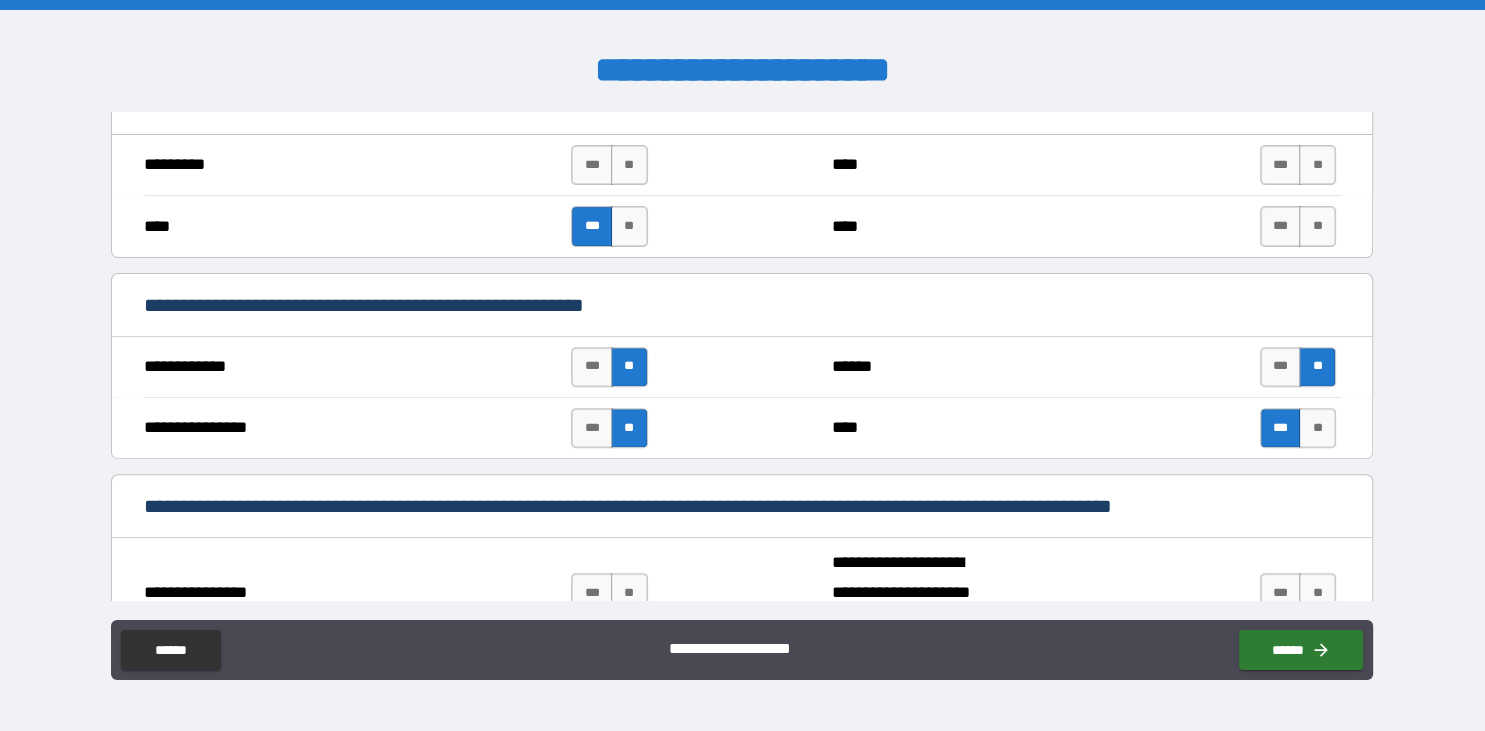 click on "**********" at bounding box center [742, 368] 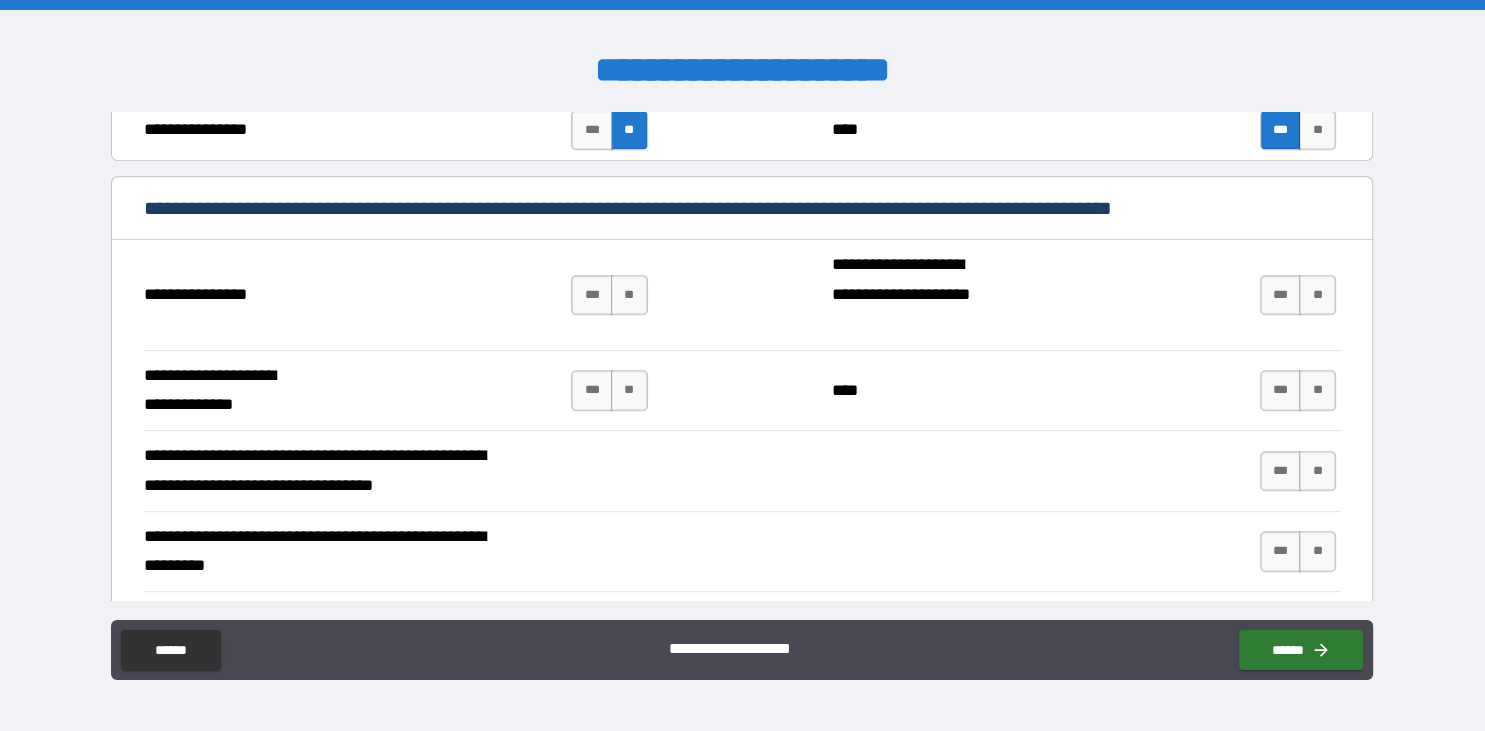 scroll, scrollTop: 1019, scrollLeft: 0, axis: vertical 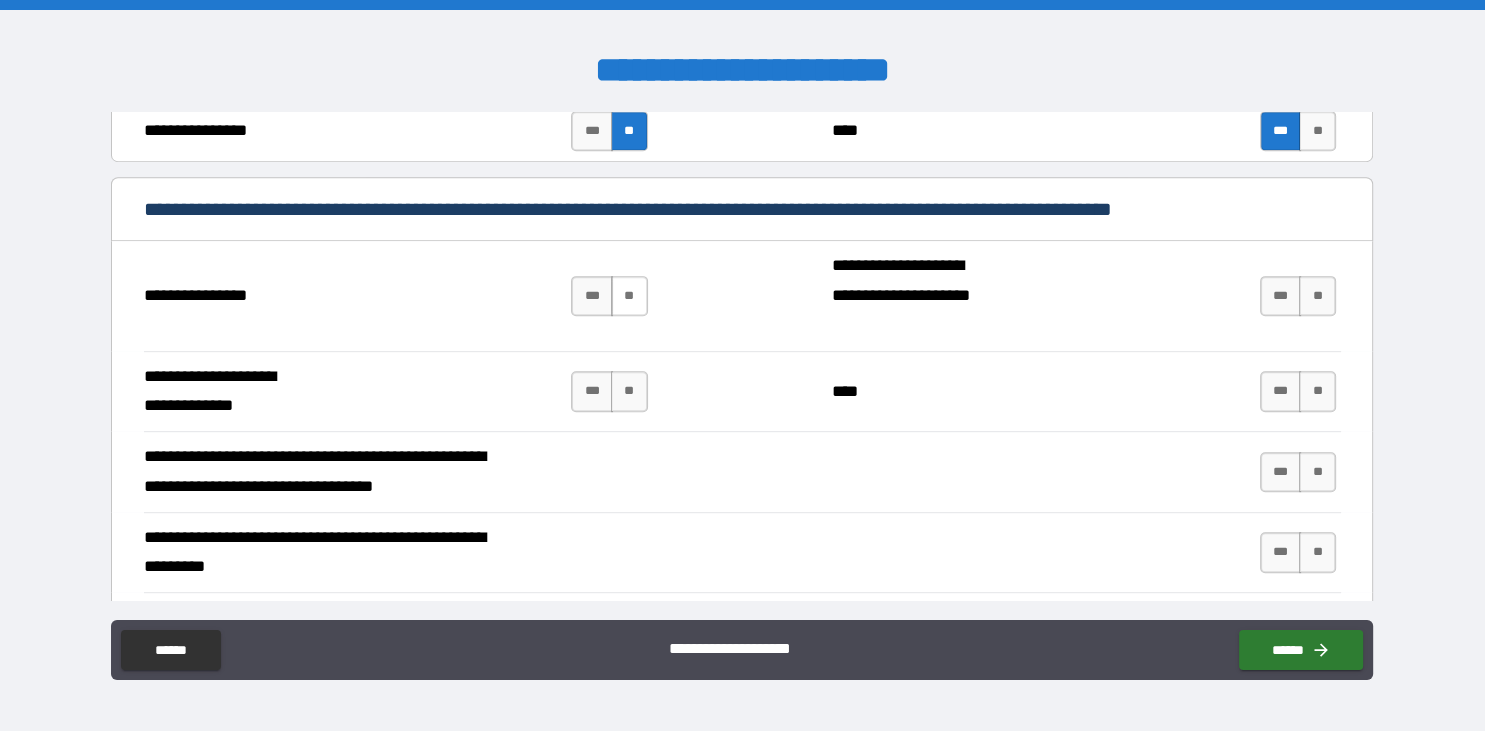 click on "**" at bounding box center (629, 296) 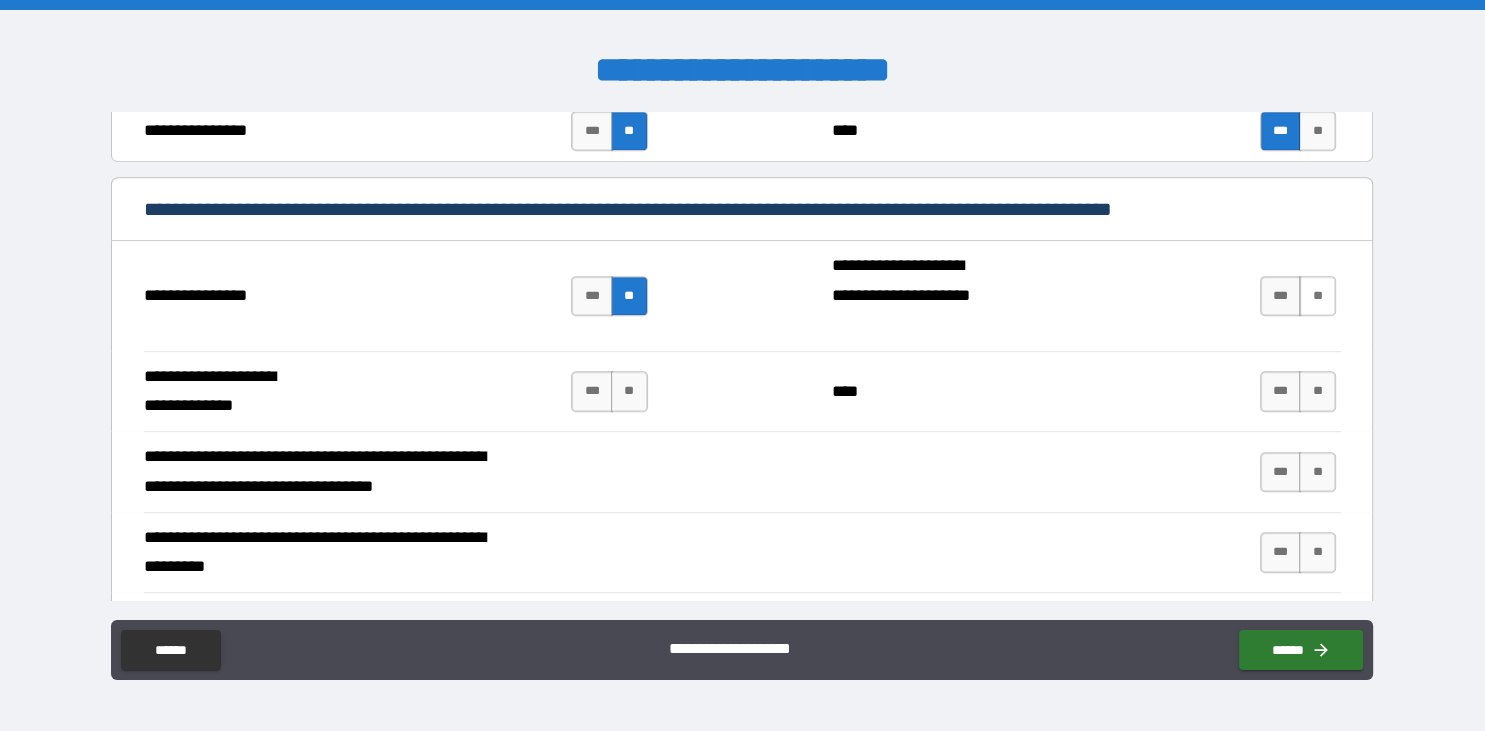 click on "**" at bounding box center [1317, 296] 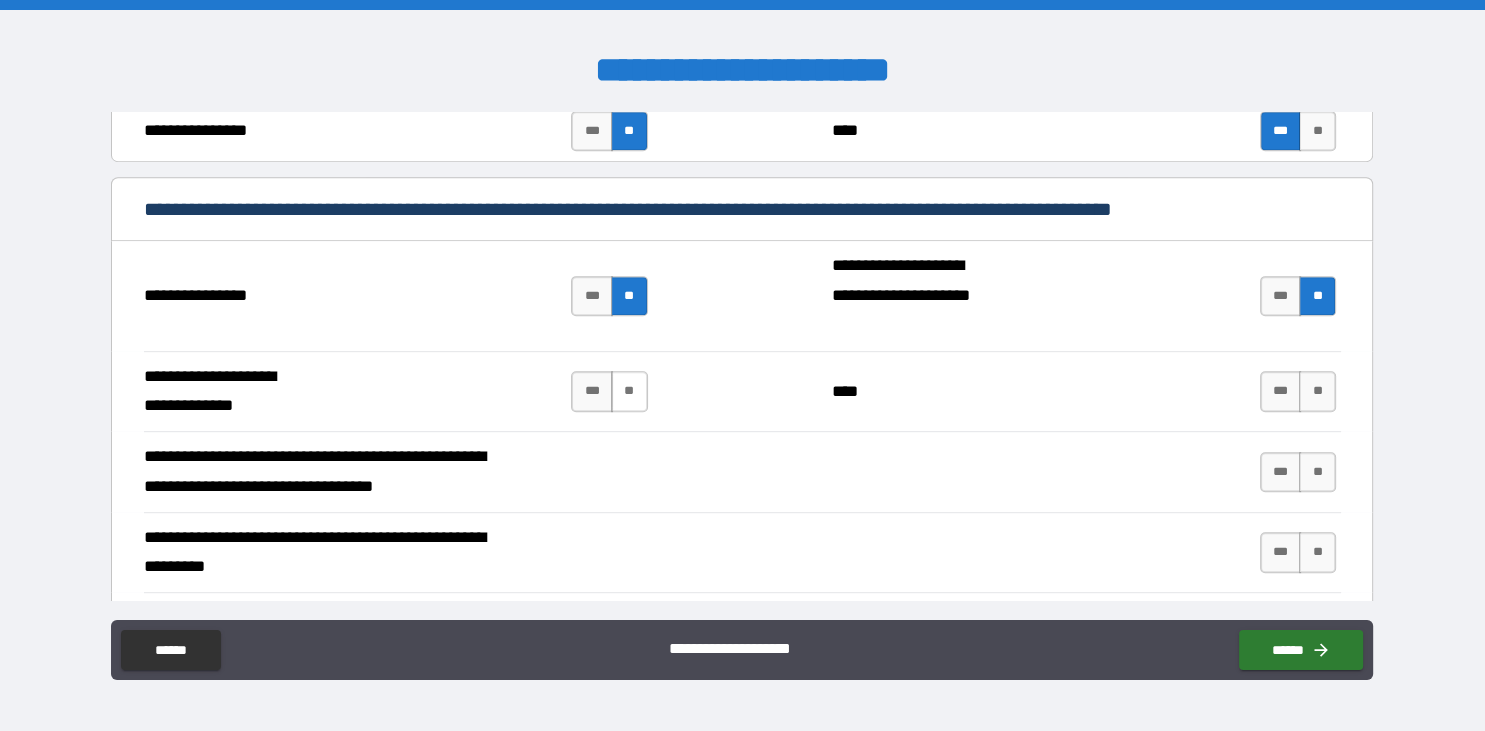 click on "**" at bounding box center [629, 391] 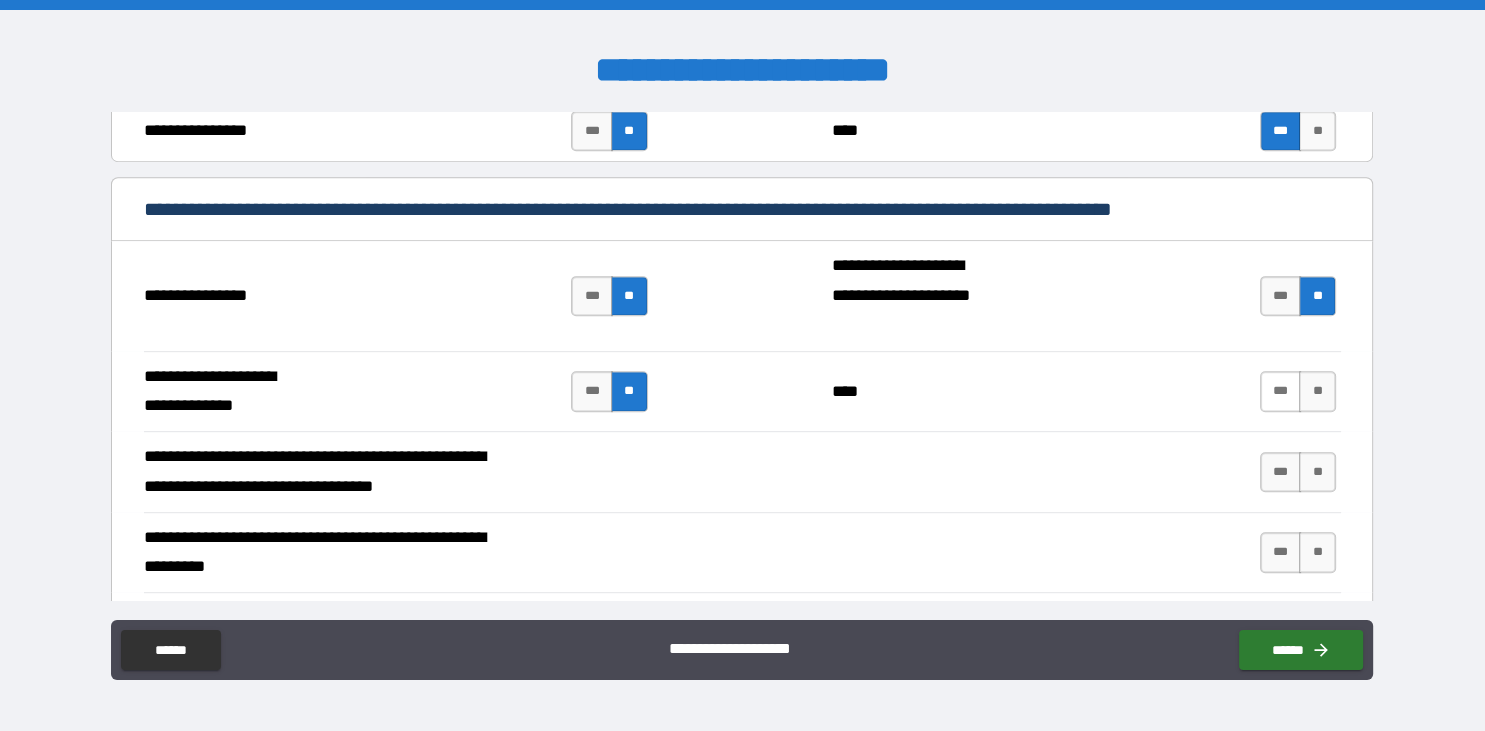 click on "***" at bounding box center [1281, 391] 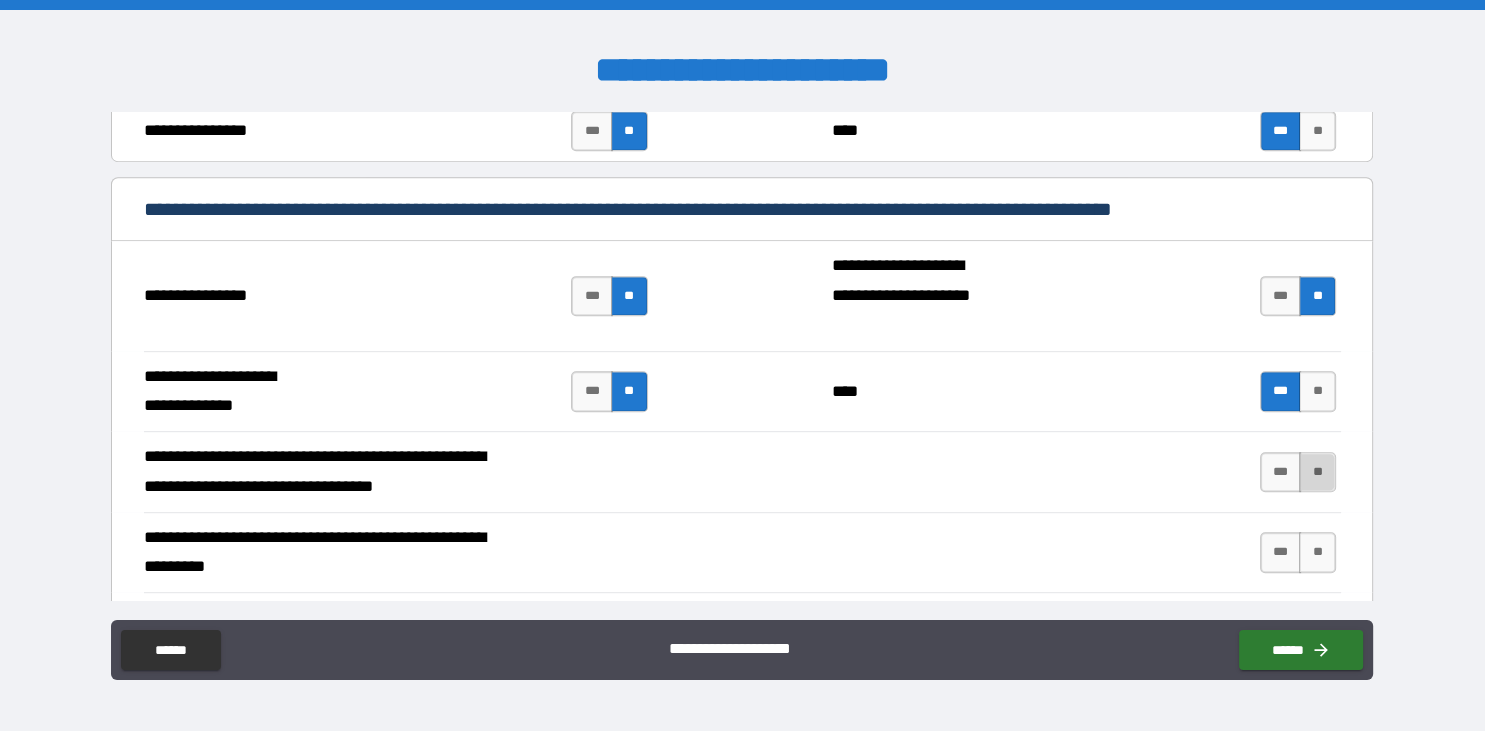 click on "**" at bounding box center (1317, 472) 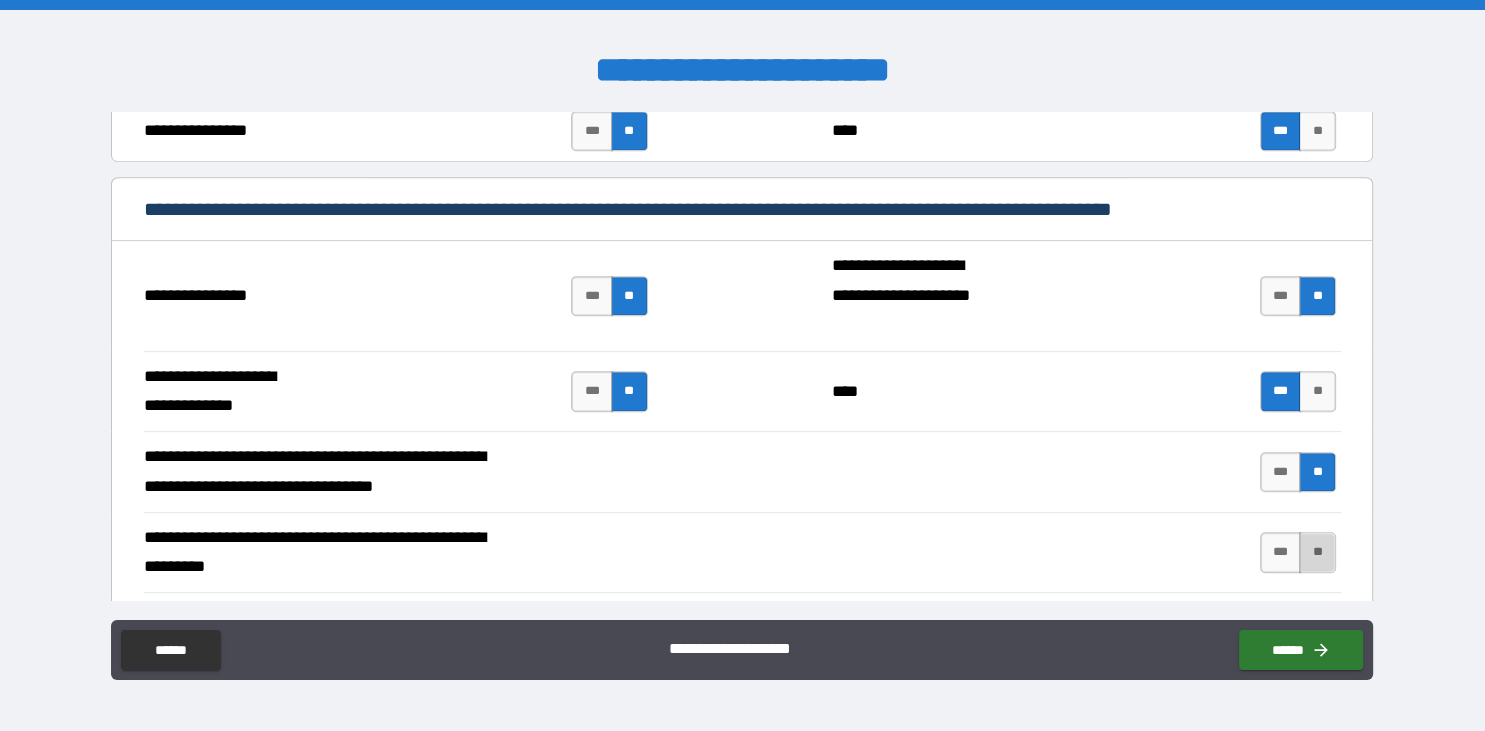 click on "**" at bounding box center (1317, 552) 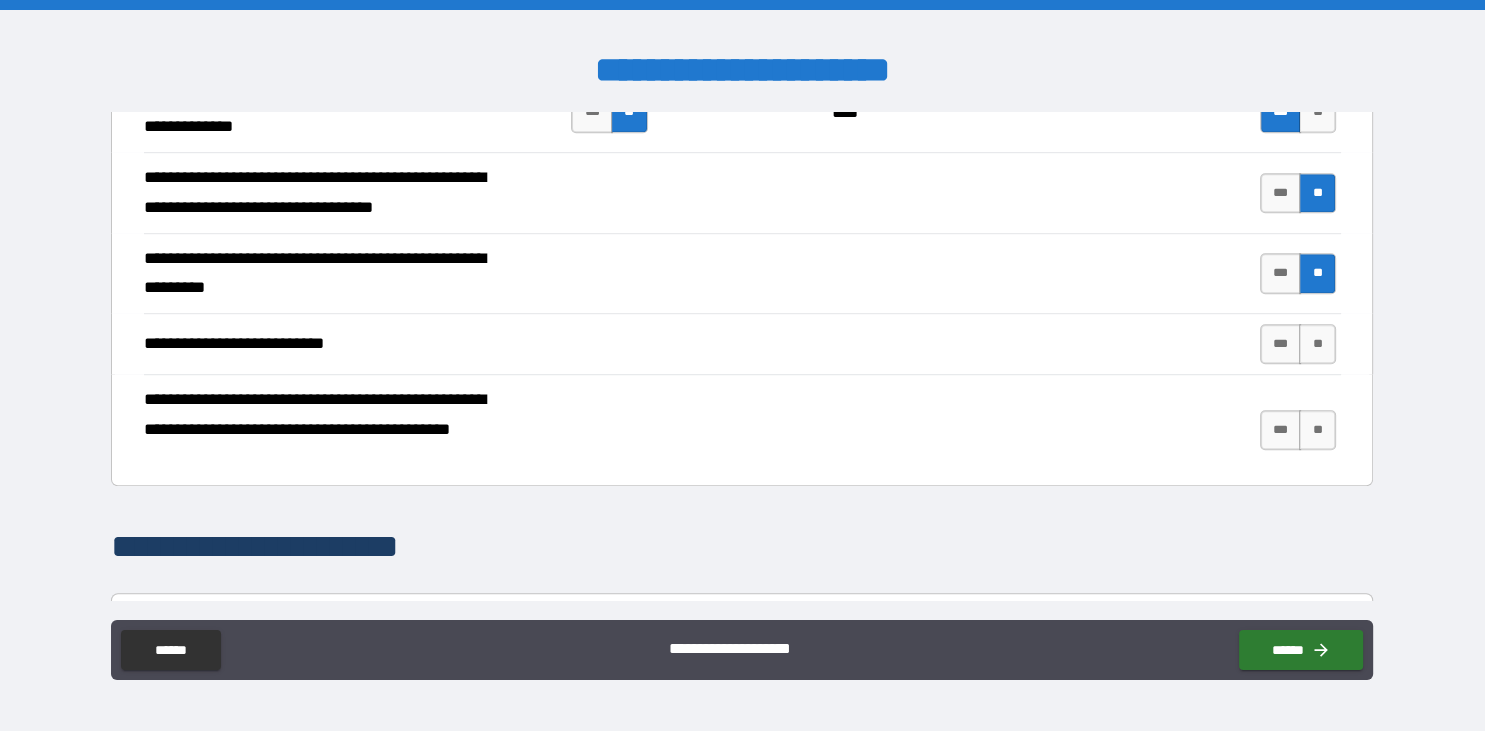 scroll, scrollTop: 1305, scrollLeft: 0, axis: vertical 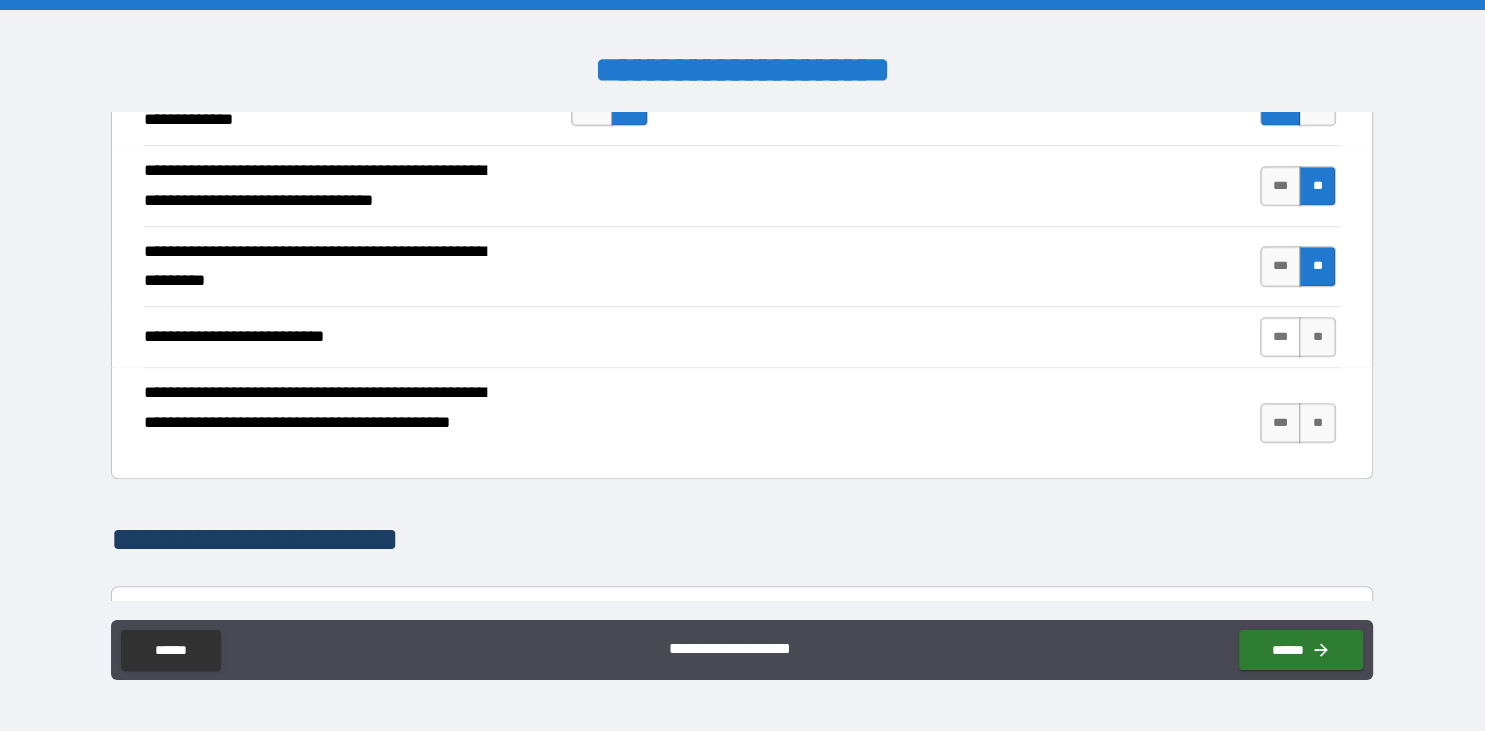 click on "***" at bounding box center [1281, 337] 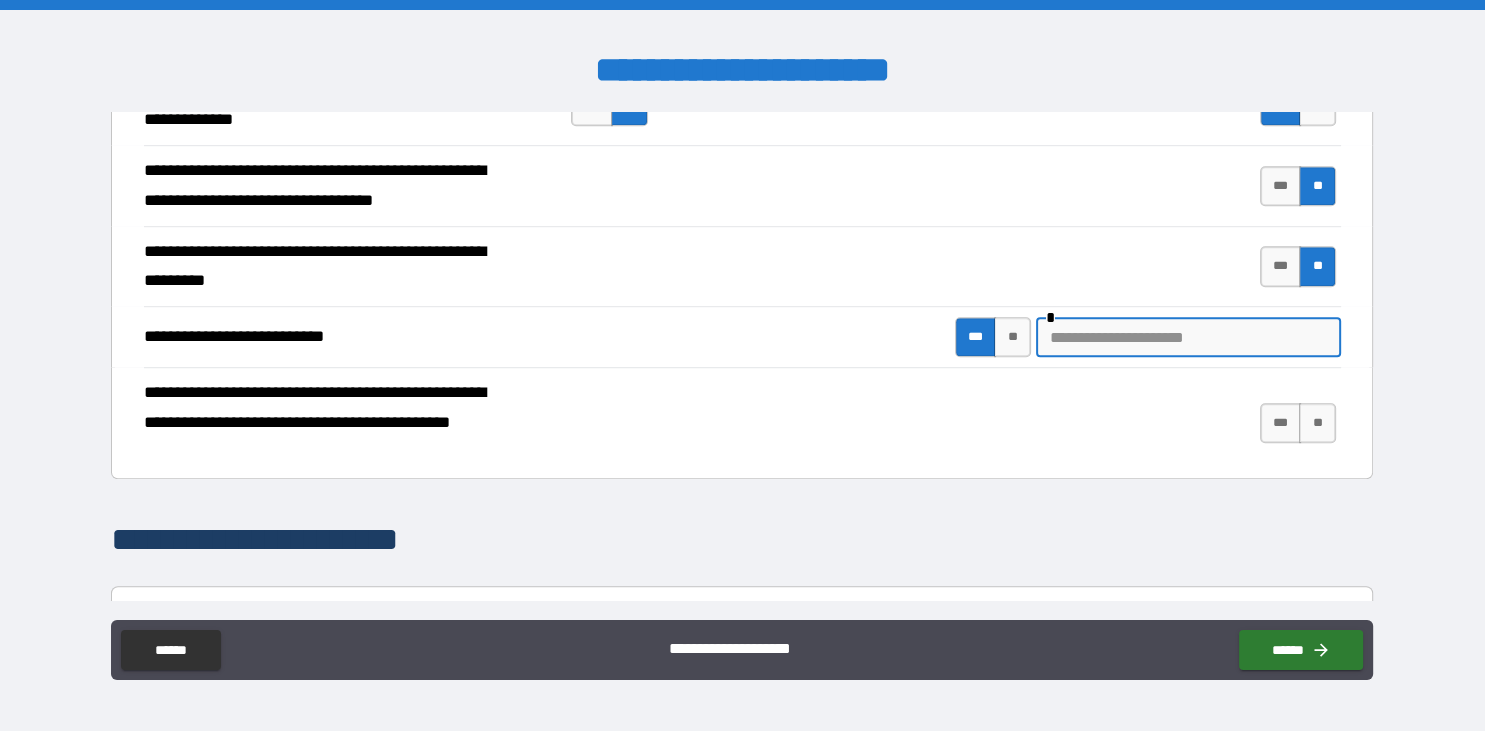 click at bounding box center [1188, 337] 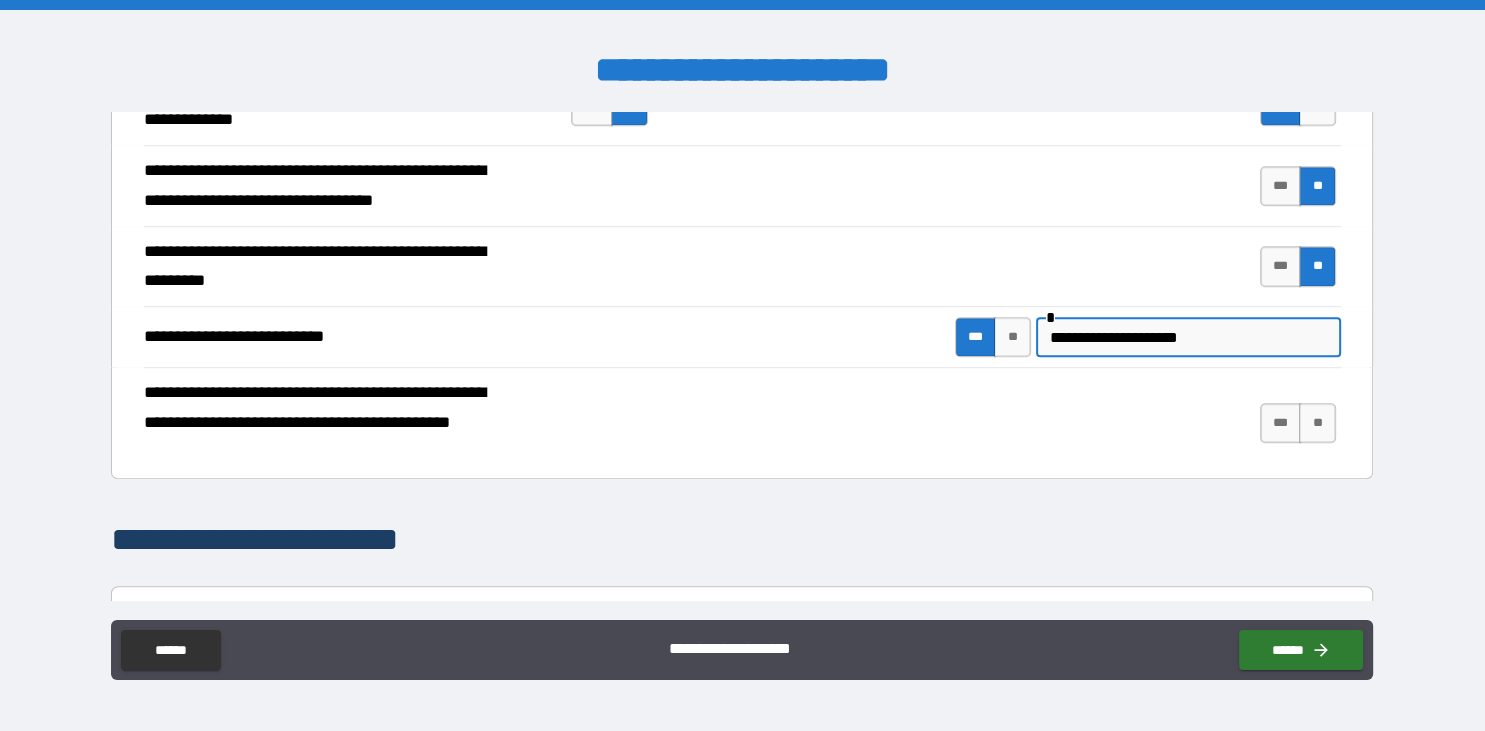 type on "**********" 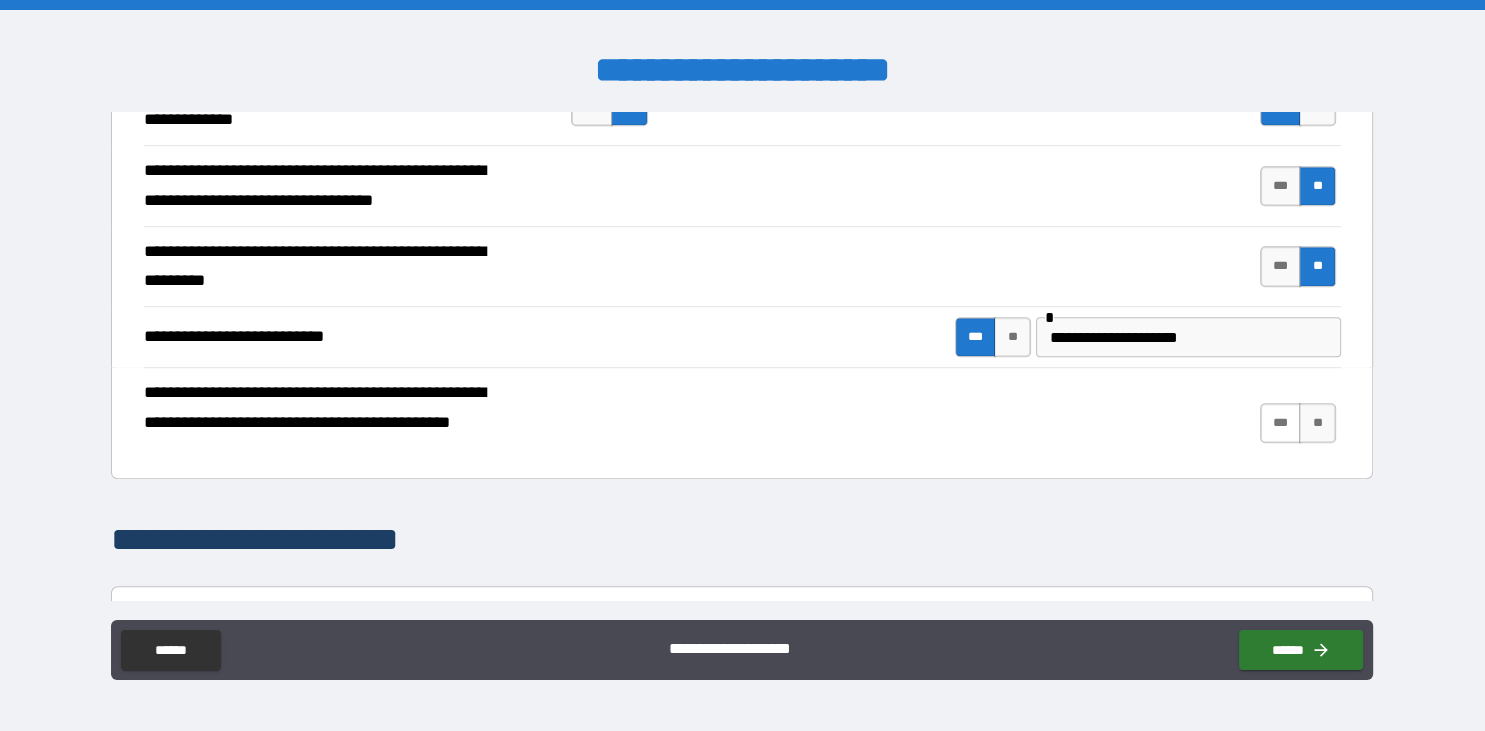 click on "***" at bounding box center (1281, 423) 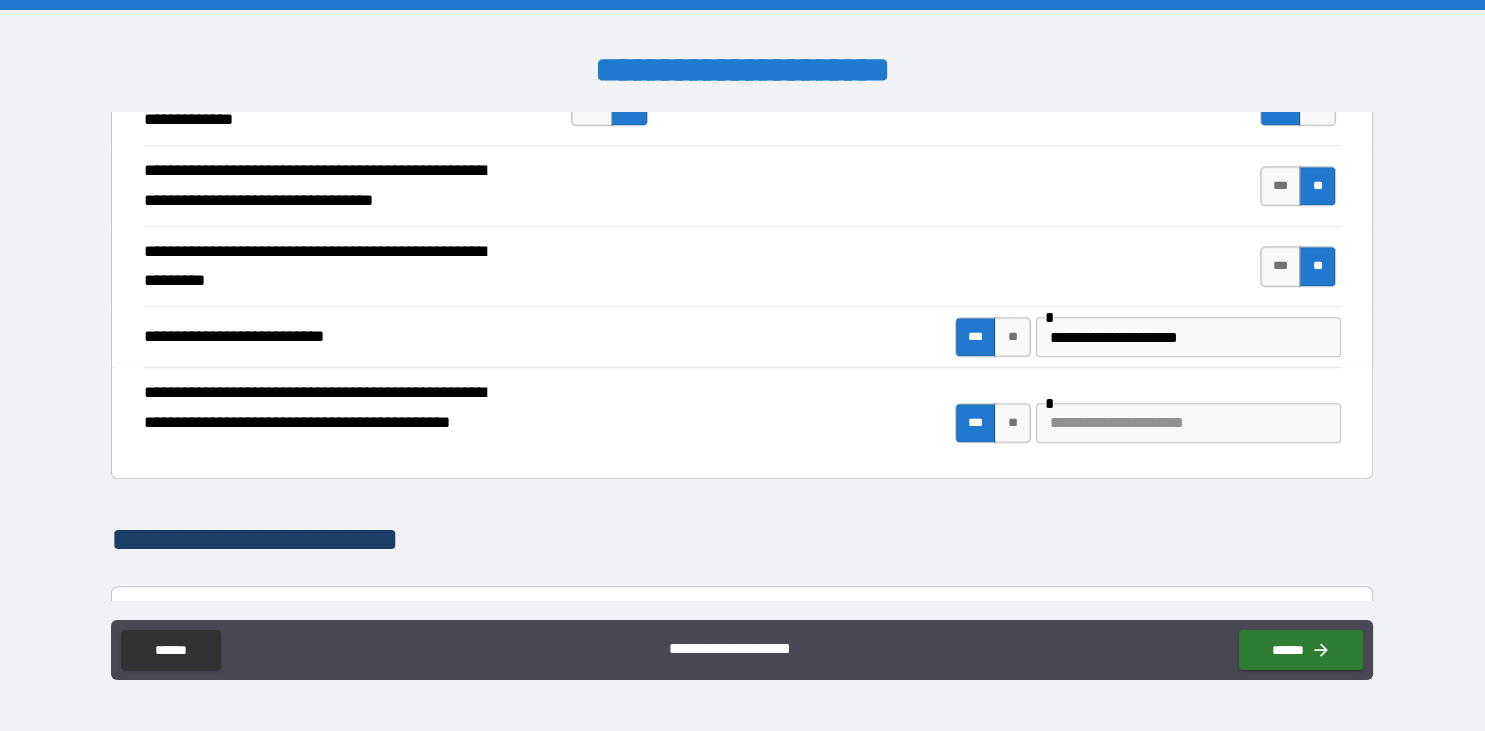 click on "**********" at bounding box center (742, 355) 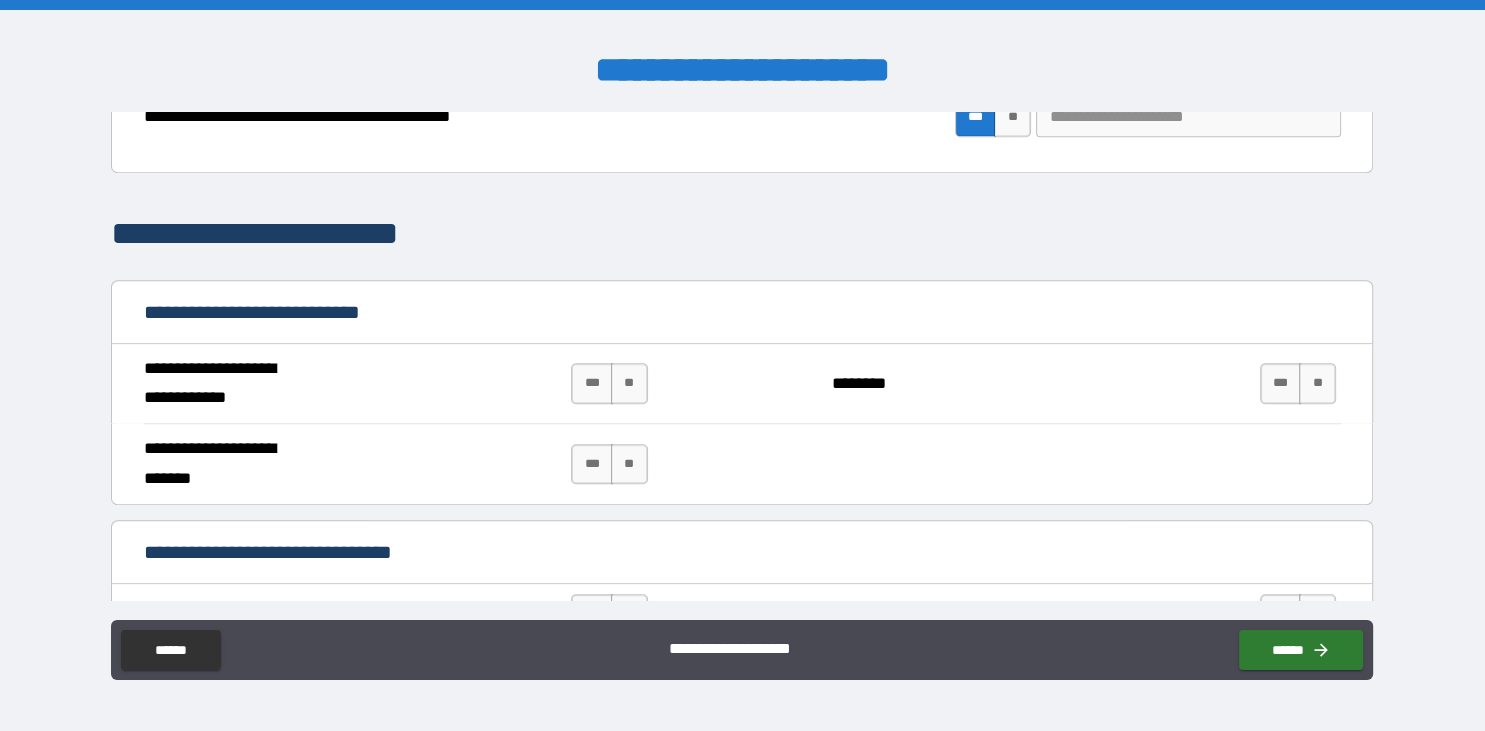 scroll, scrollTop: 1612, scrollLeft: 0, axis: vertical 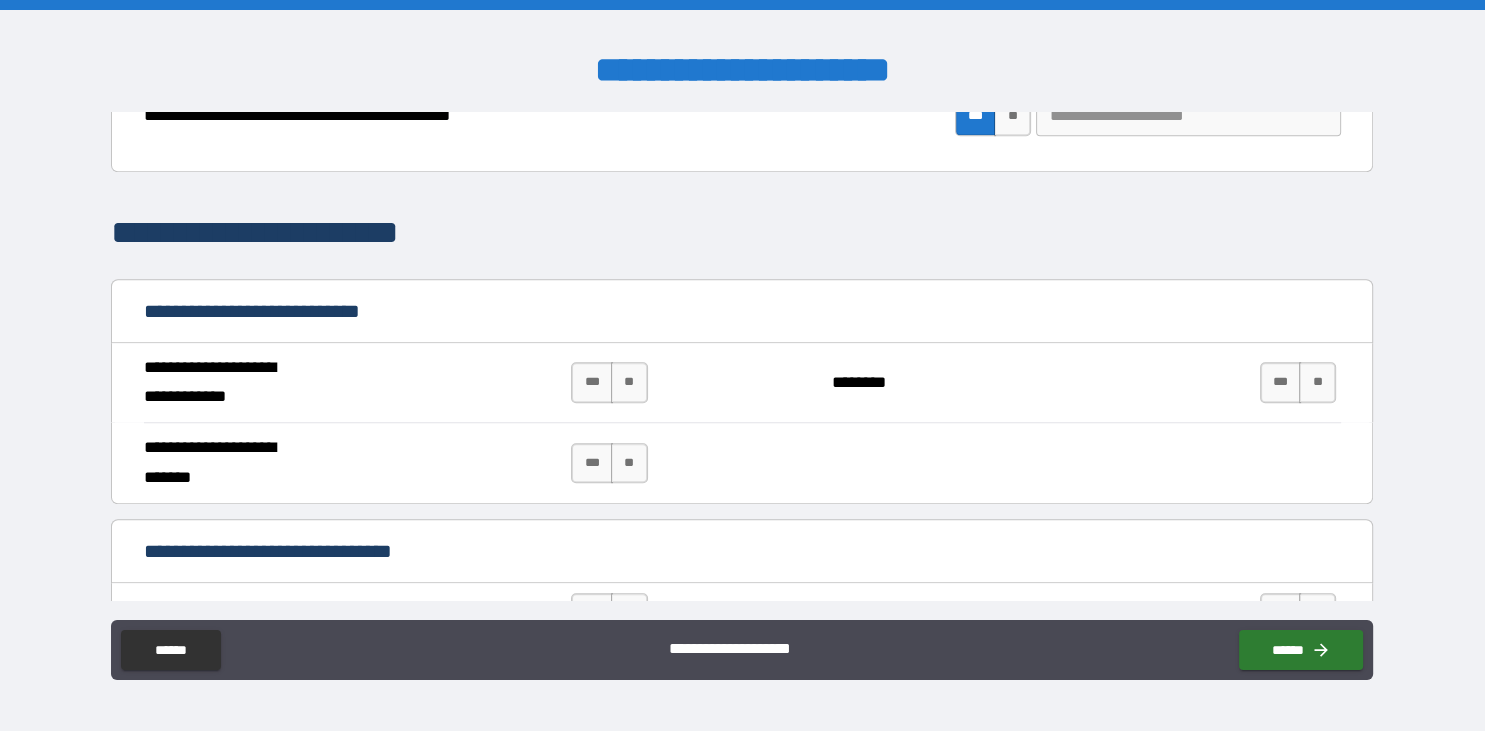 click on "**********" at bounding box center (742, 313) 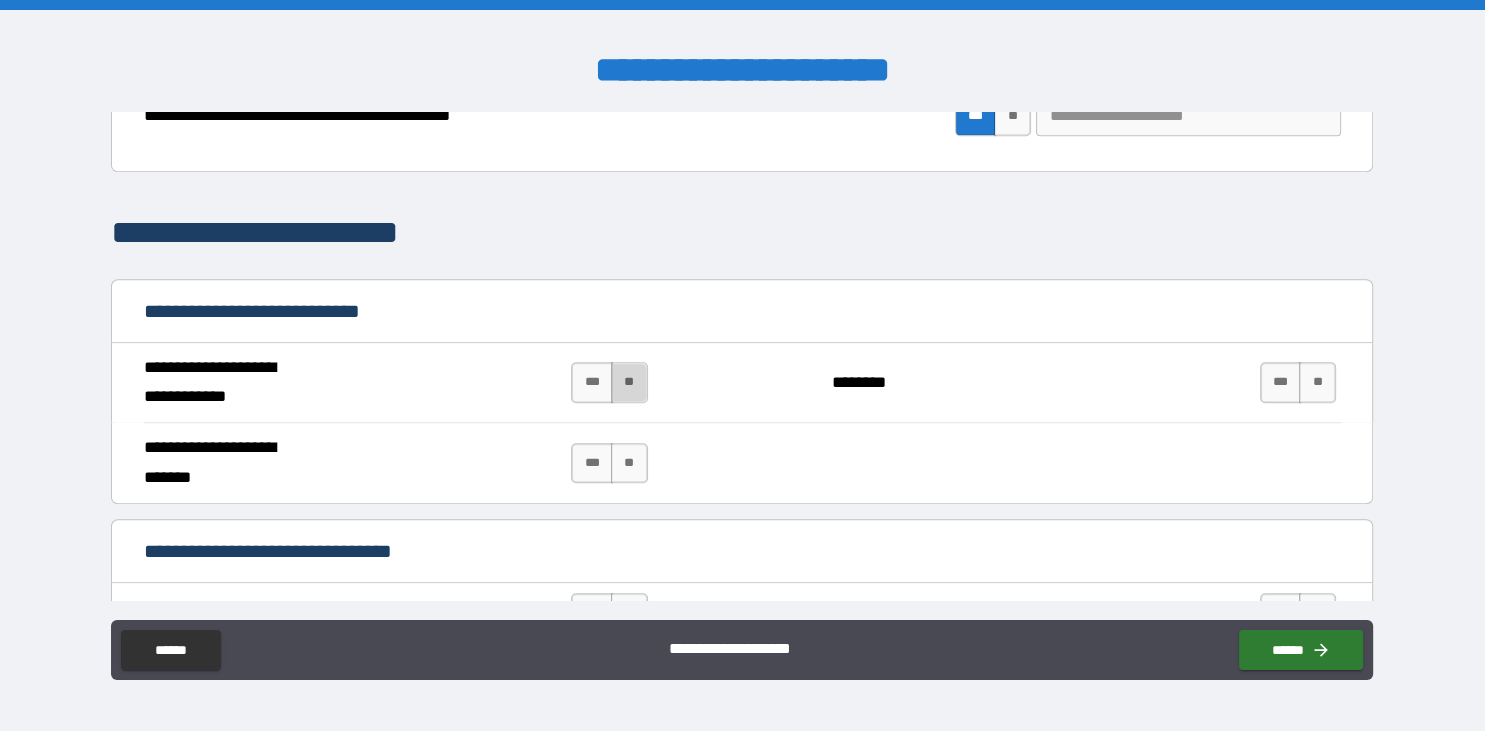 click on "**" at bounding box center [629, 382] 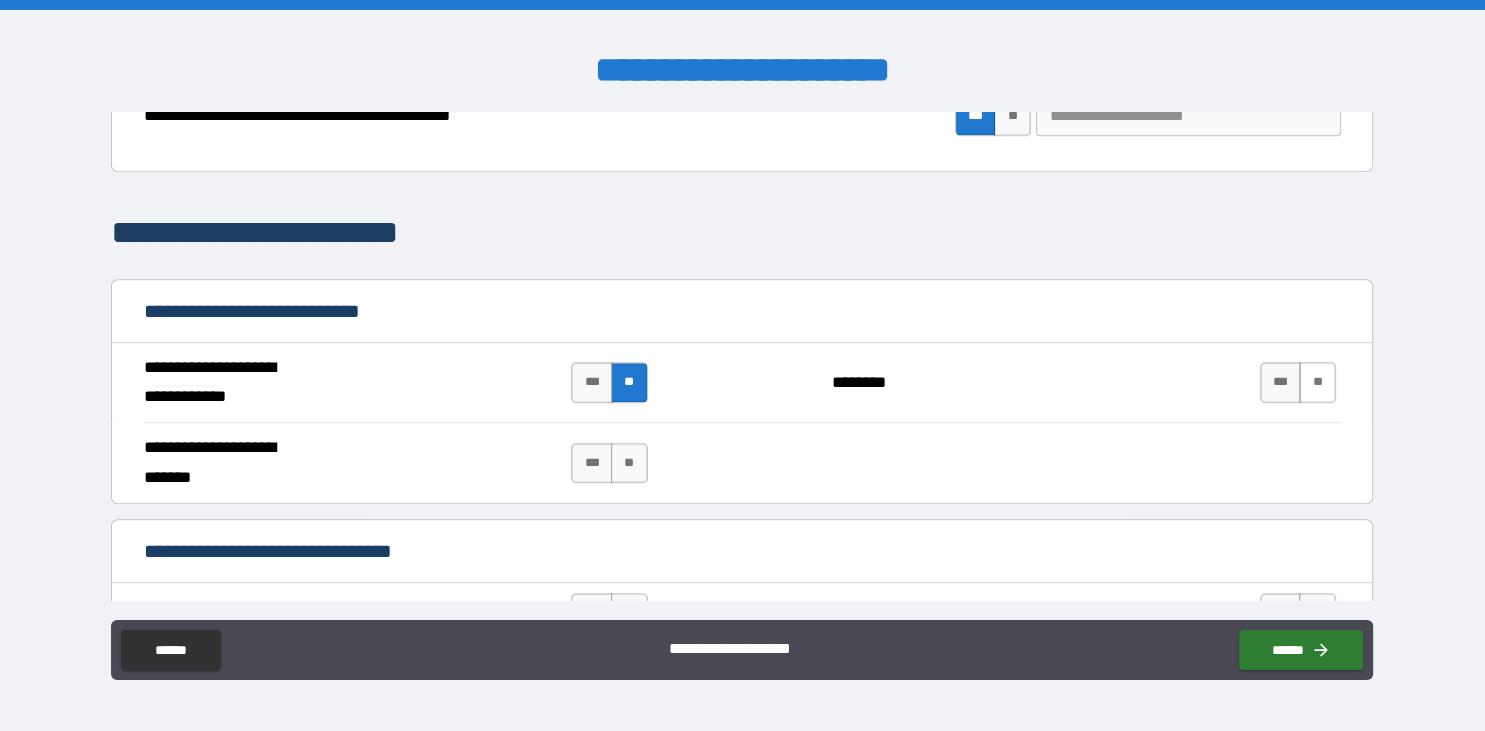 click on "**" at bounding box center (1317, 382) 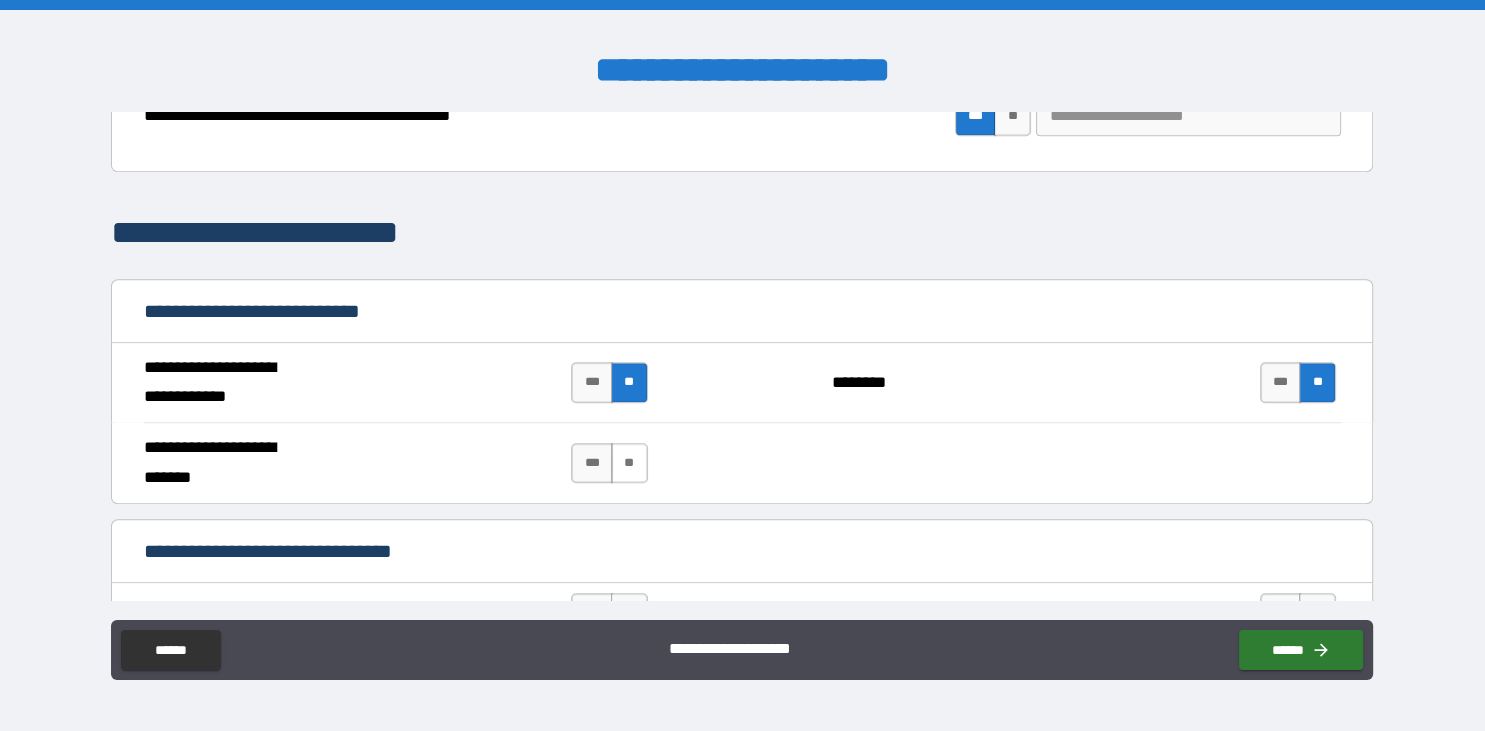 click on "**" at bounding box center (629, 463) 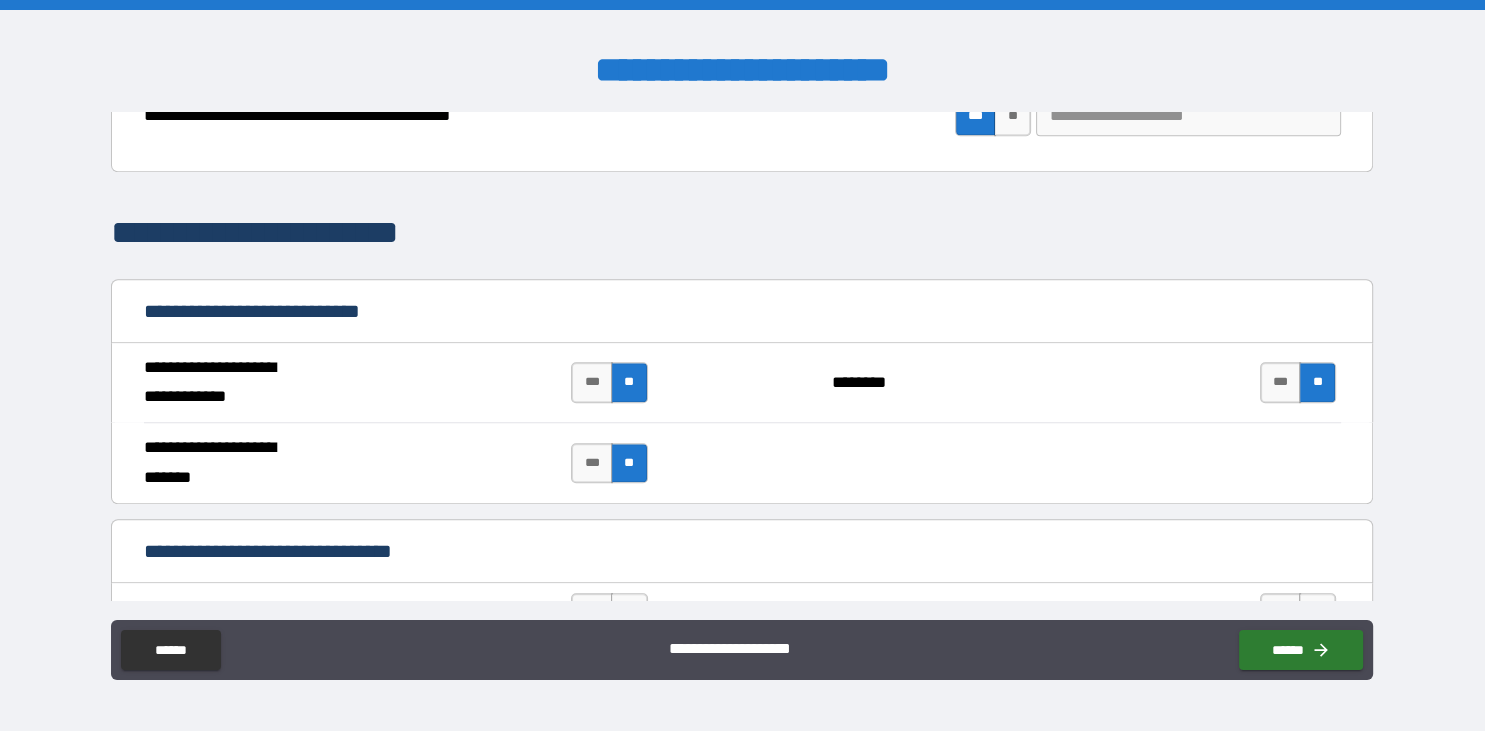 click on "**********" at bounding box center [742, 368] 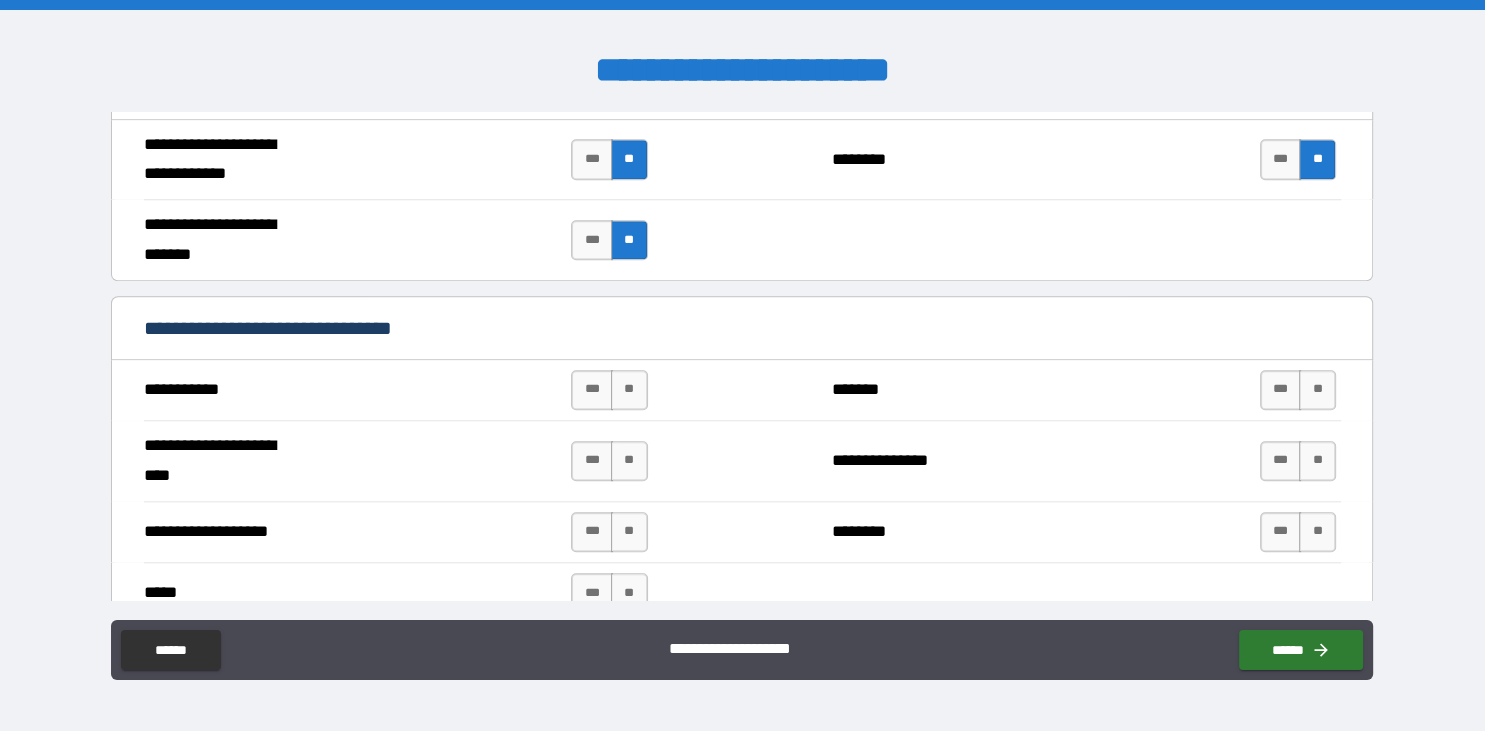 scroll, scrollTop: 1838, scrollLeft: 0, axis: vertical 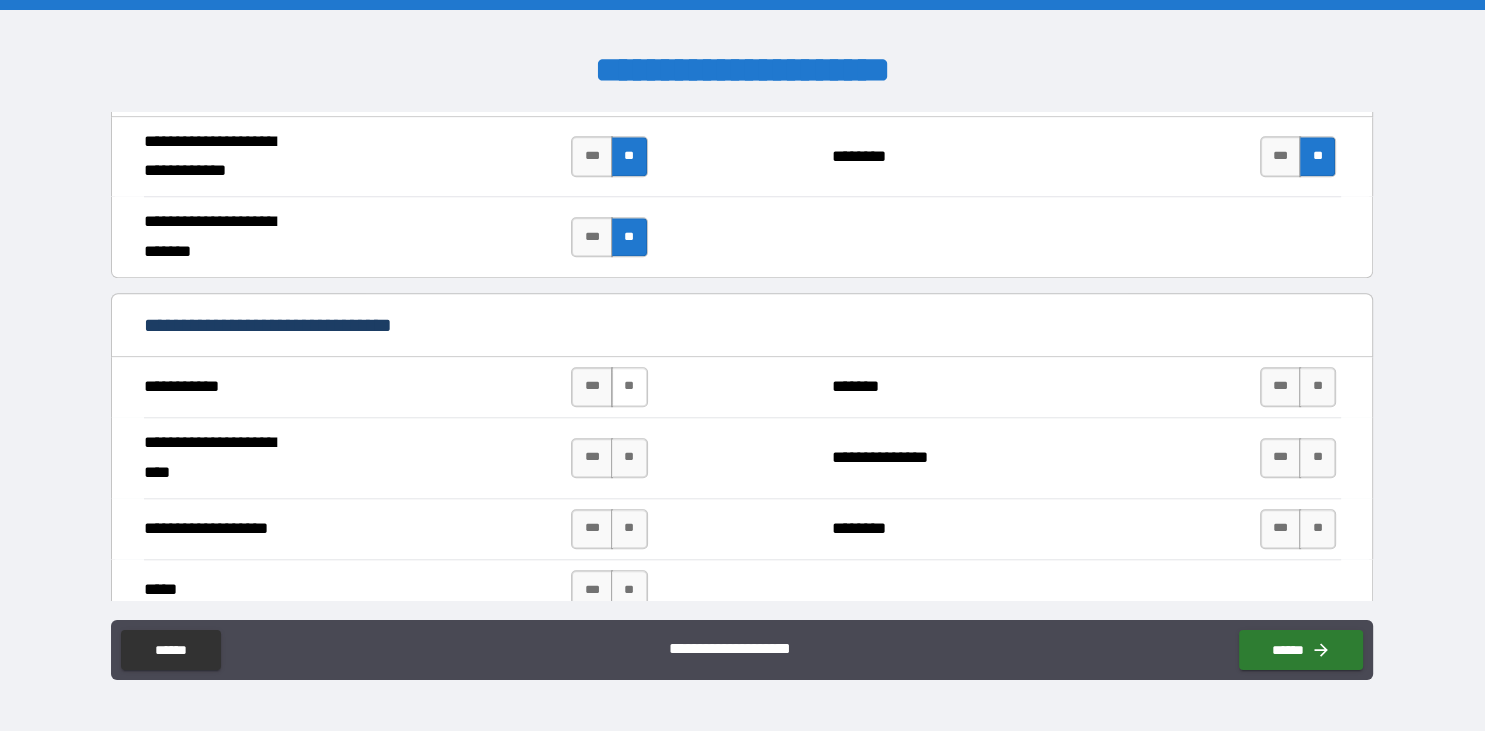 click on "**" at bounding box center (629, 387) 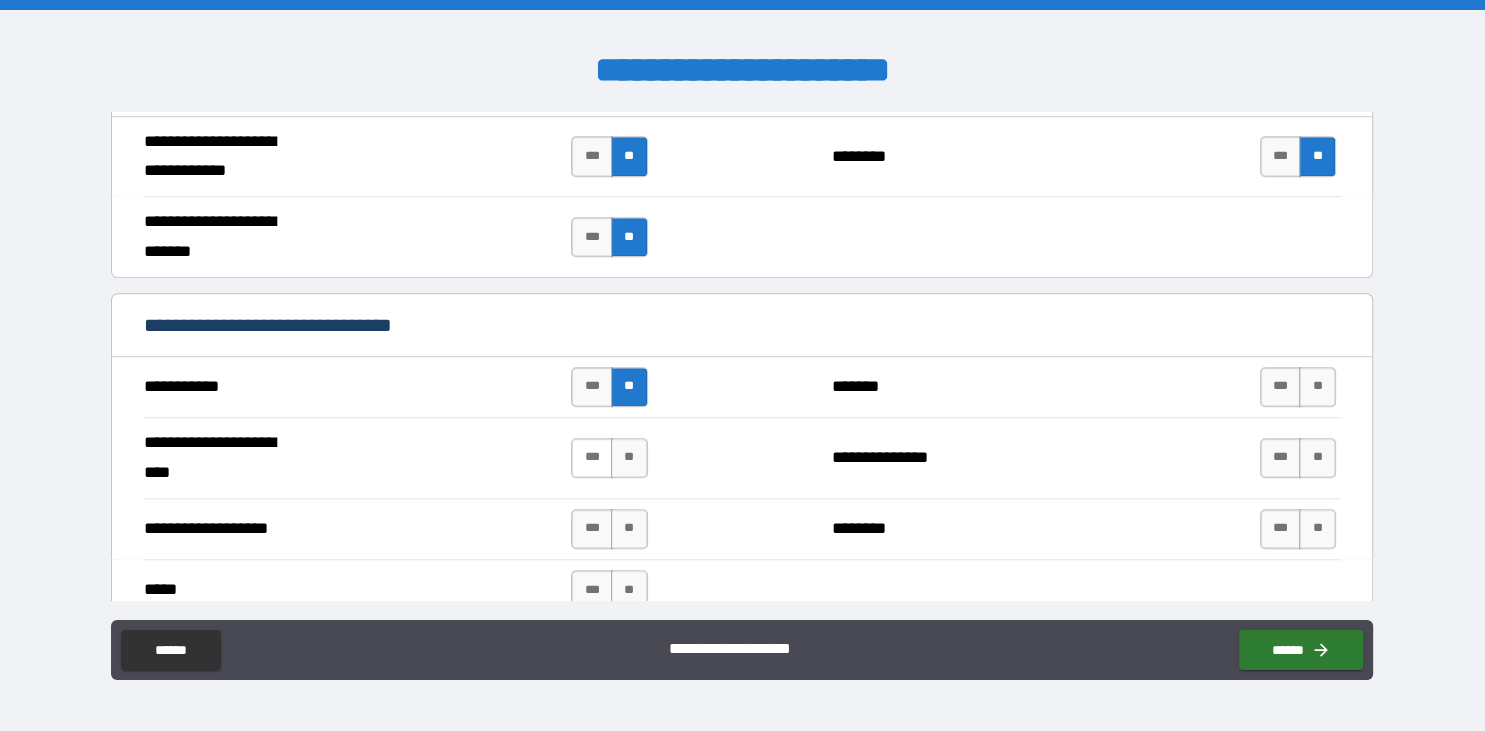 click on "***" at bounding box center (592, 458) 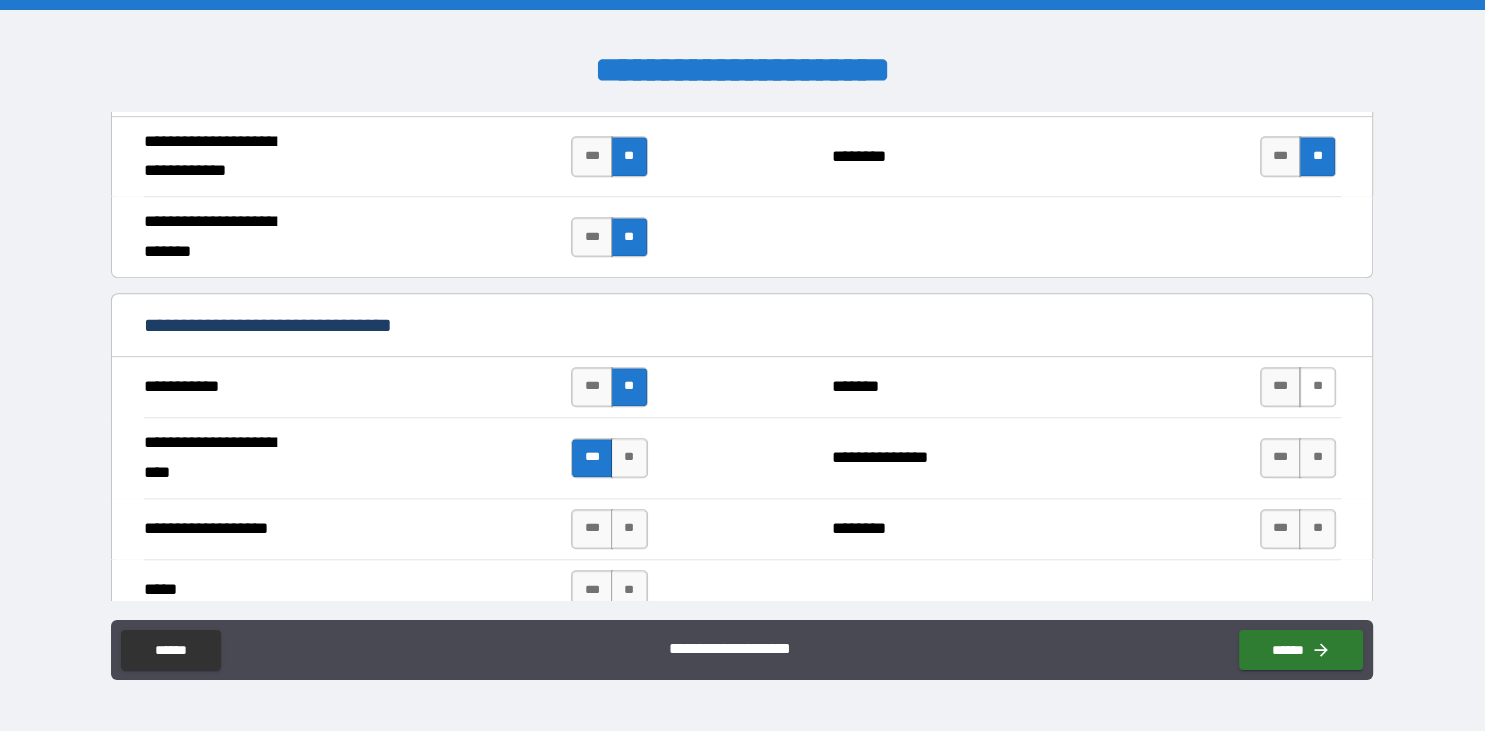click on "**" at bounding box center [1317, 387] 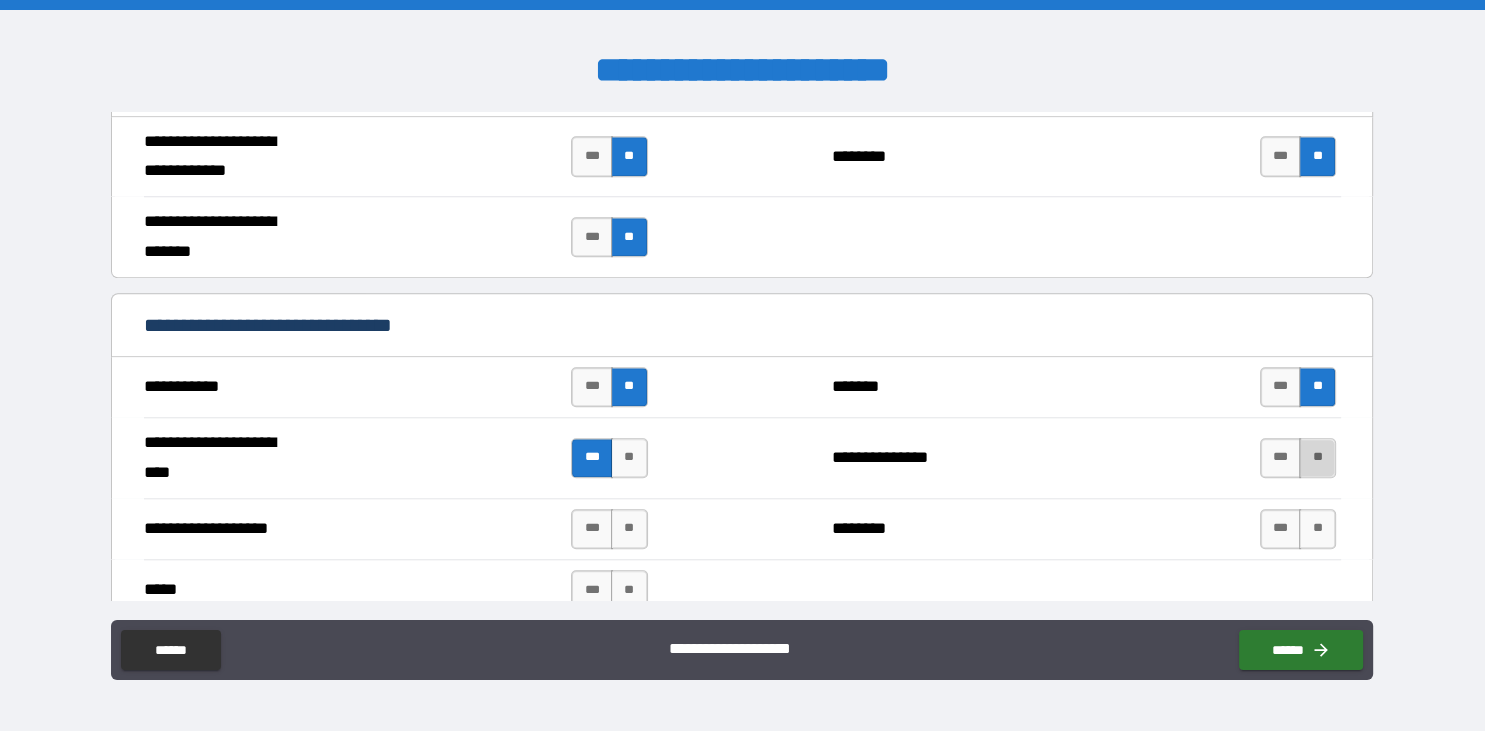 click on "**" at bounding box center (1317, 458) 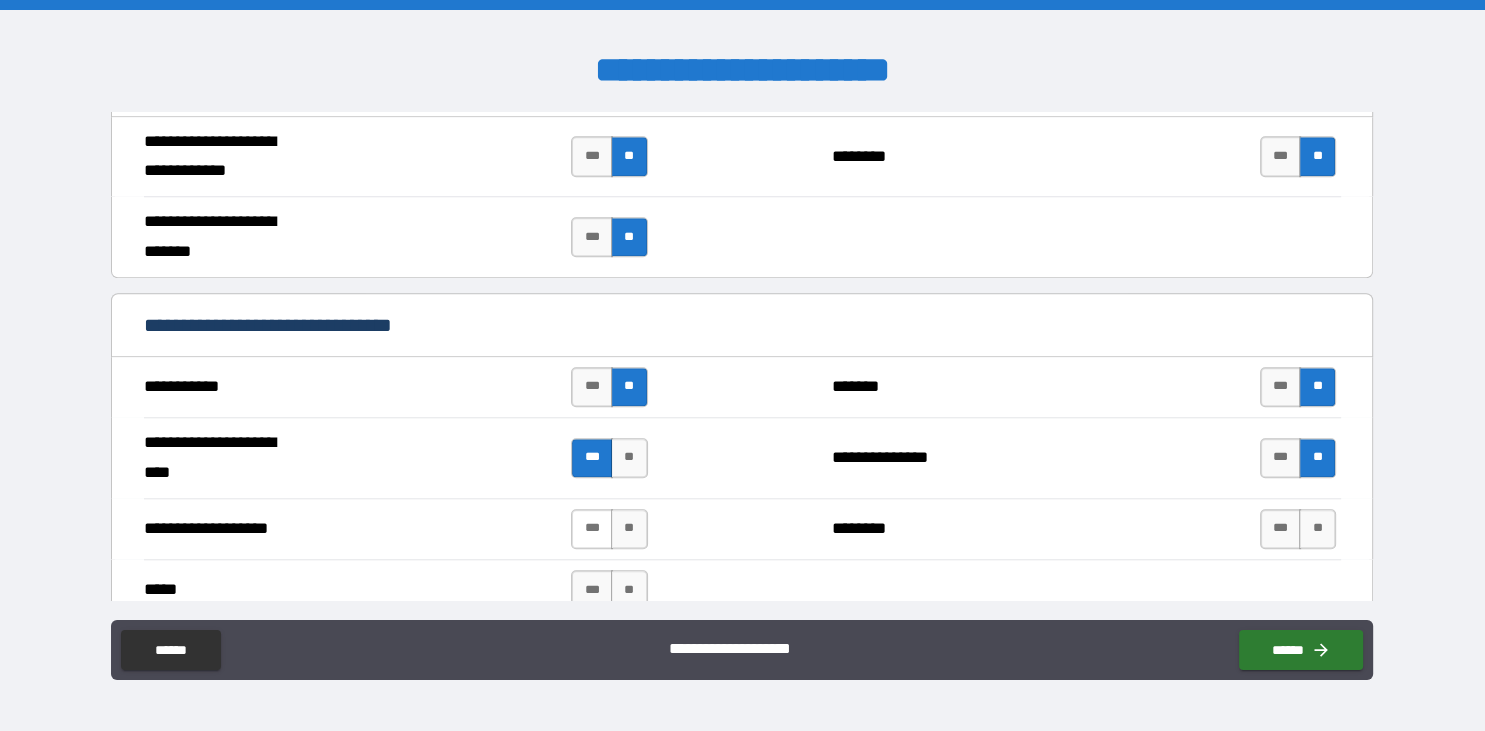 click on "***" at bounding box center [592, 529] 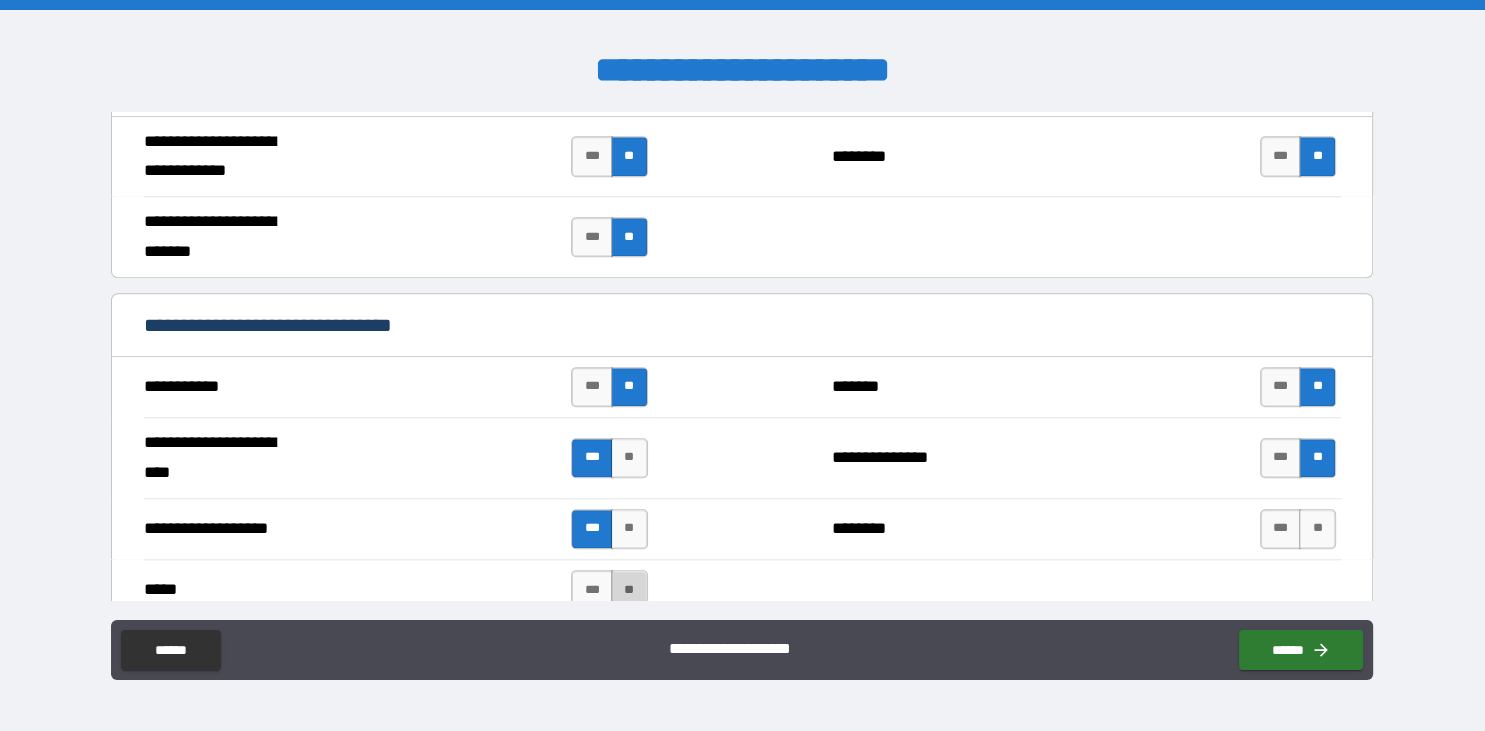 click on "**" at bounding box center (629, 590) 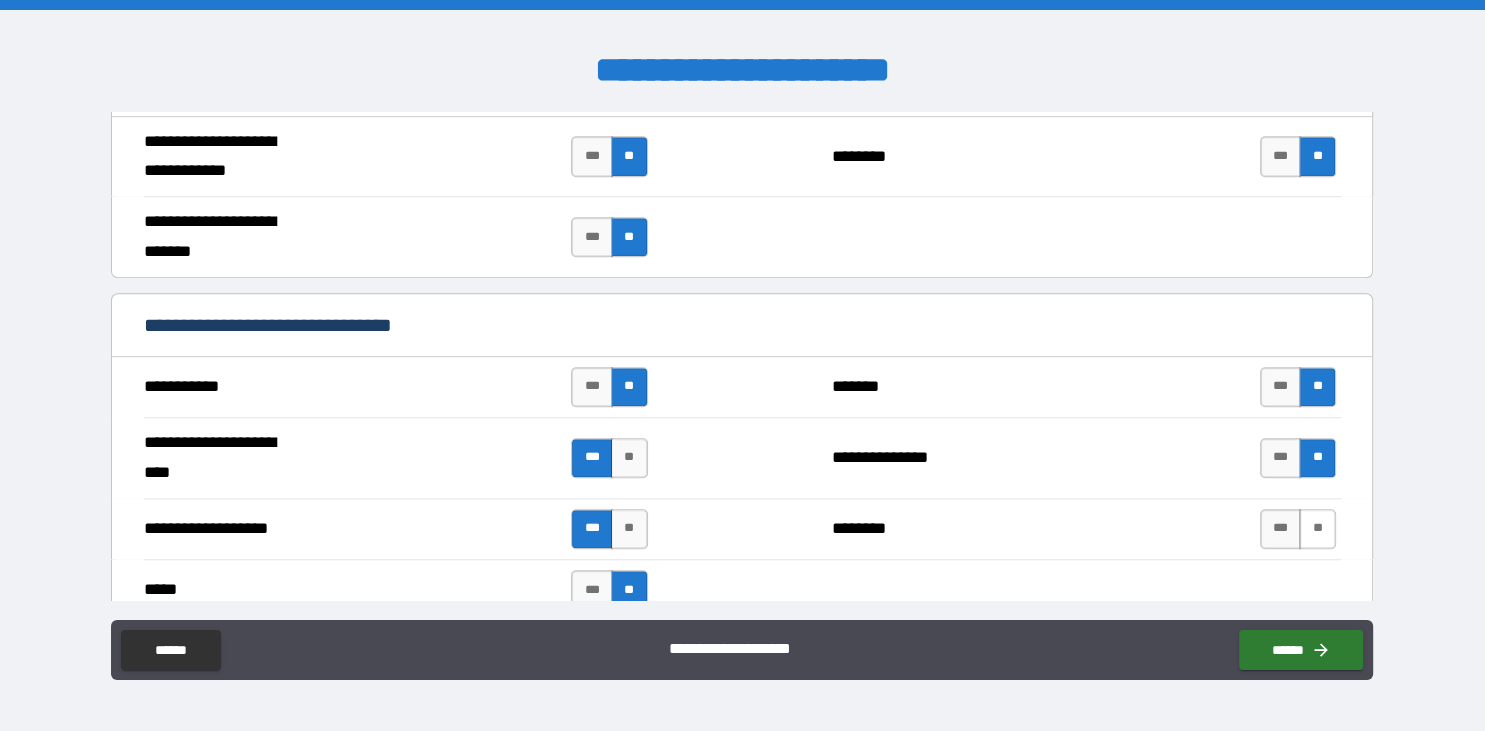 click on "**" at bounding box center (1317, 529) 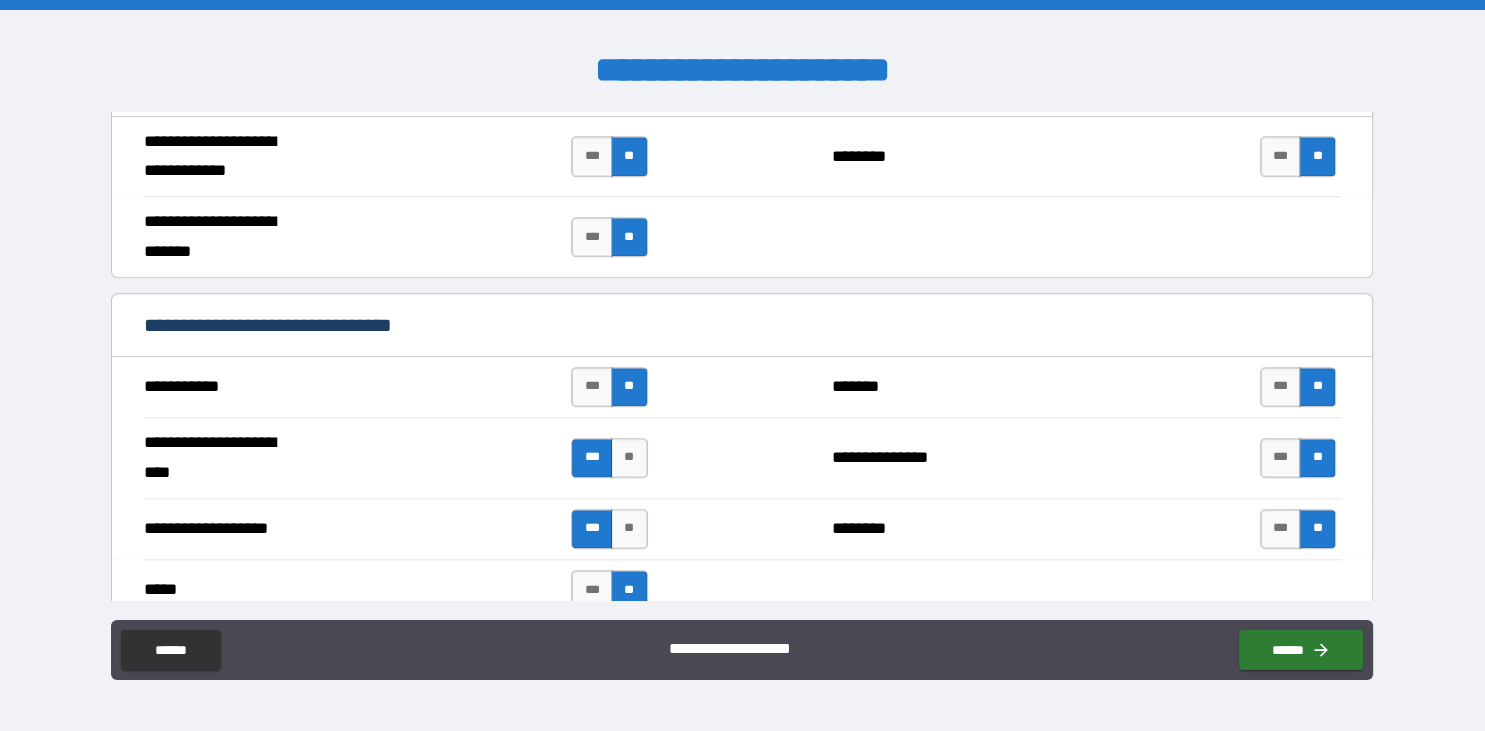 click on "**********" at bounding box center [742, 368] 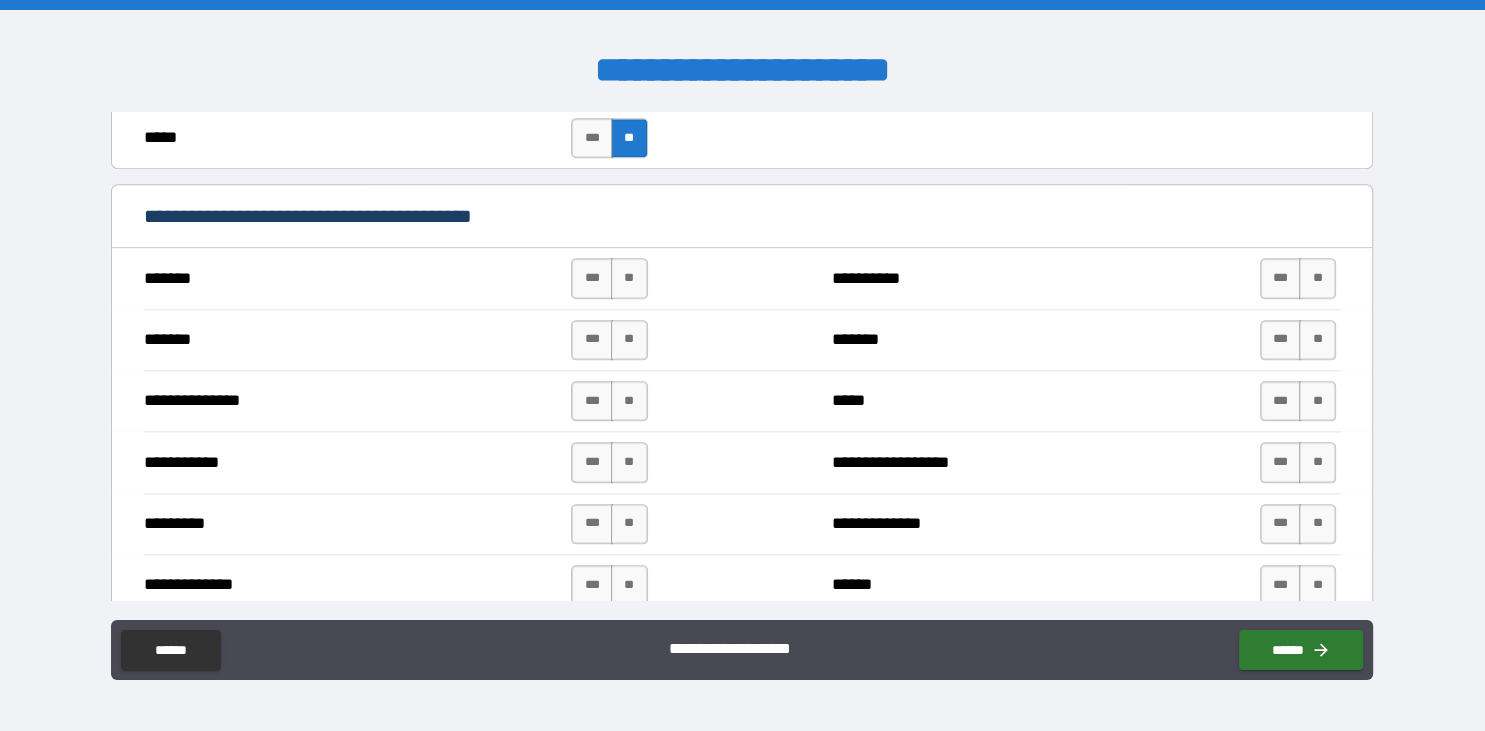 scroll, scrollTop: 2310, scrollLeft: 0, axis: vertical 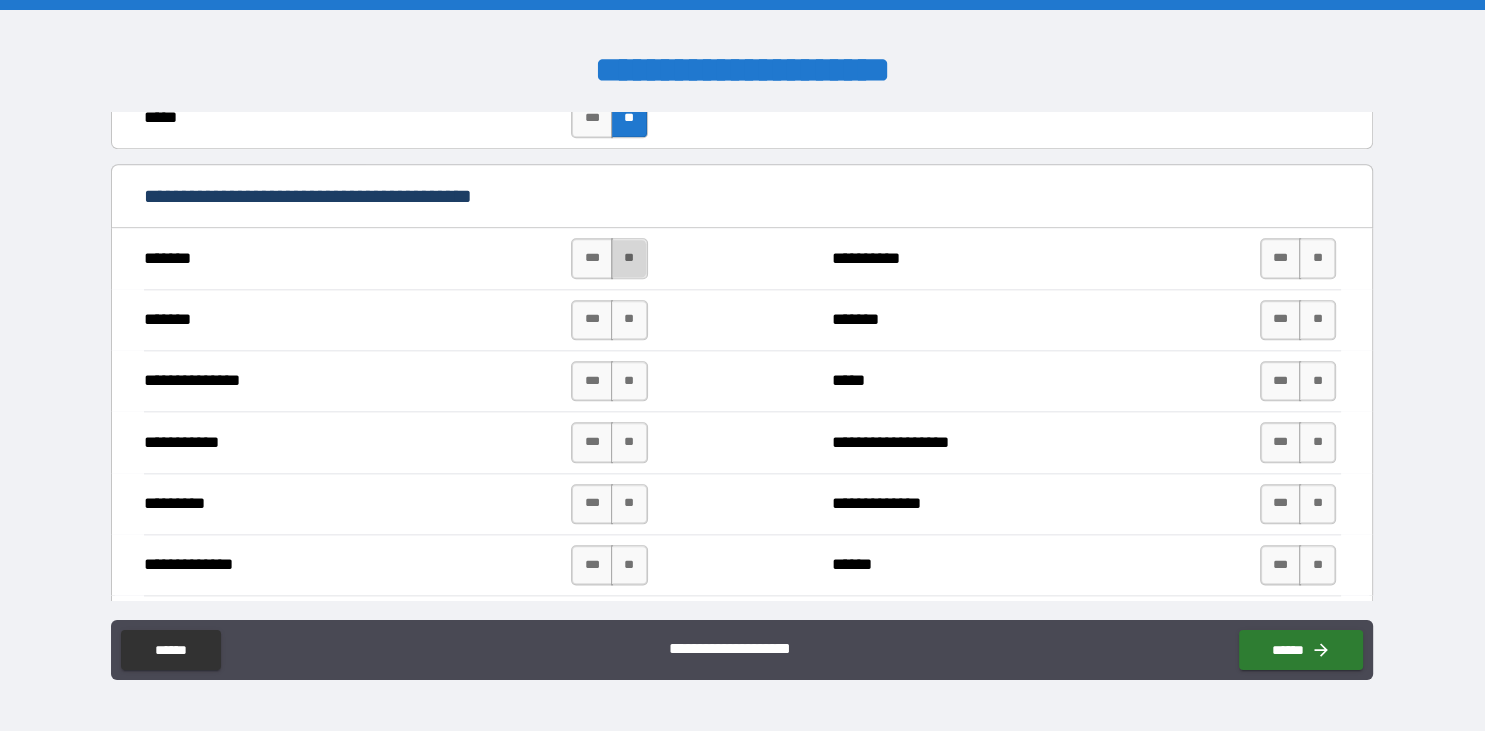 click on "**" at bounding box center (629, 258) 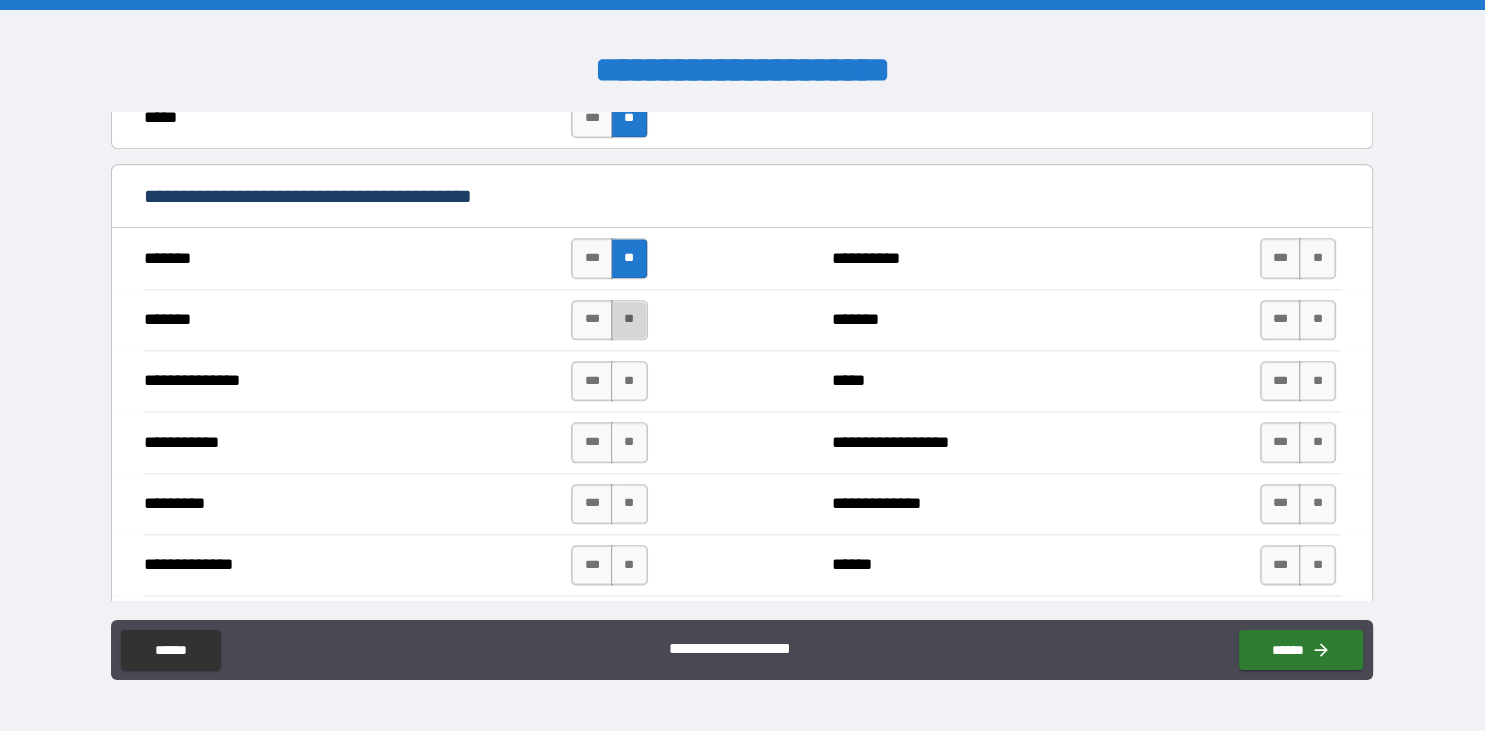click on "**" at bounding box center [629, 320] 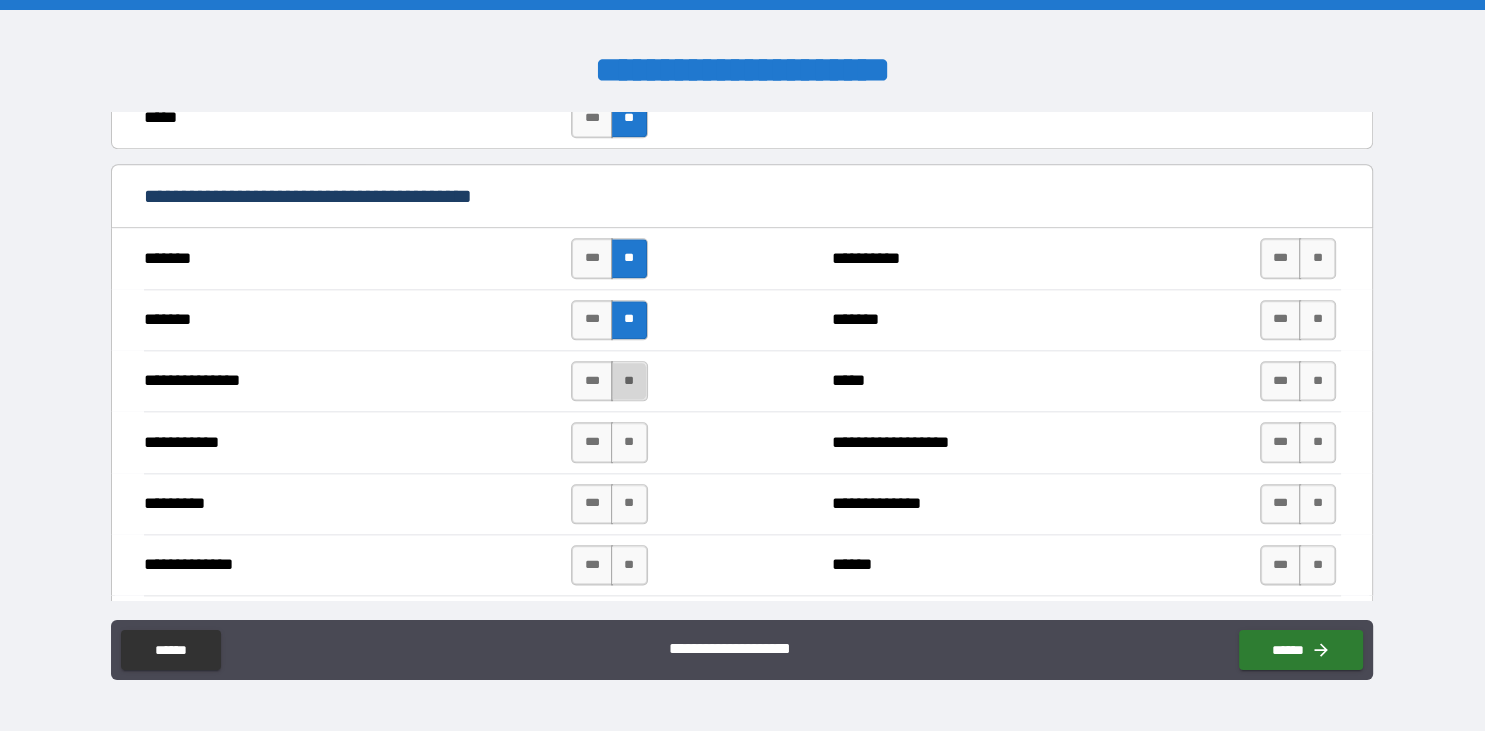 click on "**" at bounding box center [629, 381] 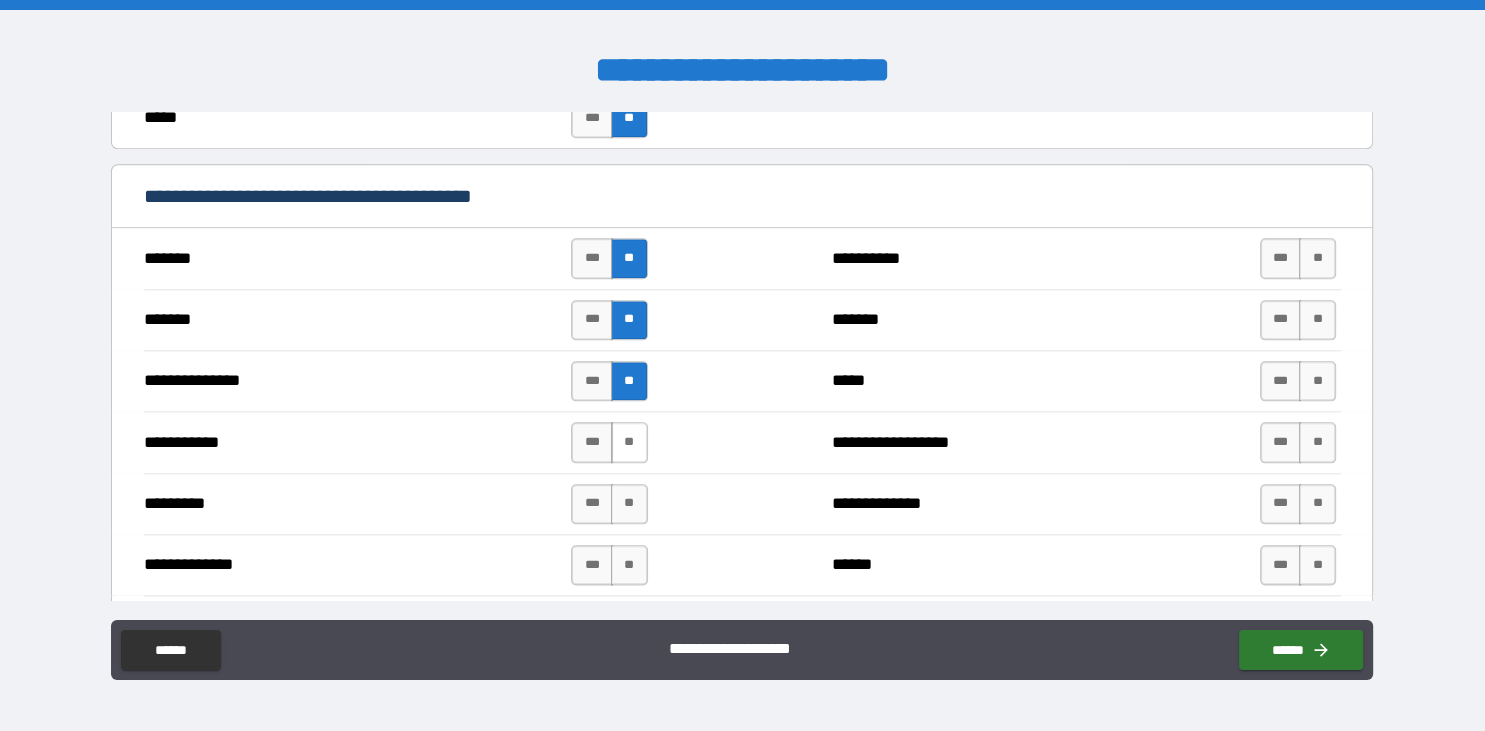 click on "**" at bounding box center [629, 442] 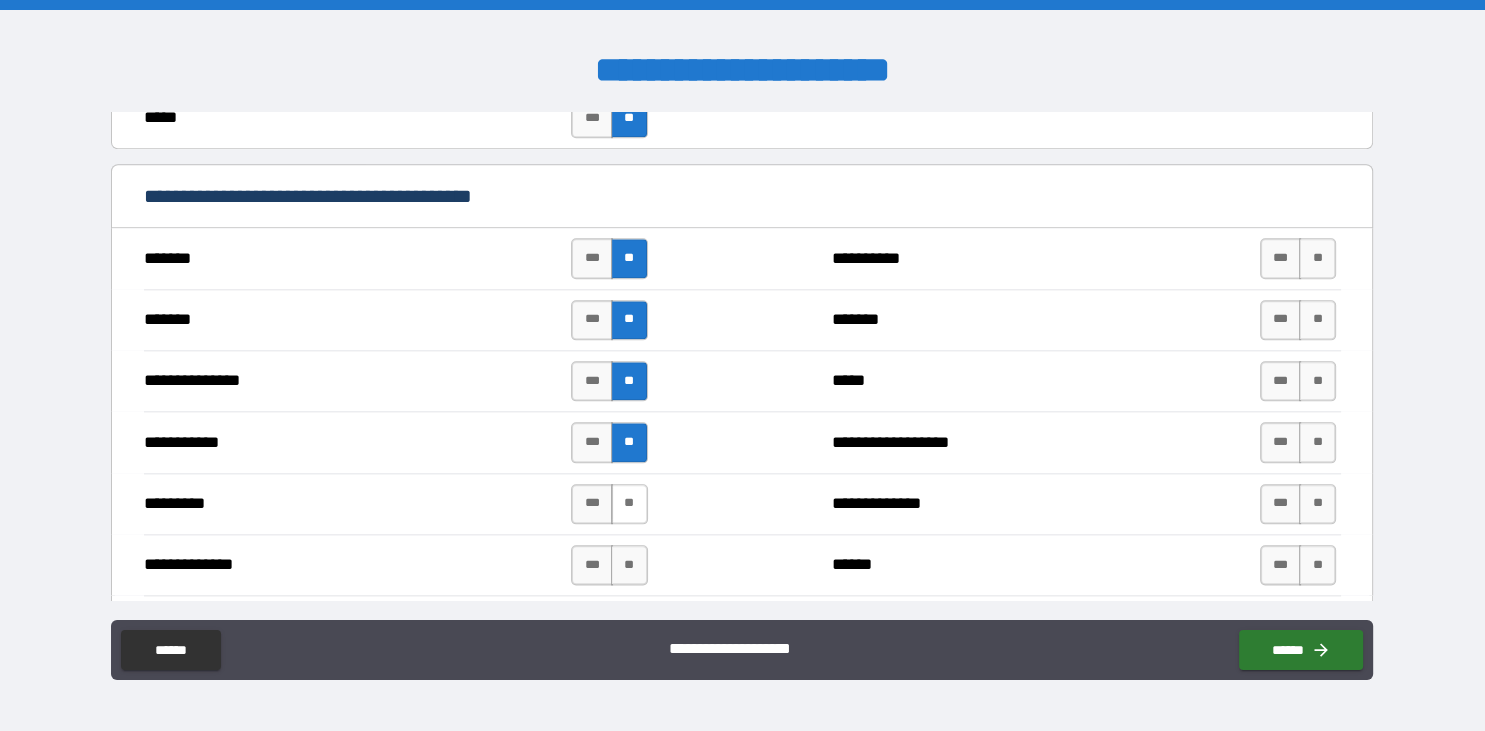 click on "**" at bounding box center (629, 504) 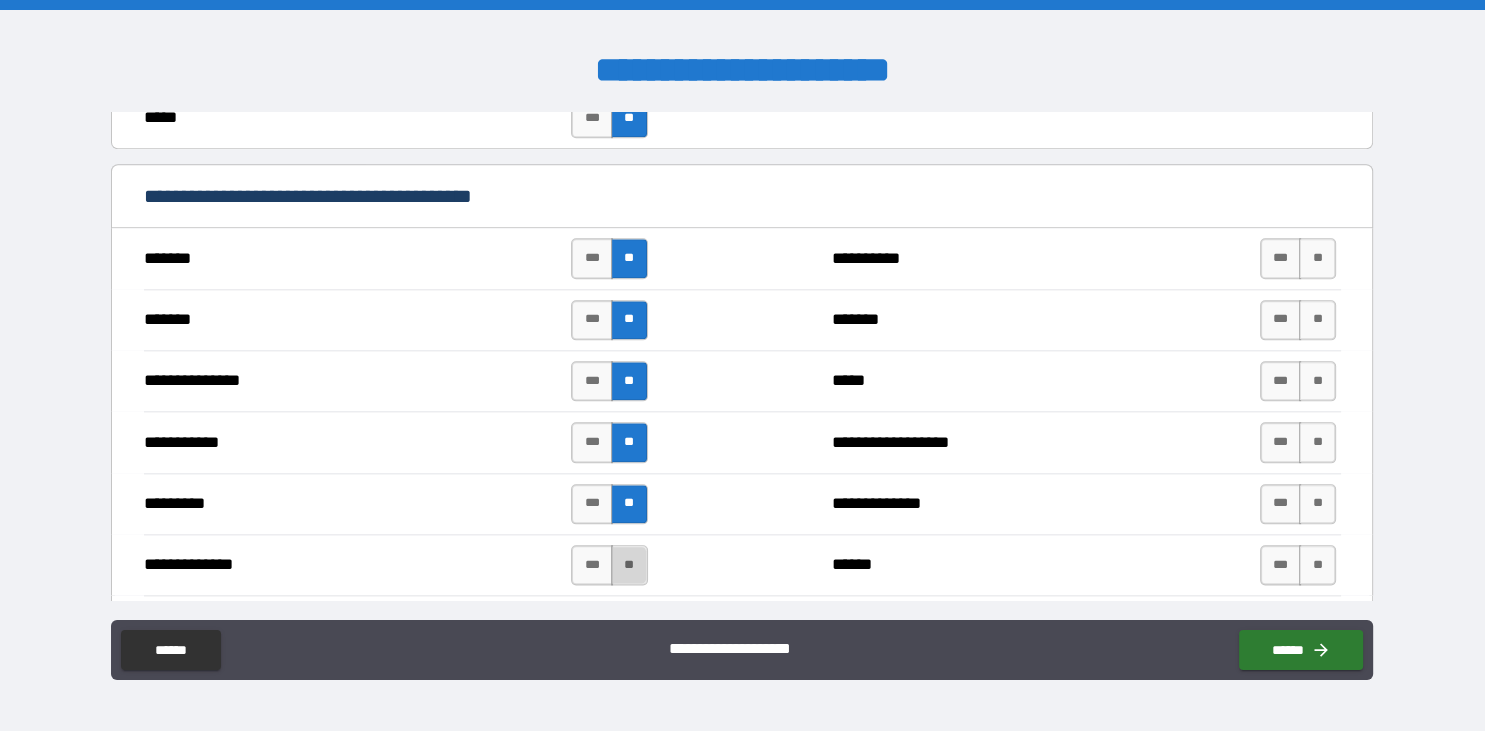 click on "**" at bounding box center (629, 565) 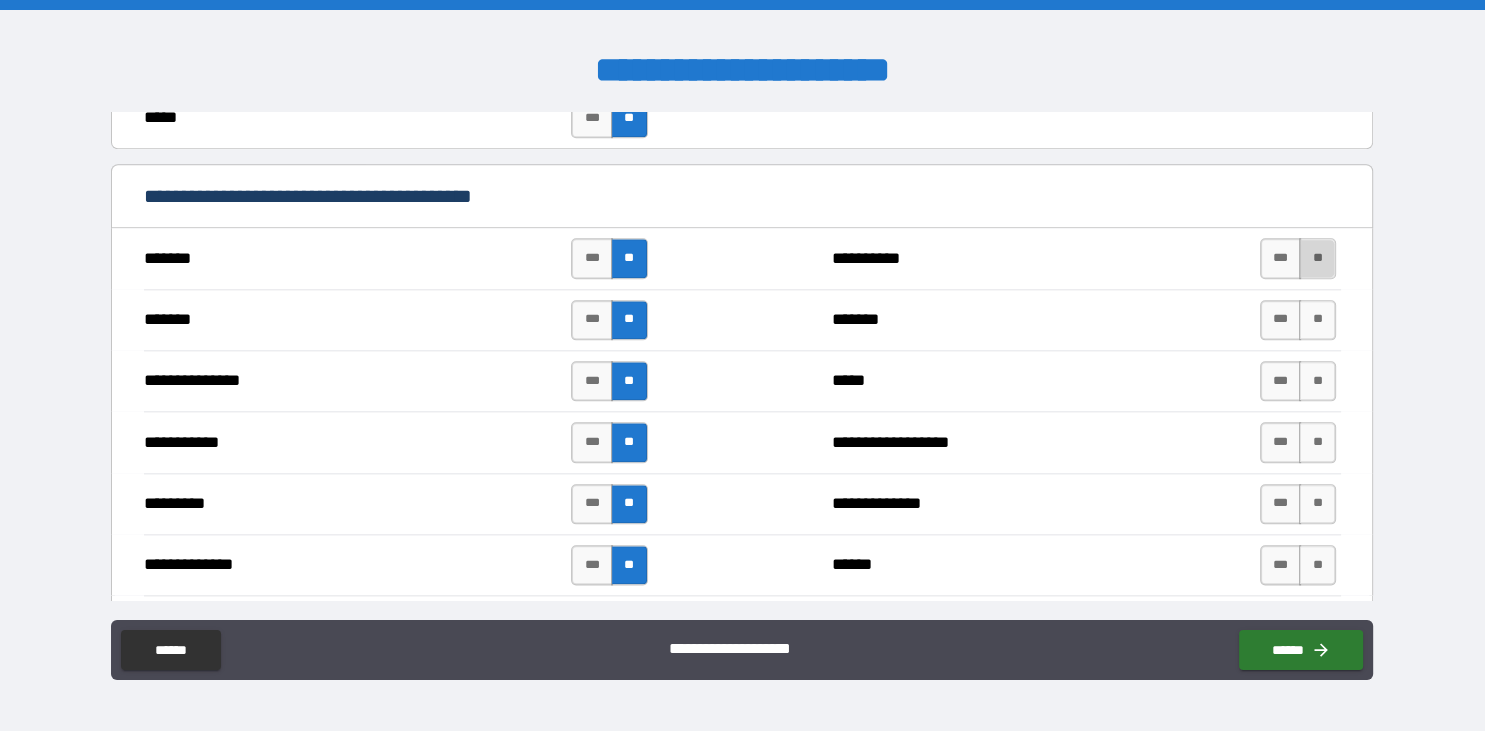 click on "**" at bounding box center [1317, 258] 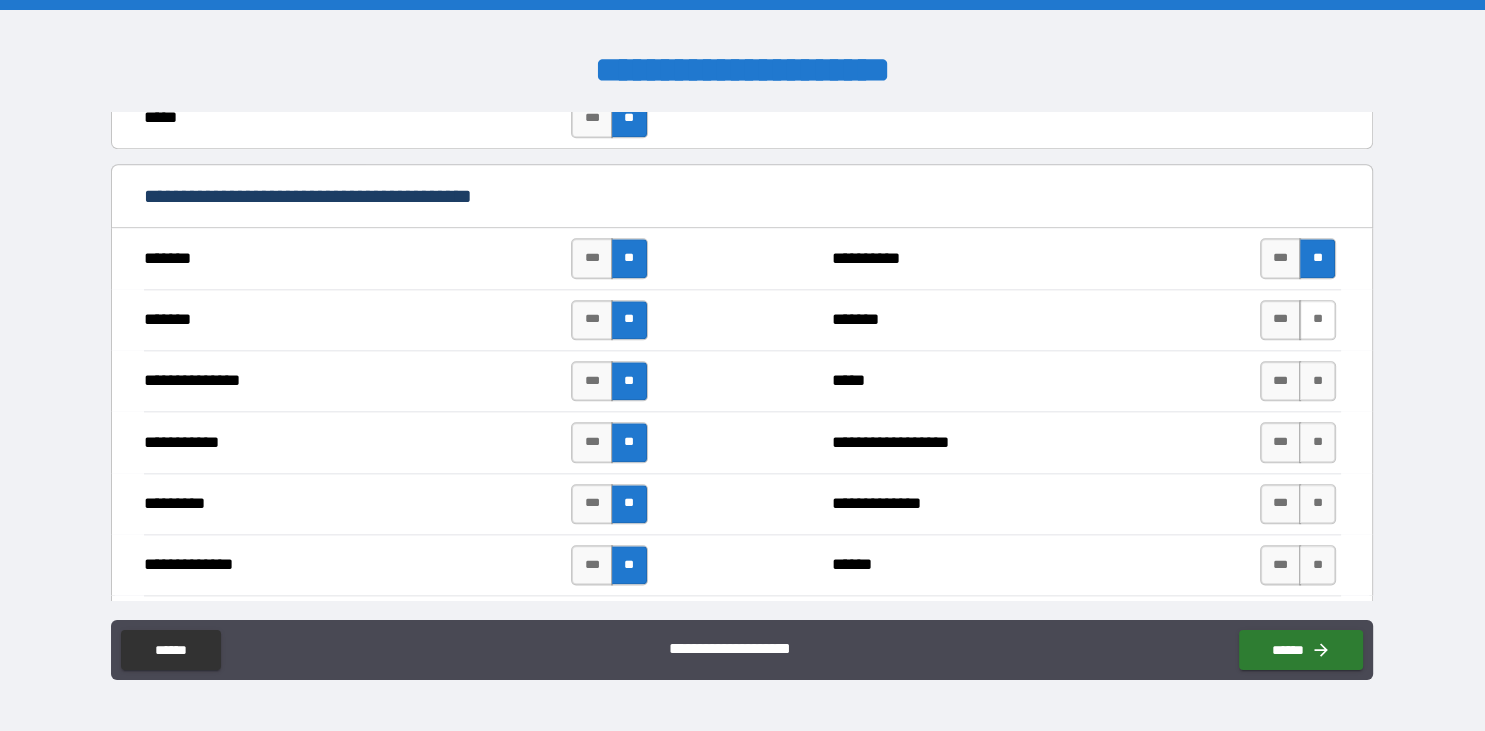 click on "**" at bounding box center [1317, 320] 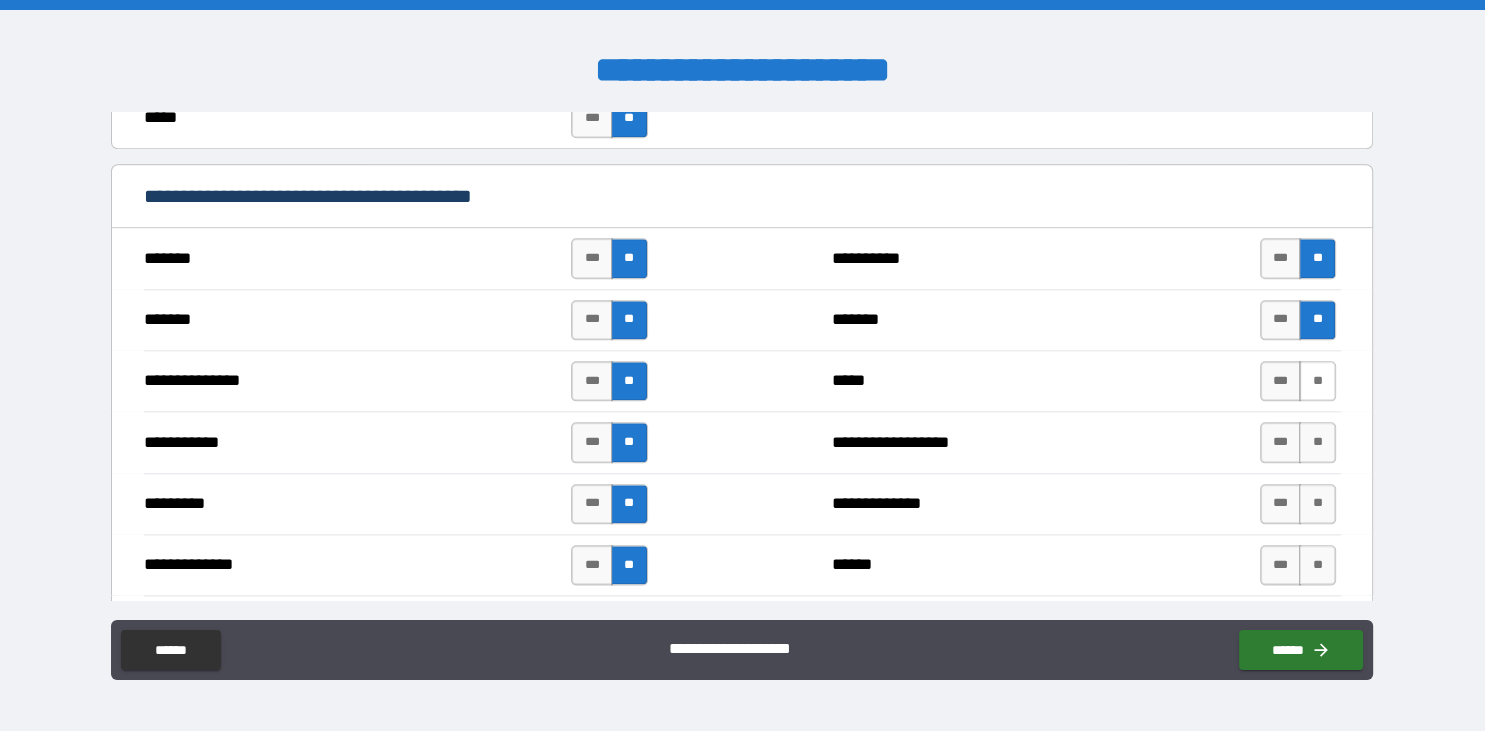 click on "**" at bounding box center (1317, 381) 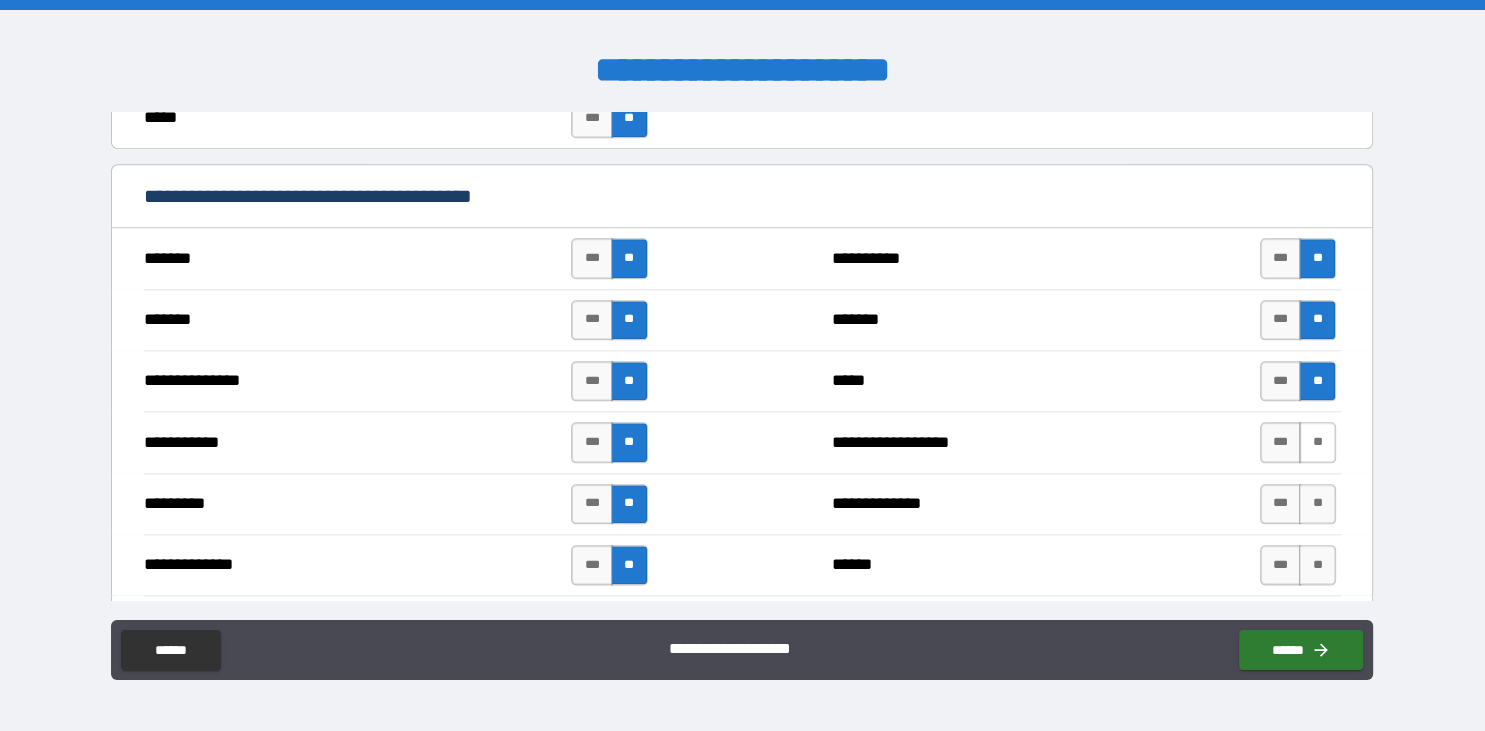 click on "**" at bounding box center (1317, 442) 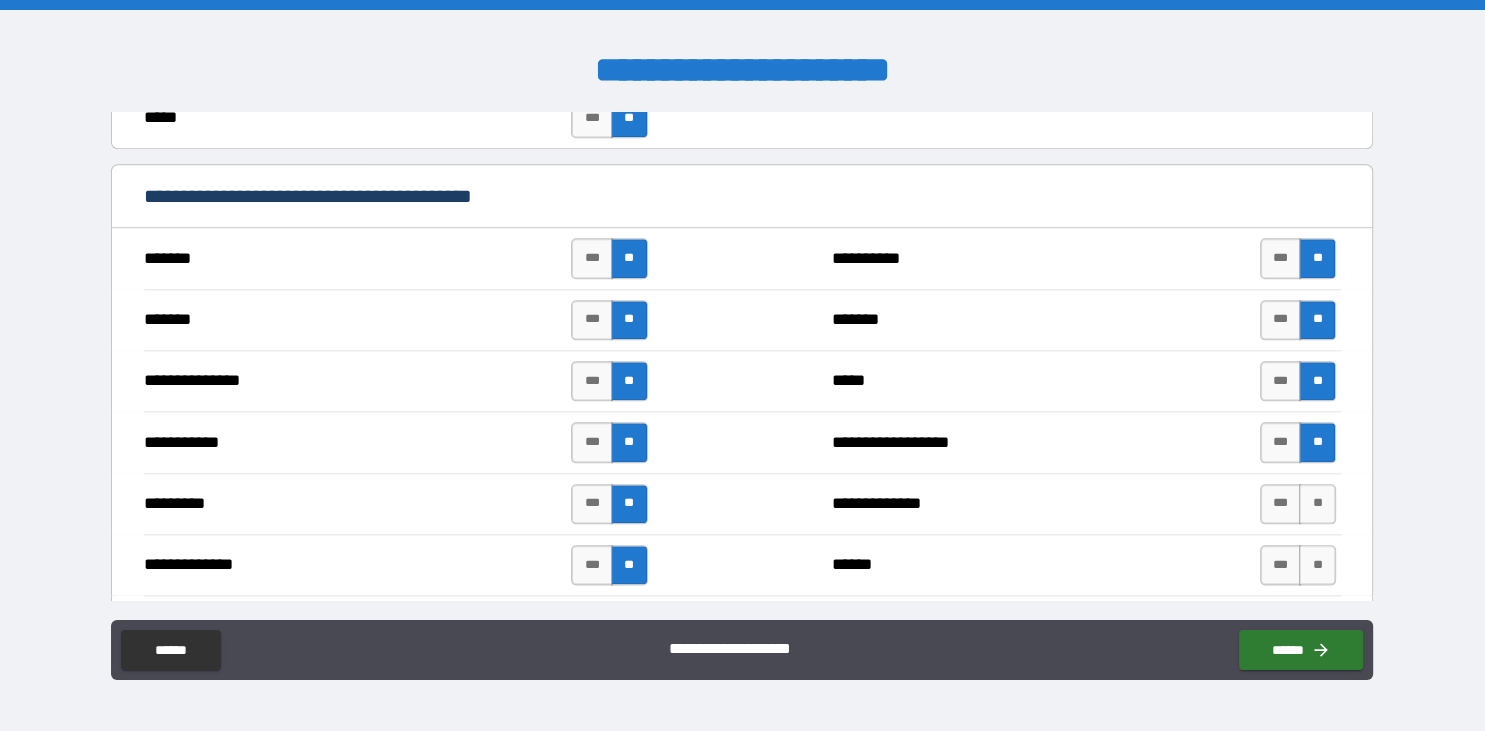 click on "**********" at bounding box center [742, 441] 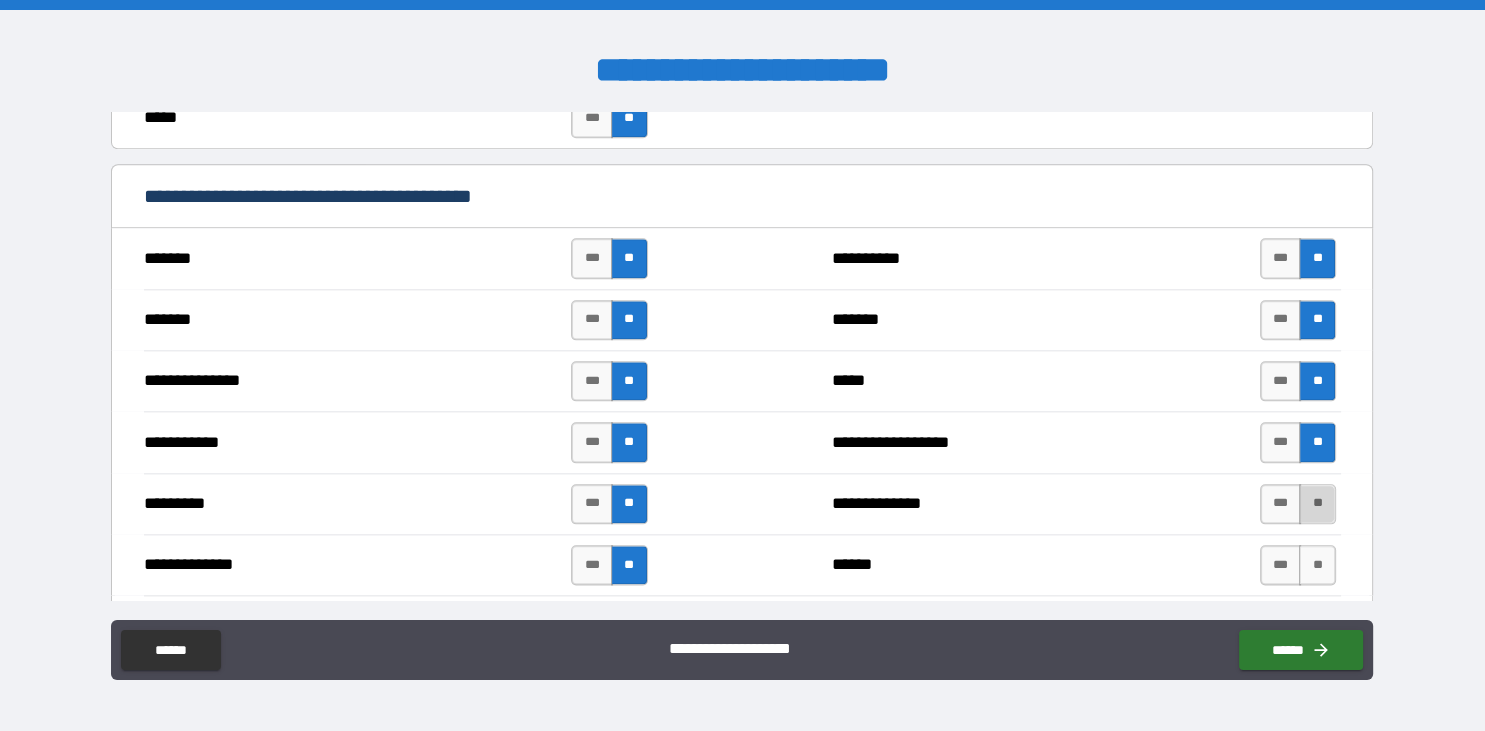 click on "**" at bounding box center [1317, 504] 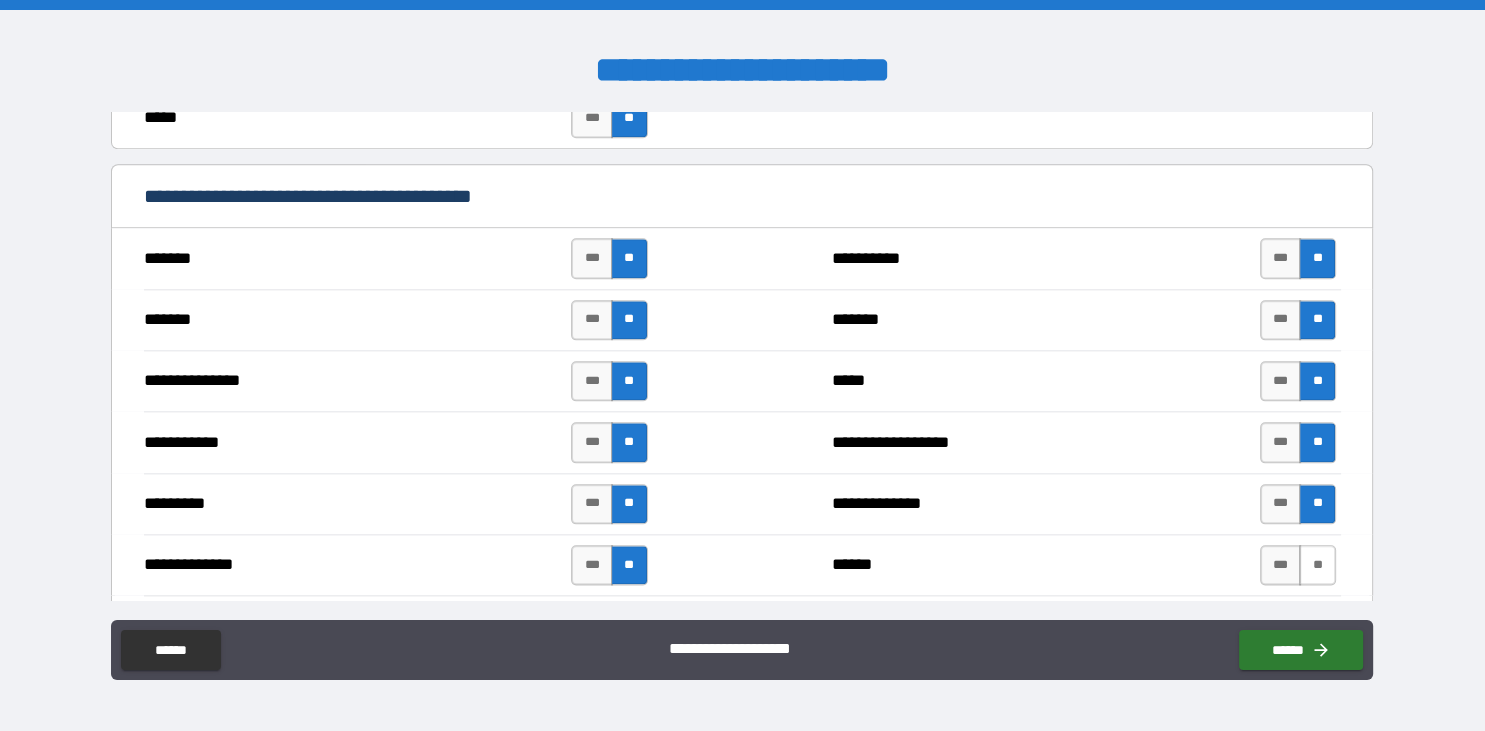 click on "**" at bounding box center [1317, 565] 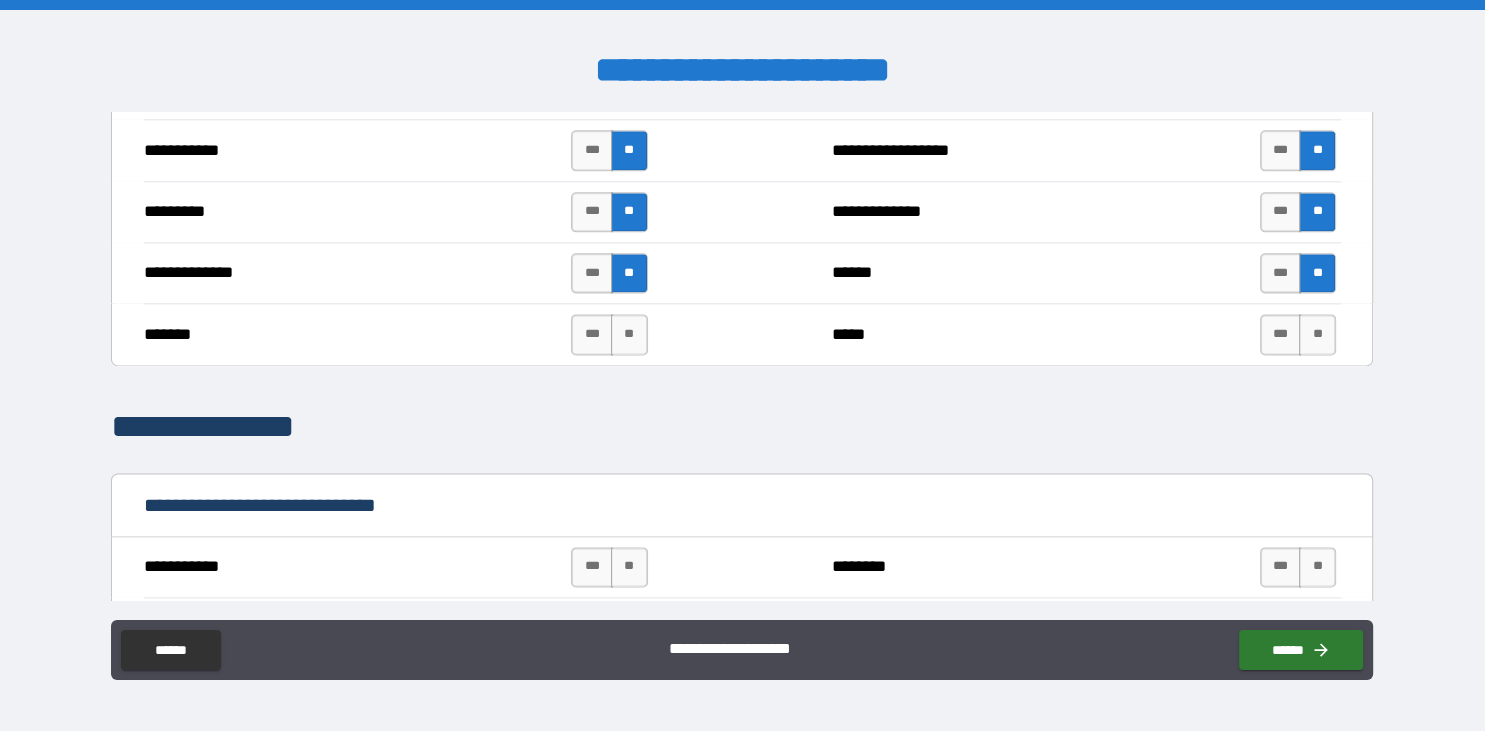 scroll, scrollTop: 2604, scrollLeft: 0, axis: vertical 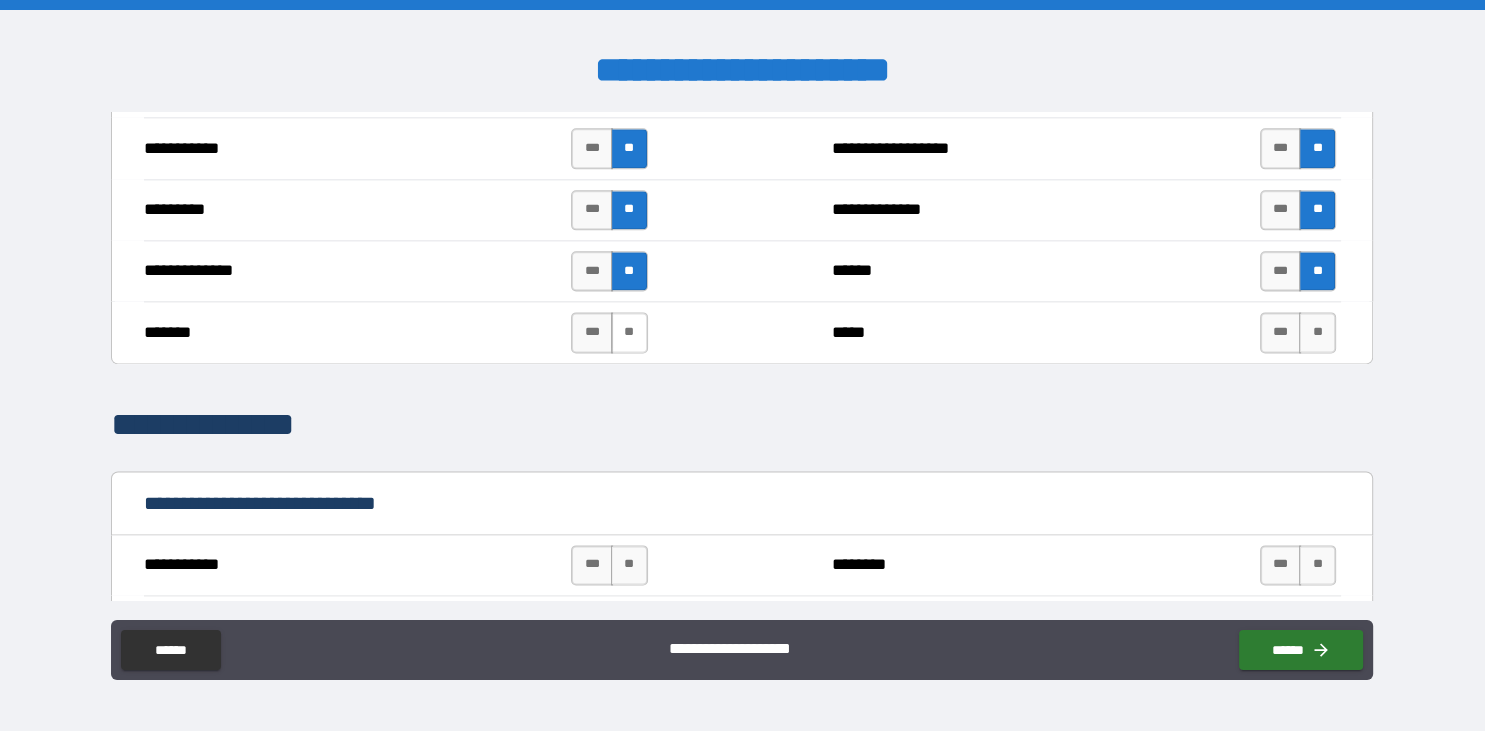 click on "**" at bounding box center [629, 332] 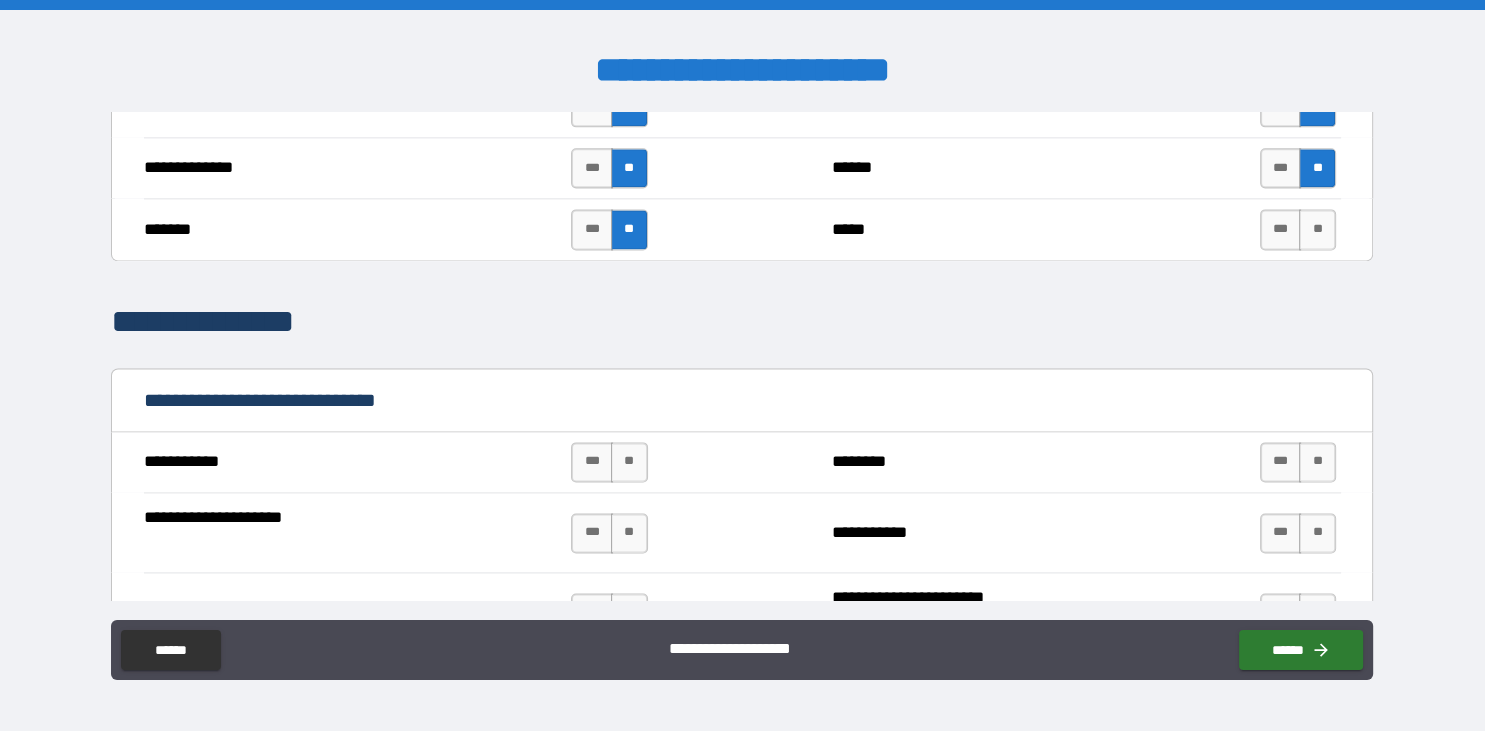 scroll, scrollTop: 2664, scrollLeft: 0, axis: vertical 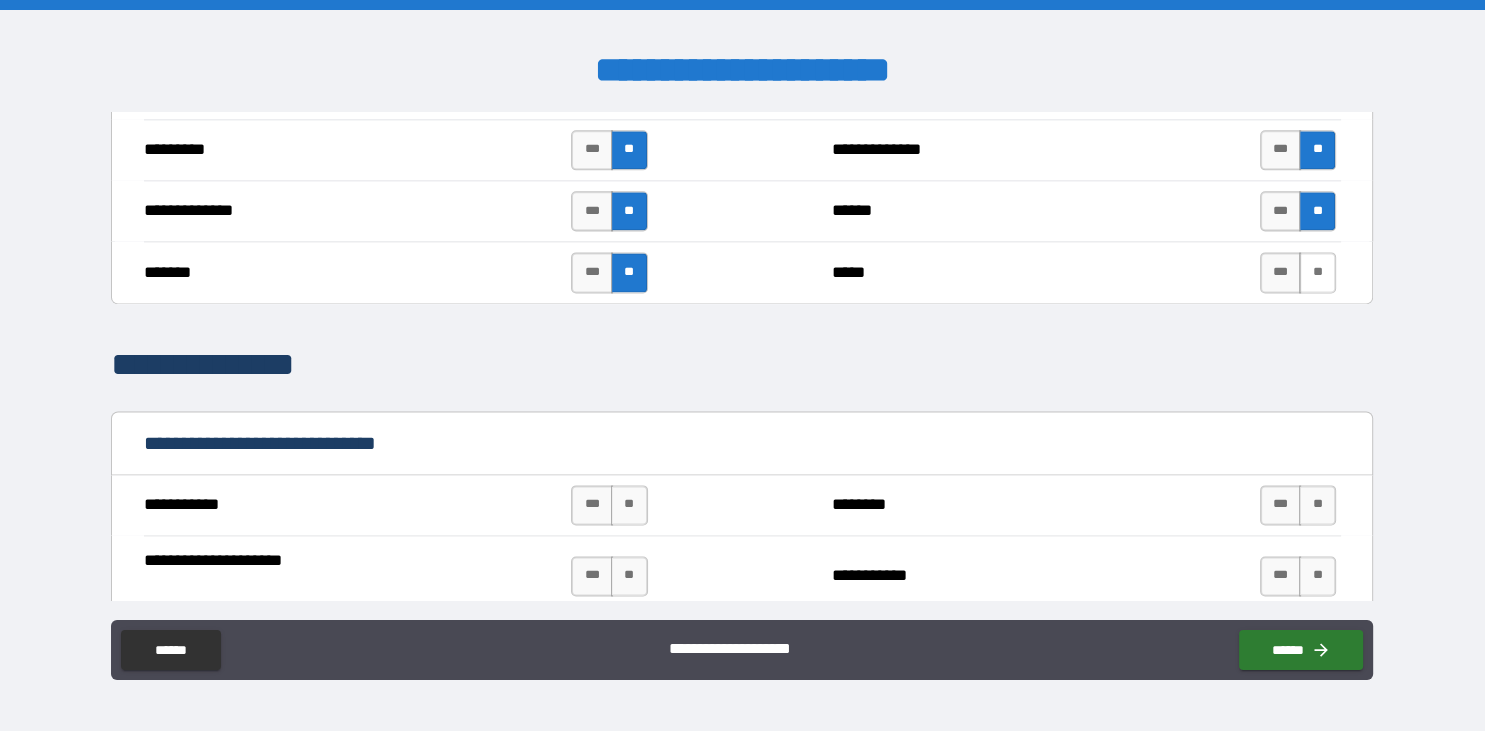 click on "**" at bounding box center (1317, 272) 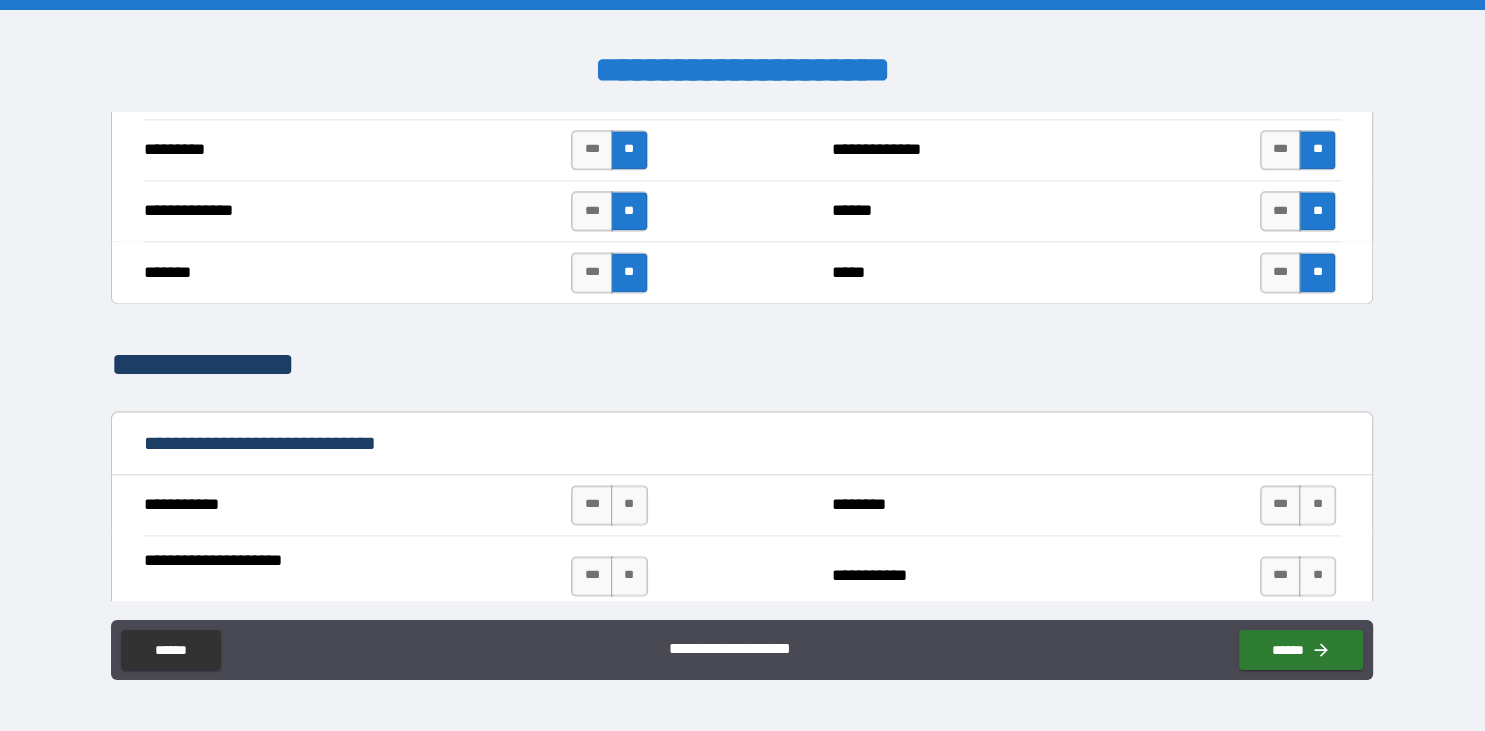 click on "**********" at bounding box center (742, 365) 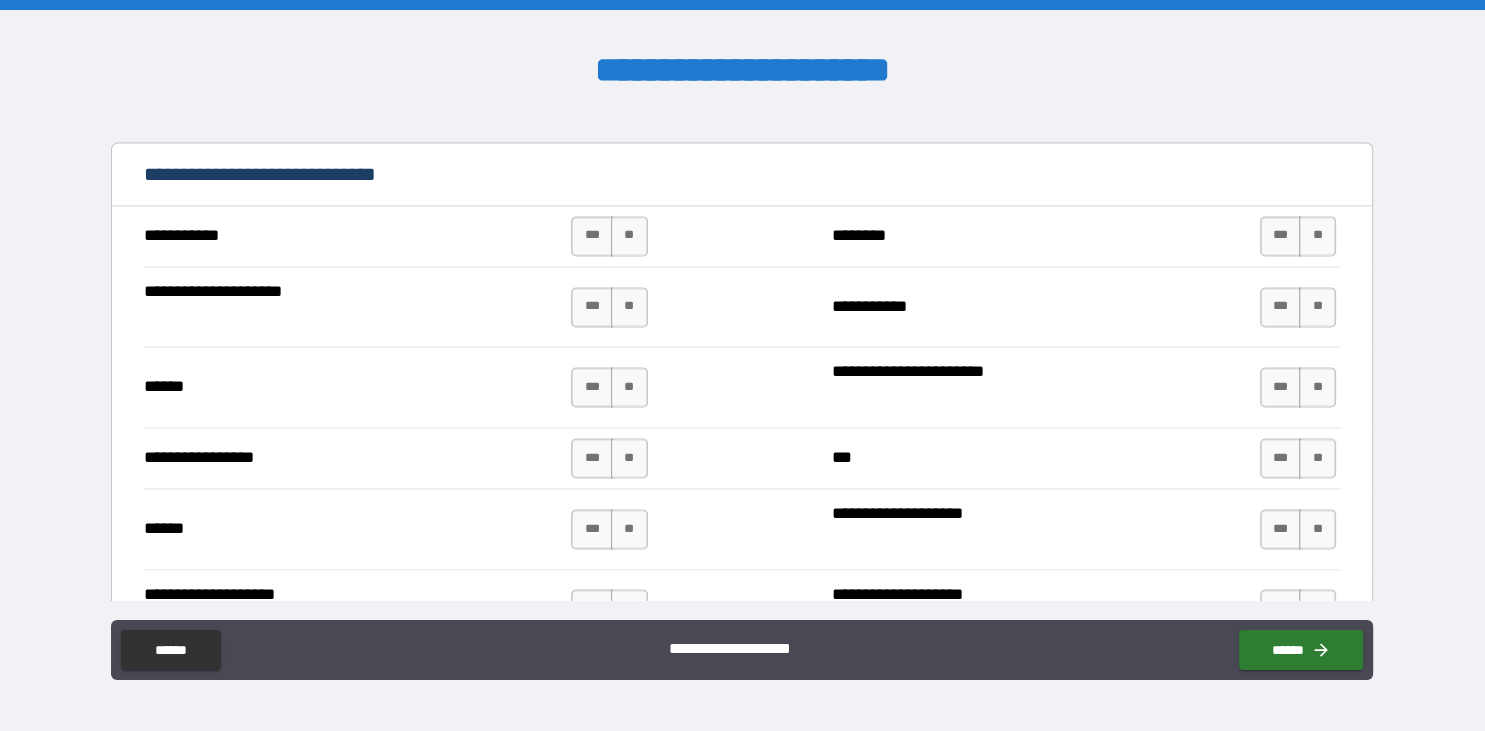 scroll, scrollTop: 2934, scrollLeft: 0, axis: vertical 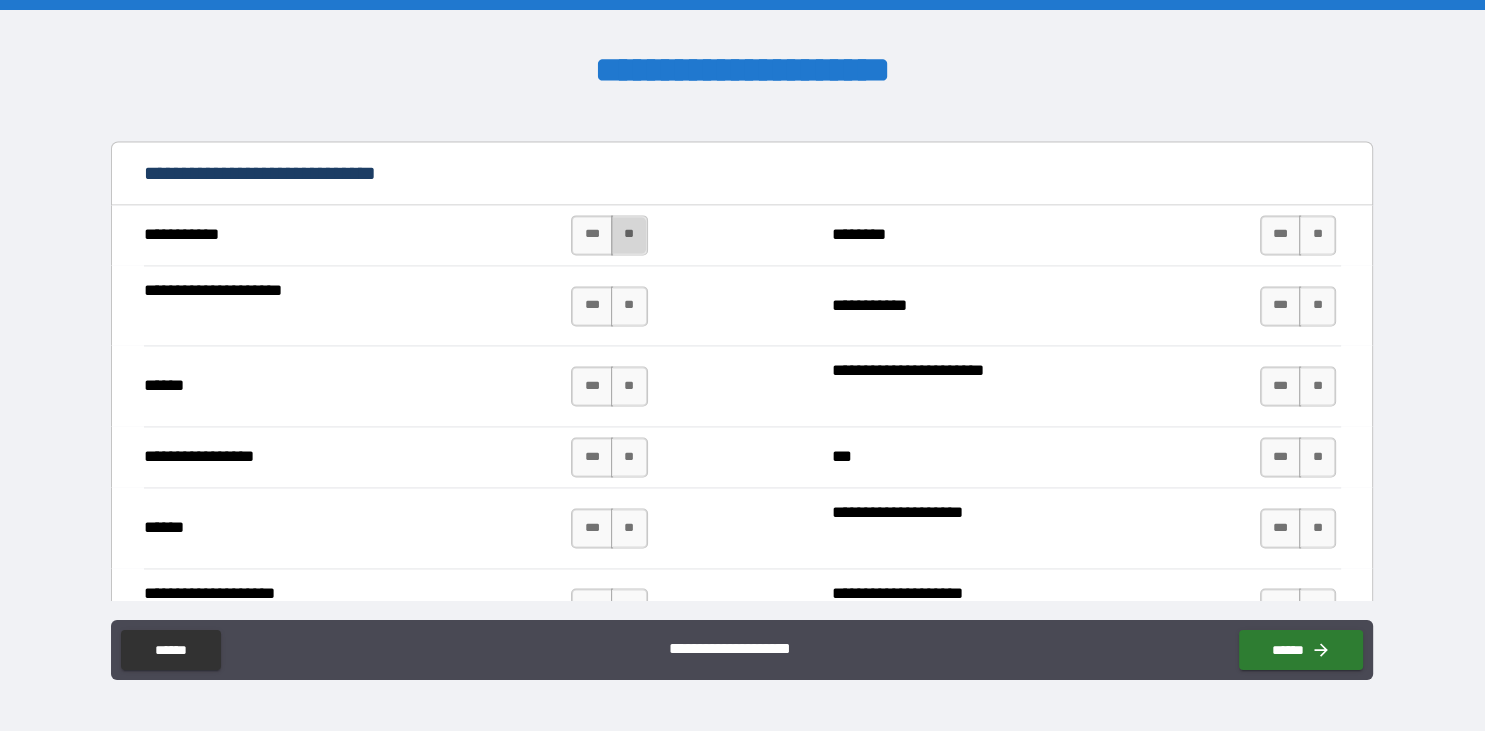 click on "**" at bounding box center (629, 235) 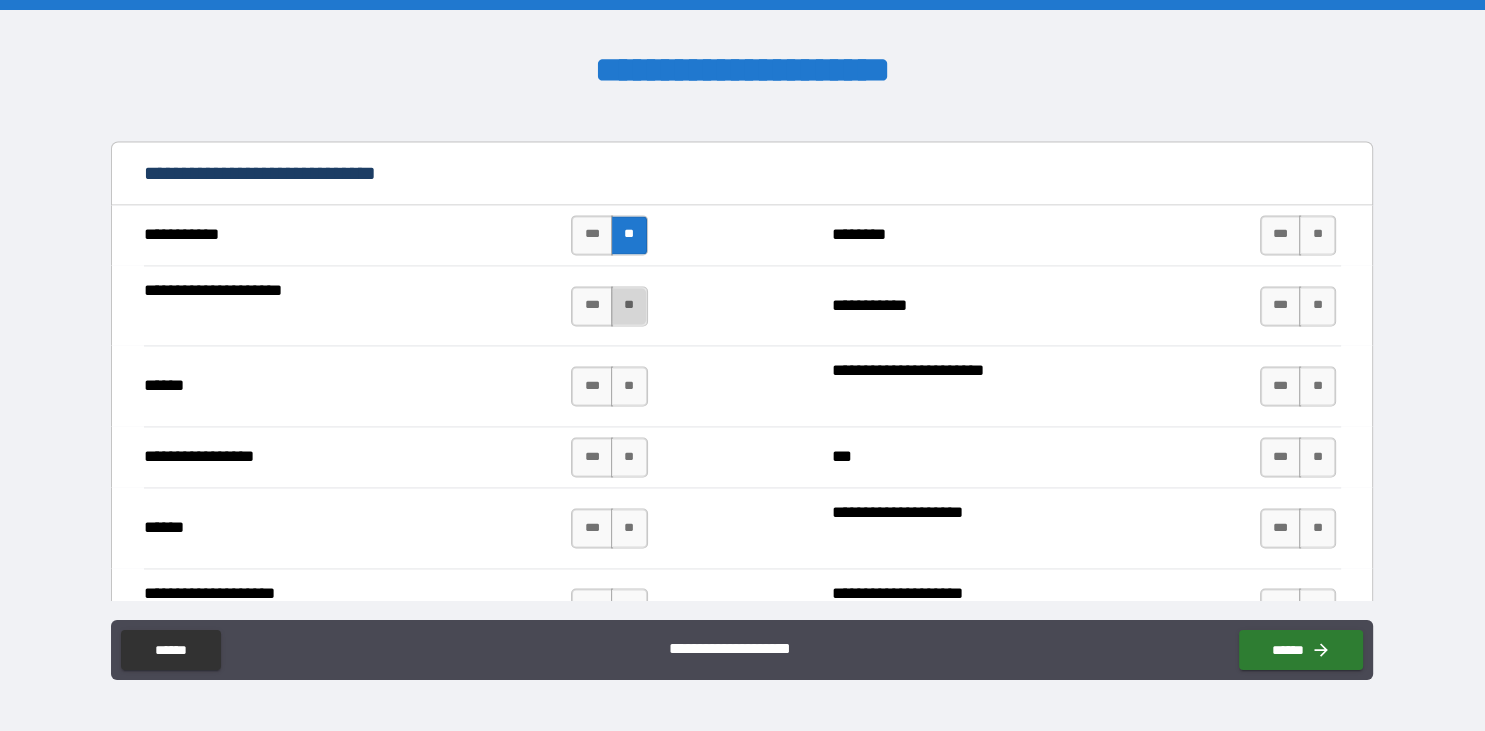 click on "**" at bounding box center (629, 306) 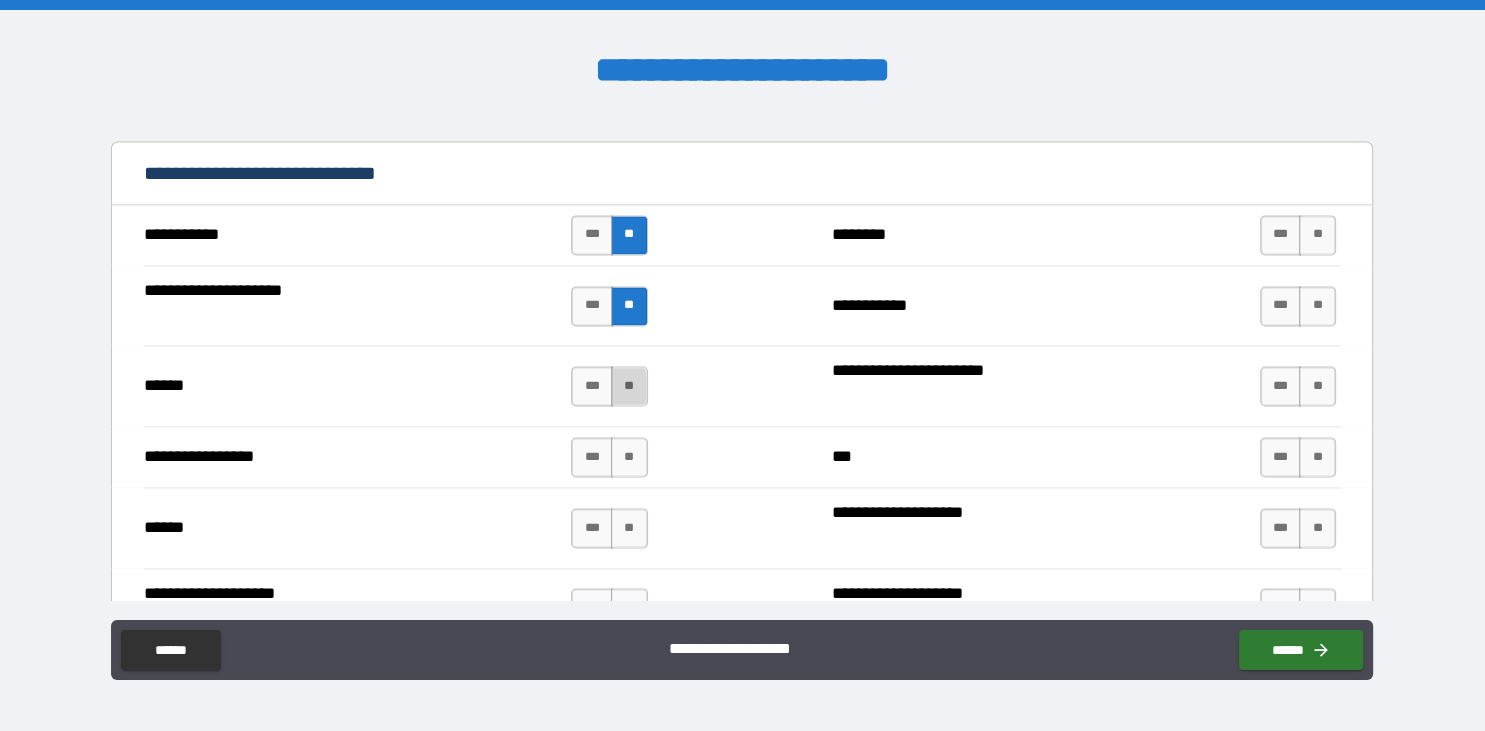click on "**" at bounding box center [629, 386] 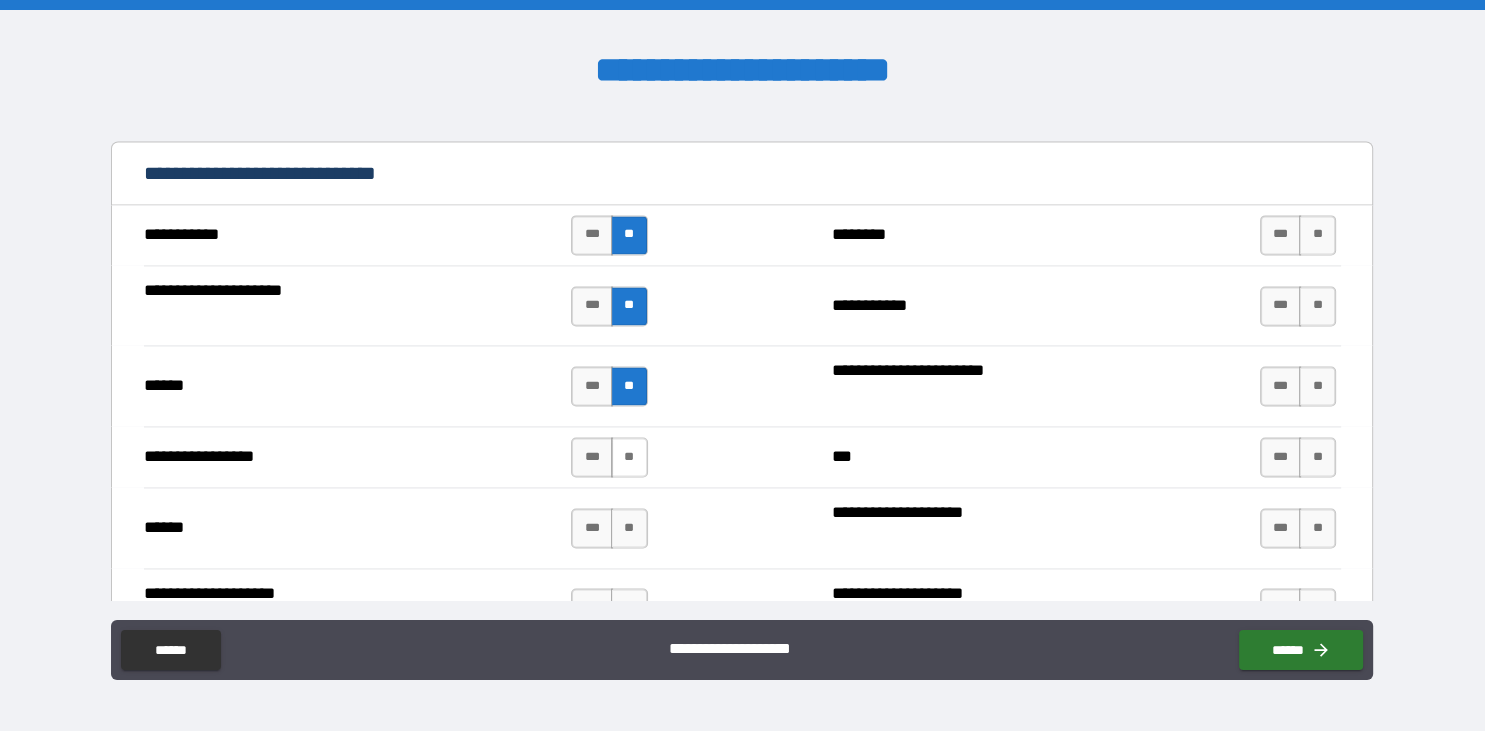 click on "**" at bounding box center [629, 457] 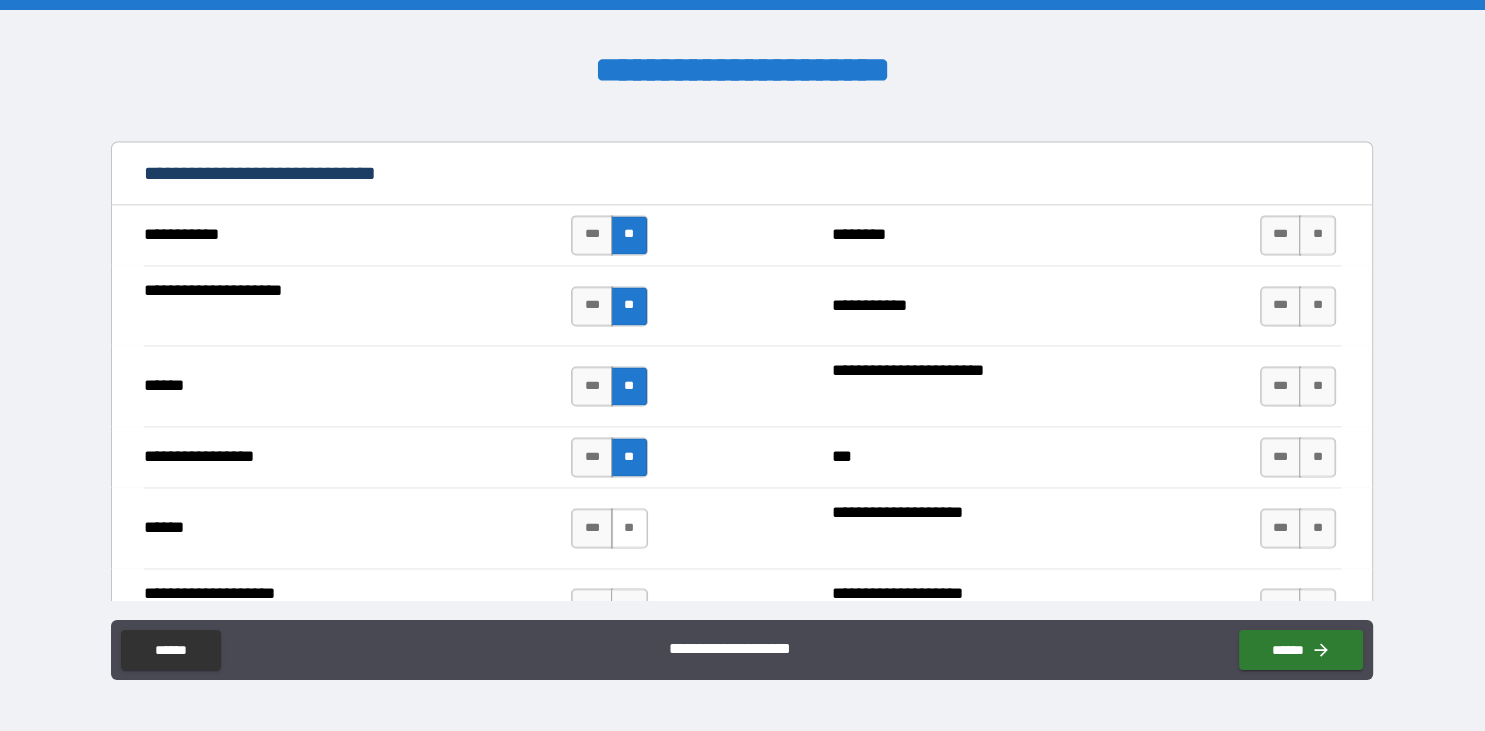 click on "**" at bounding box center (629, 528) 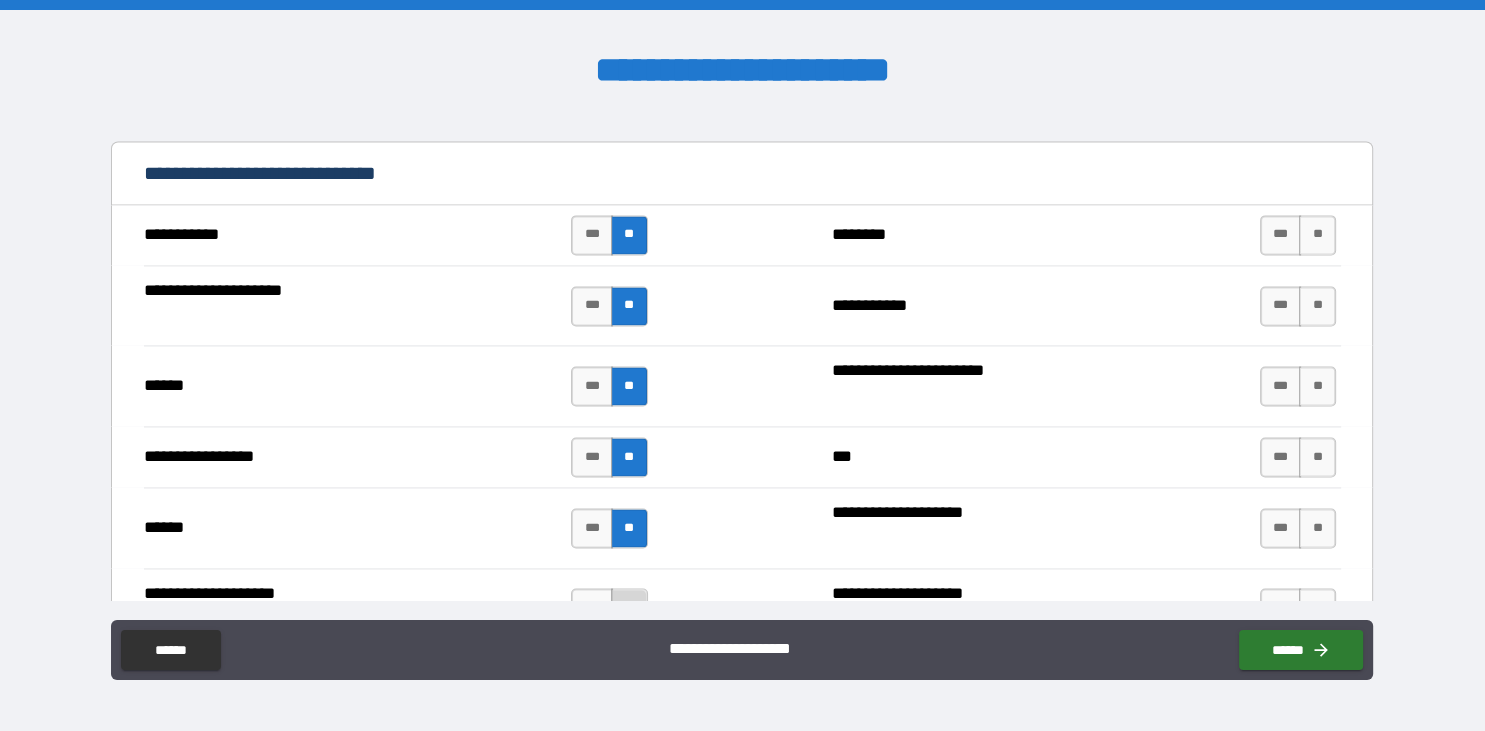 click on "**" at bounding box center (629, 608) 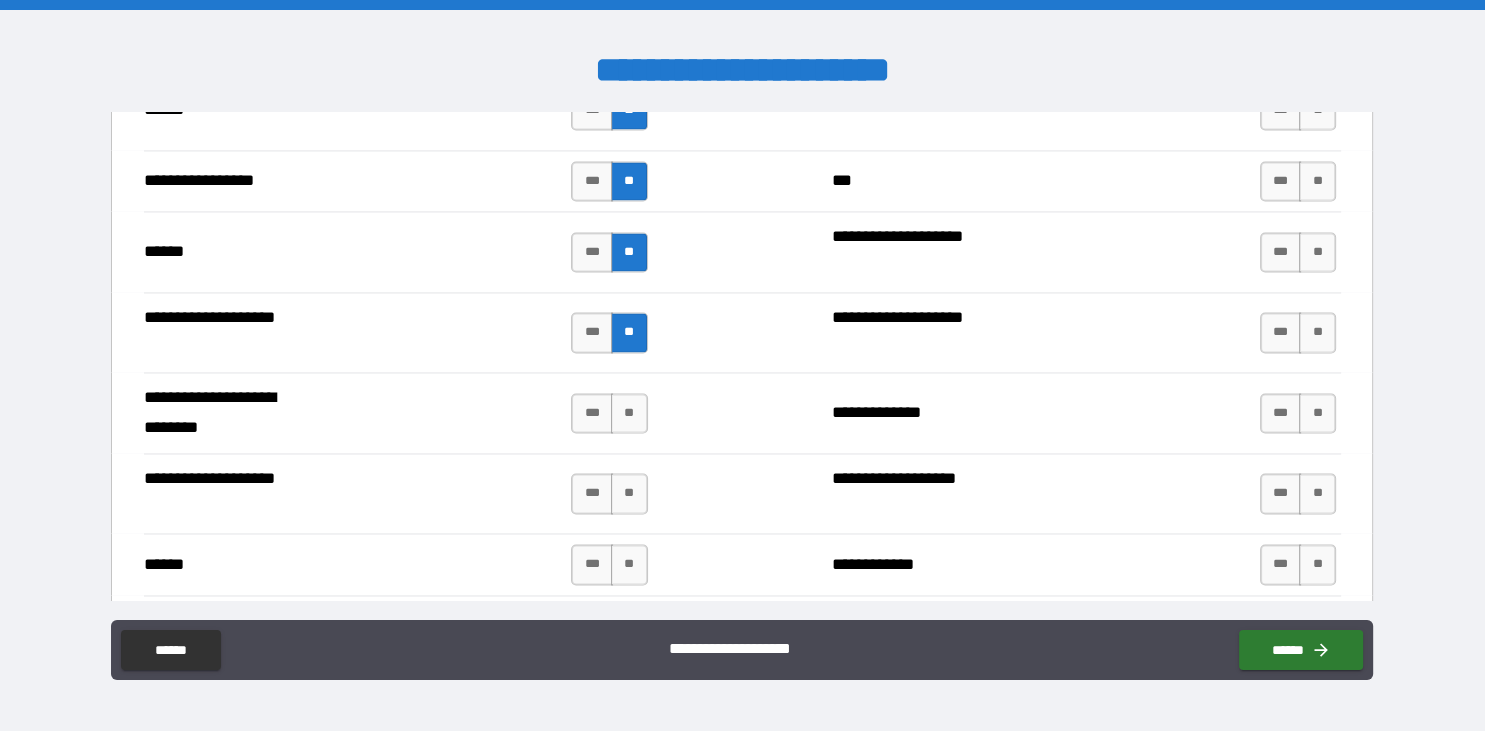 scroll, scrollTop: 3212, scrollLeft: 0, axis: vertical 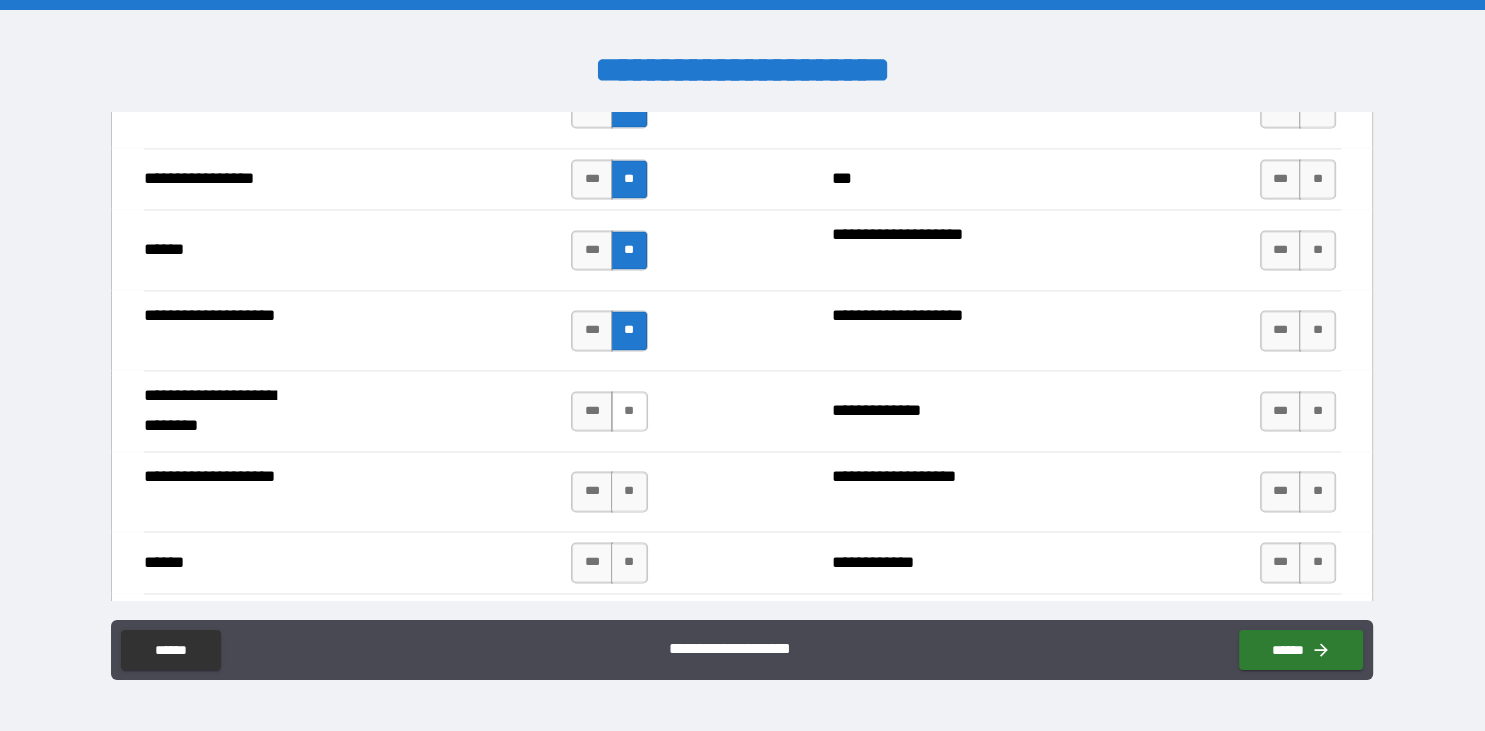 click on "**" at bounding box center (629, 411) 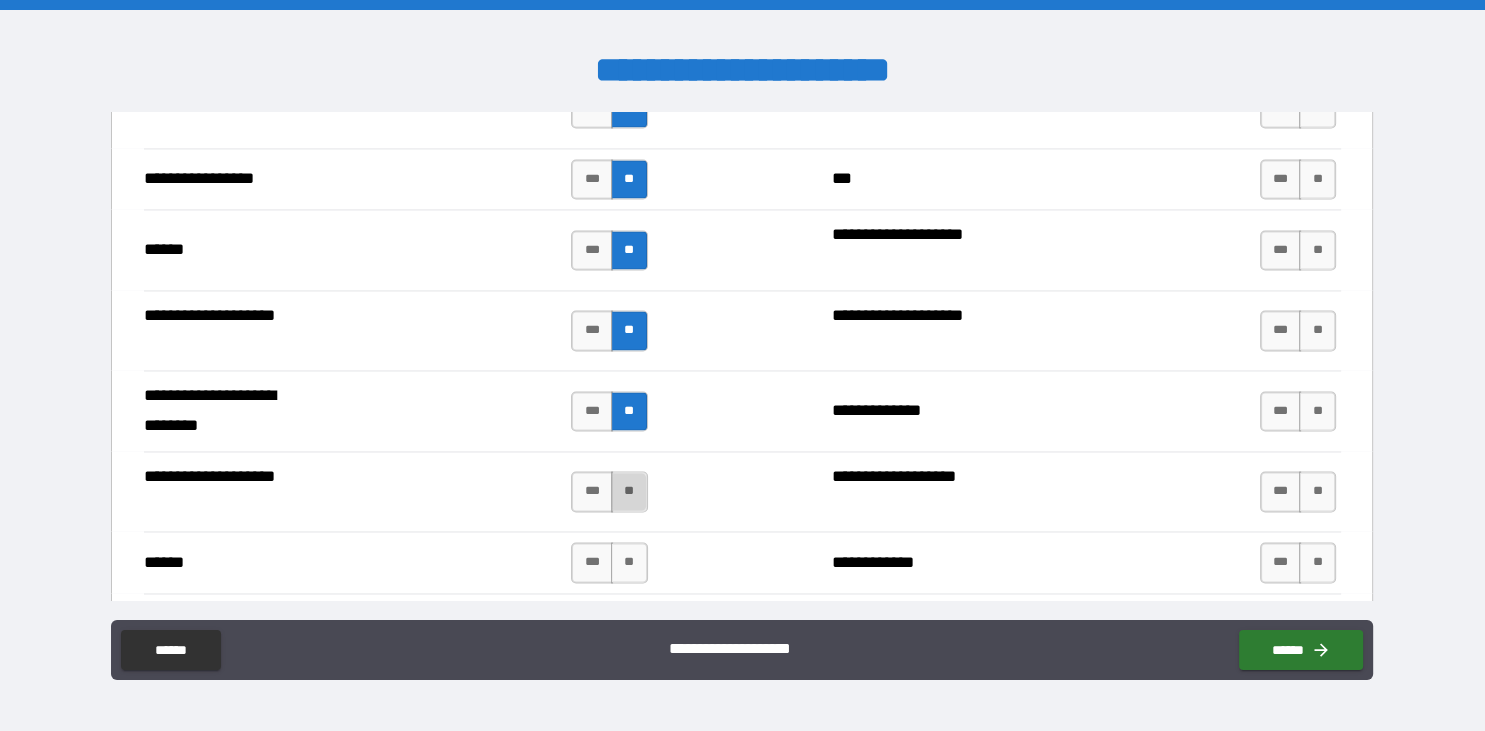 click on "**" at bounding box center [629, 491] 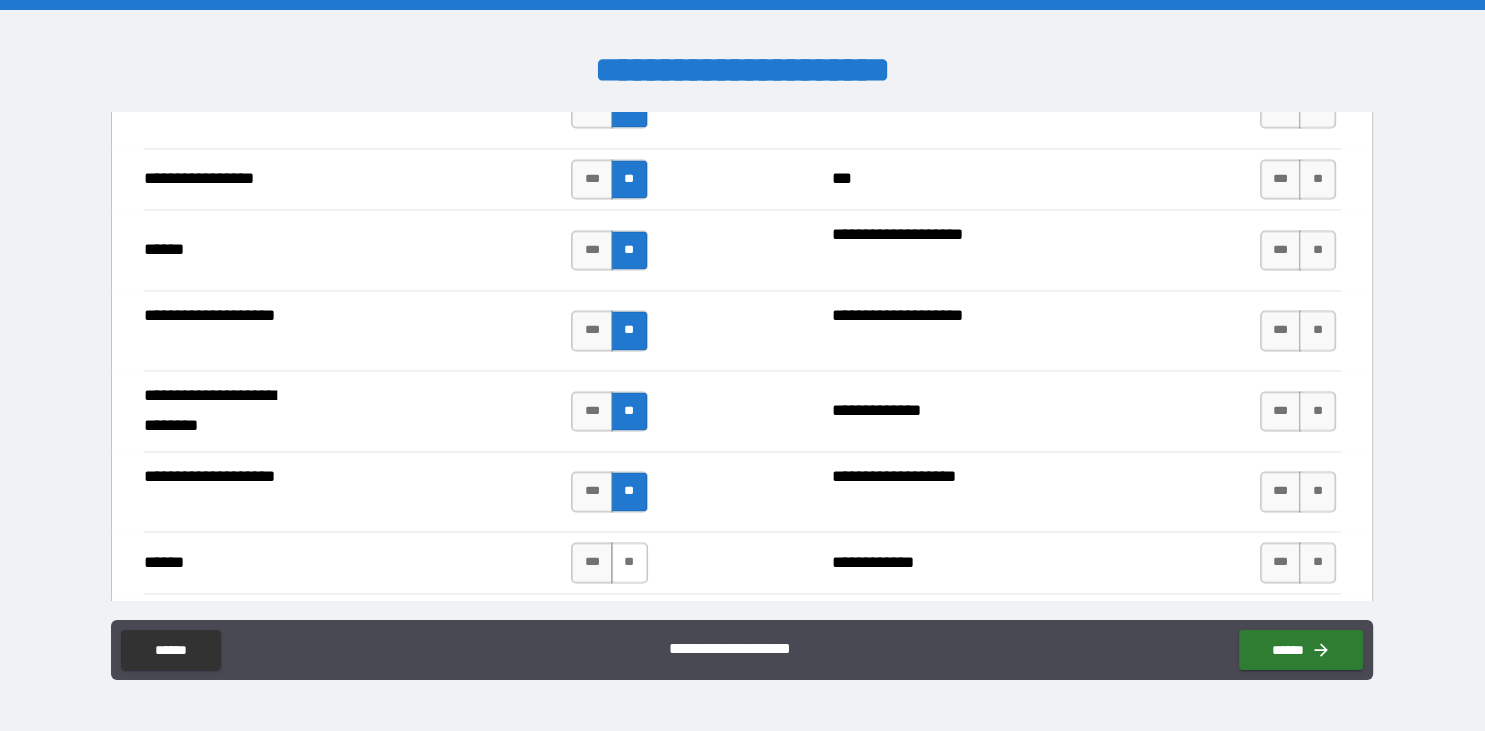click on "**" at bounding box center (629, 562) 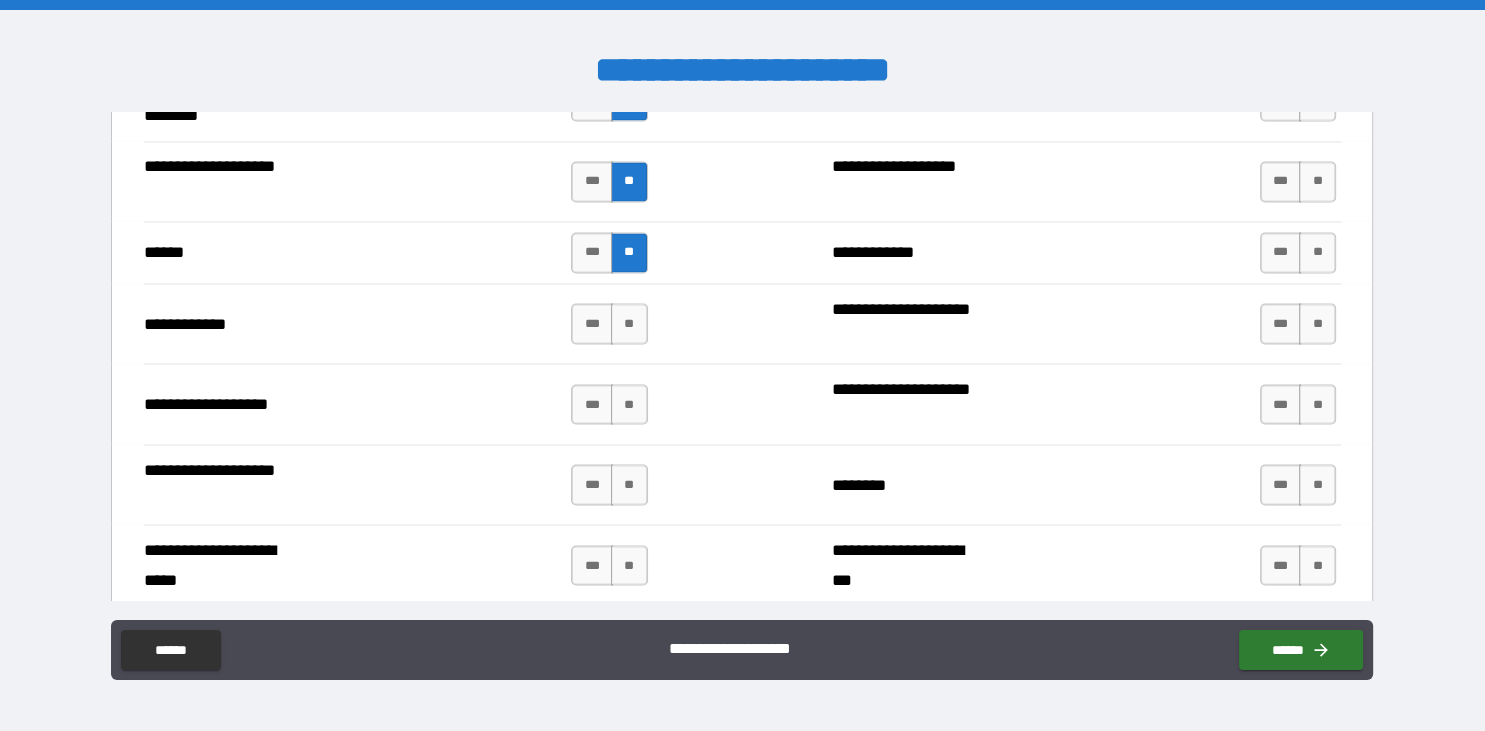 scroll, scrollTop: 3532, scrollLeft: 0, axis: vertical 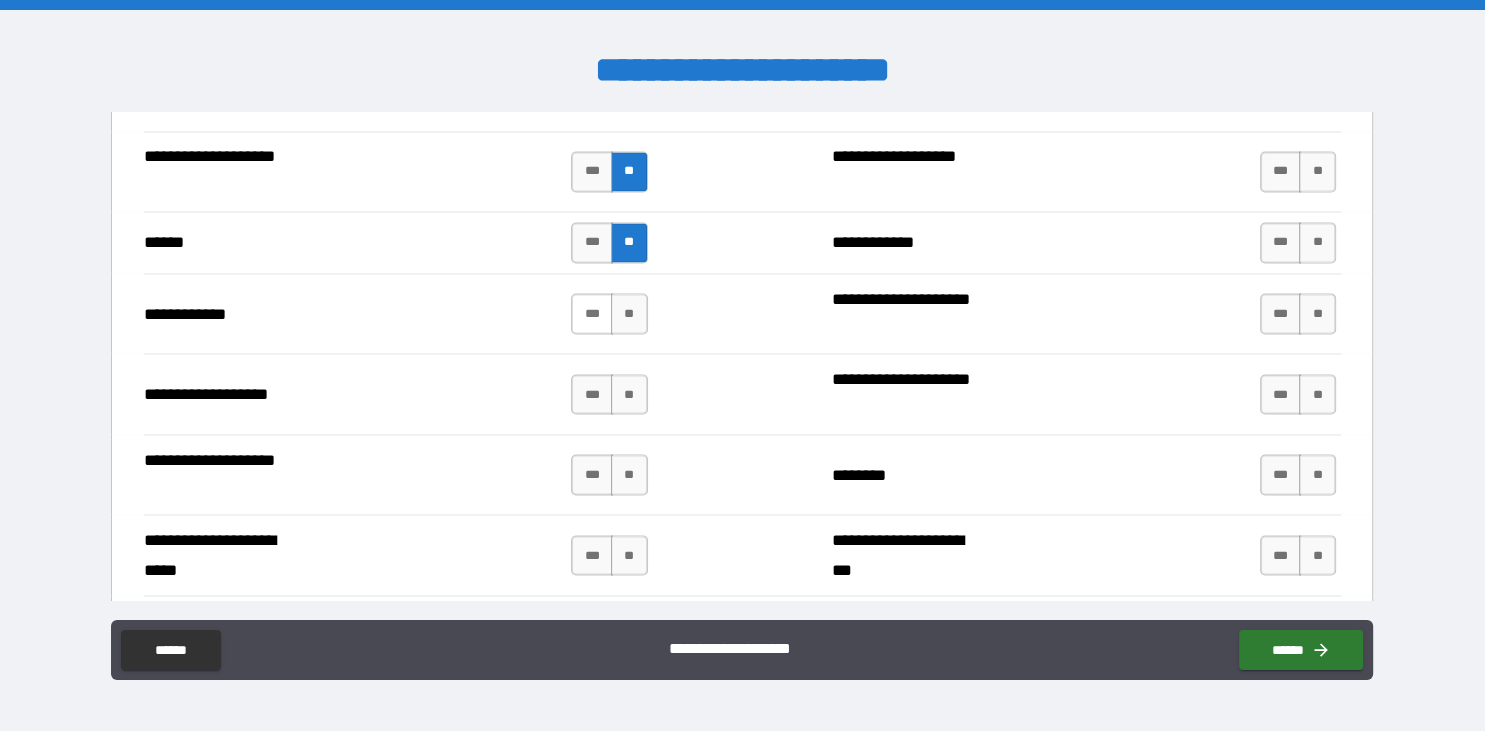 click on "***" at bounding box center (592, 313) 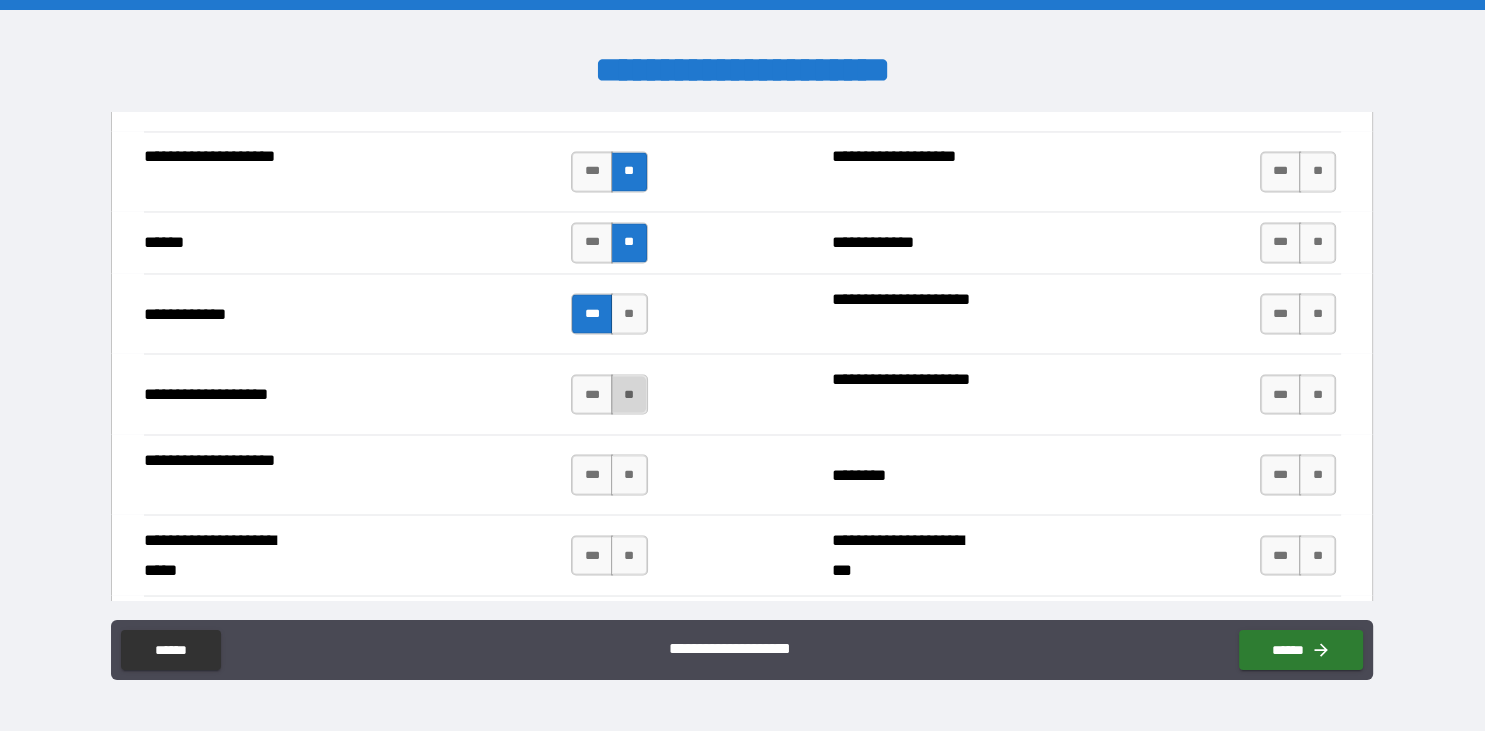 click on "**" at bounding box center (629, 394) 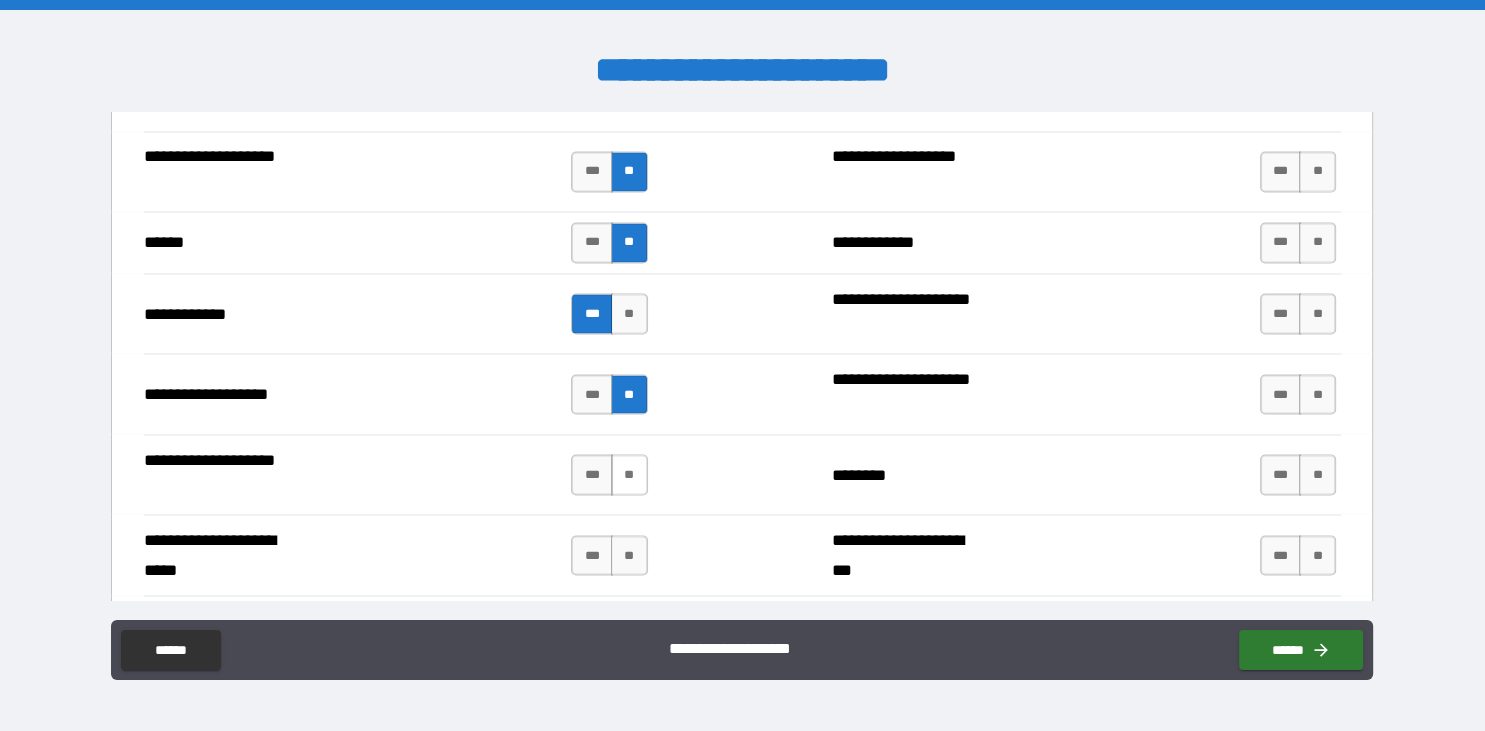 click on "**" at bounding box center (629, 474) 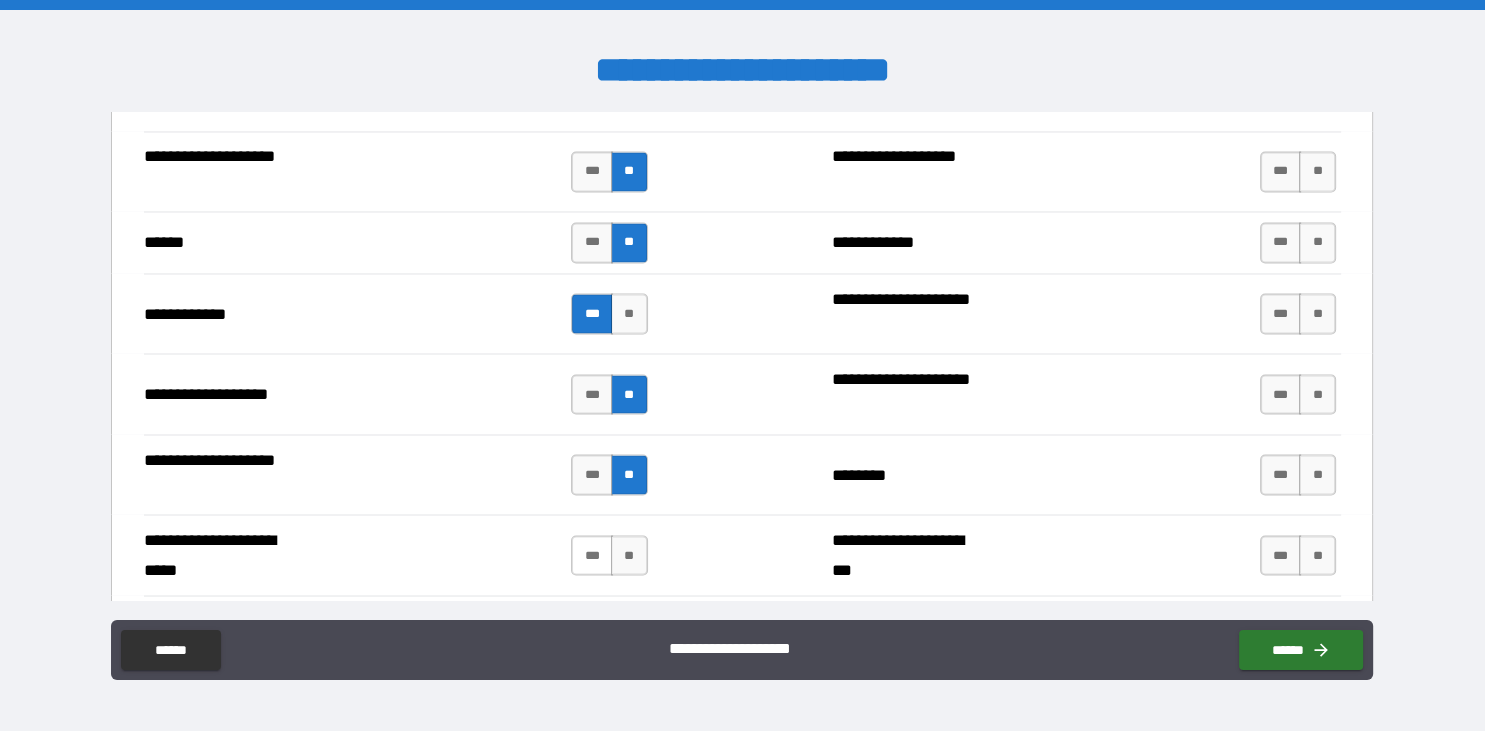click on "***" at bounding box center [592, 555] 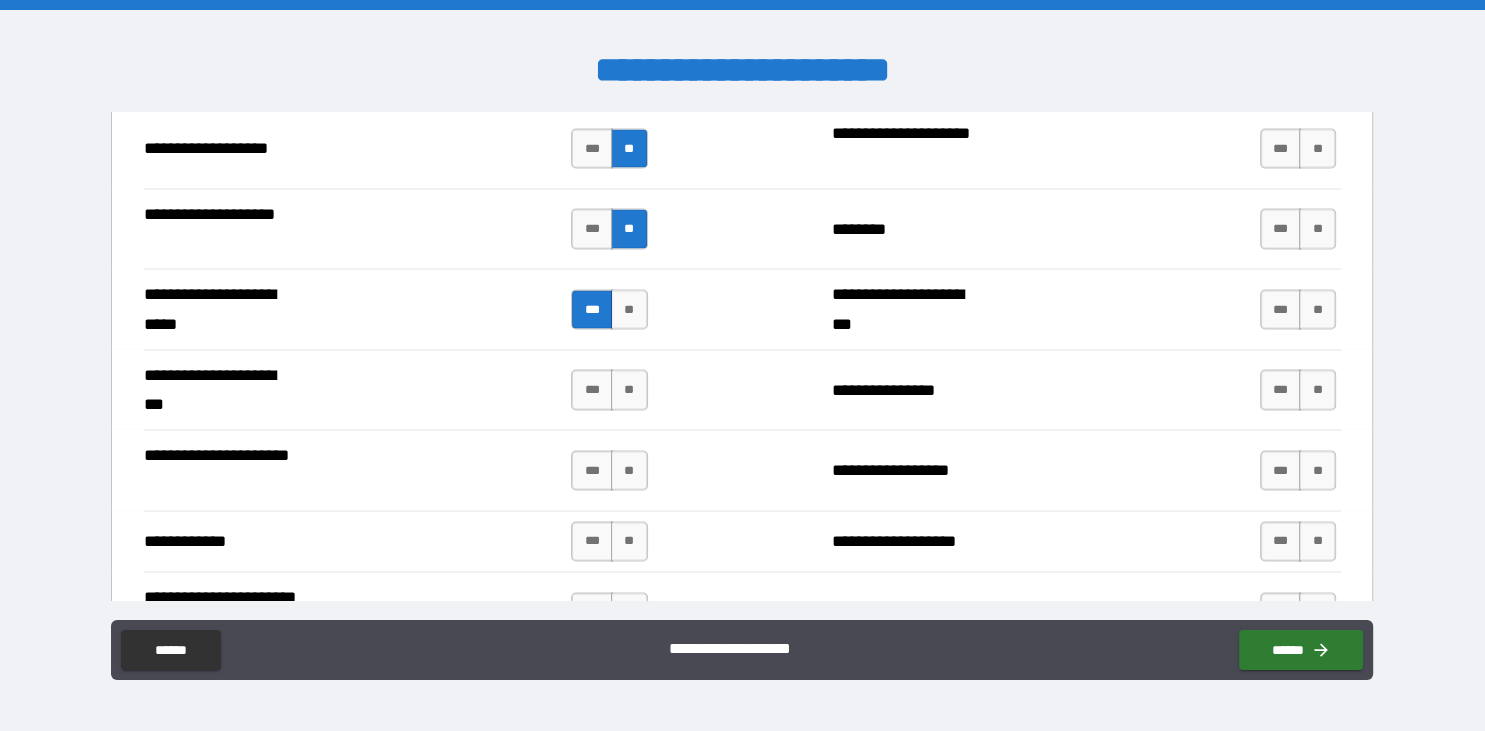 scroll, scrollTop: 3780, scrollLeft: 0, axis: vertical 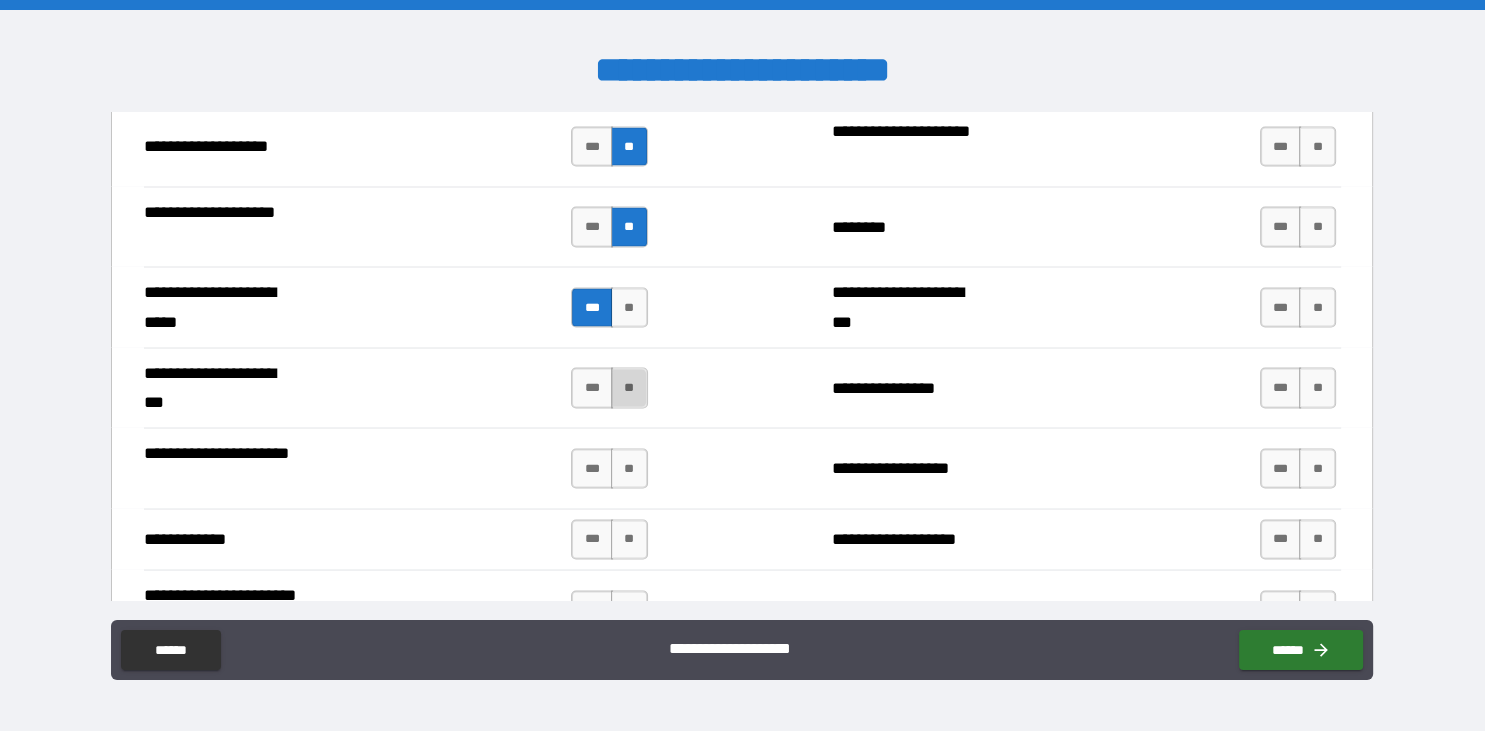 click on "**" at bounding box center [629, 387] 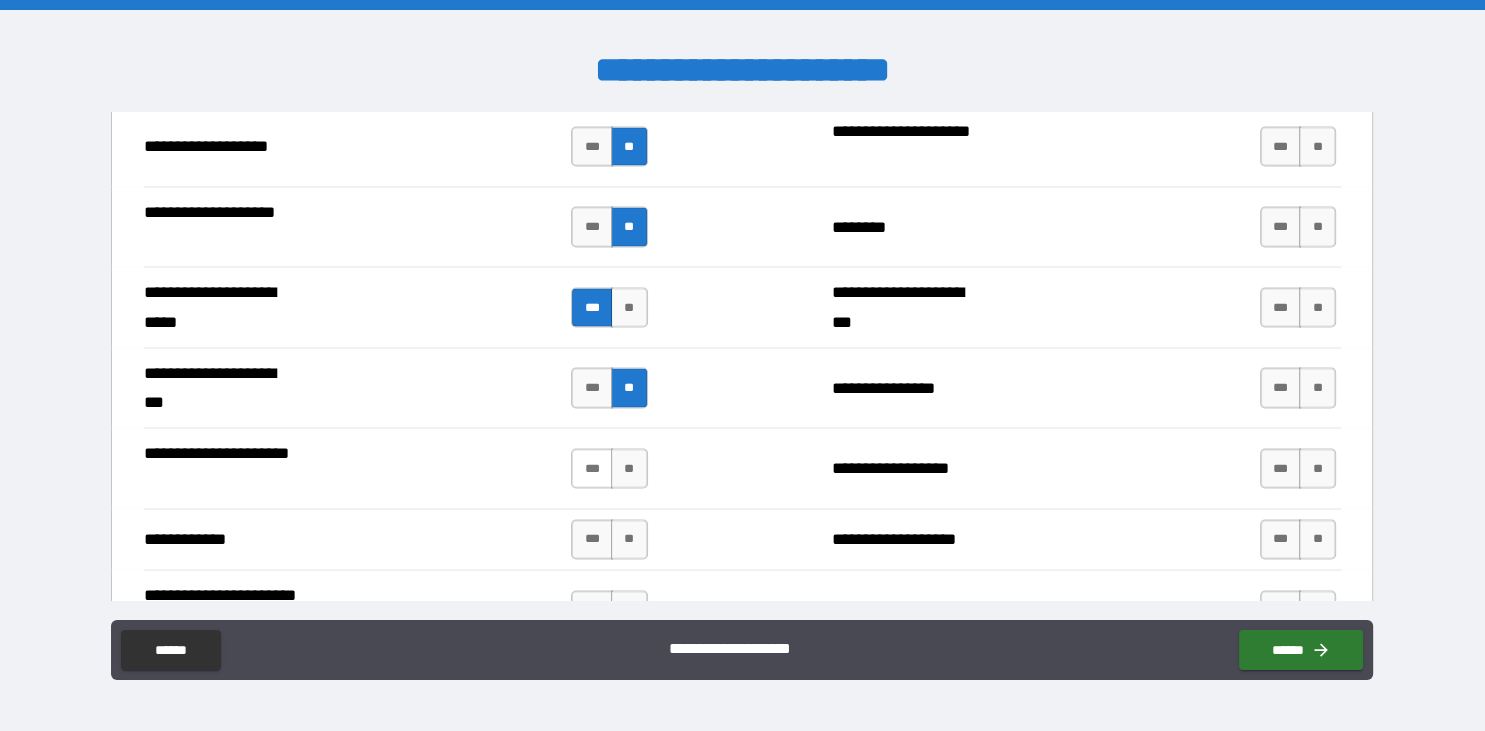 click on "***" at bounding box center [592, 468] 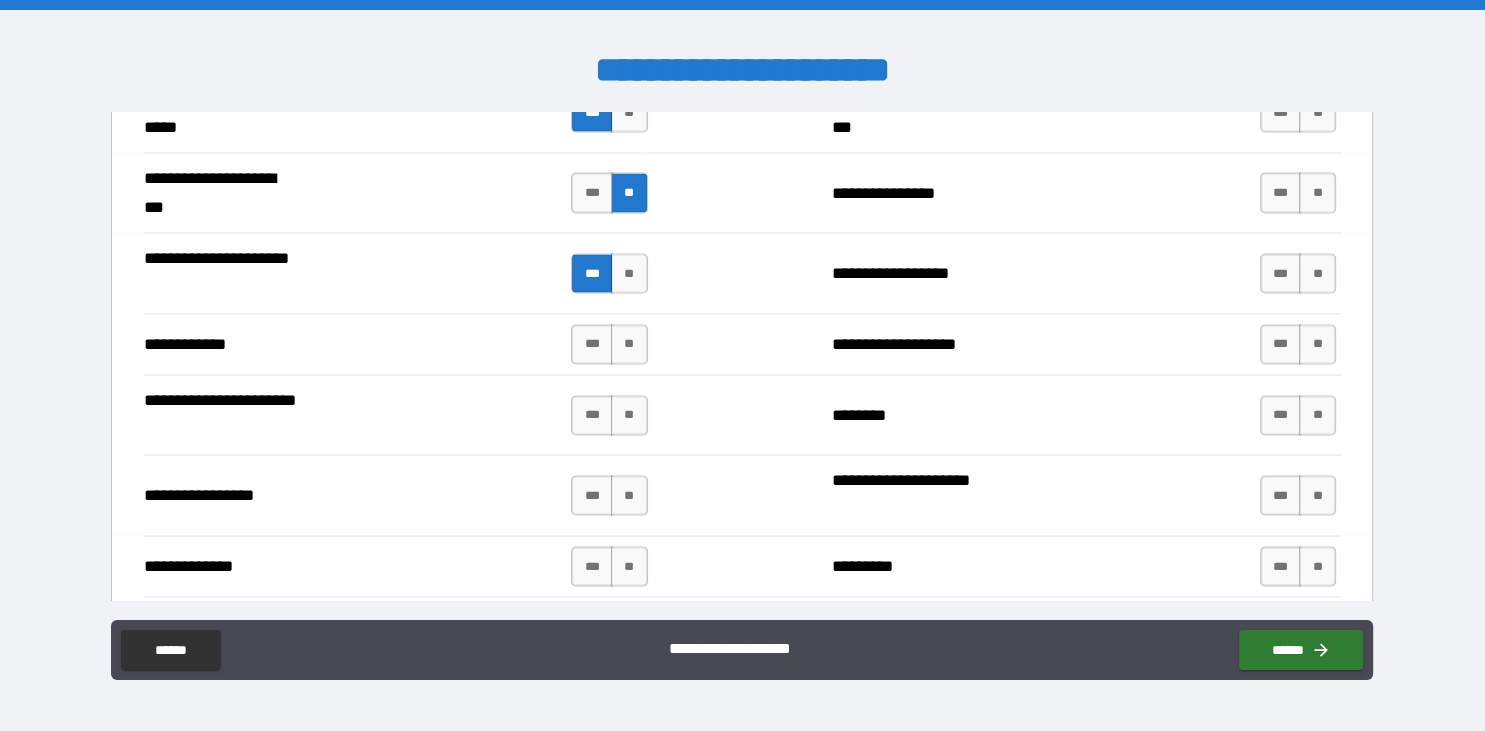 scroll, scrollTop: 3976, scrollLeft: 0, axis: vertical 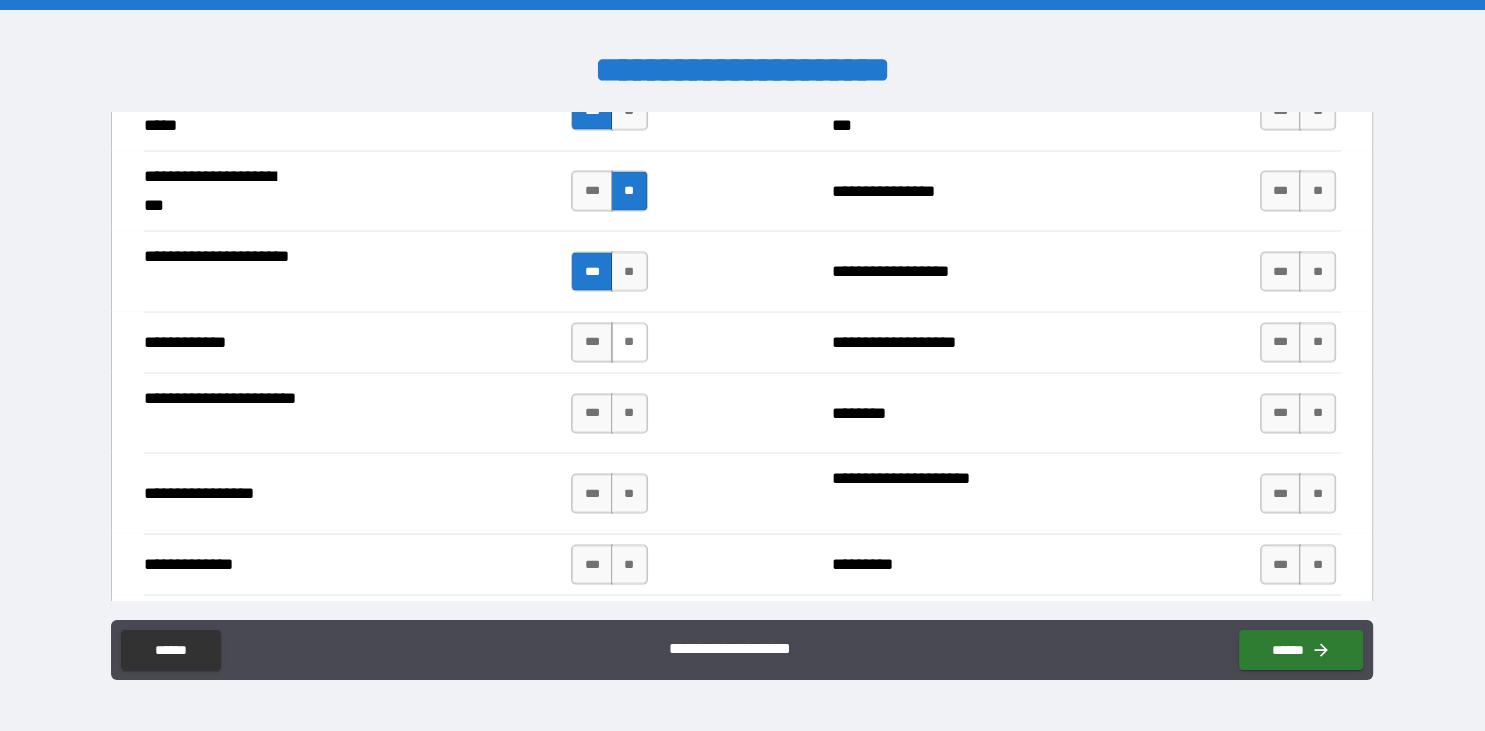 click on "**" at bounding box center [629, 343] 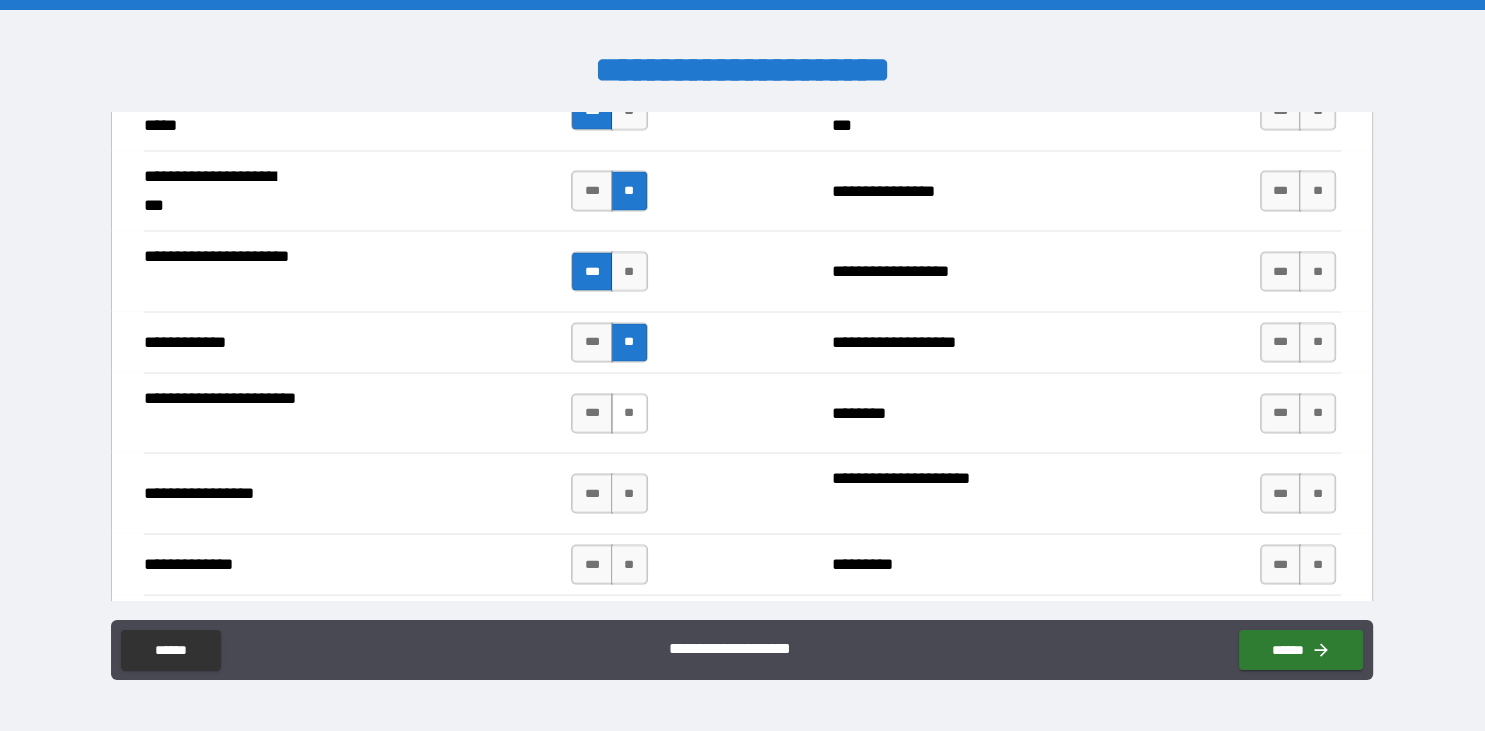click on "**" at bounding box center [629, 414] 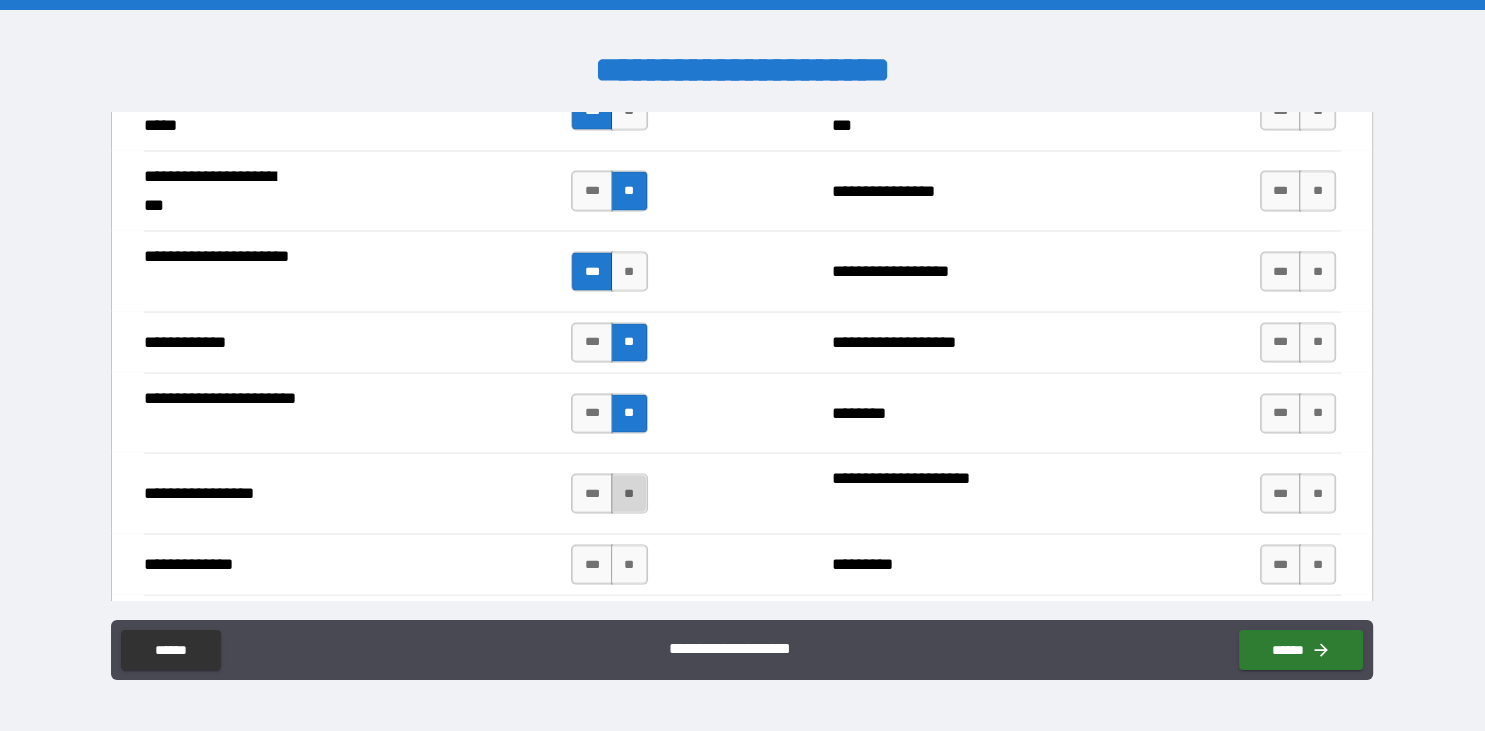 click on "**" at bounding box center (629, 494) 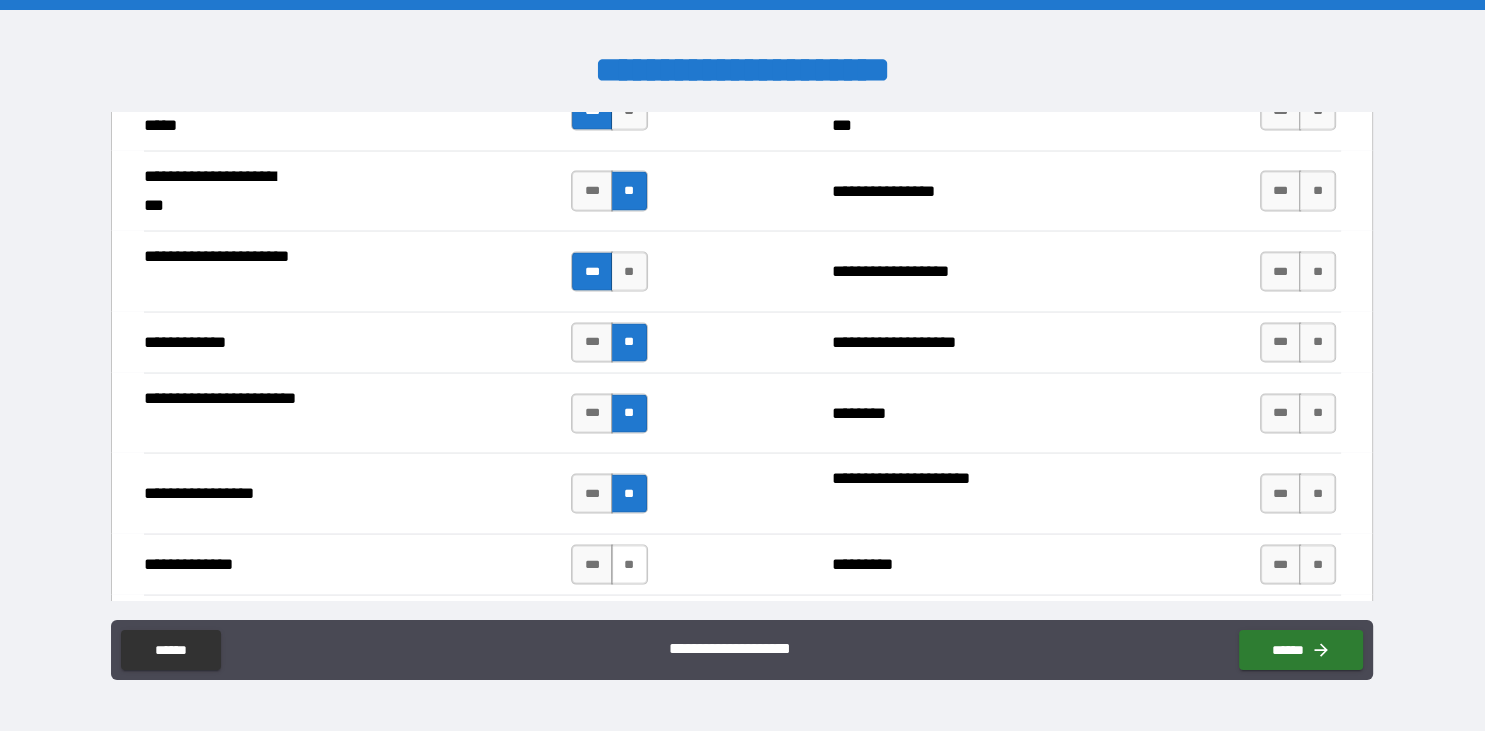 click on "**" at bounding box center [629, 565] 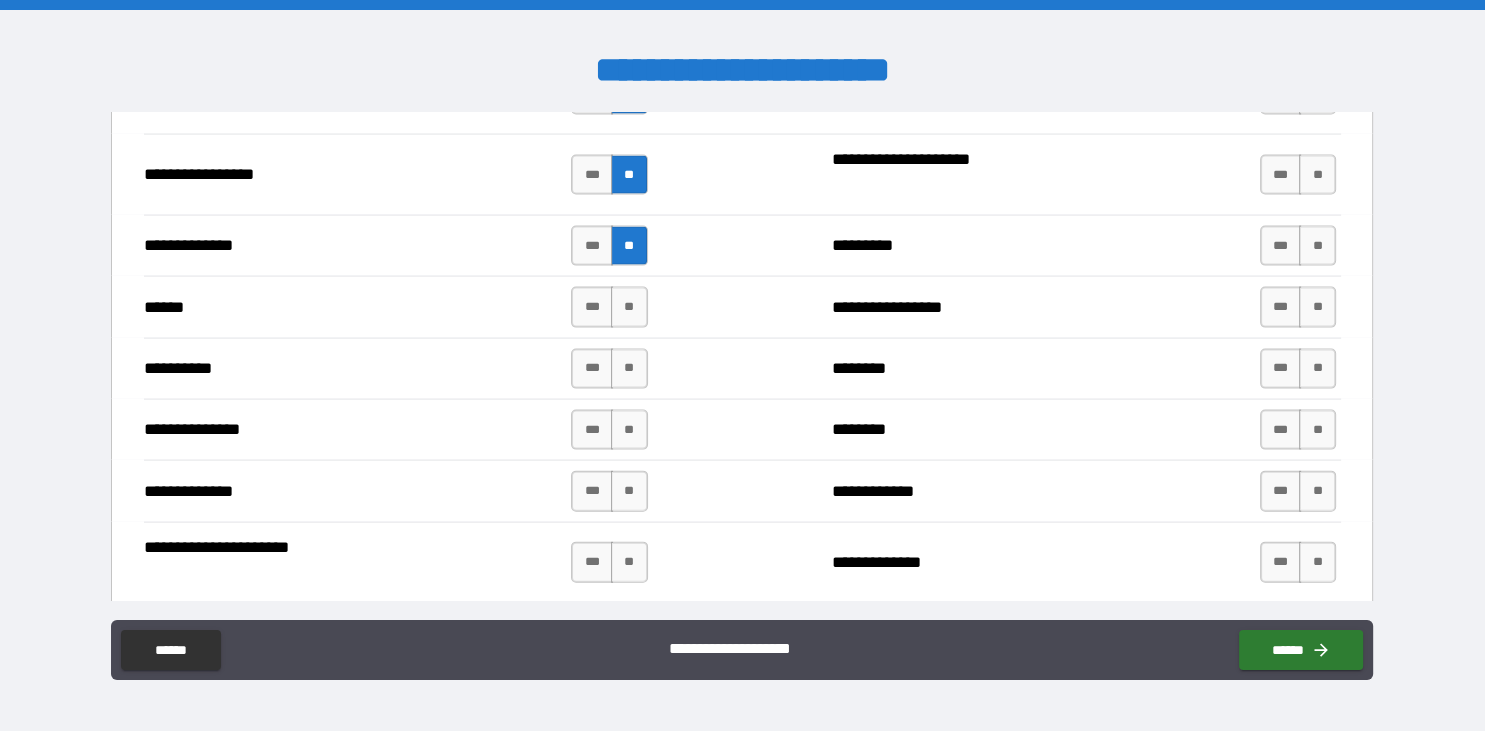 scroll, scrollTop: 4301, scrollLeft: 0, axis: vertical 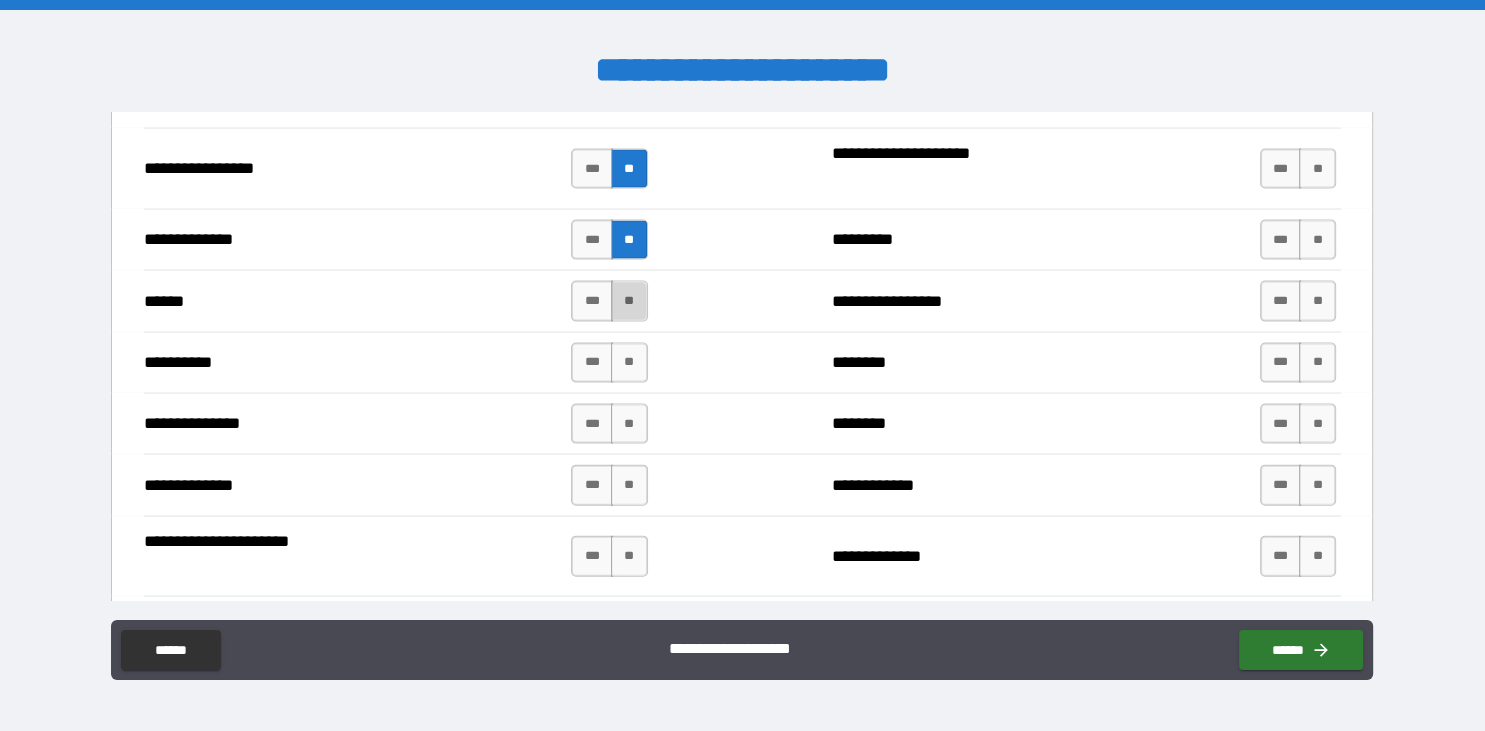 click on "**" at bounding box center (629, 301) 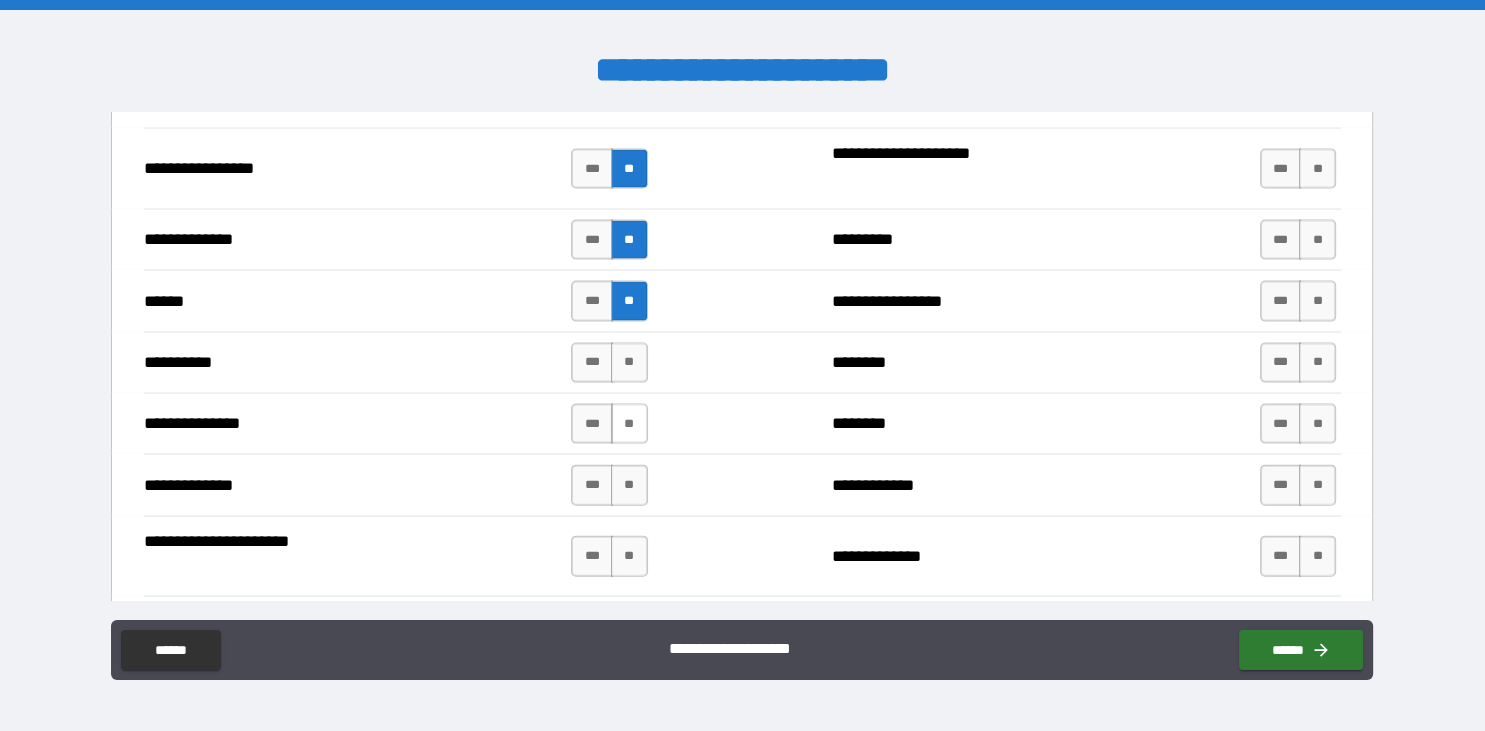 click on "**" at bounding box center [629, 424] 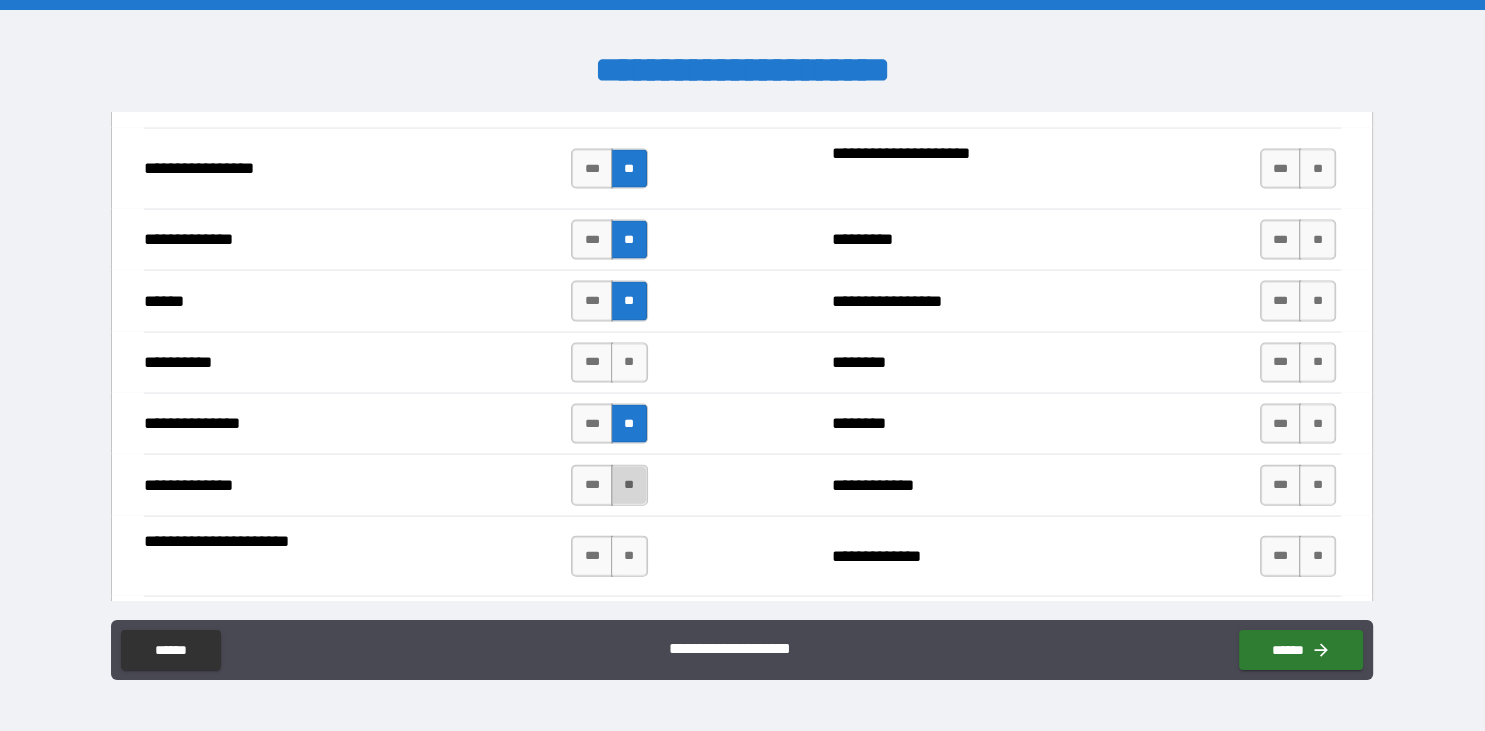 click on "**" at bounding box center [629, 485] 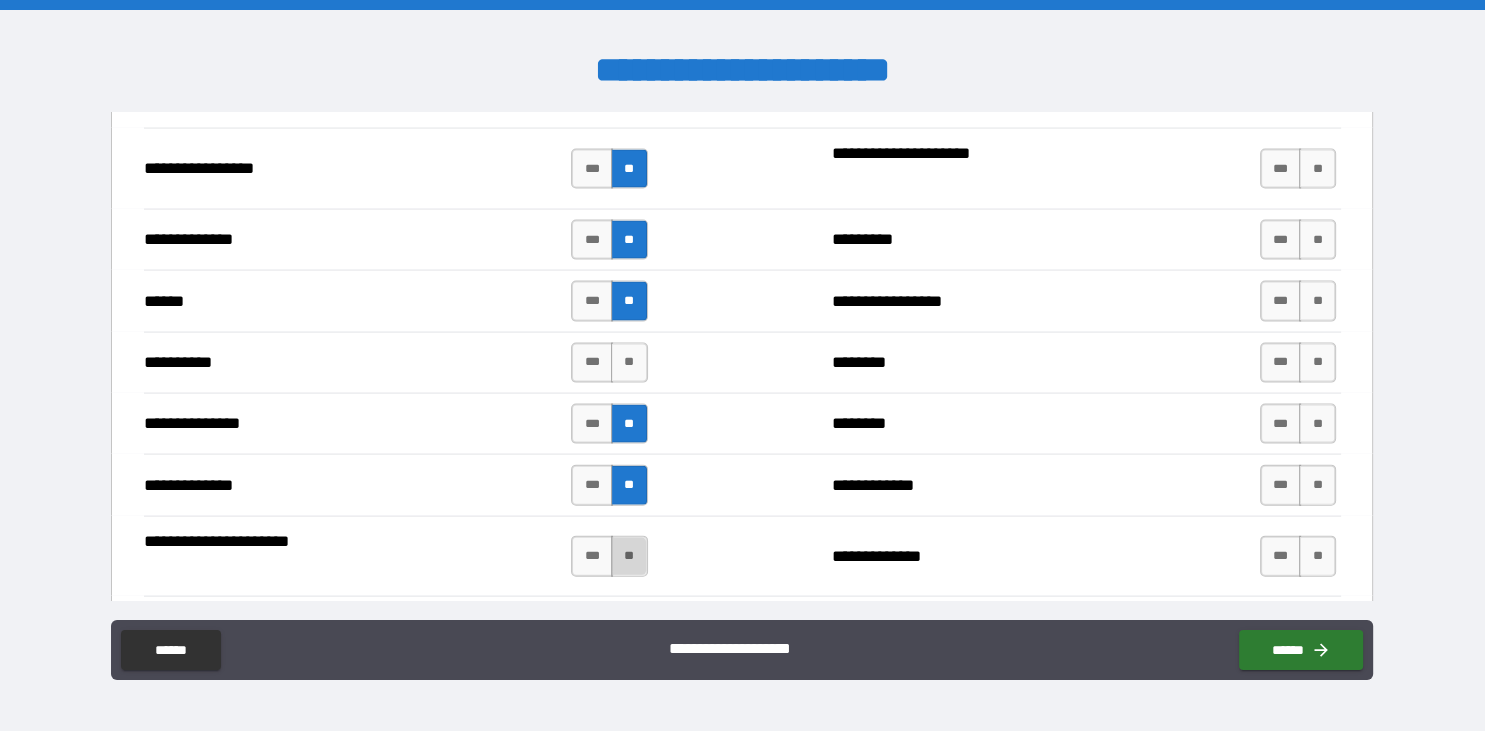 click on "**" at bounding box center (629, 556) 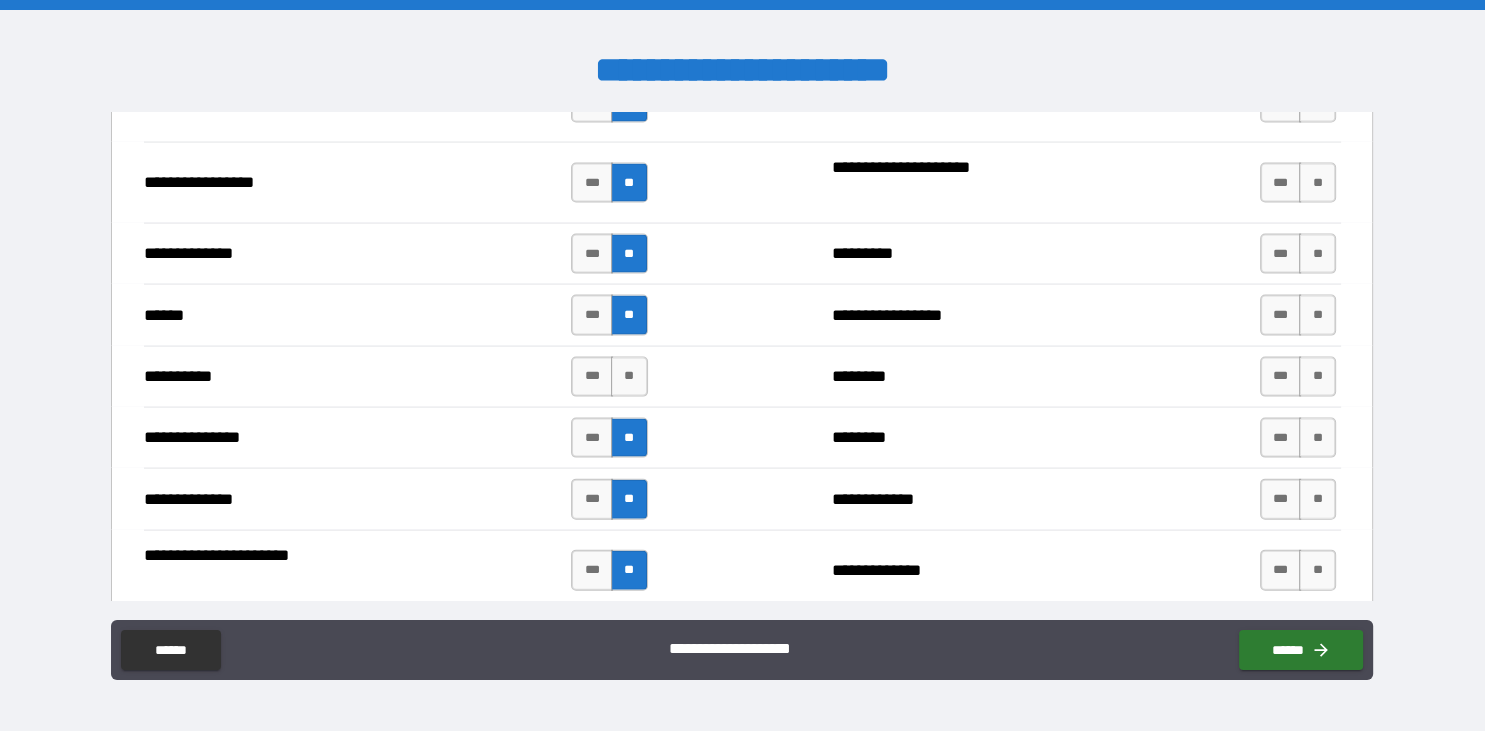 scroll, scrollTop: 4277, scrollLeft: 0, axis: vertical 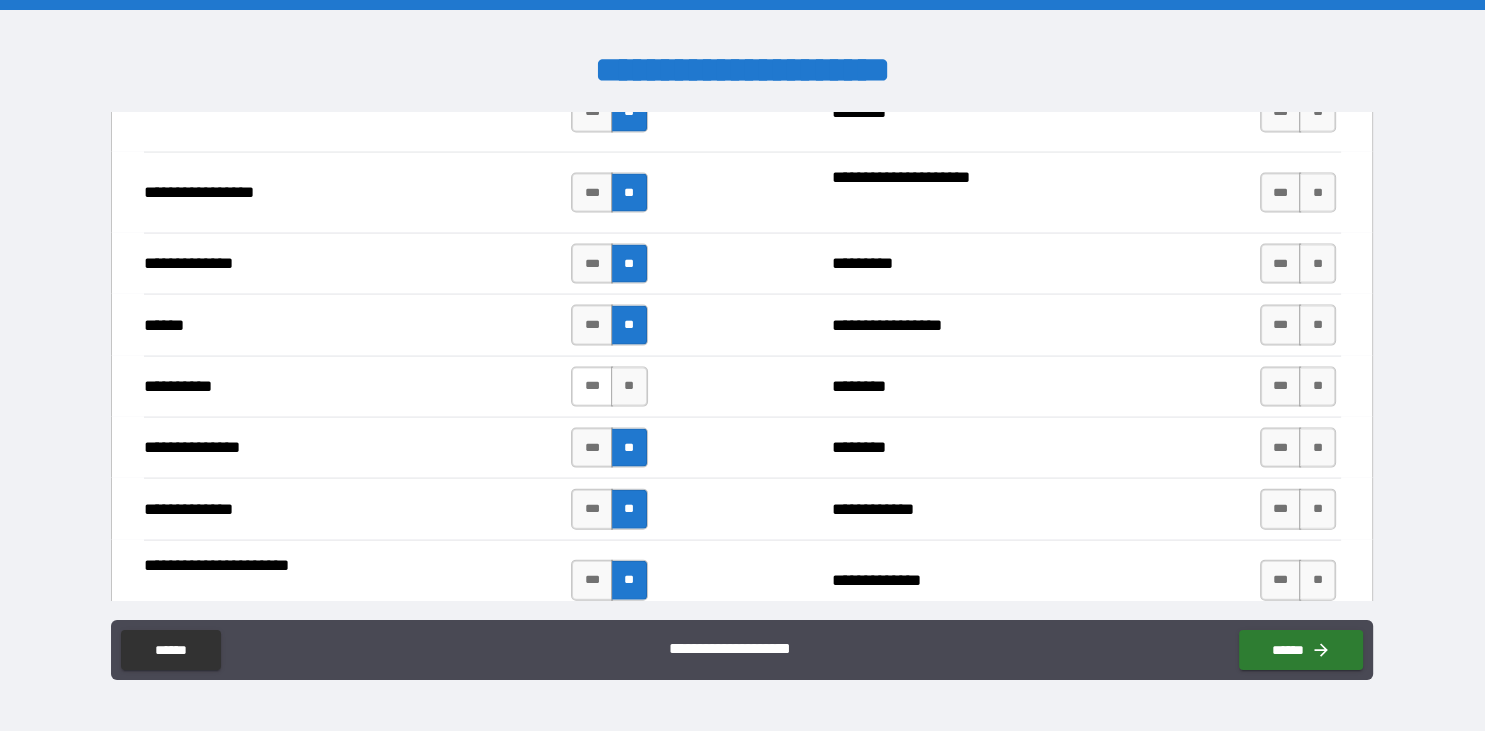 click on "***" at bounding box center [592, 387] 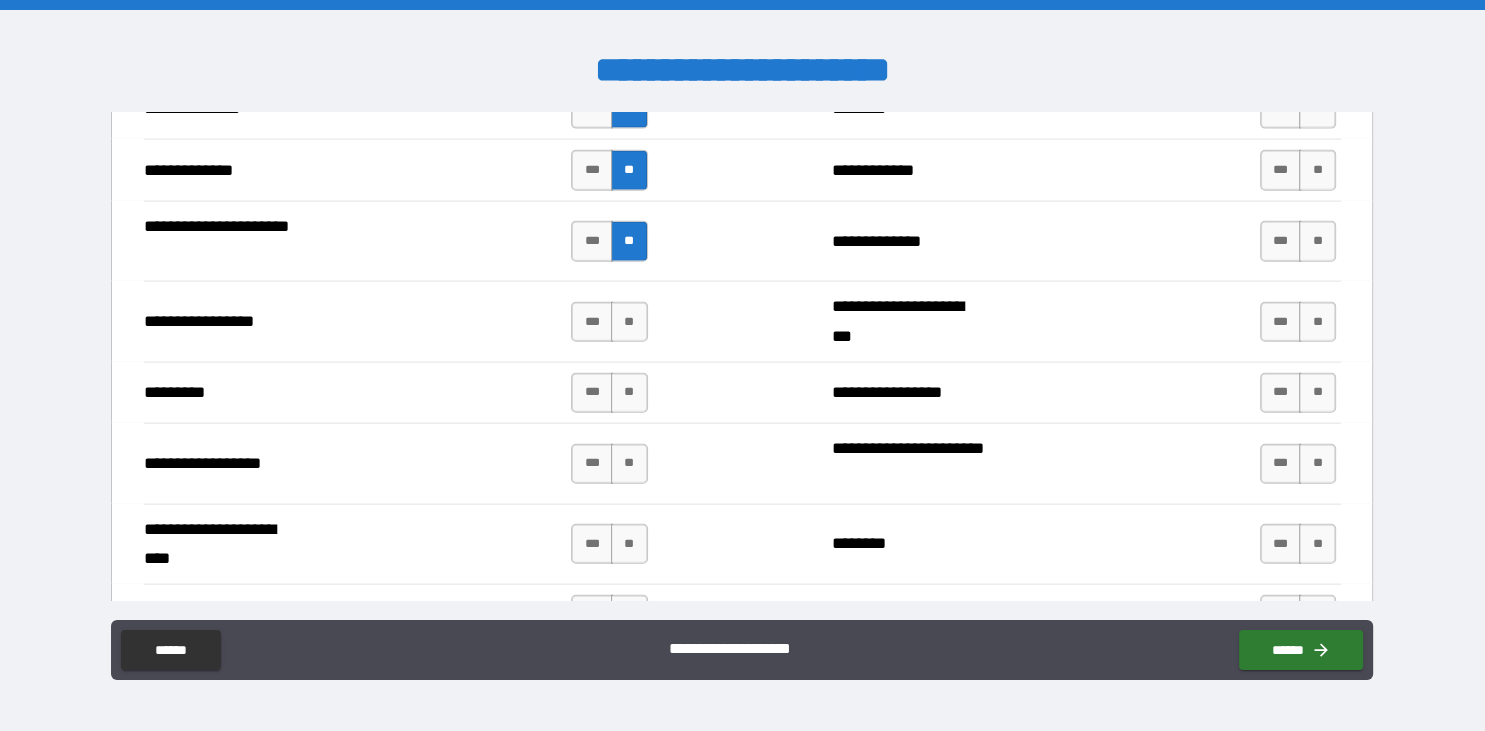 scroll, scrollTop: 4617, scrollLeft: 0, axis: vertical 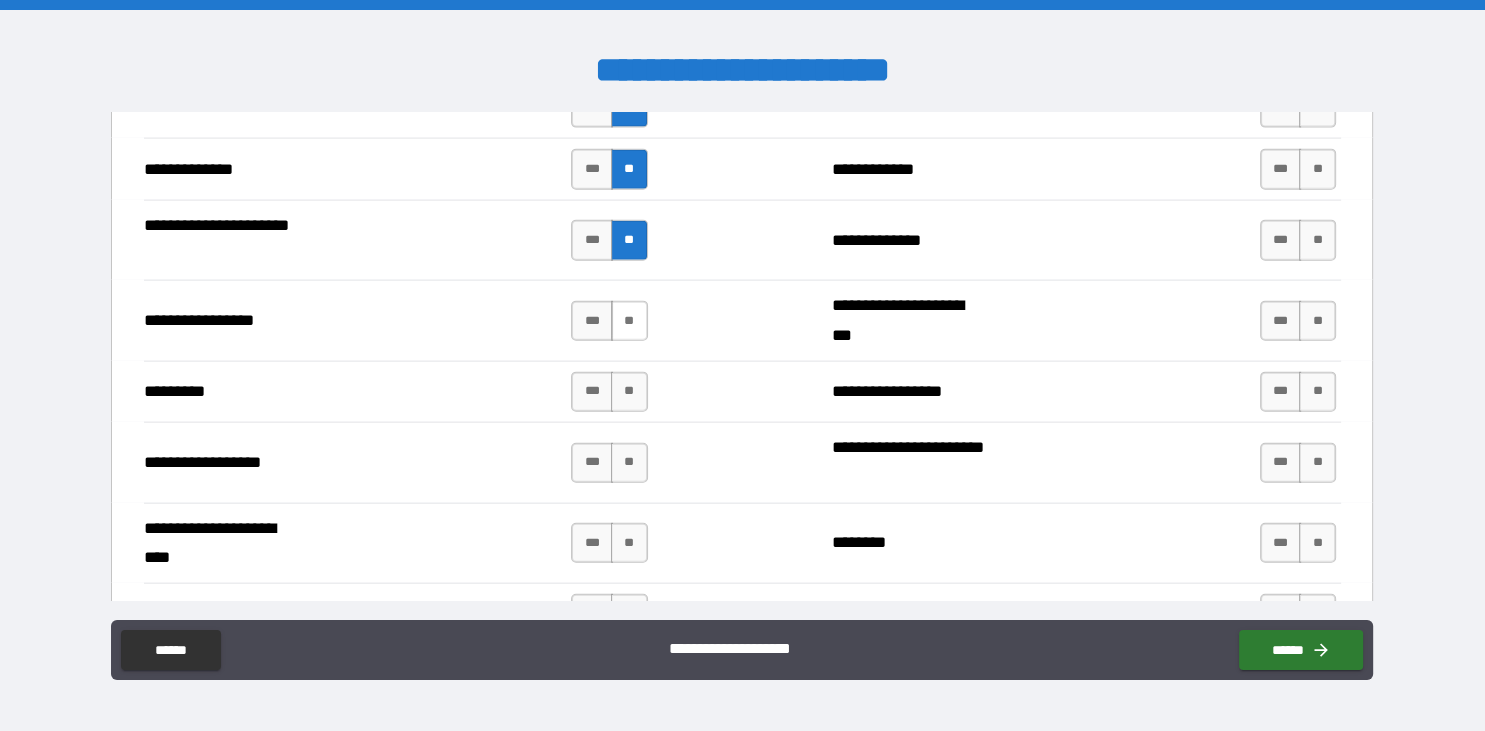 click on "**" at bounding box center [629, 321] 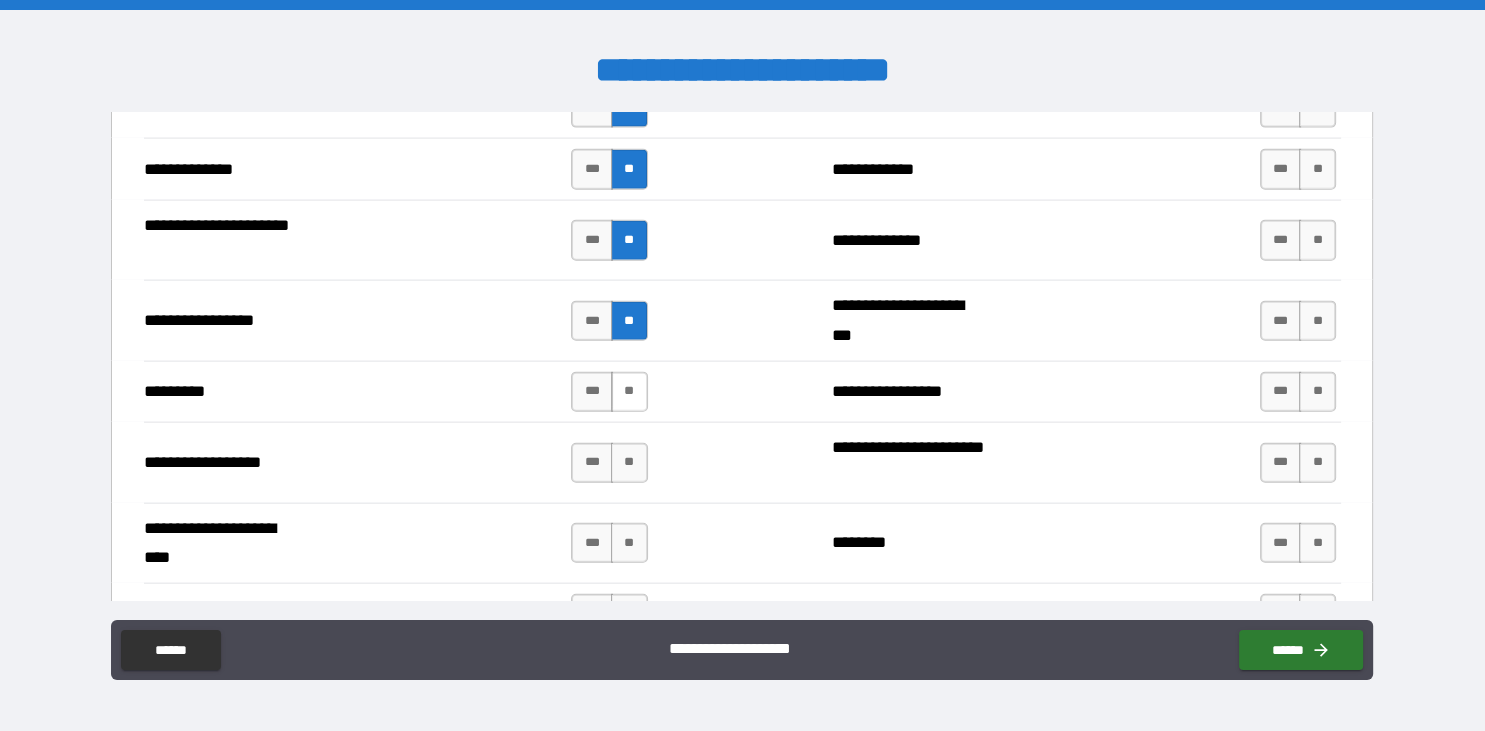 click on "**" at bounding box center [629, 392] 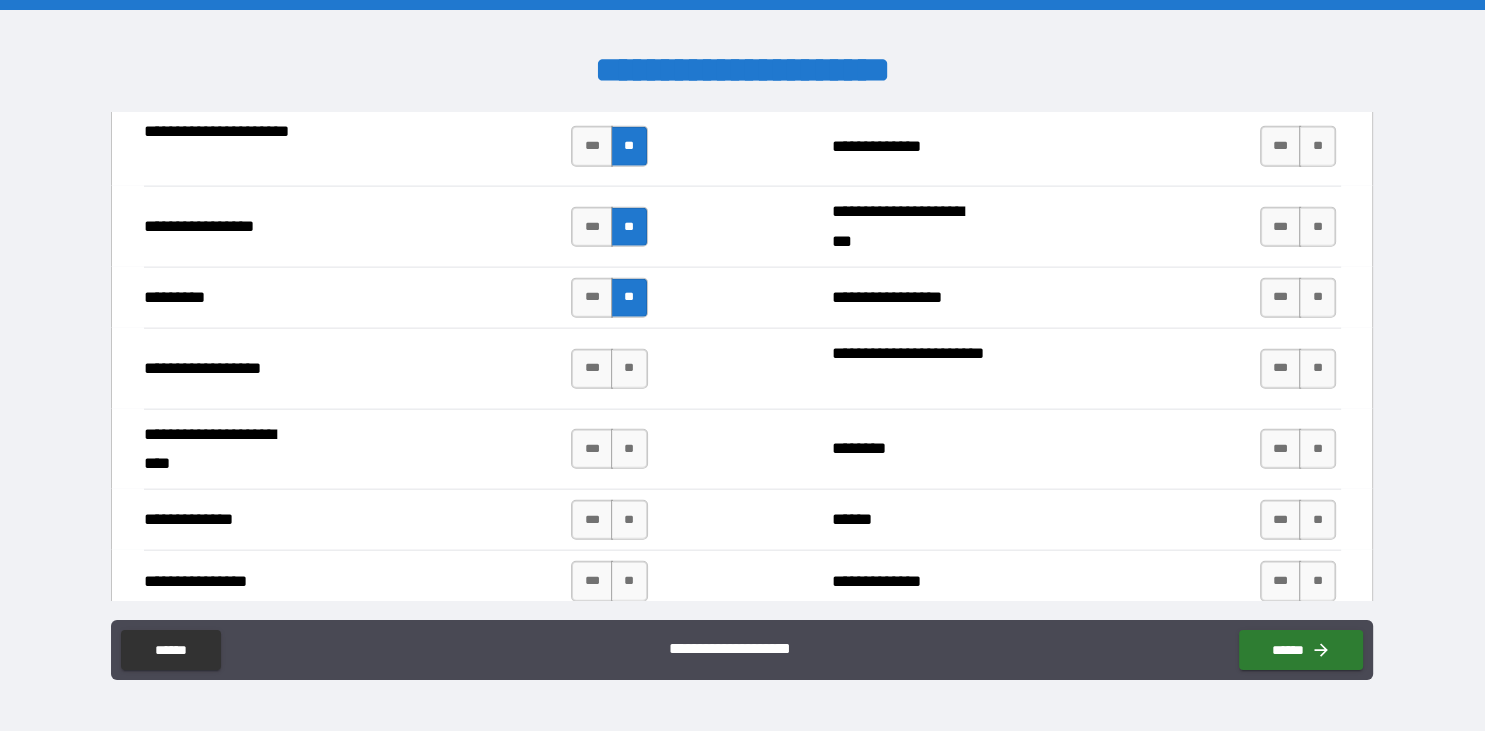 scroll, scrollTop: 4717, scrollLeft: 0, axis: vertical 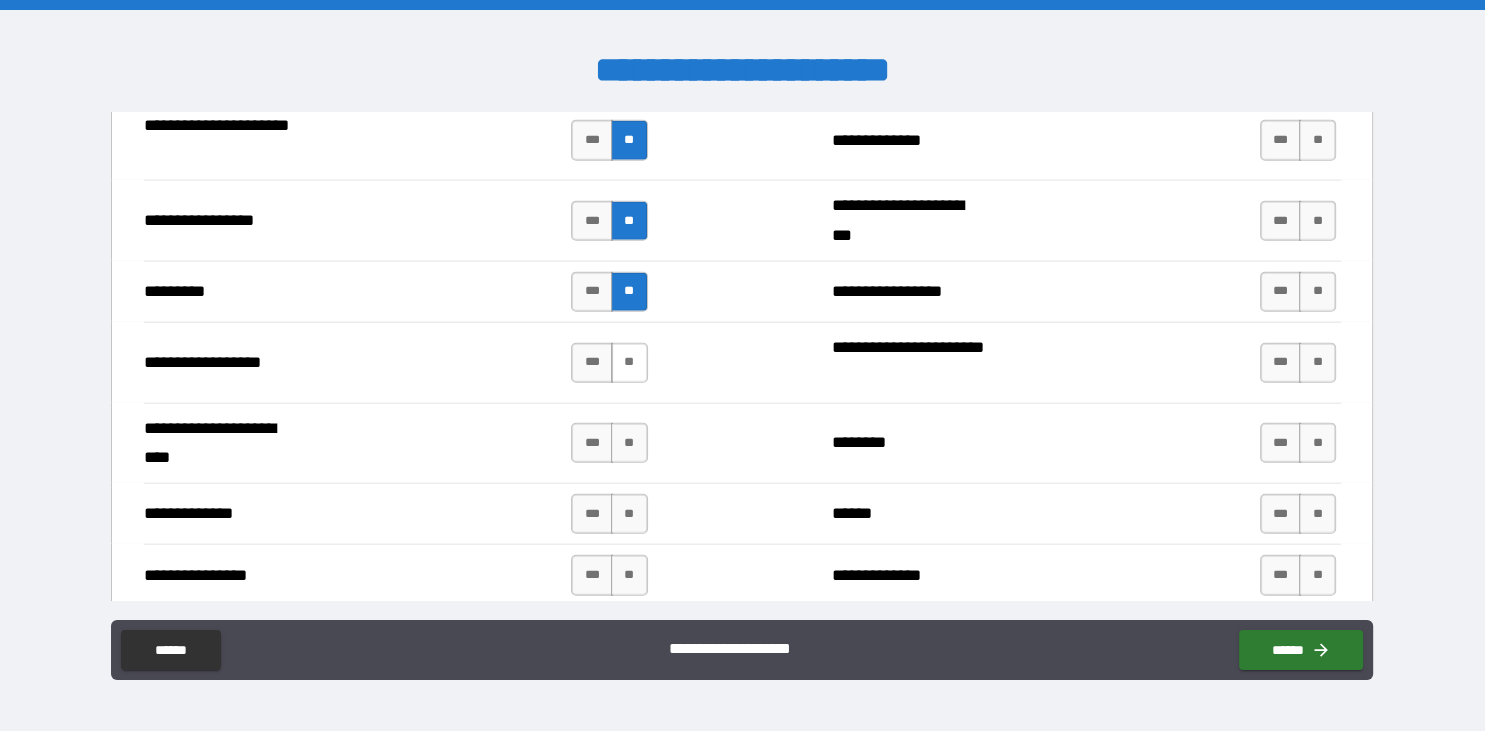 click on "**" at bounding box center (629, 363) 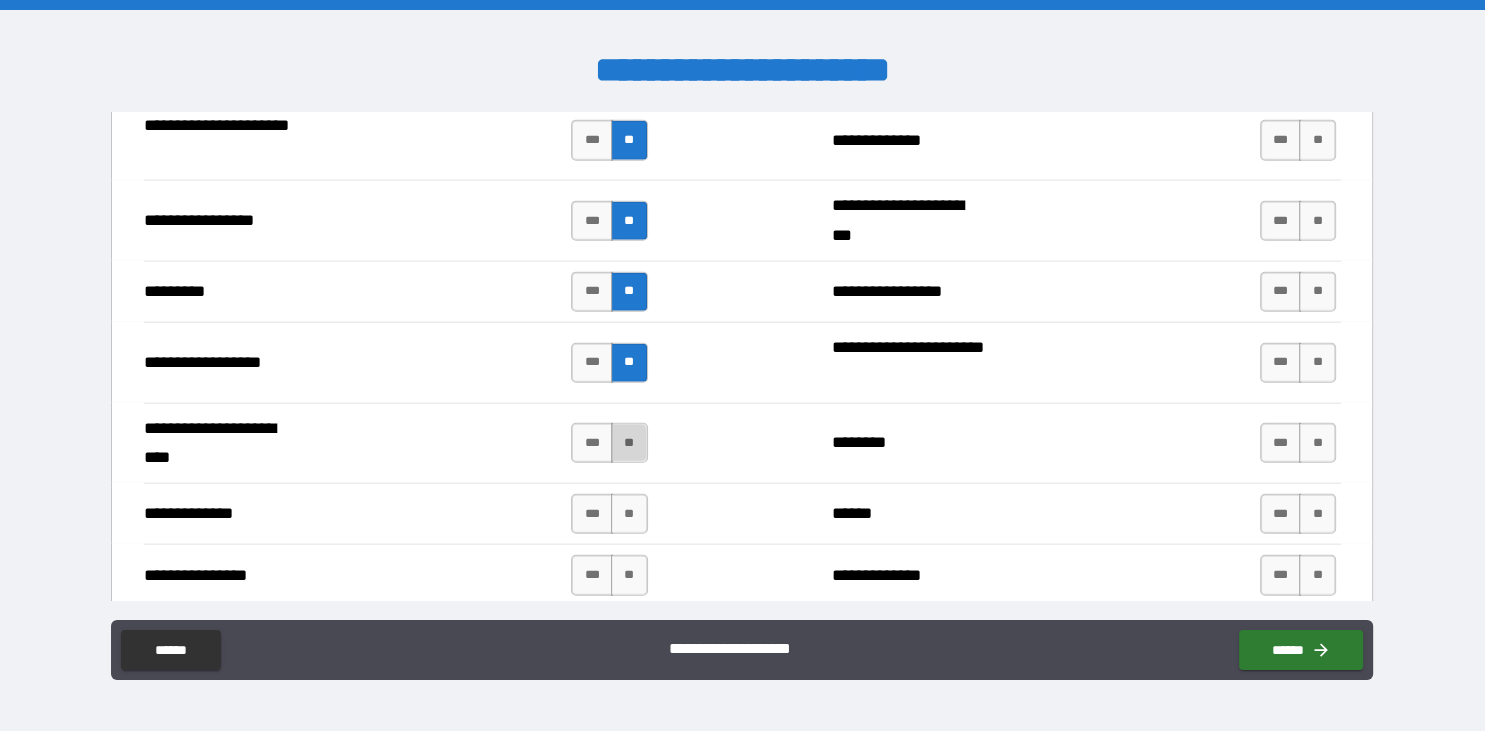 click on "**" at bounding box center [629, 443] 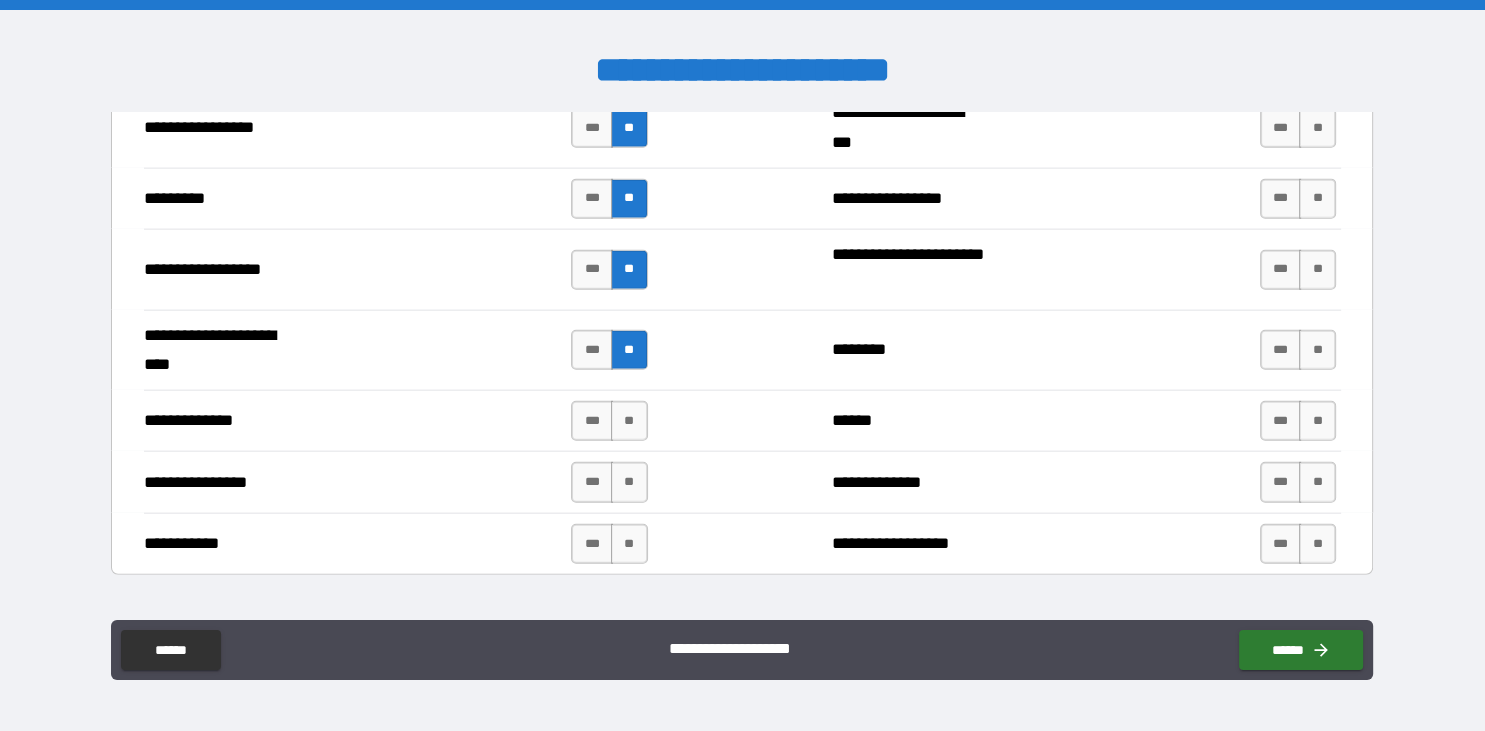 scroll, scrollTop: 4812, scrollLeft: 0, axis: vertical 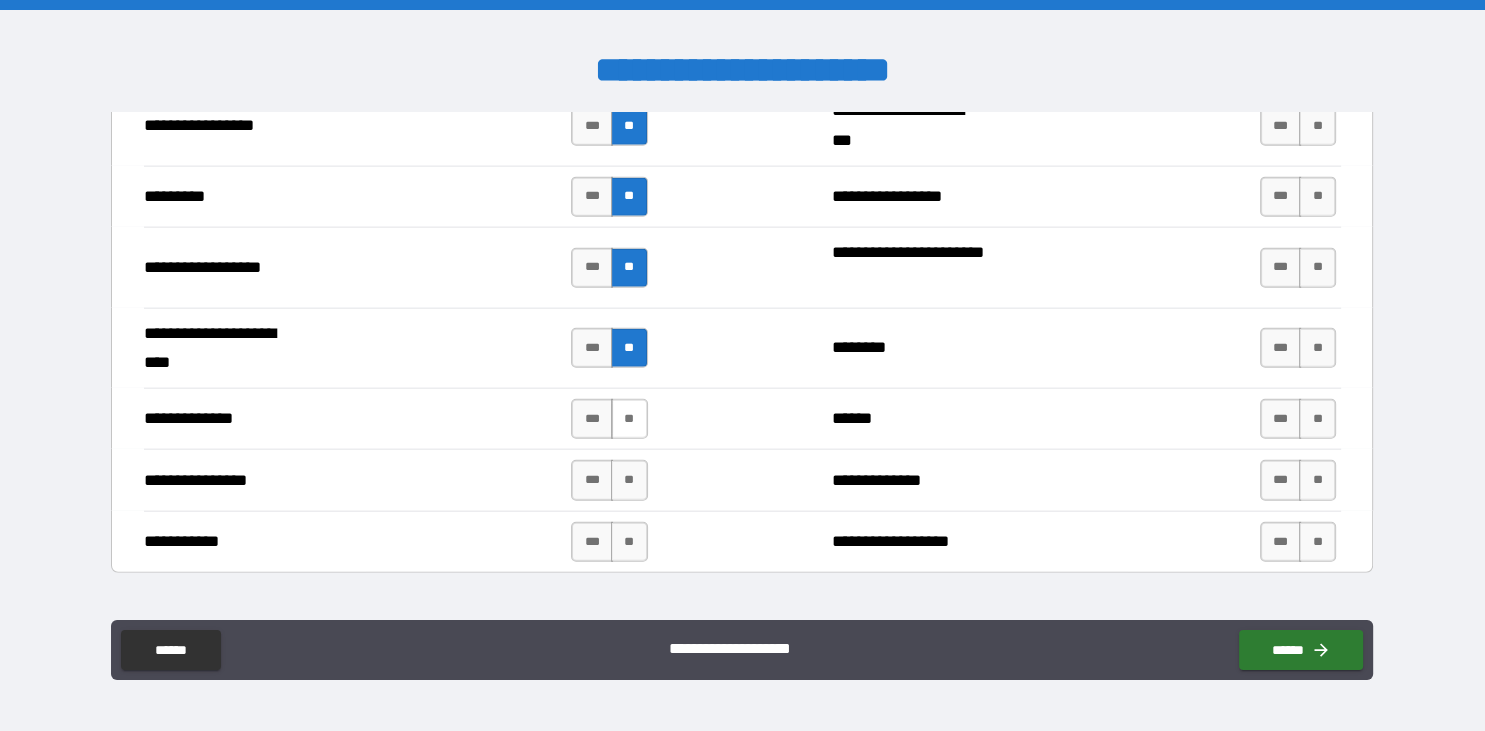 click on "**" at bounding box center [629, 419] 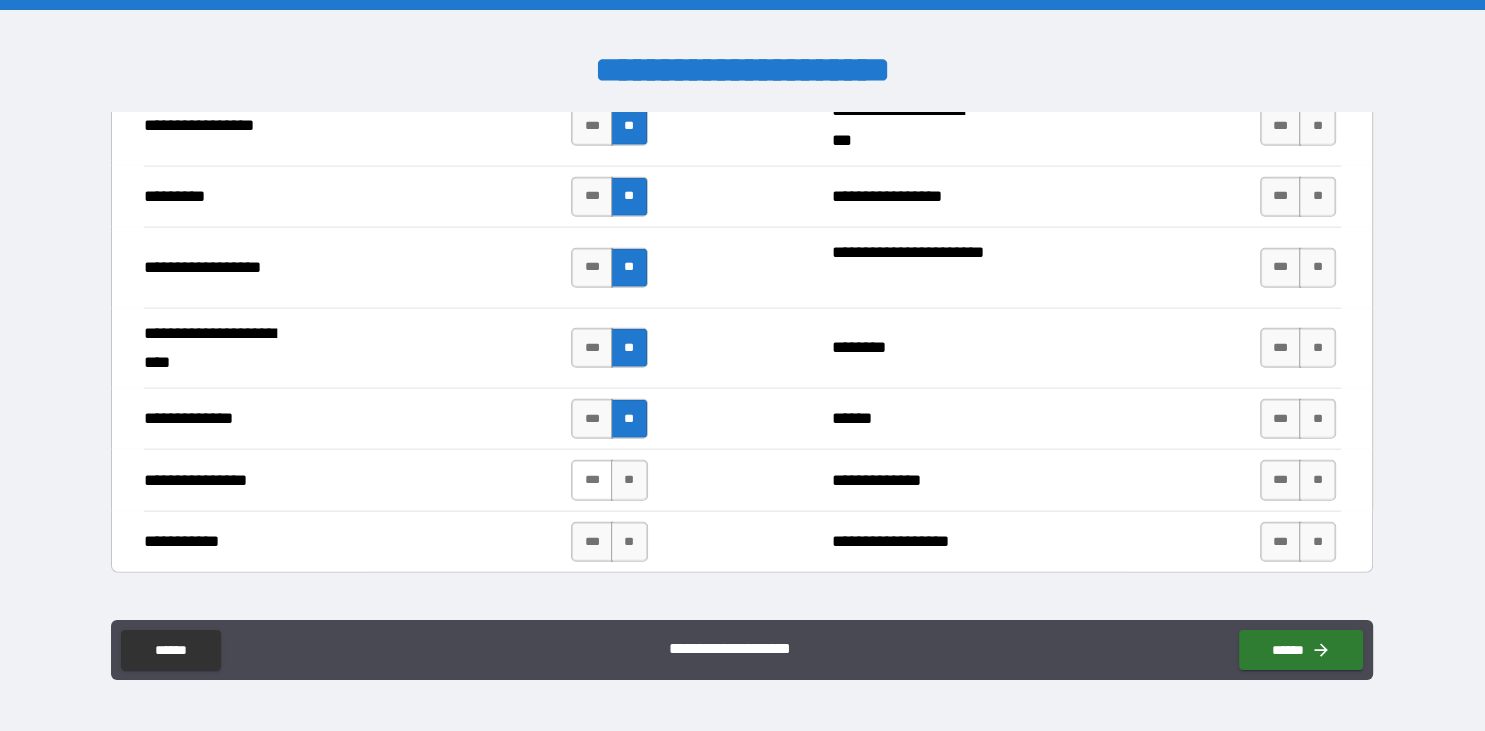 click on "***" at bounding box center (592, 480) 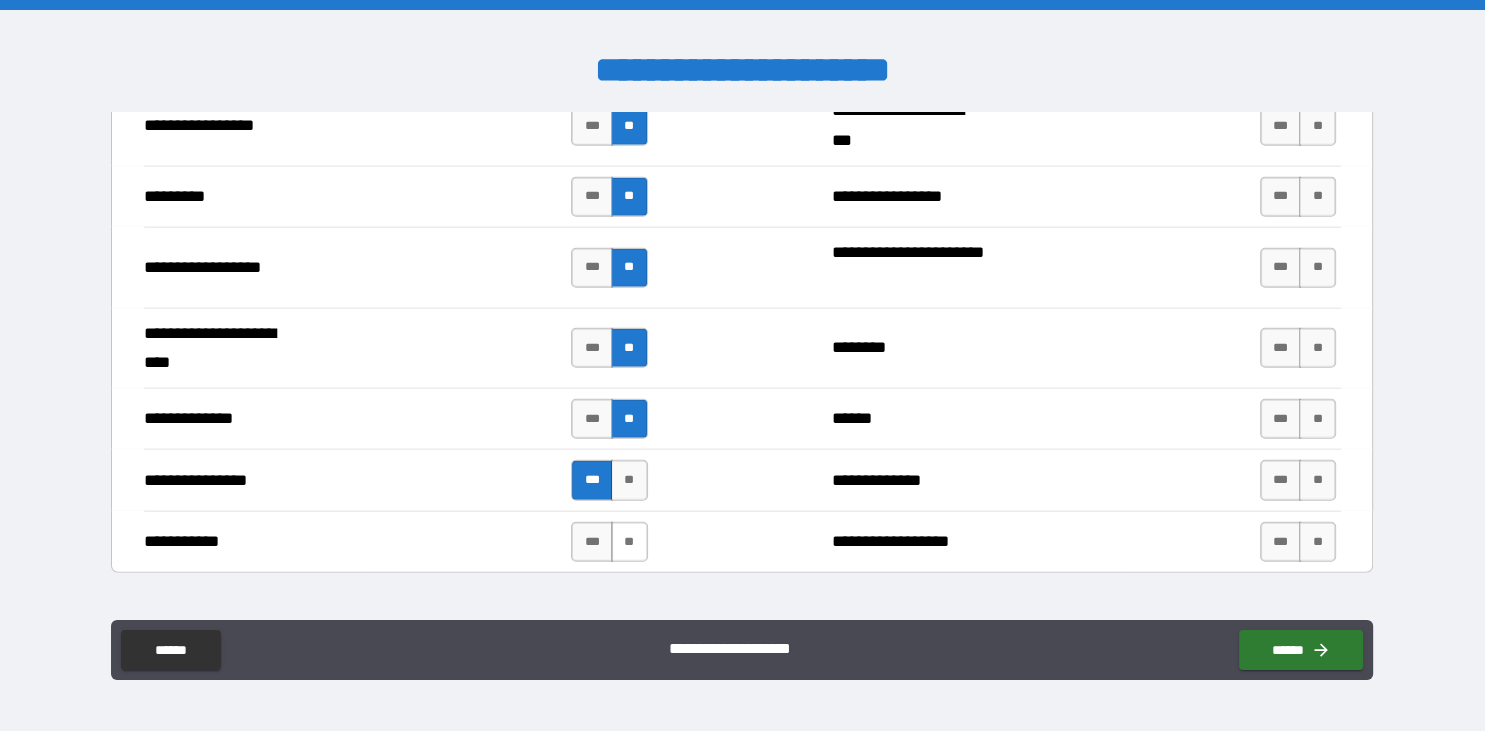 click on "**" at bounding box center [629, 542] 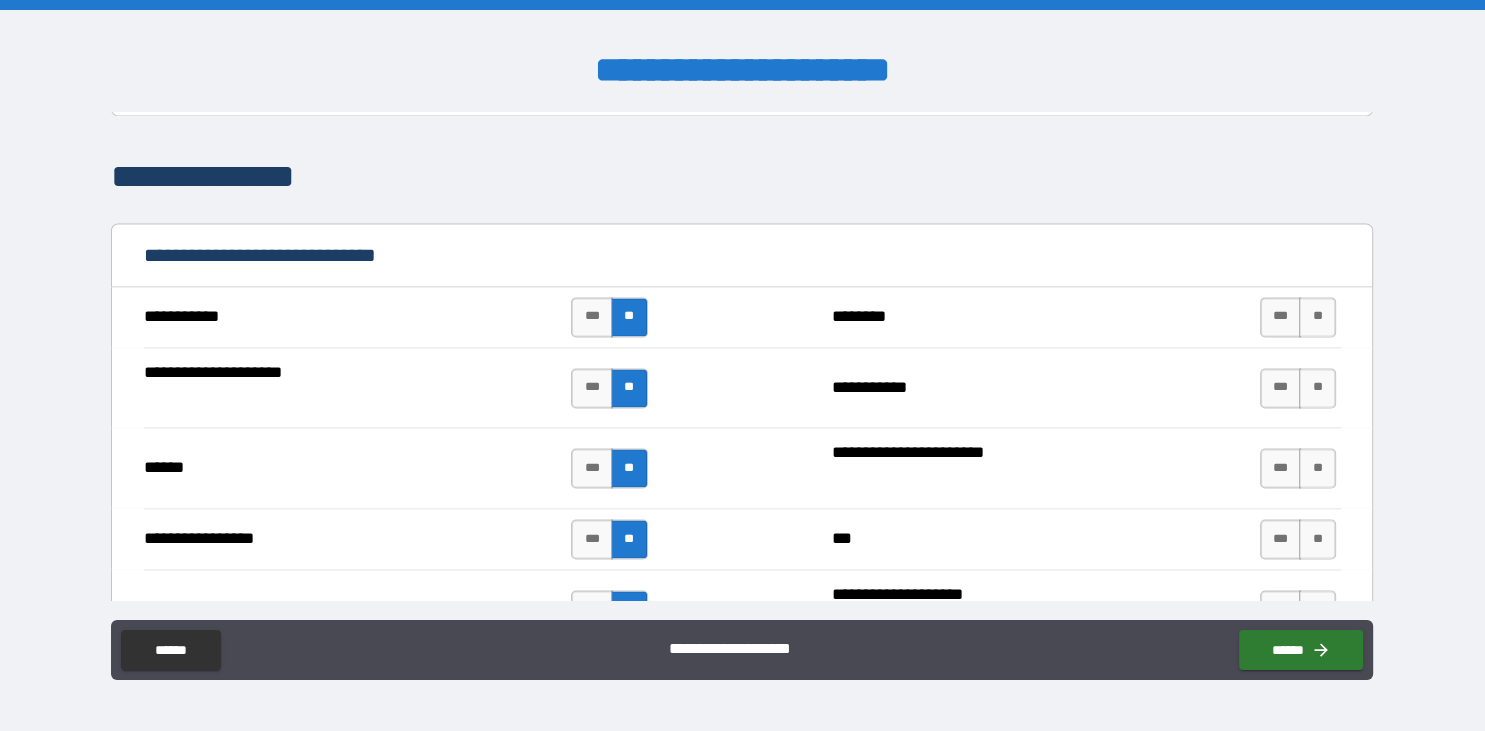scroll, scrollTop: 2859, scrollLeft: 0, axis: vertical 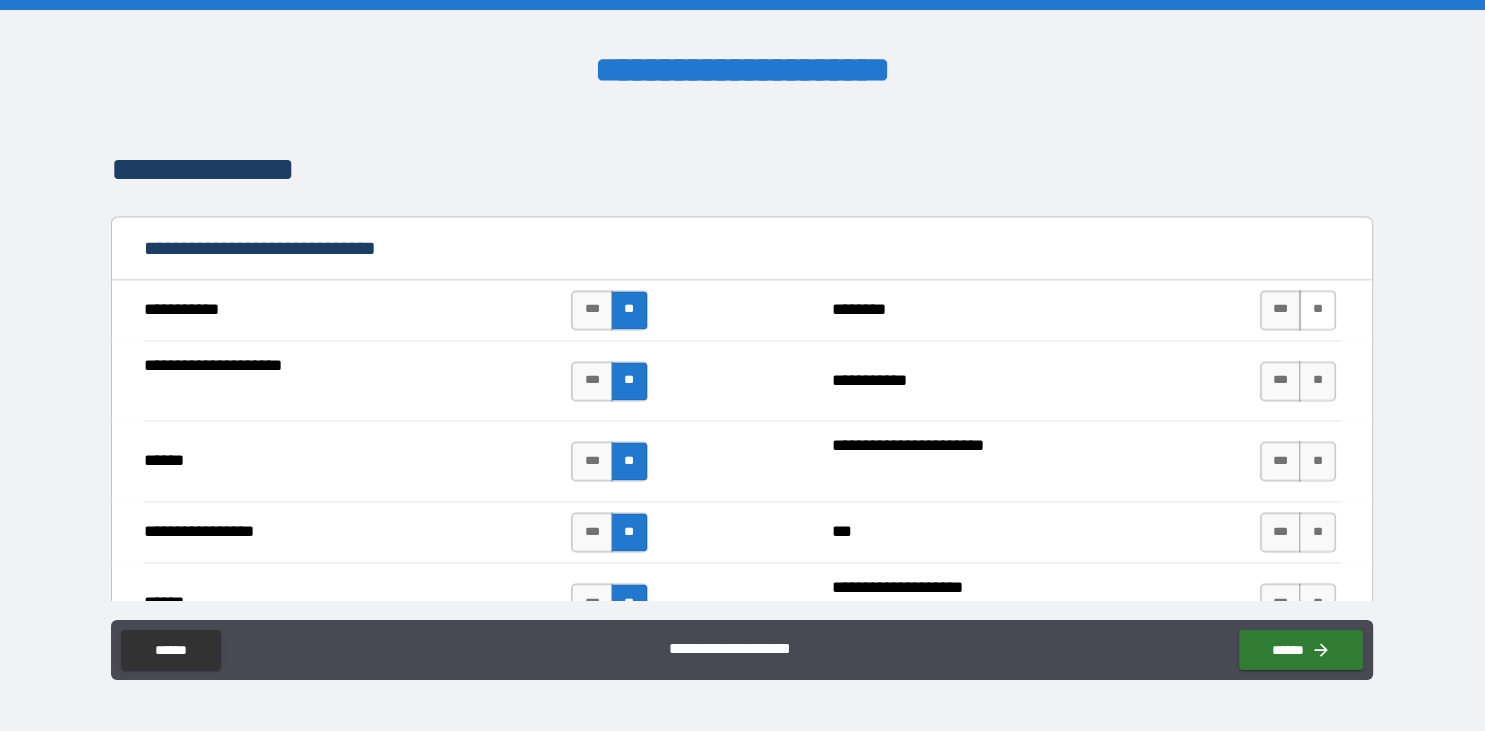 click on "**" at bounding box center [1317, 310] 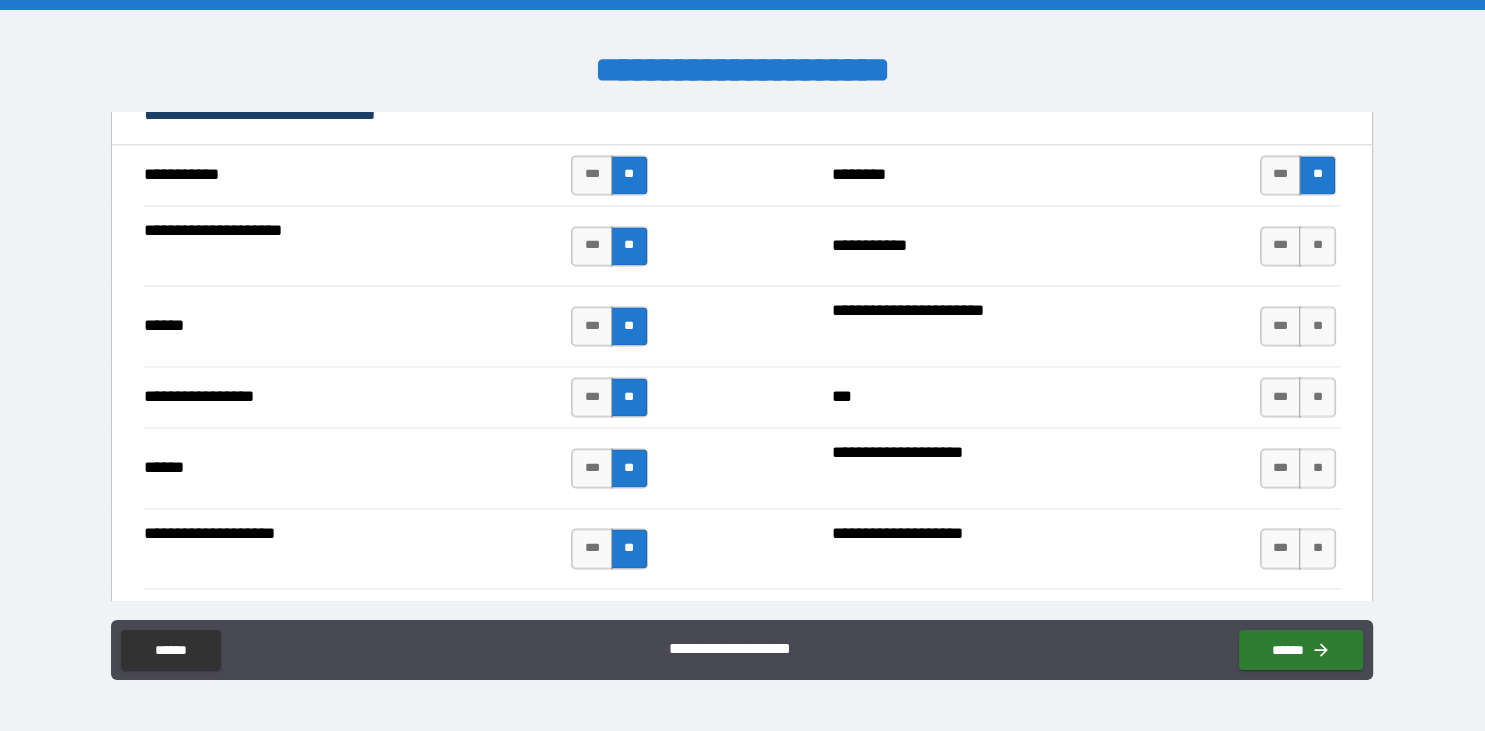 scroll, scrollTop: 2994, scrollLeft: 0, axis: vertical 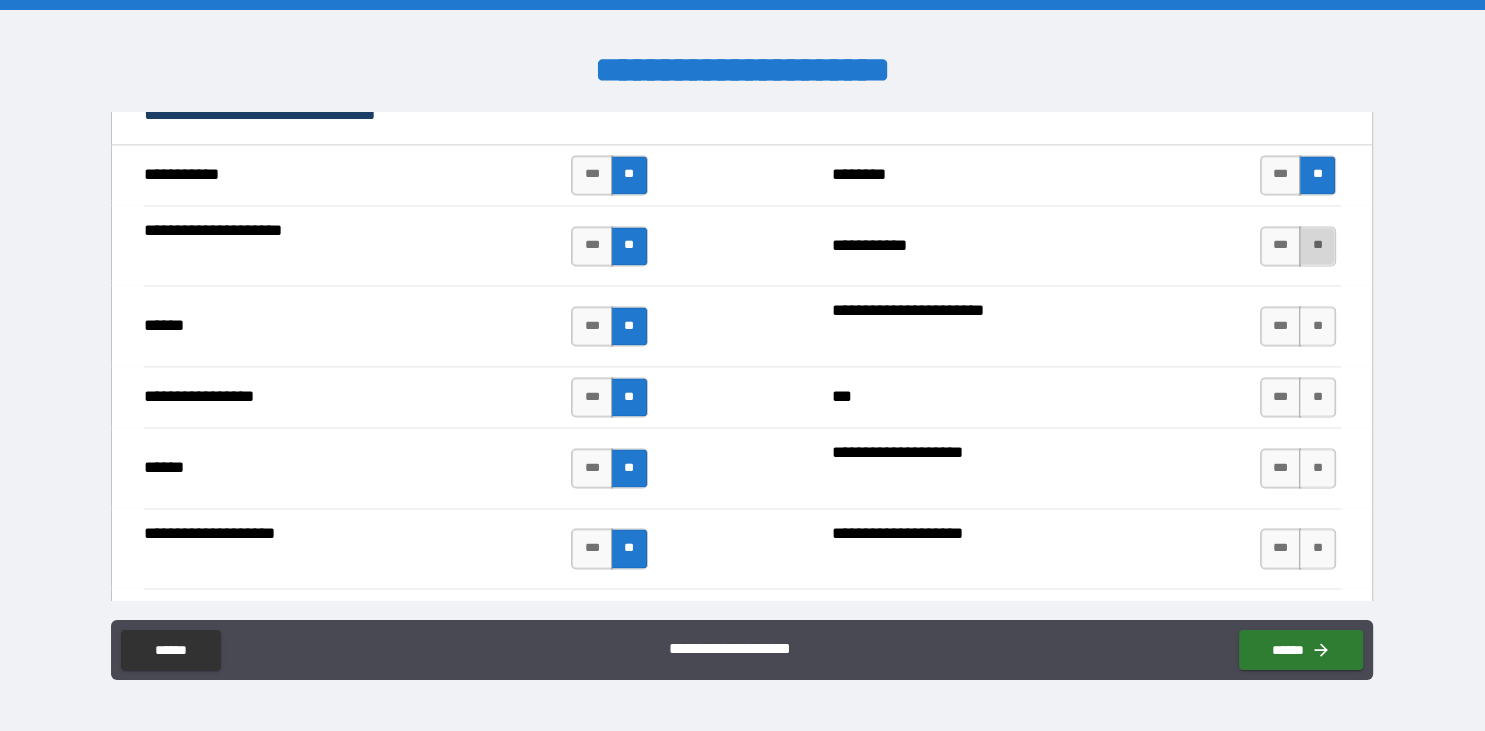 click on "**" at bounding box center (1317, 246) 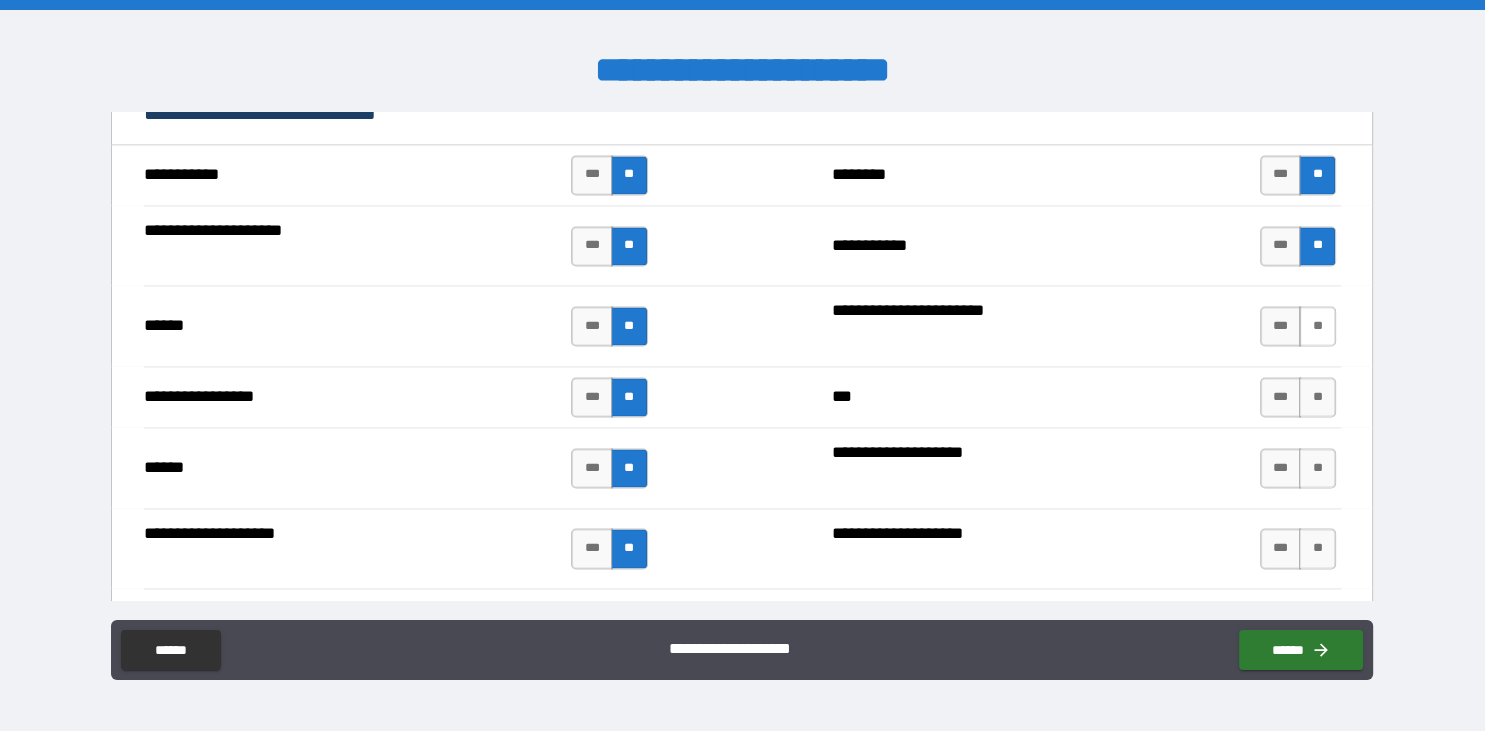 click on "**" at bounding box center [1317, 326] 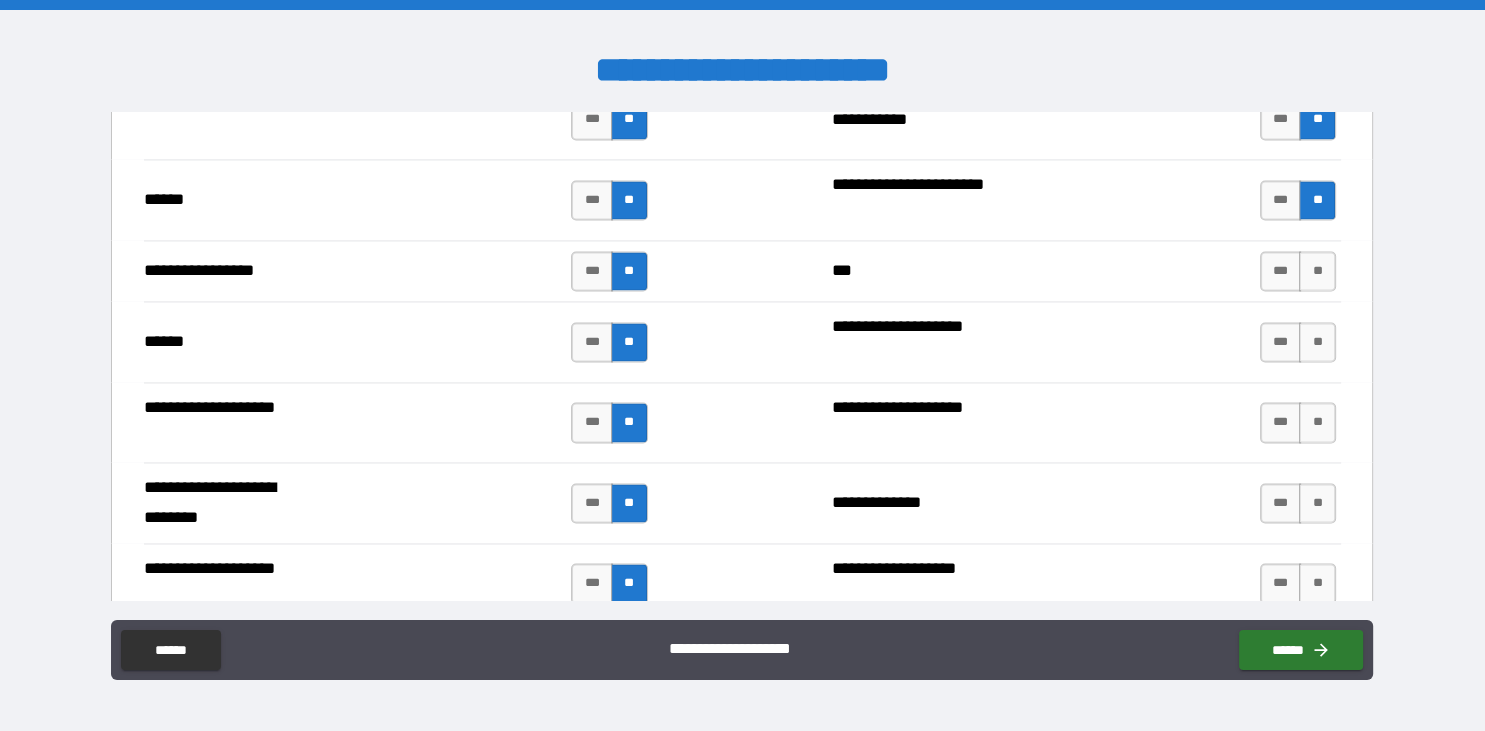 scroll, scrollTop: 3133, scrollLeft: 0, axis: vertical 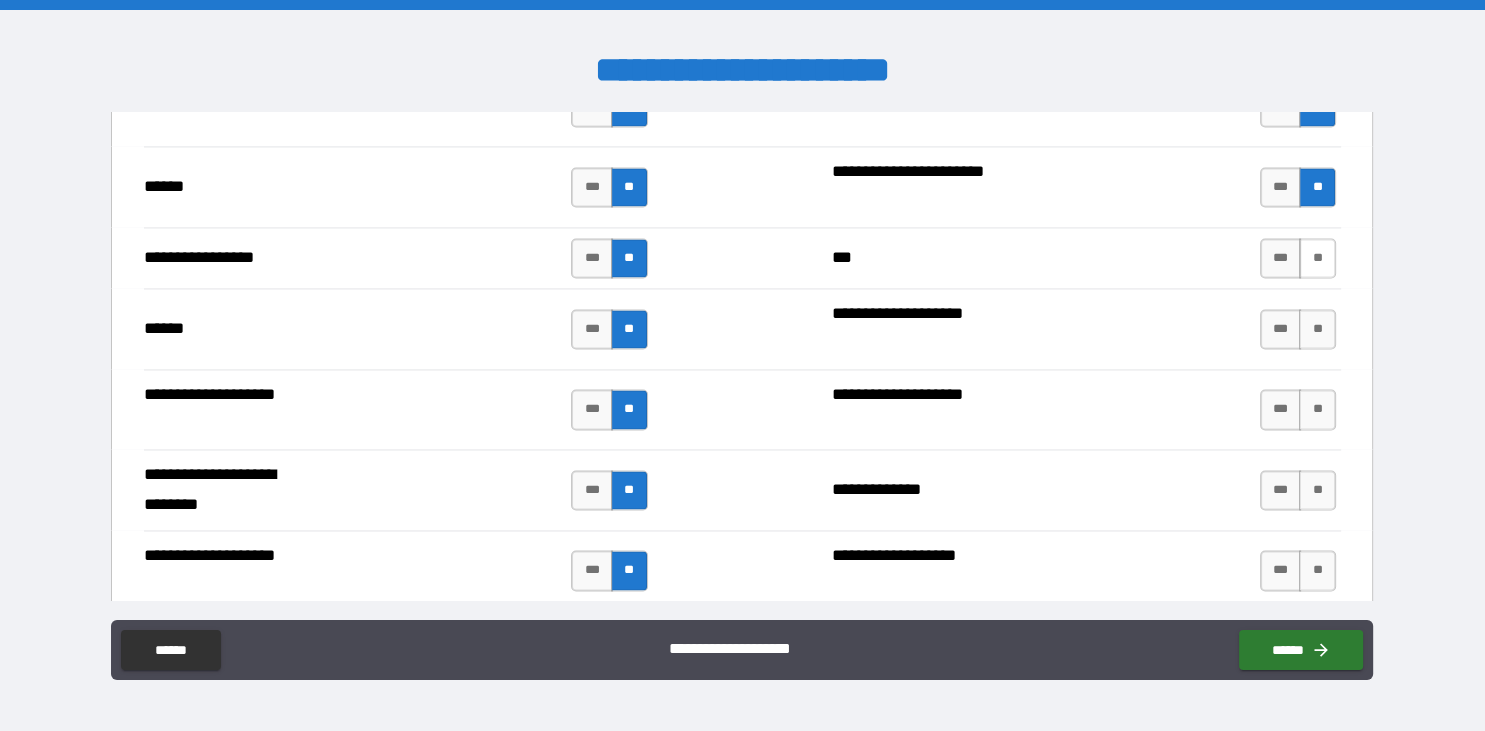 click on "**" at bounding box center (1317, 258) 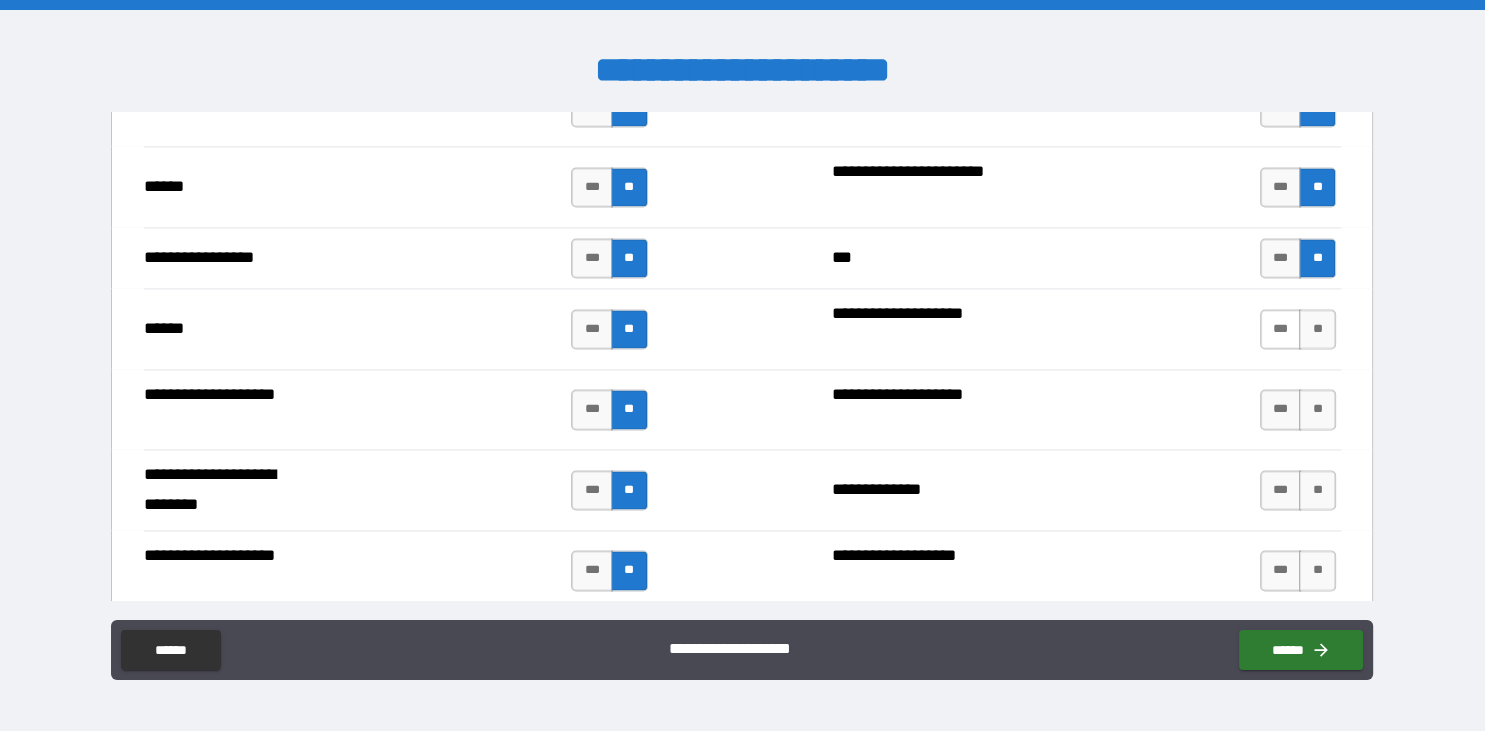 click on "***" at bounding box center [1281, 329] 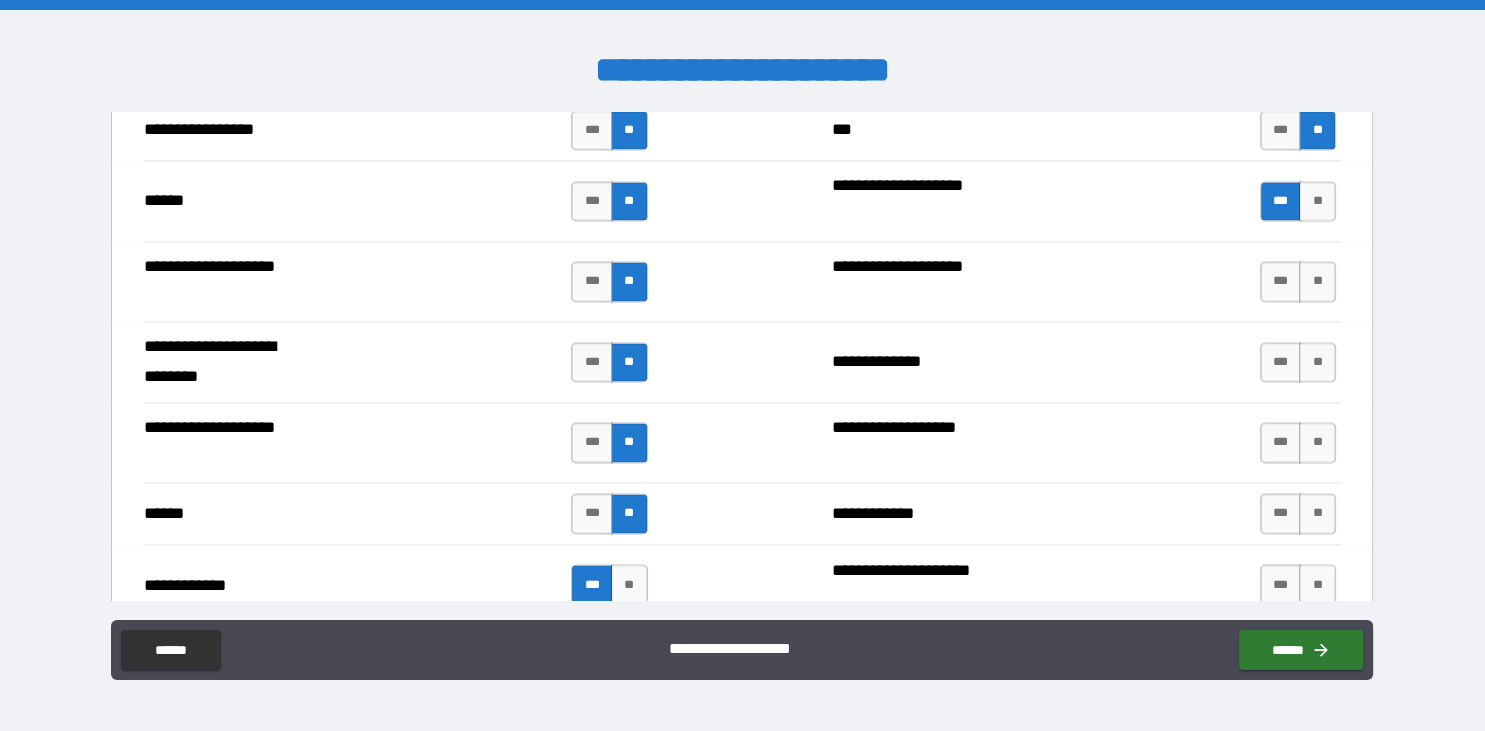 scroll, scrollTop: 3262, scrollLeft: 0, axis: vertical 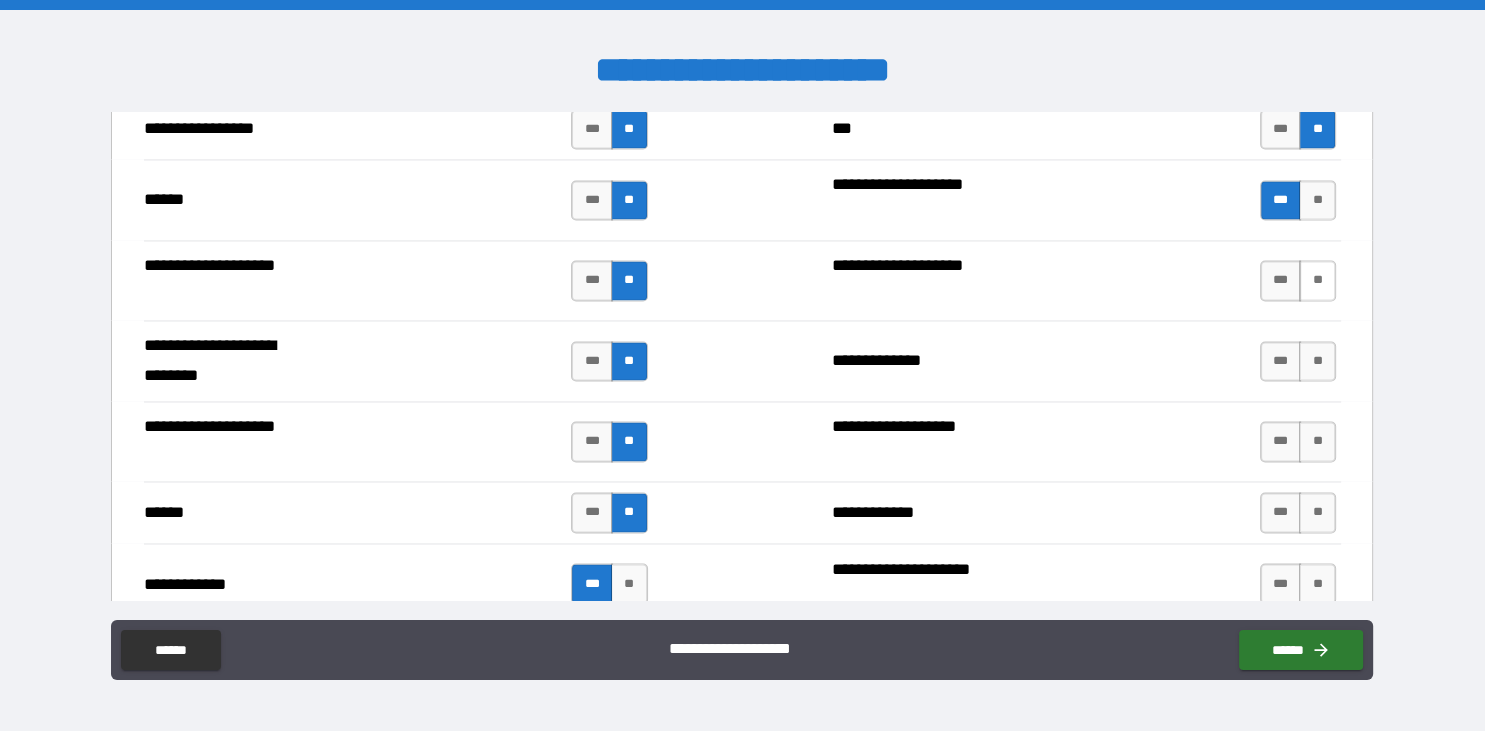 click on "**" at bounding box center (1317, 280) 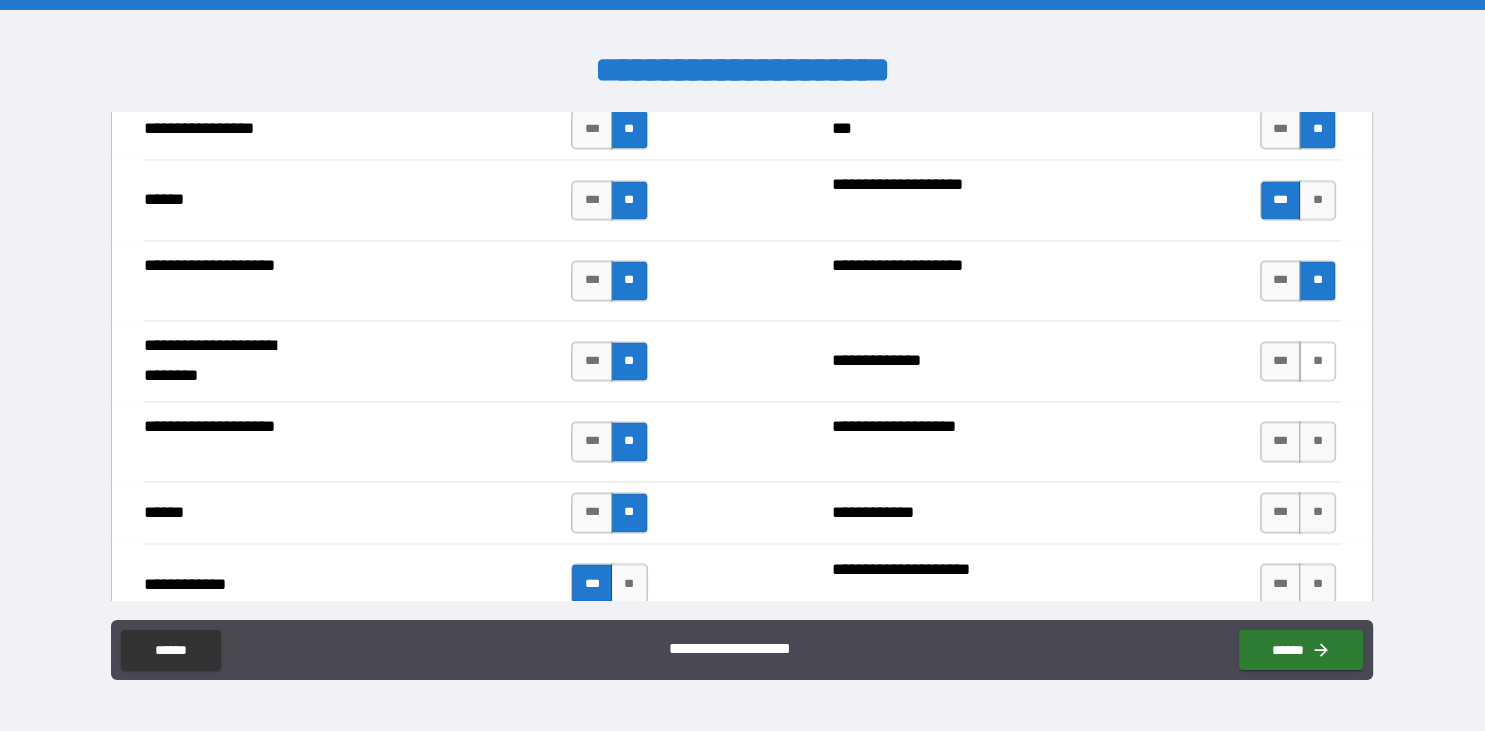 click on "**" at bounding box center [1317, 361] 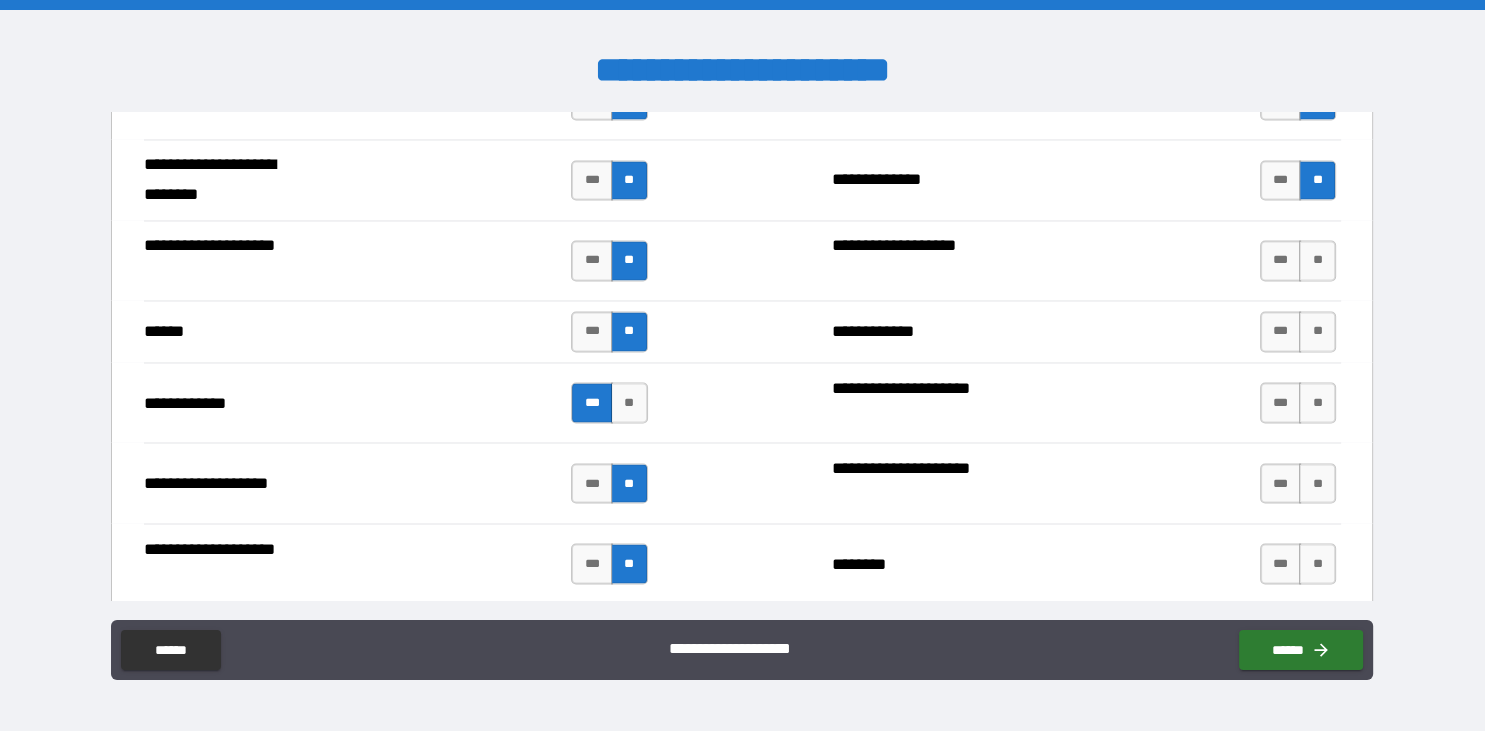 scroll, scrollTop: 3445, scrollLeft: 0, axis: vertical 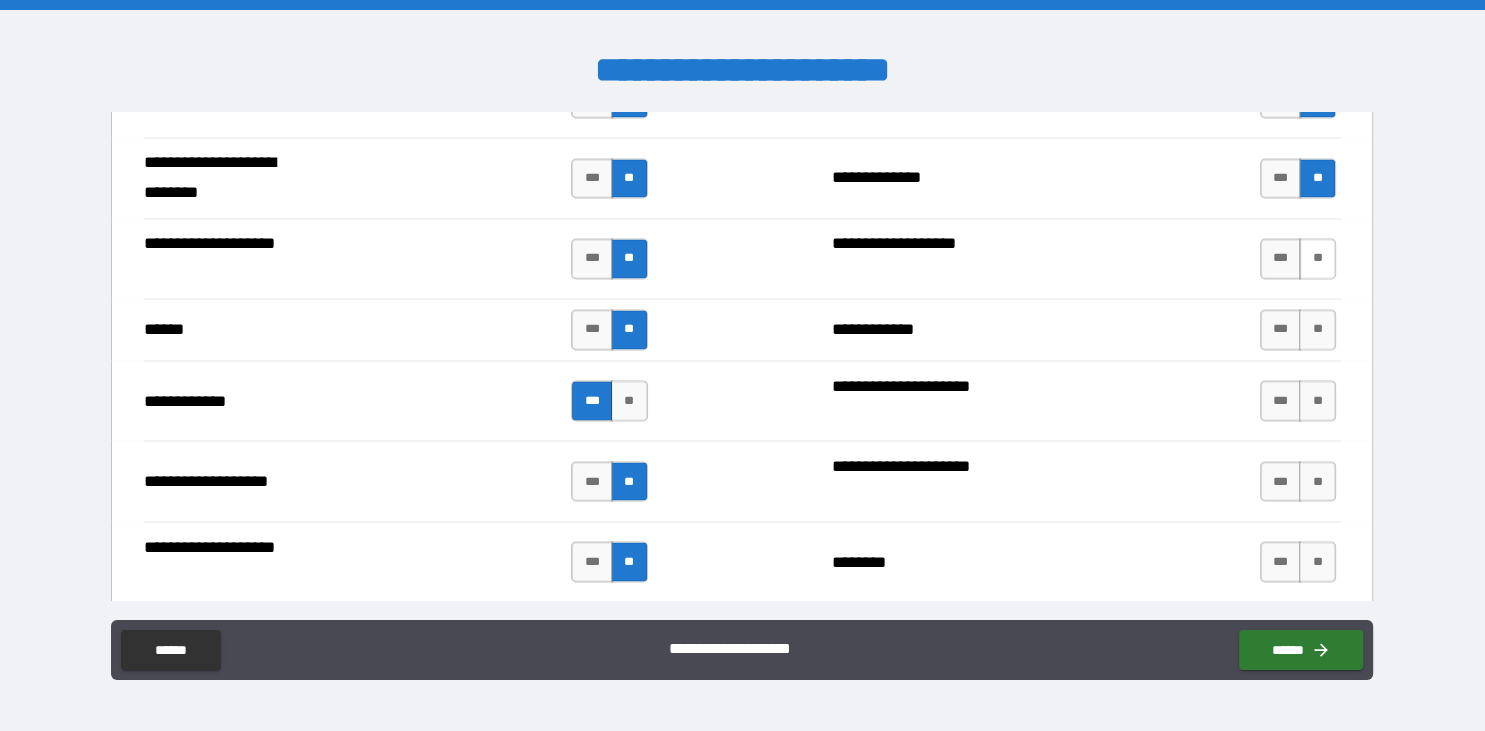 click on "**" at bounding box center (1317, 258) 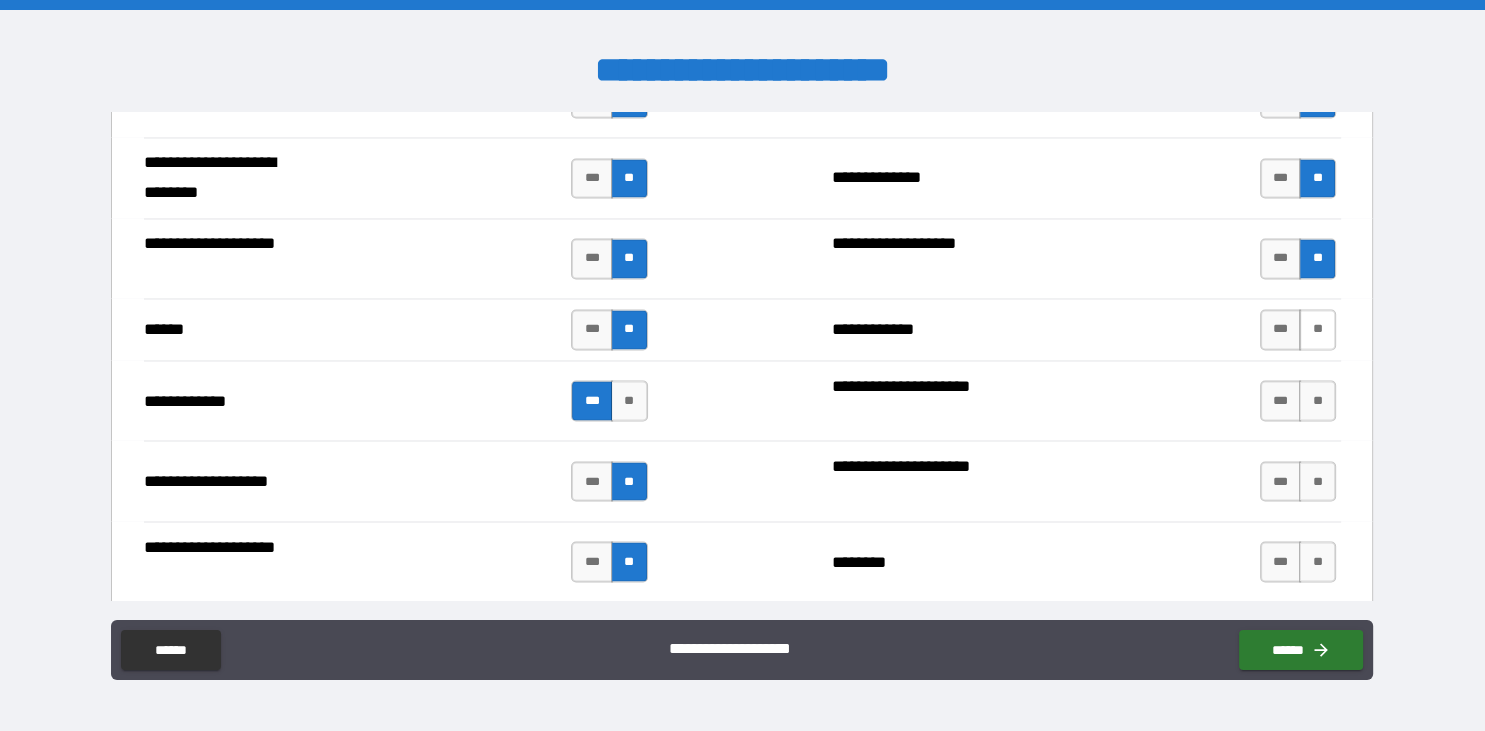 click on "**" at bounding box center [1317, 329] 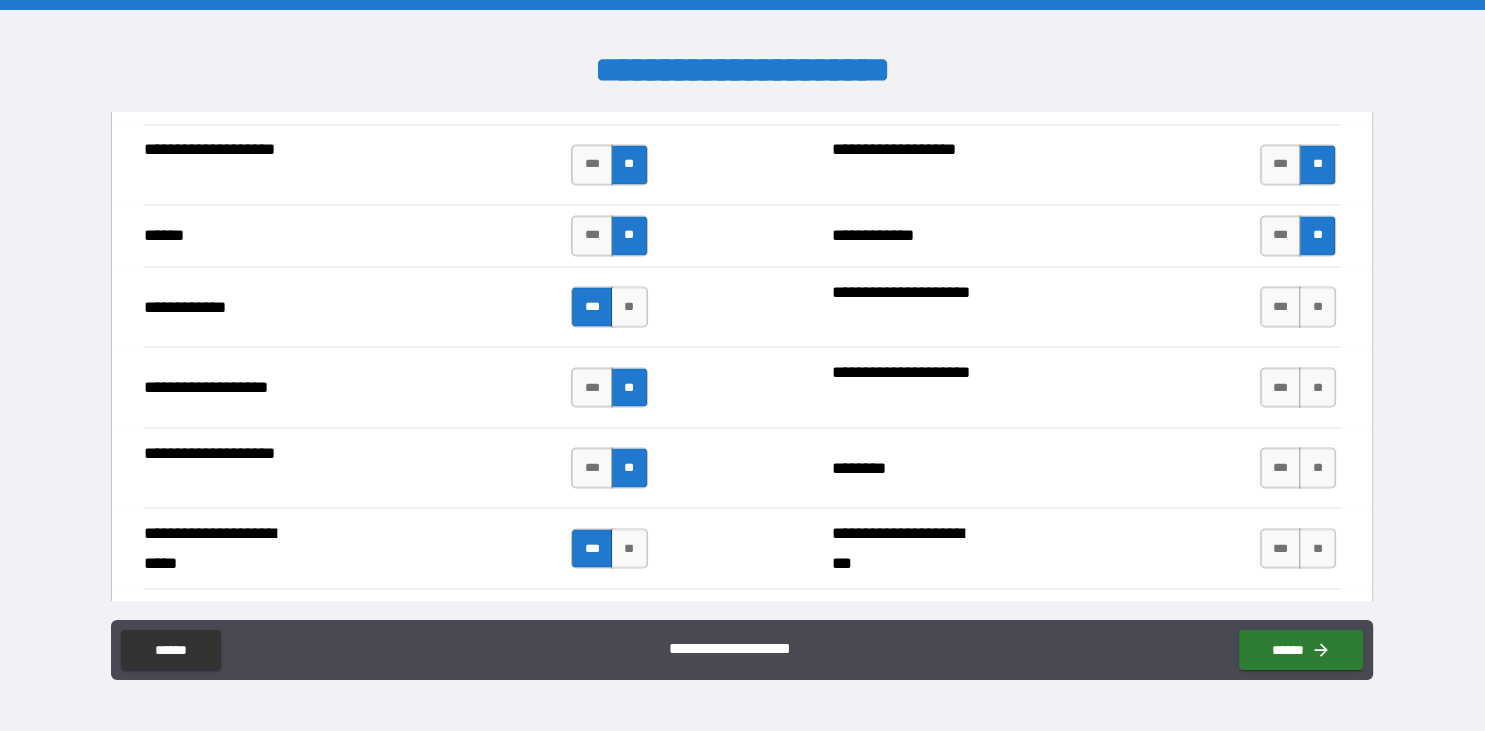 scroll, scrollTop: 3541, scrollLeft: 0, axis: vertical 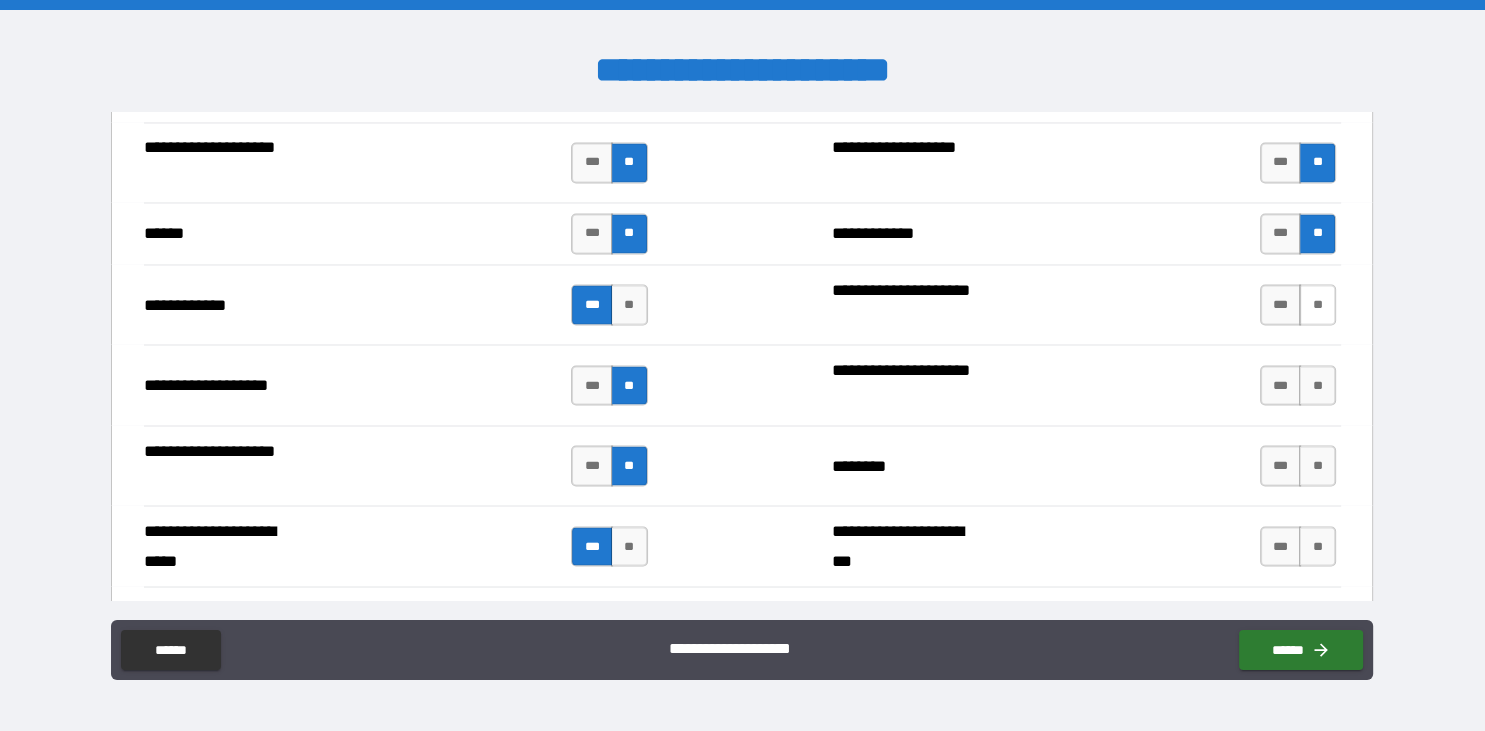 click on "**" at bounding box center [1317, 304] 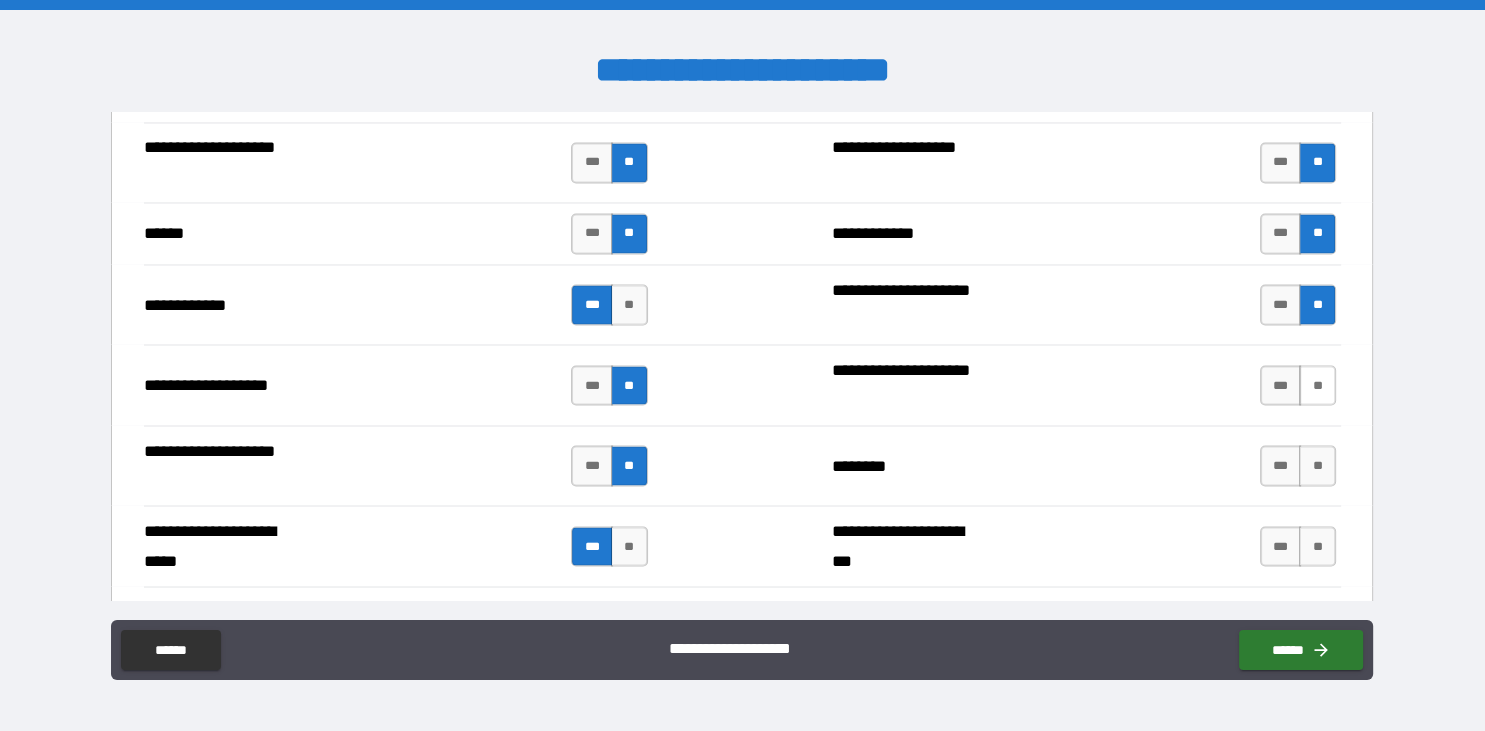 click on "**" at bounding box center (1317, 385) 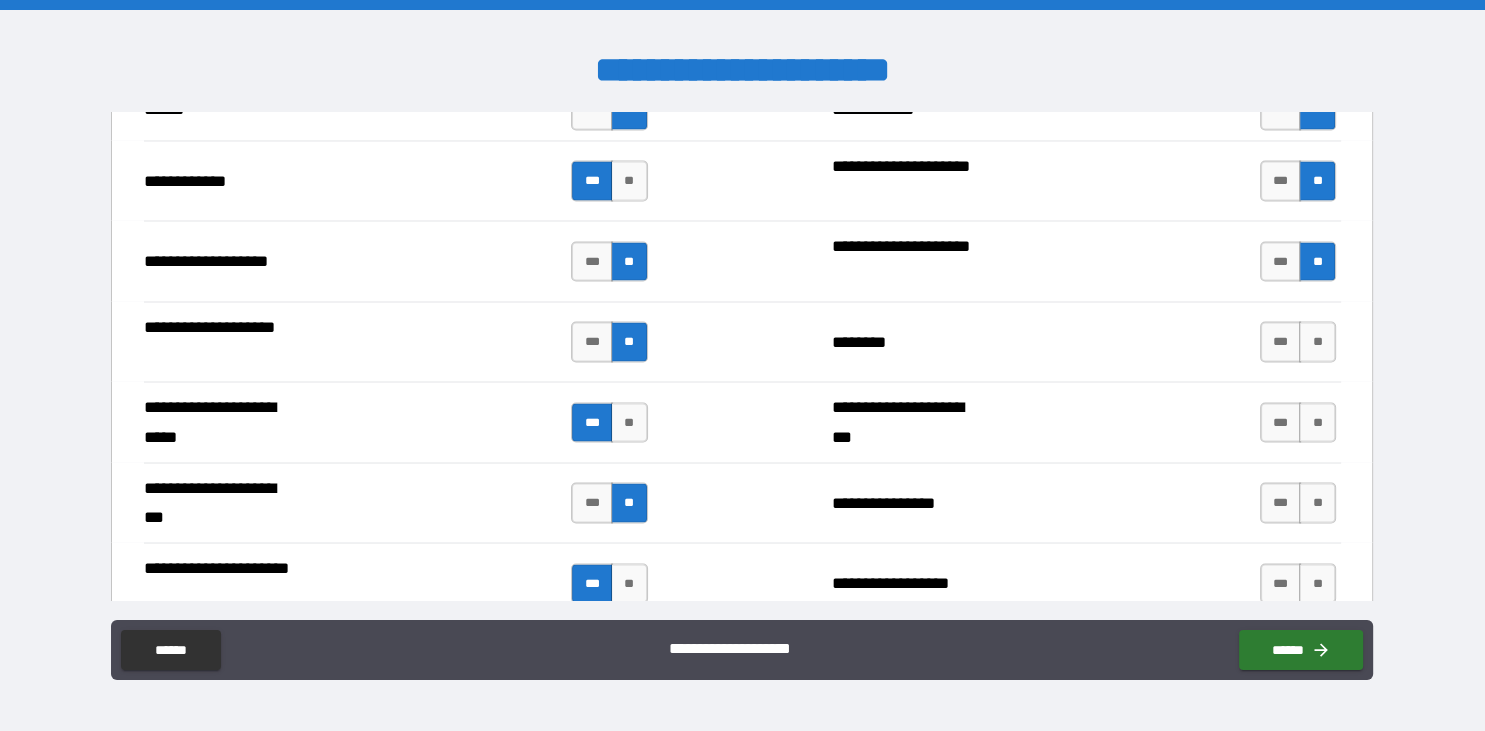 scroll, scrollTop: 3666, scrollLeft: 0, axis: vertical 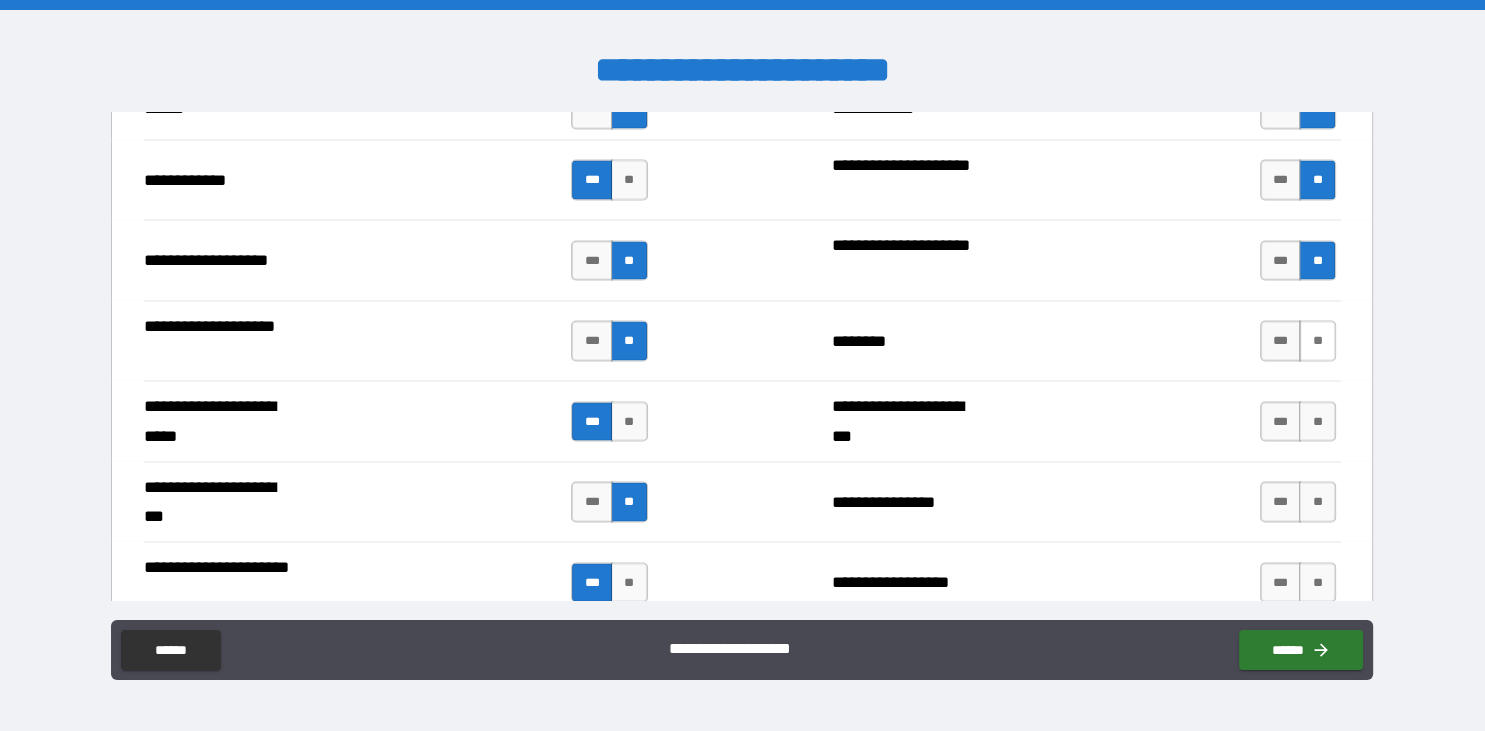 click on "**" at bounding box center [1317, 340] 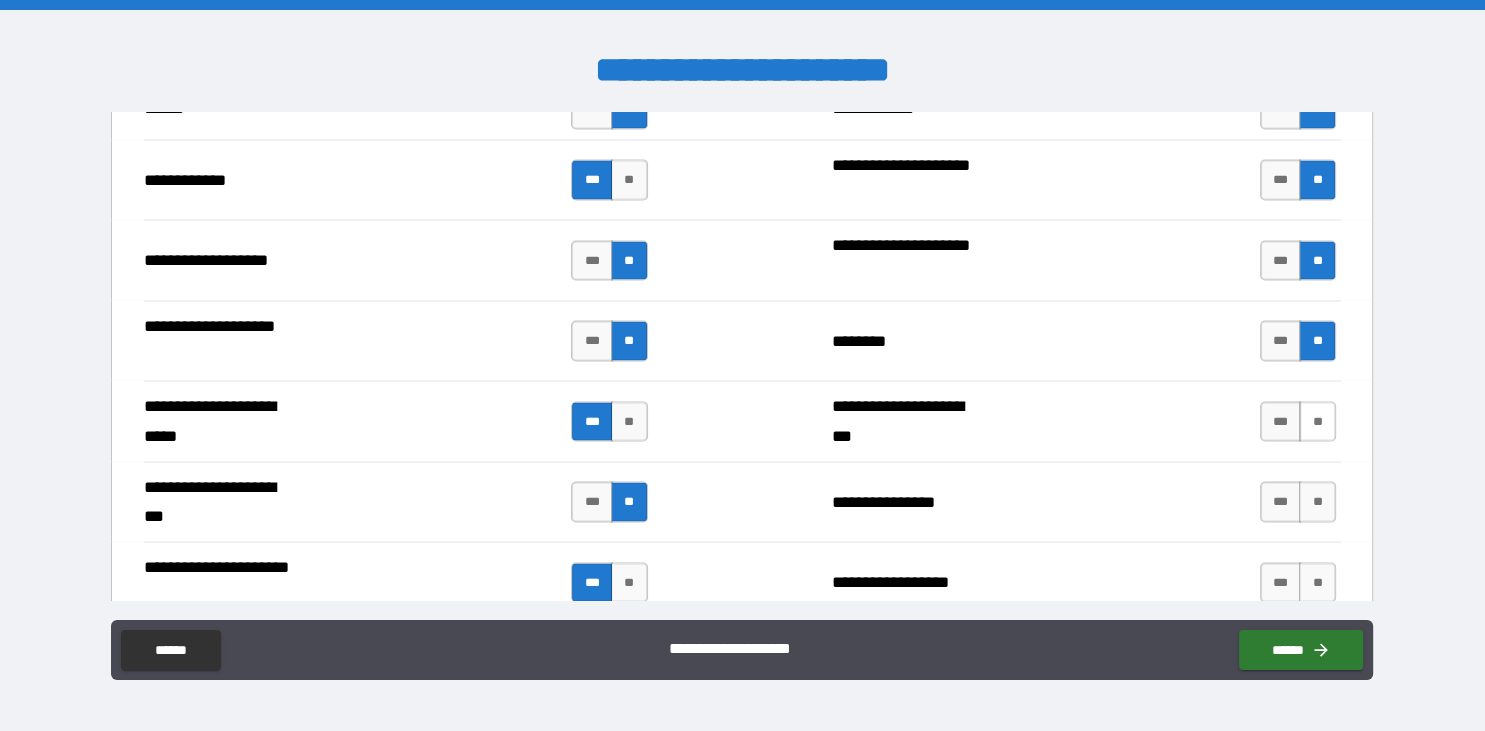 click on "**" at bounding box center [1317, 421] 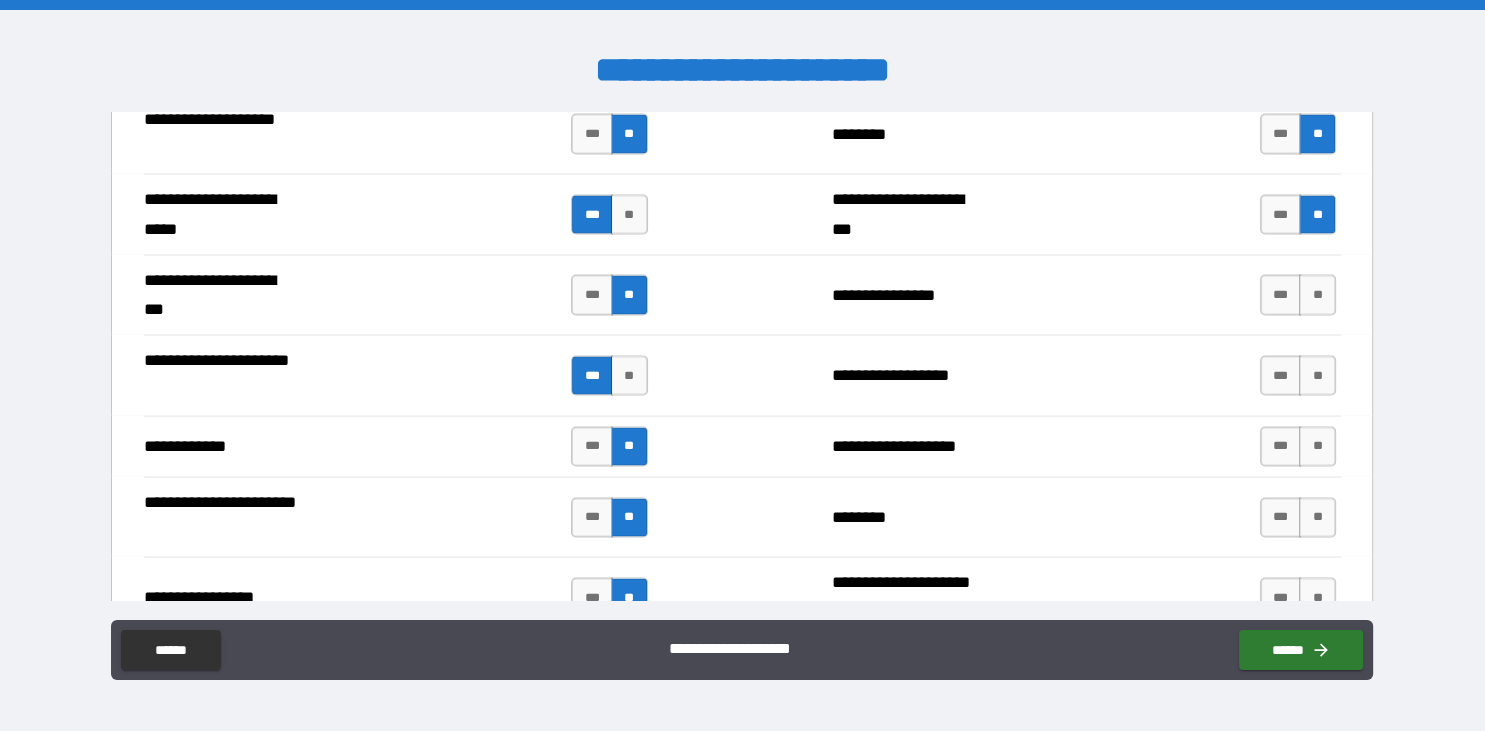 scroll, scrollTop: 3874, scrollLeft: 0, axis: vertical 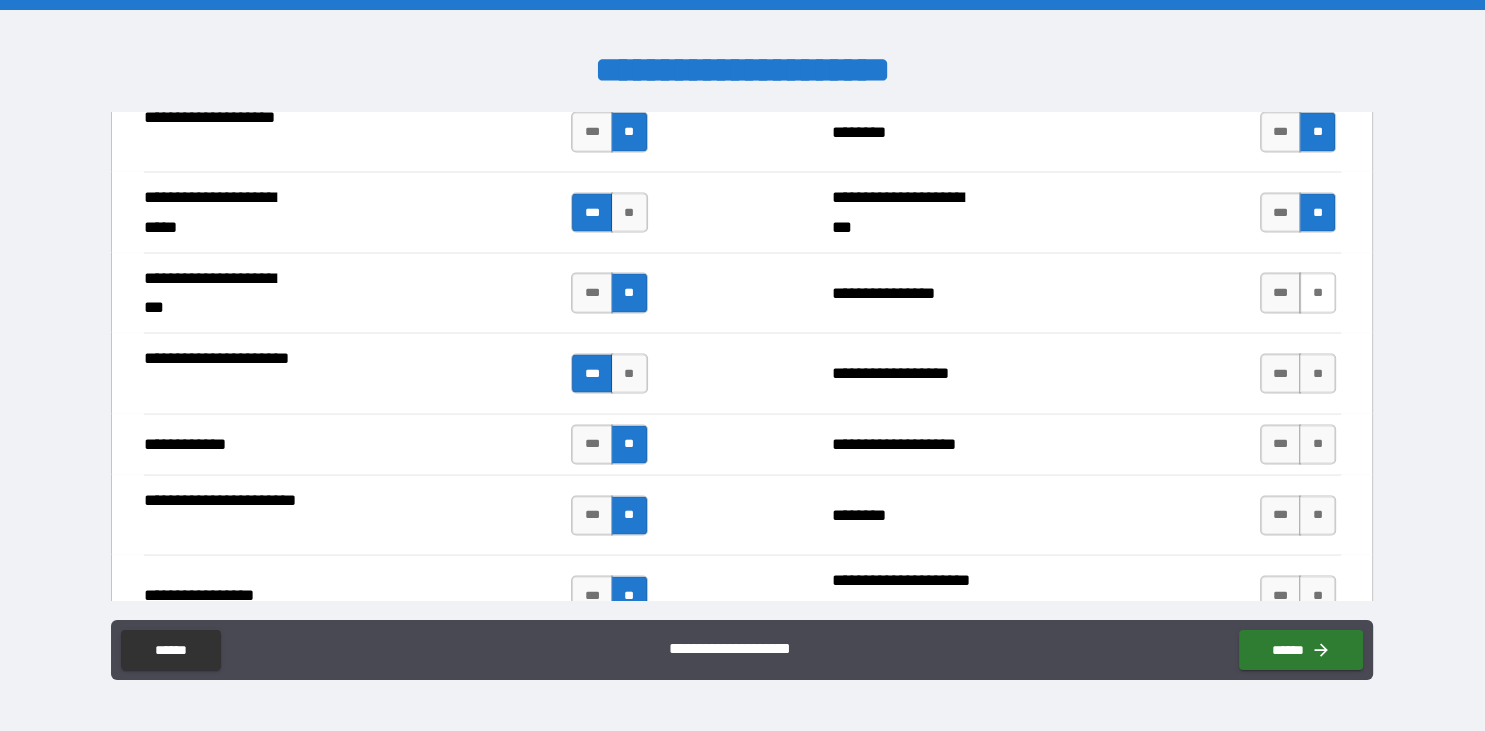 click on "**" at bounding box center (1317, 293) 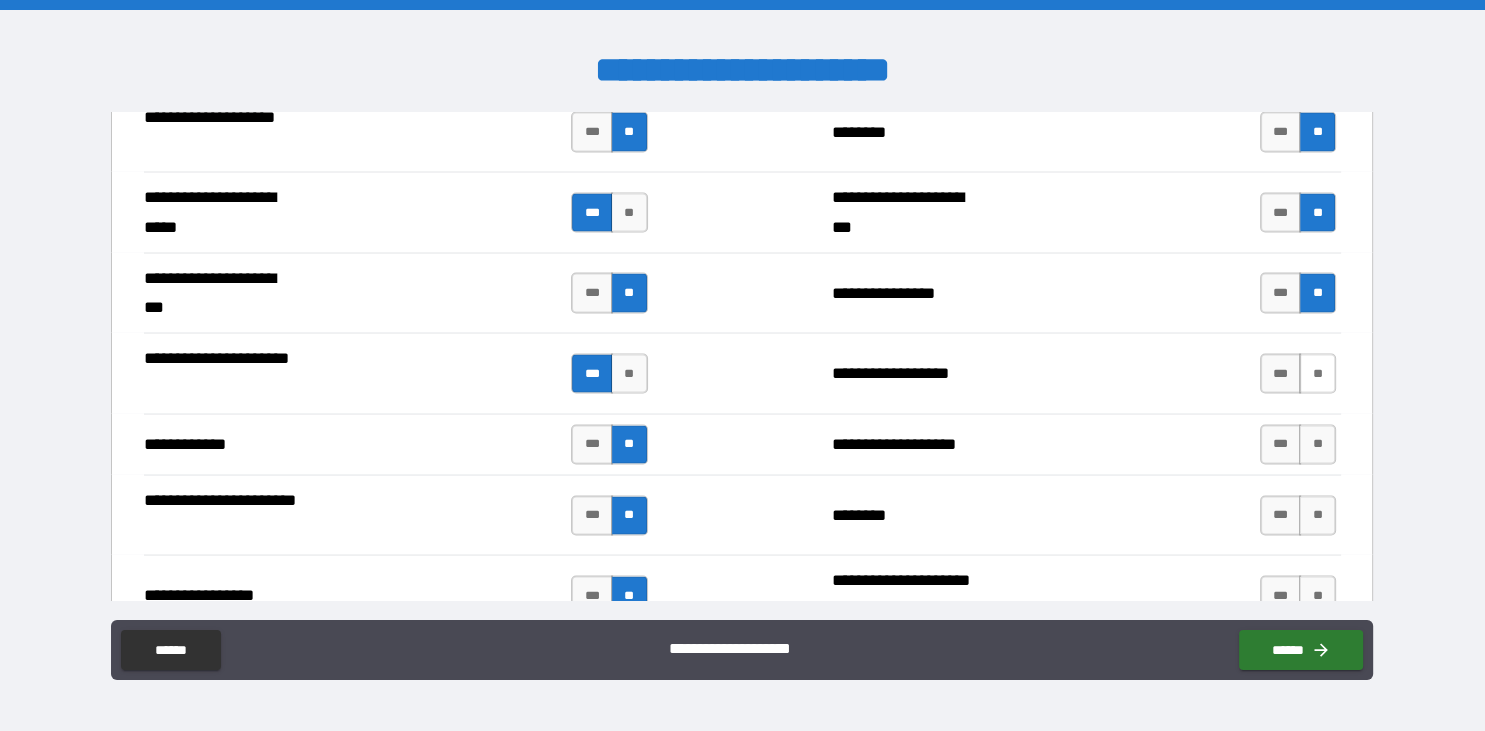 click on "**" at bounding box center (1317, 374) 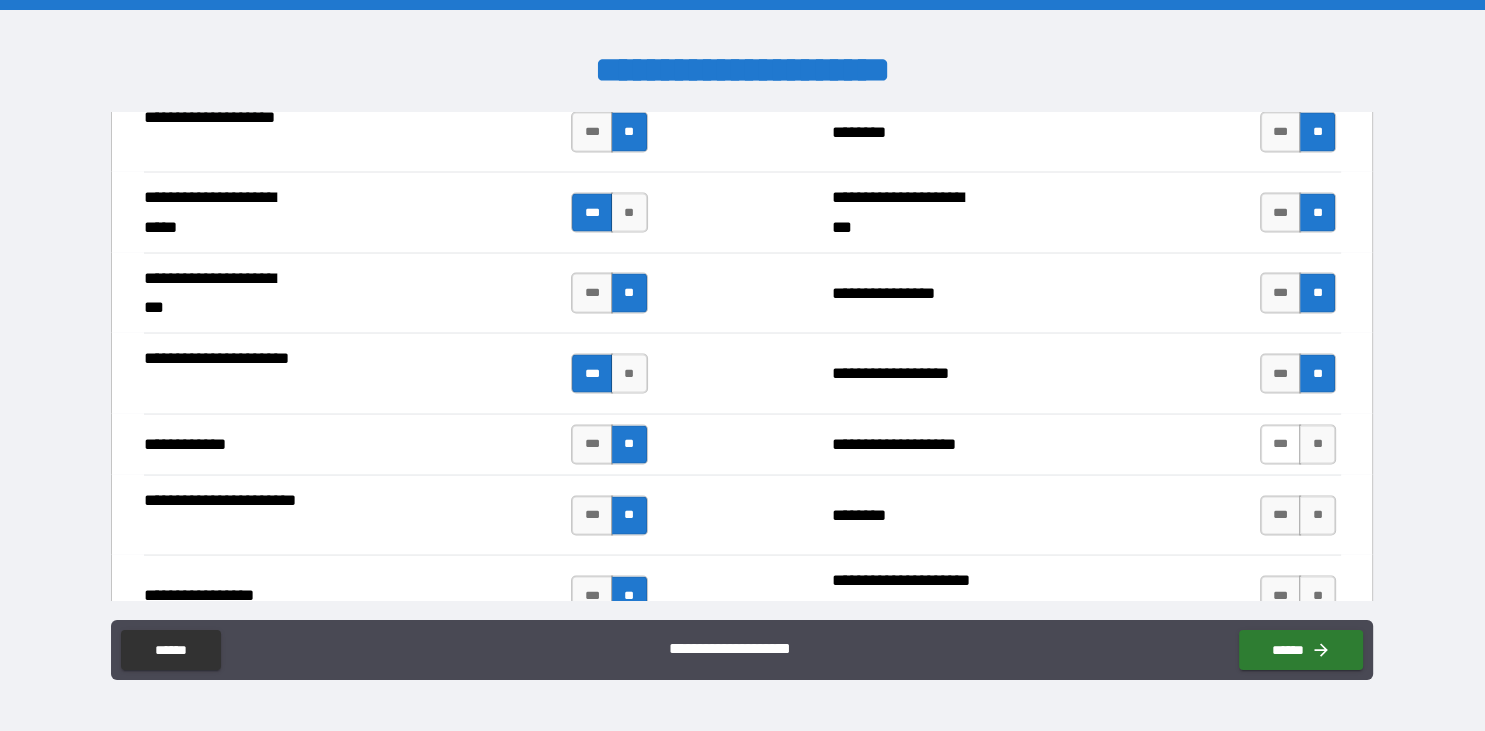 click on "***" at bounding box center (1281, 445) 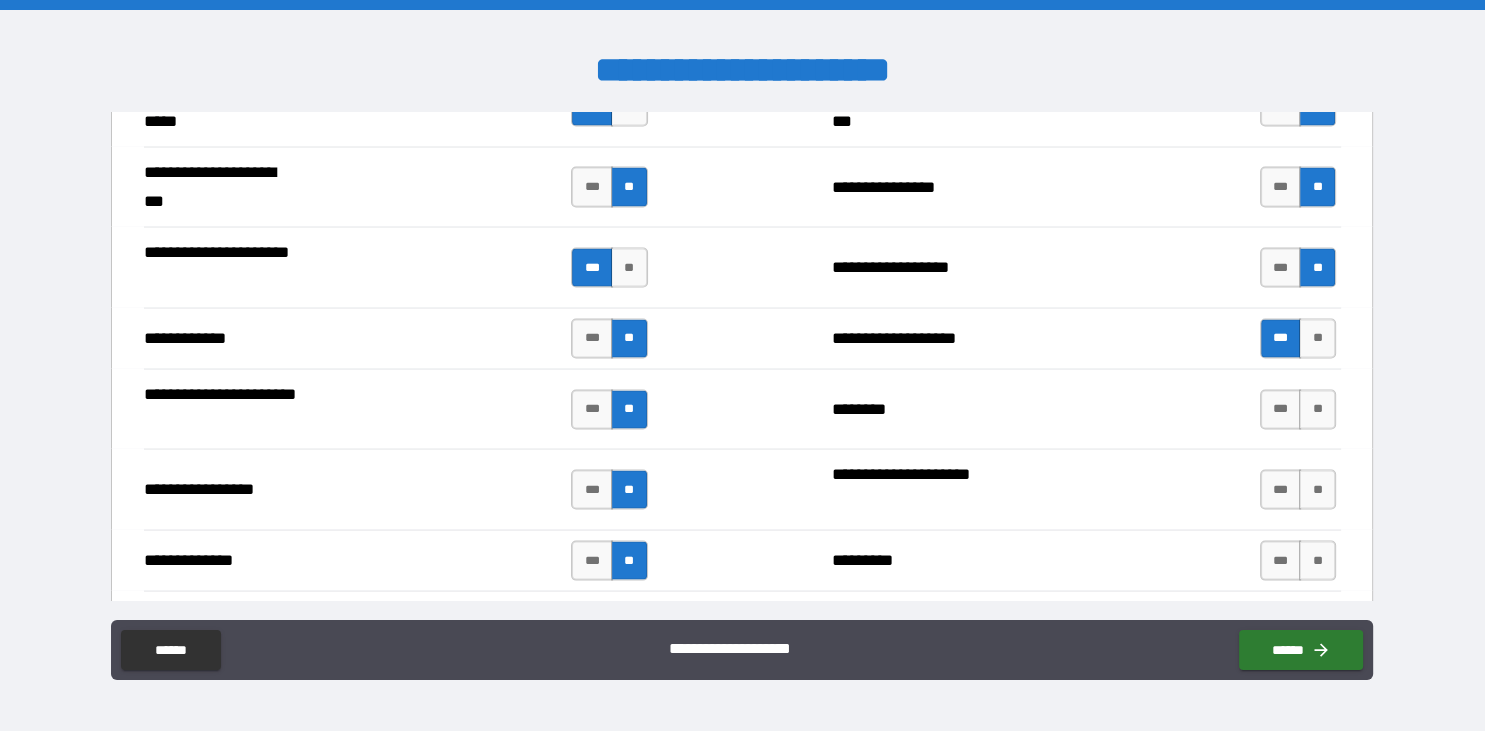 scroll, scrollTop: 3997, scrollLeft: 0, axis: vertical 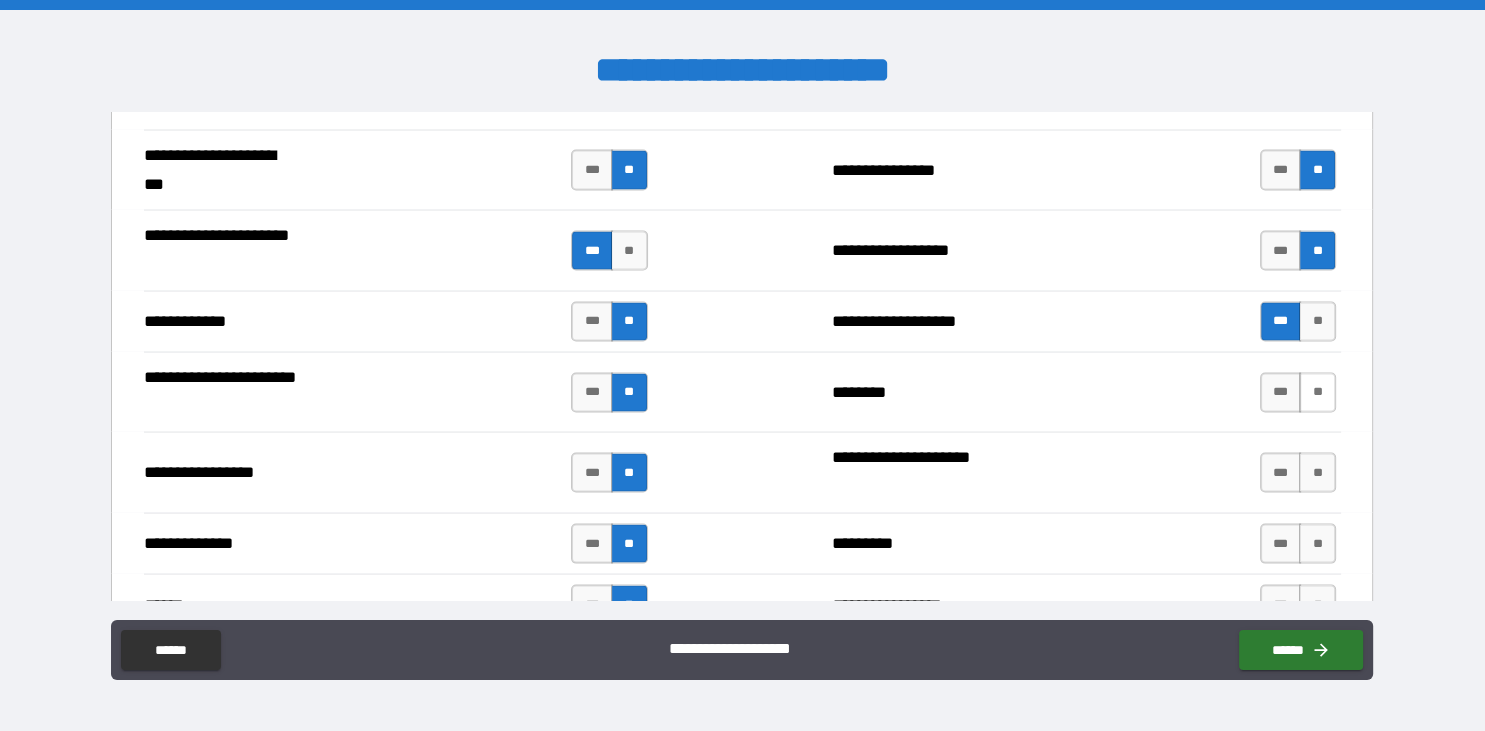 click on "**" at bounding box center [1317, 393] 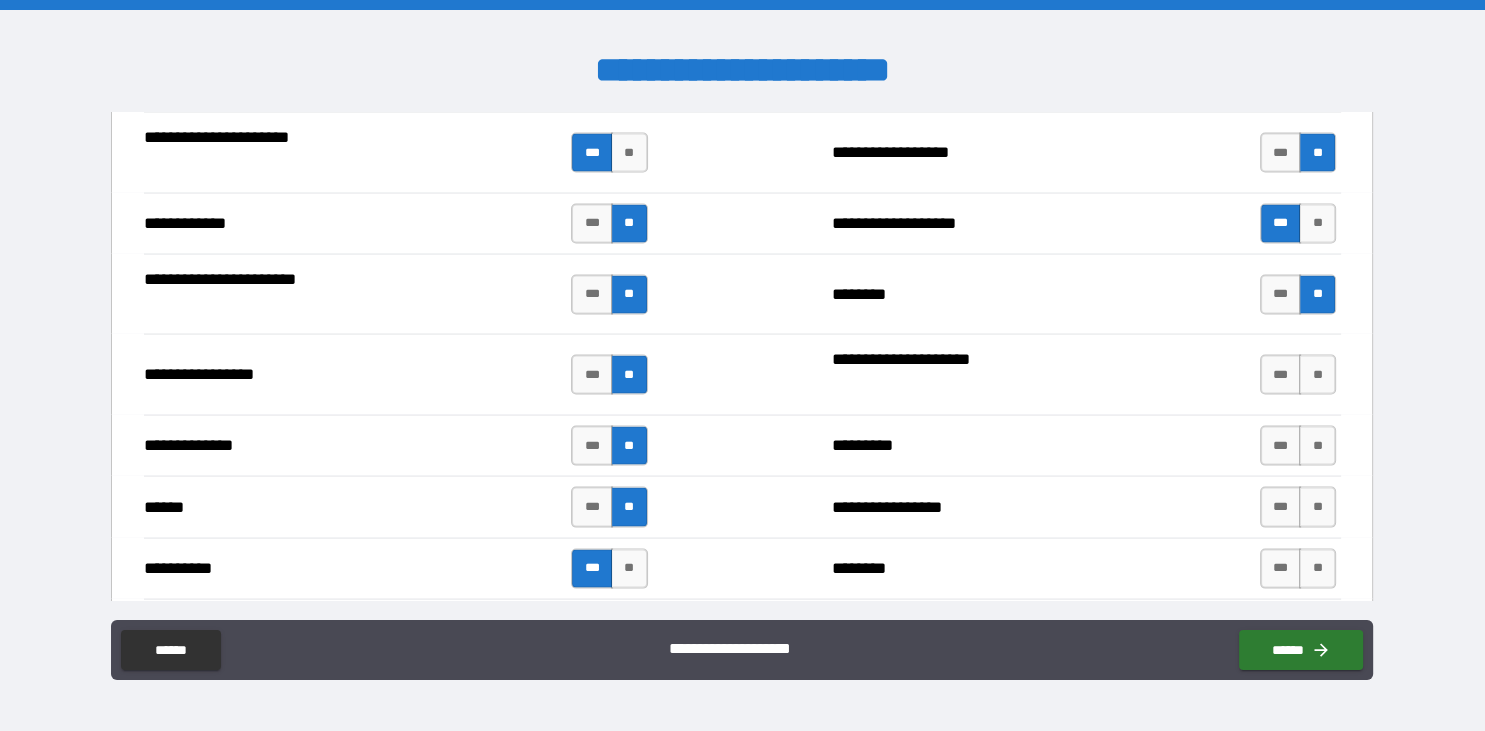scroll, scrollTop: 4097, scrollLeft: 0, axis: vertical 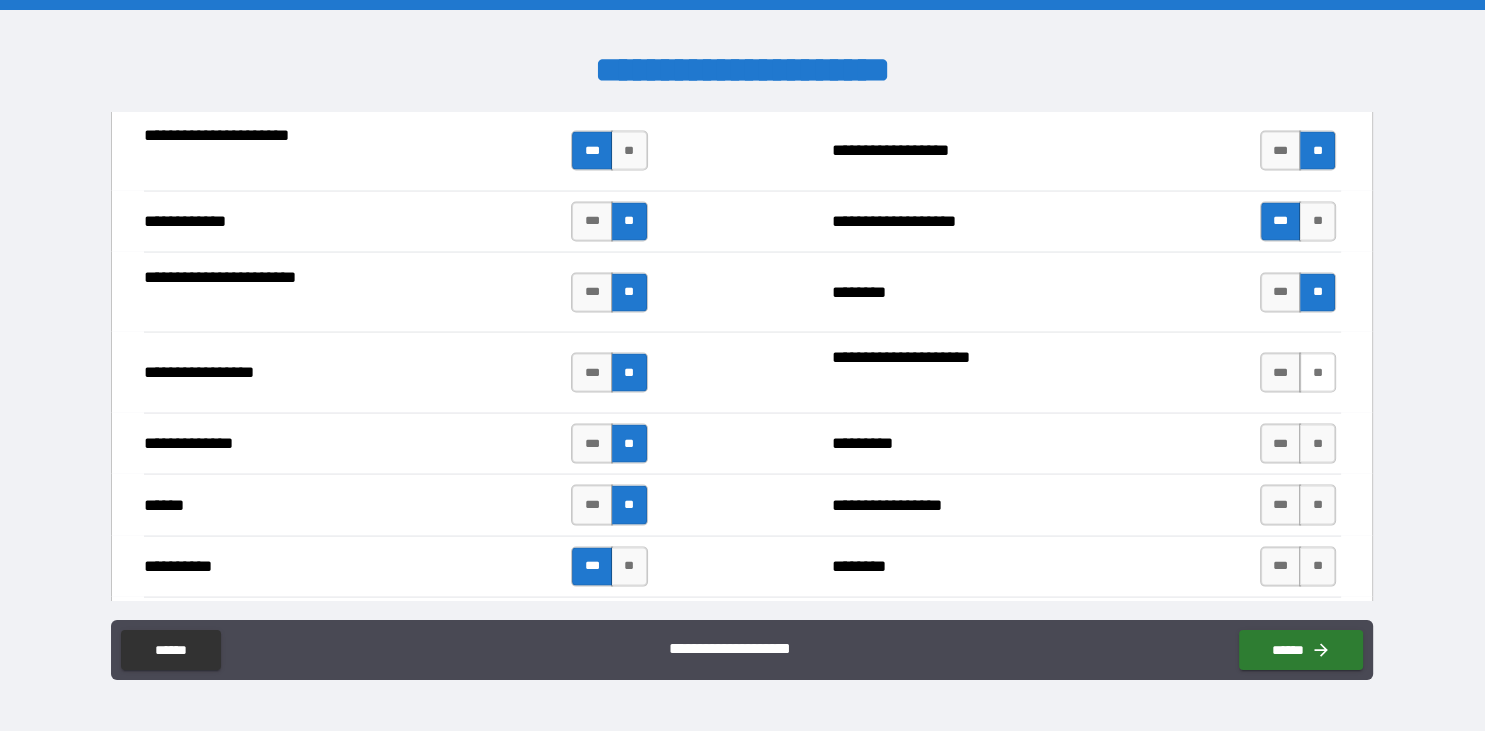 click on "**" at bounding box center [1317, 373] 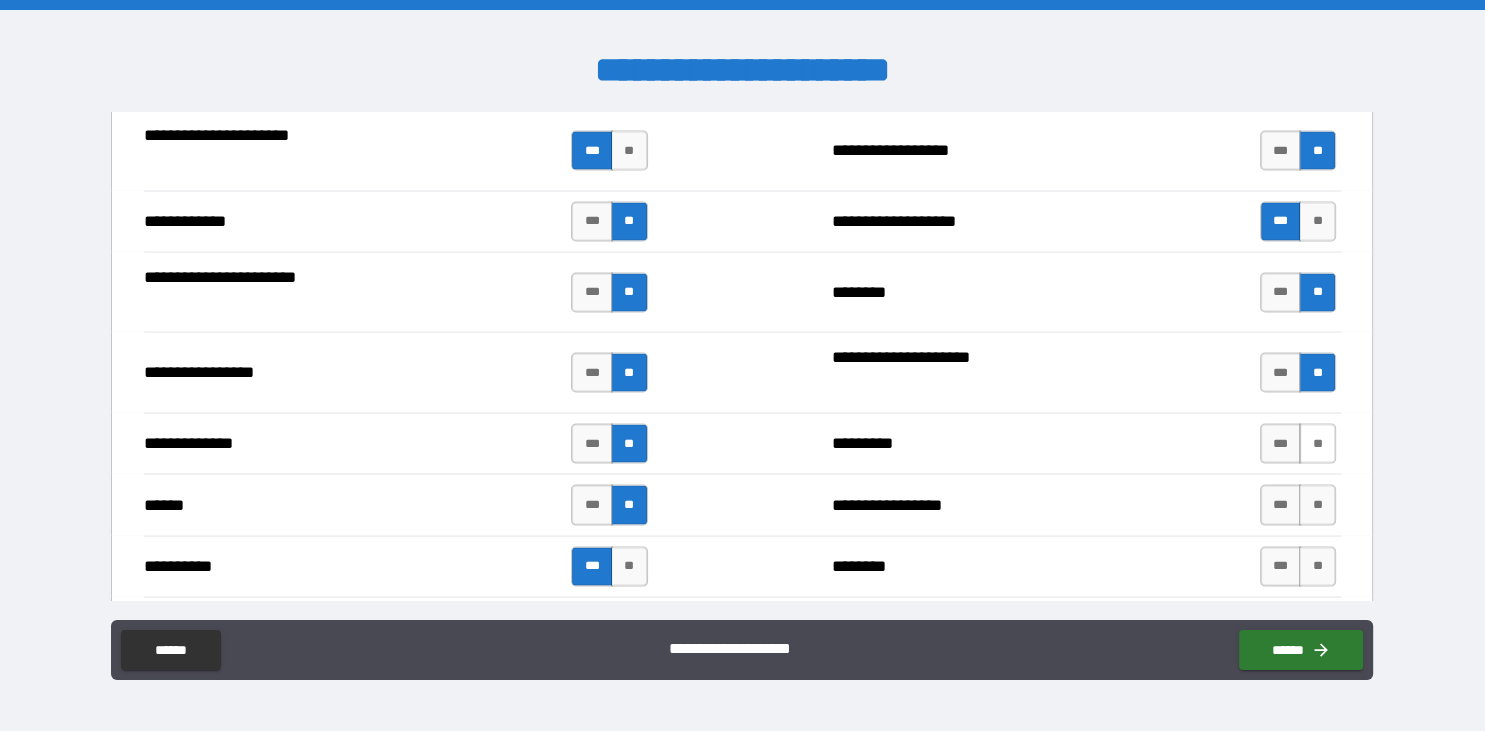 click on "**" at bounding box center (1317, 444) 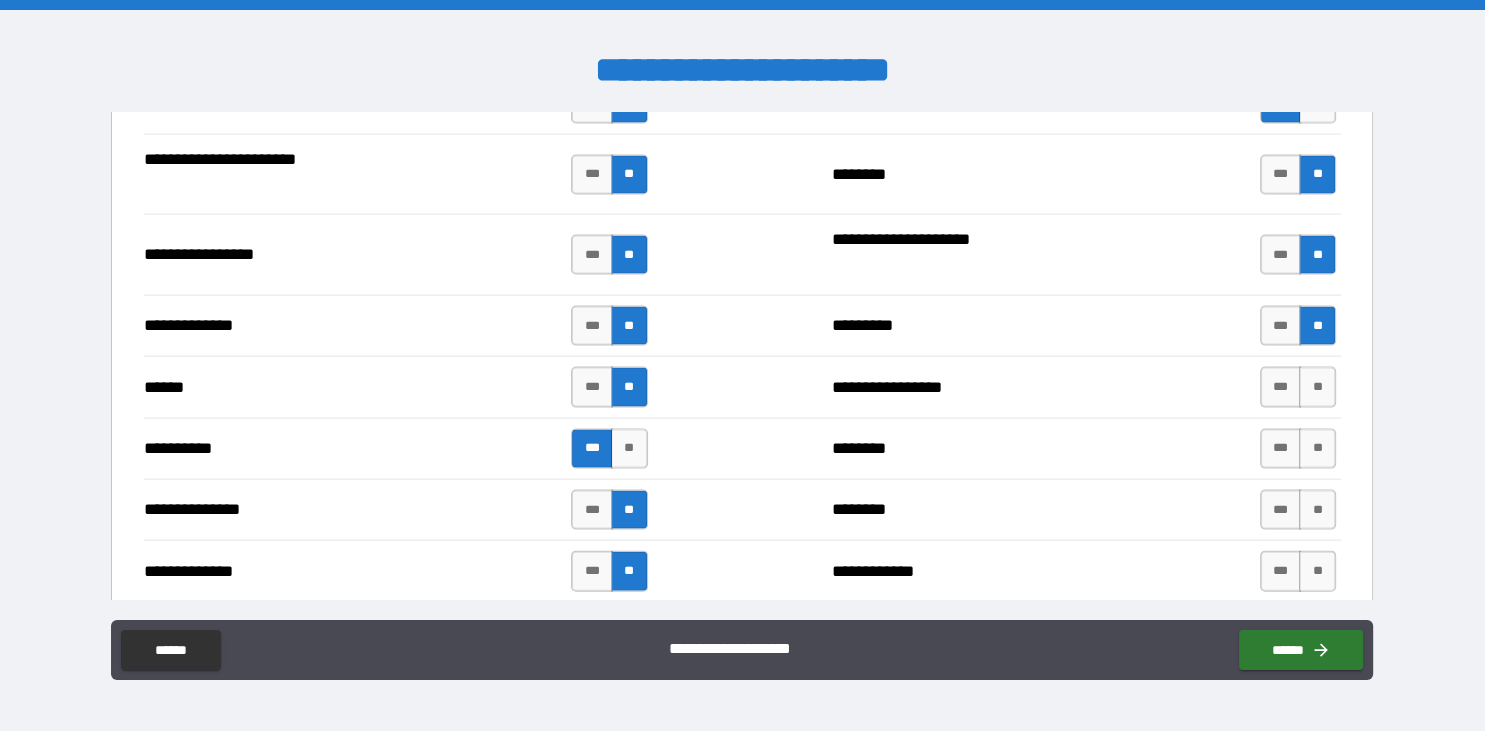 scroll, scrollTop: 4235, scrollLeft: 0, axis: vertical 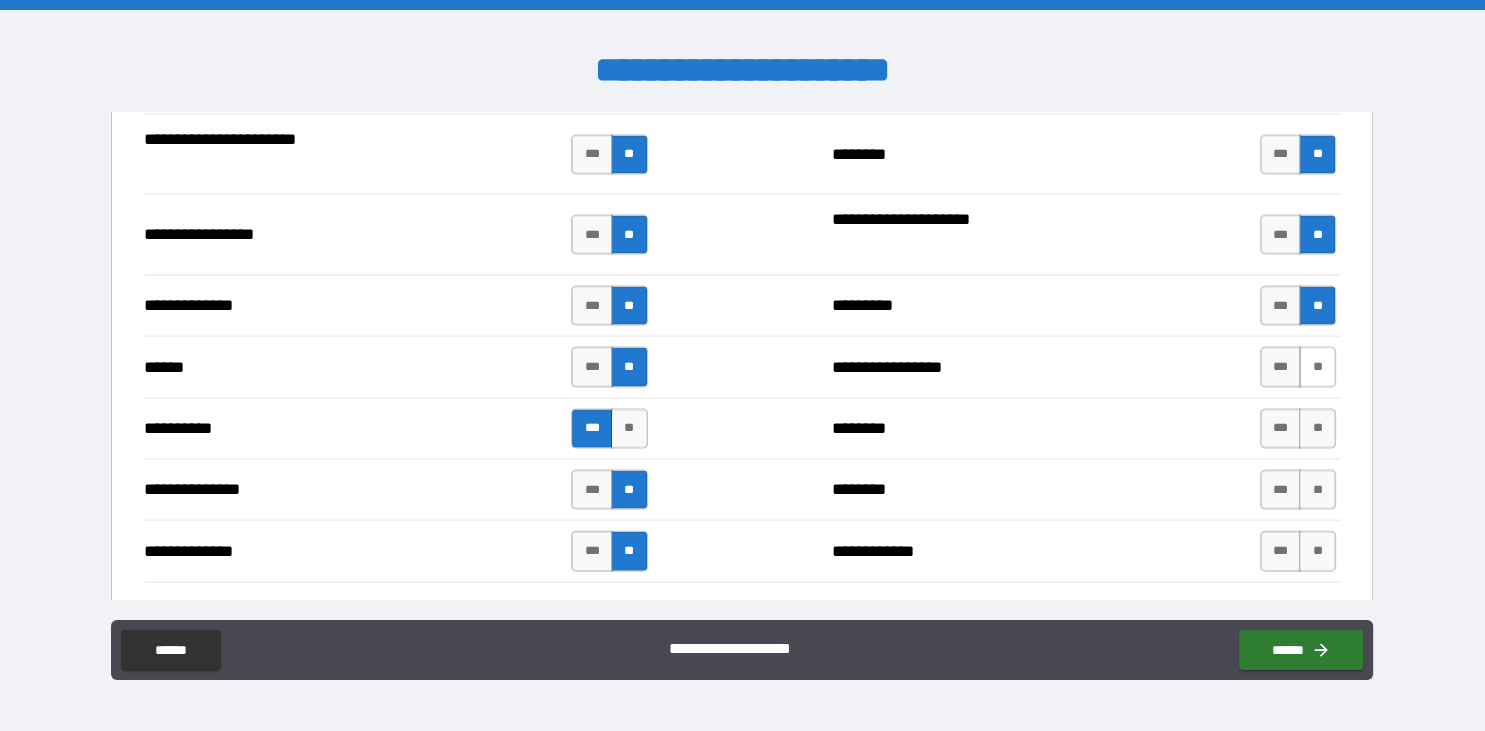 click on "**" at bounding box center [1317, 367] 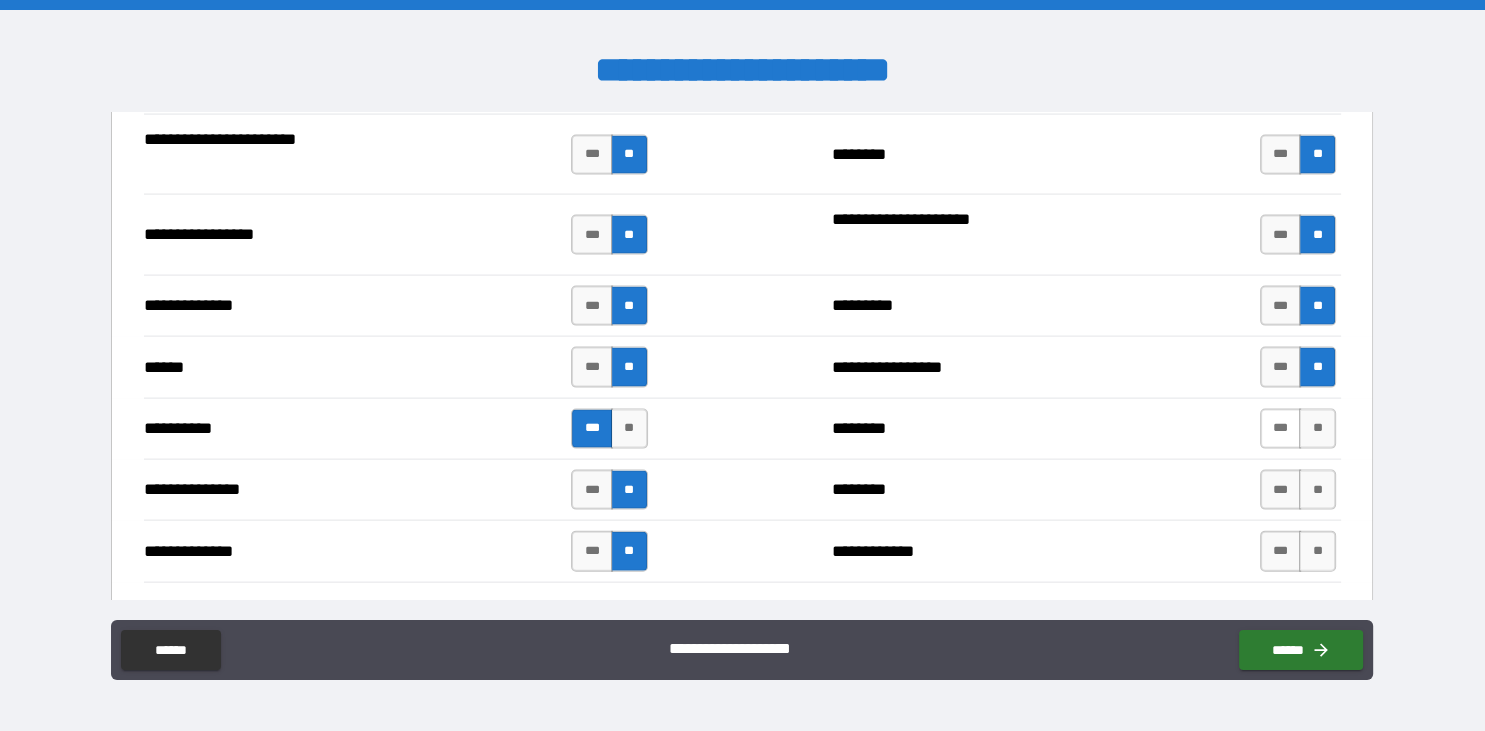 click on "***" at bounding box center (1281, 429) 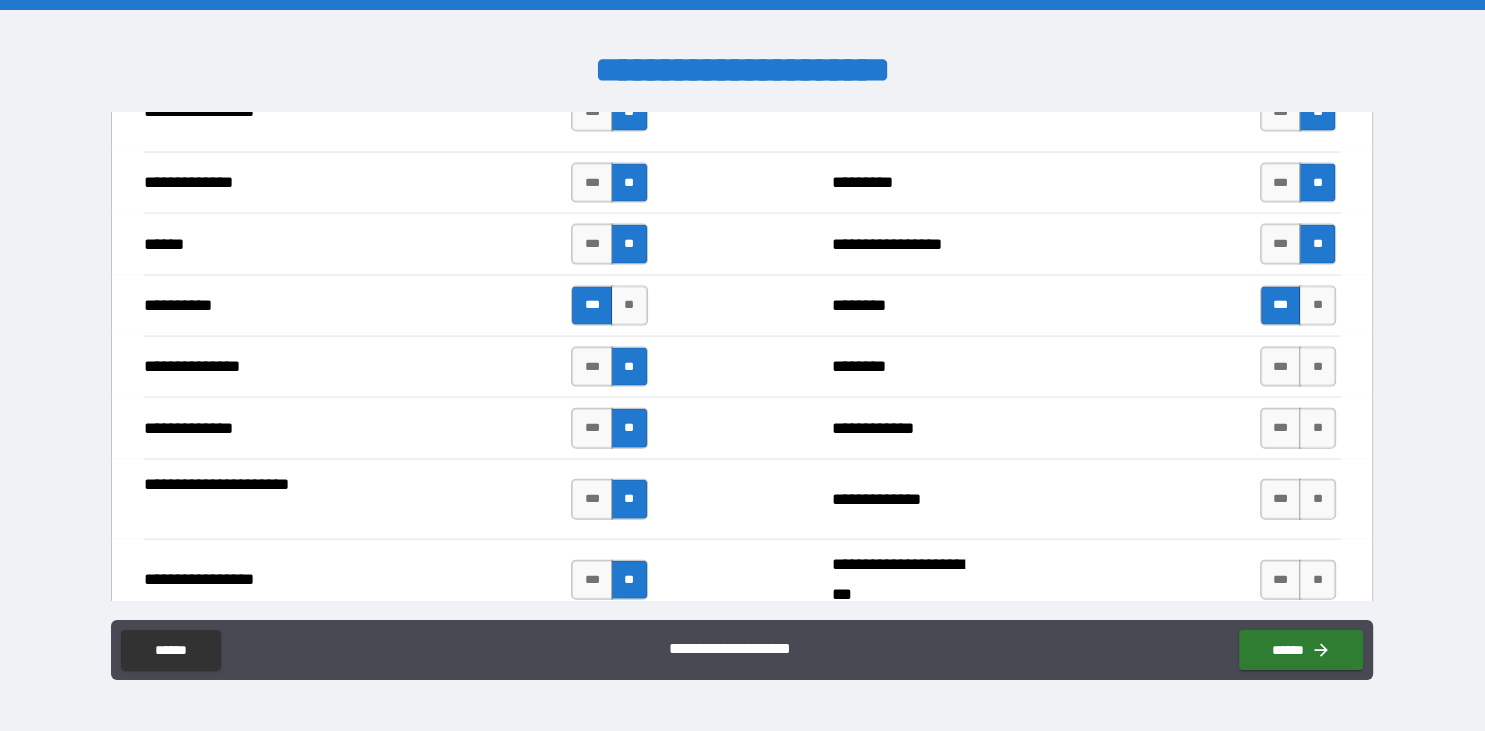 scroll, scrollTop: 4364, scrollLeft: 0, axis: vertical 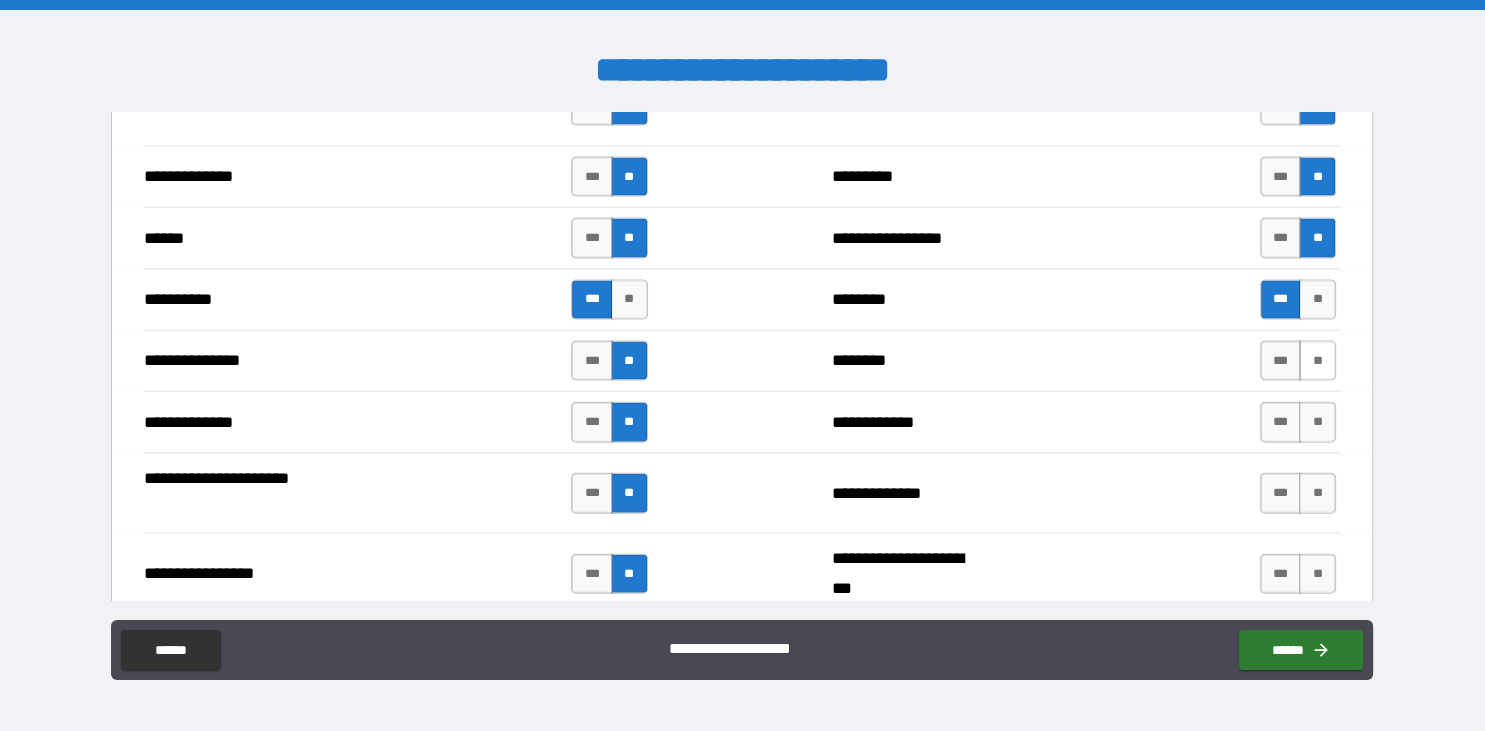 click on "**" at bounding box center (1317, 361) 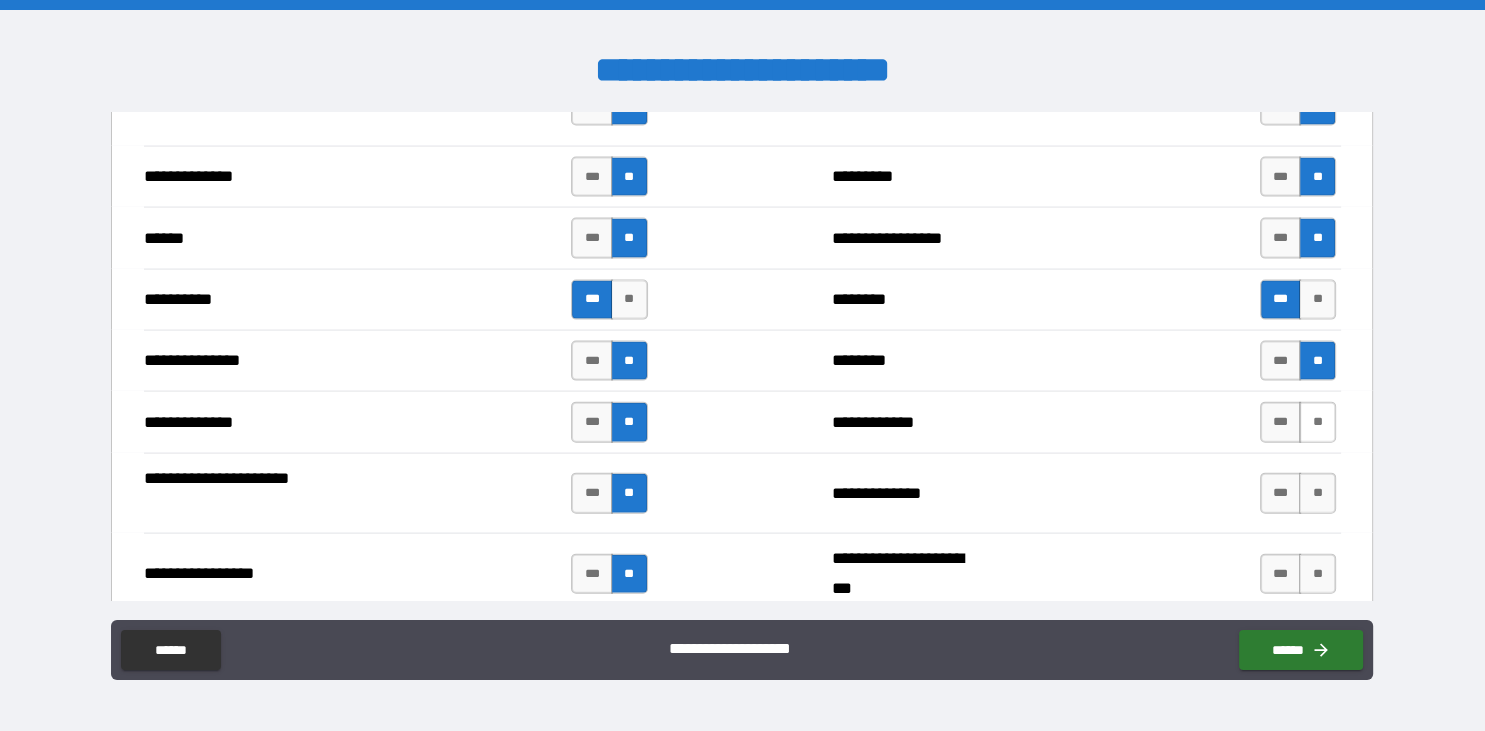 click on "**" at bounding box center [1317, 422] 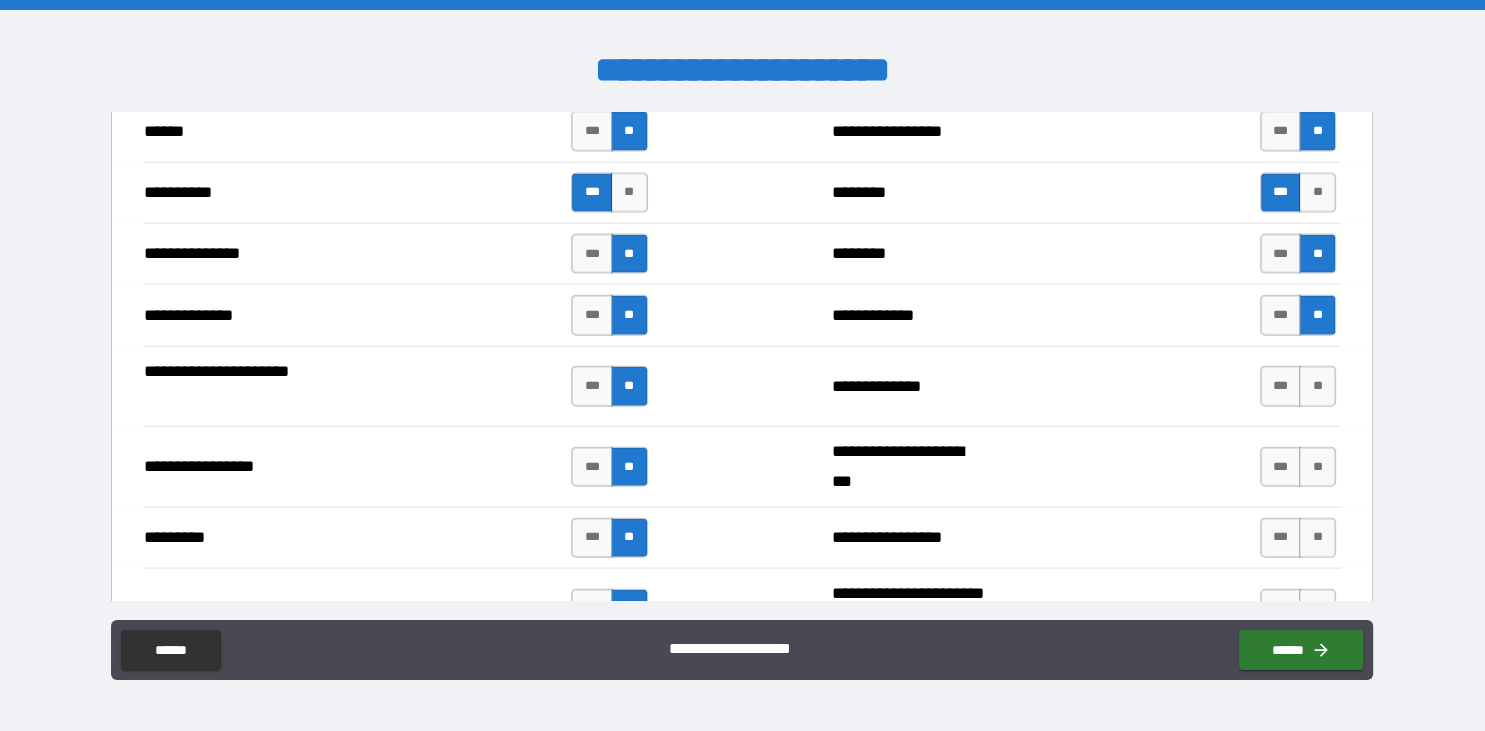 scroll, scrollTop: 4482, scrollLeft: 0, axis: vertical 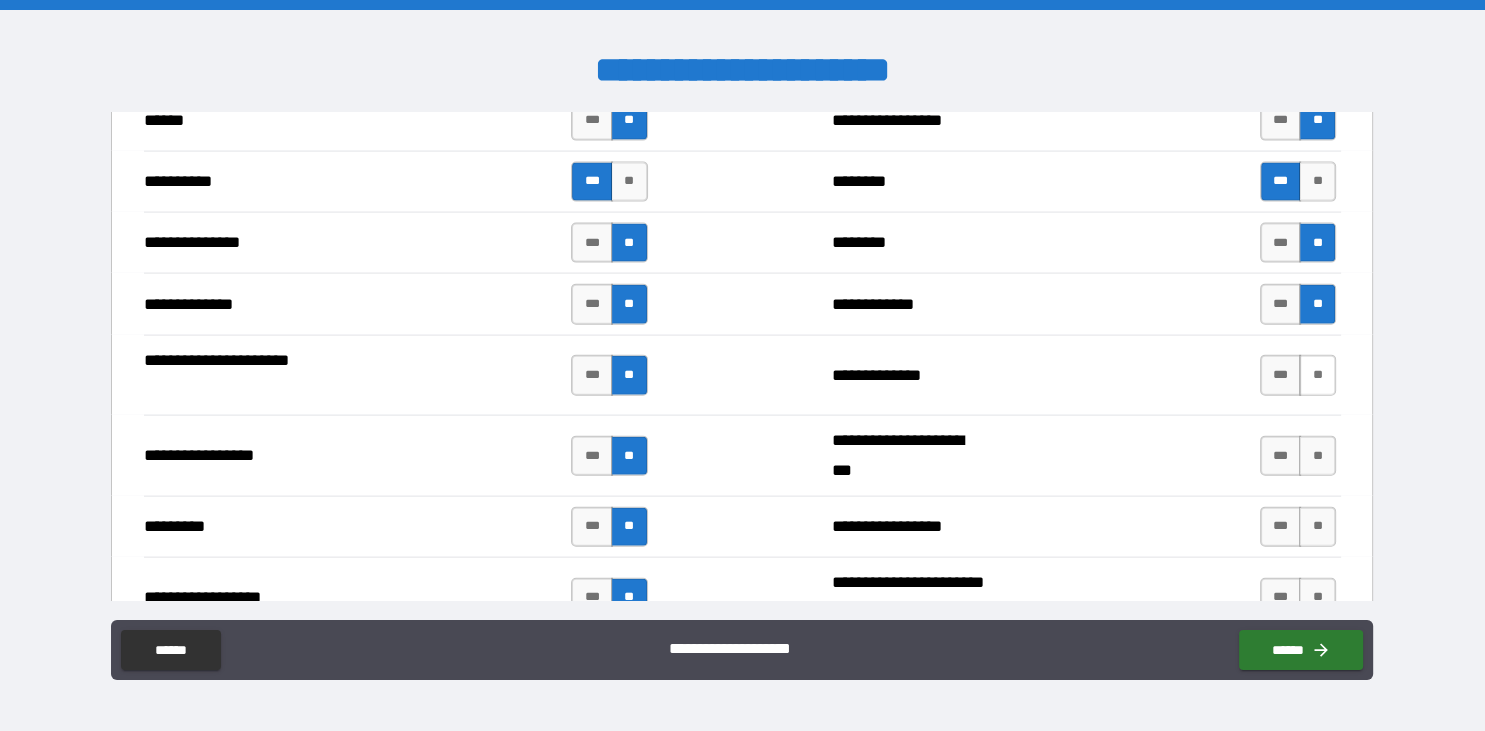 click on "**" at bounding box center (1317, 375) 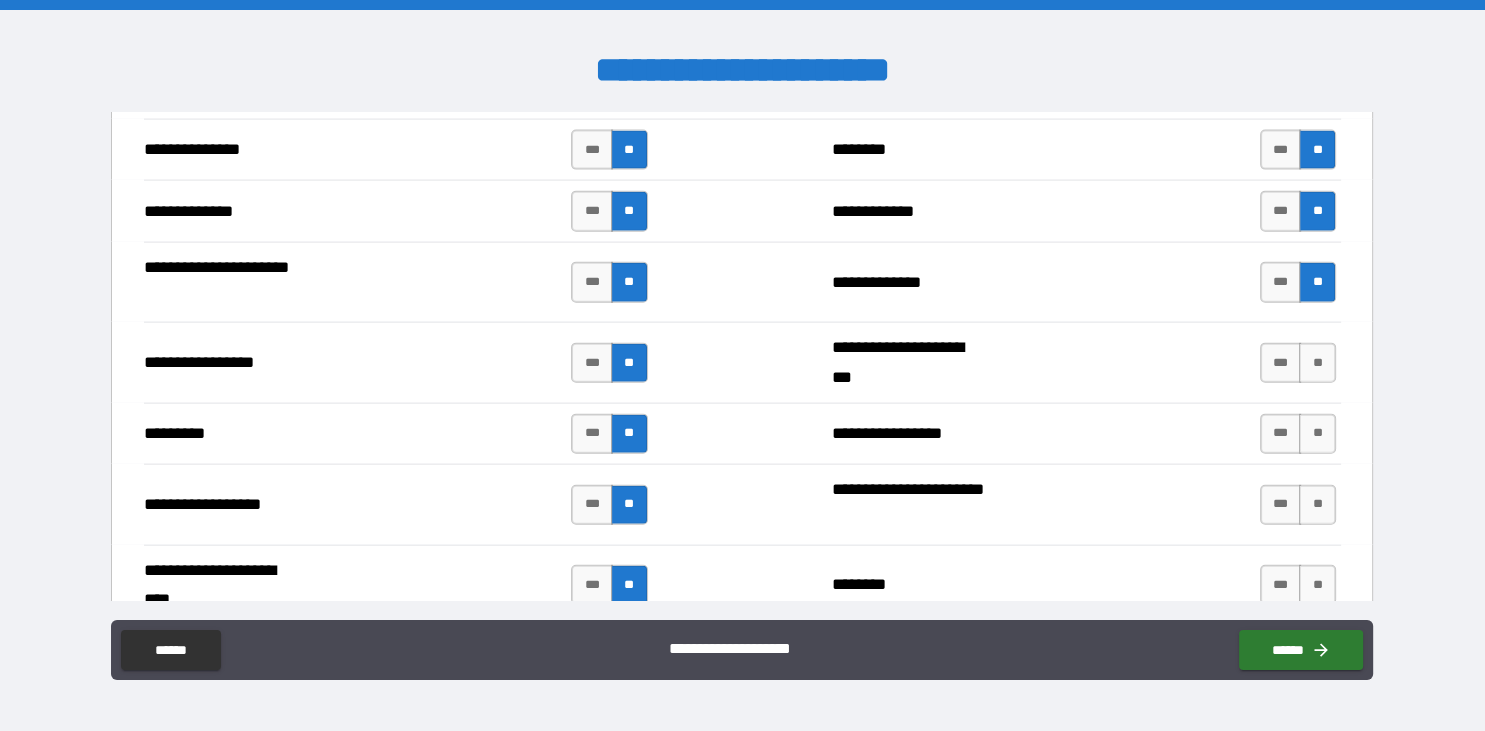 scroll, scrollTop: 4589, scrollLeft: 0, axis: vertical 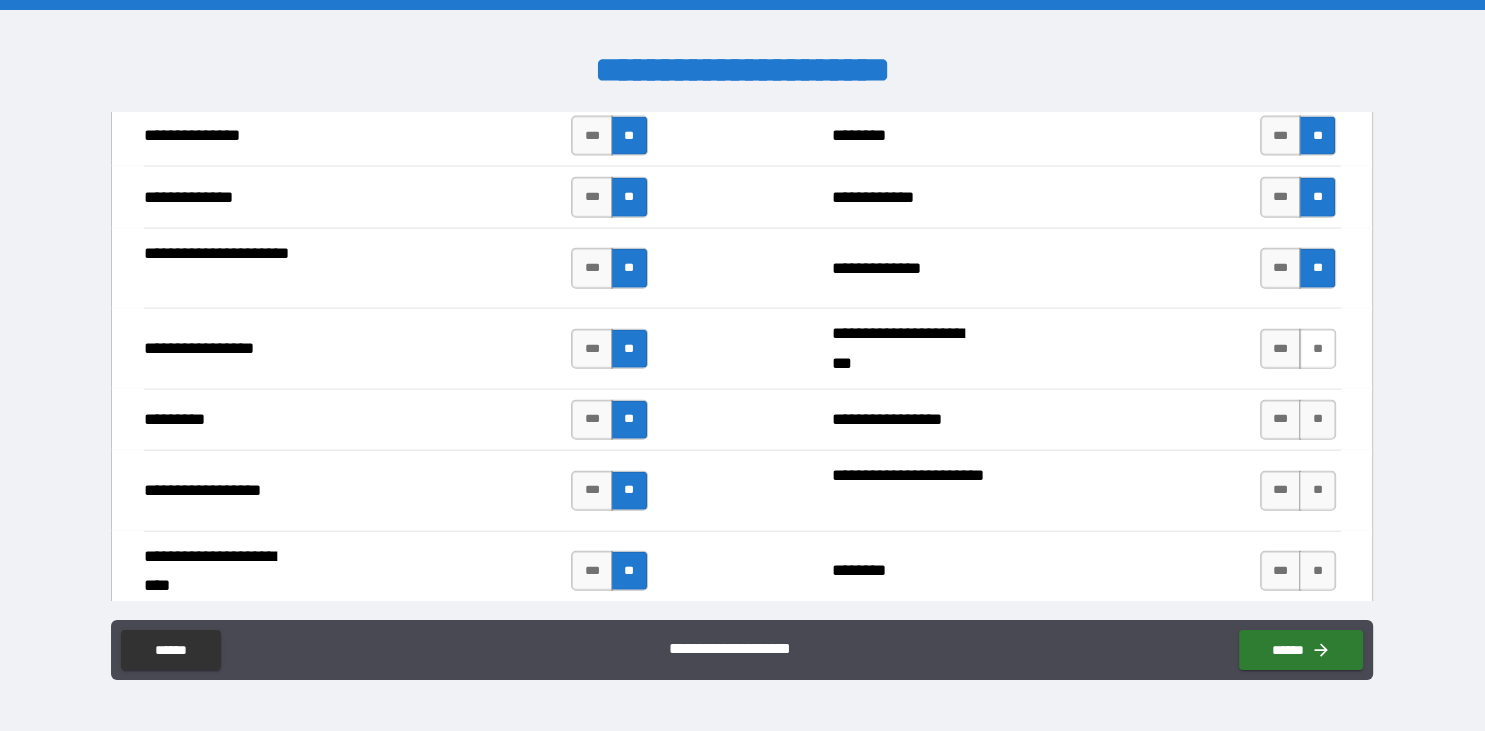 click on "**" at bounding box center (1317, 349) 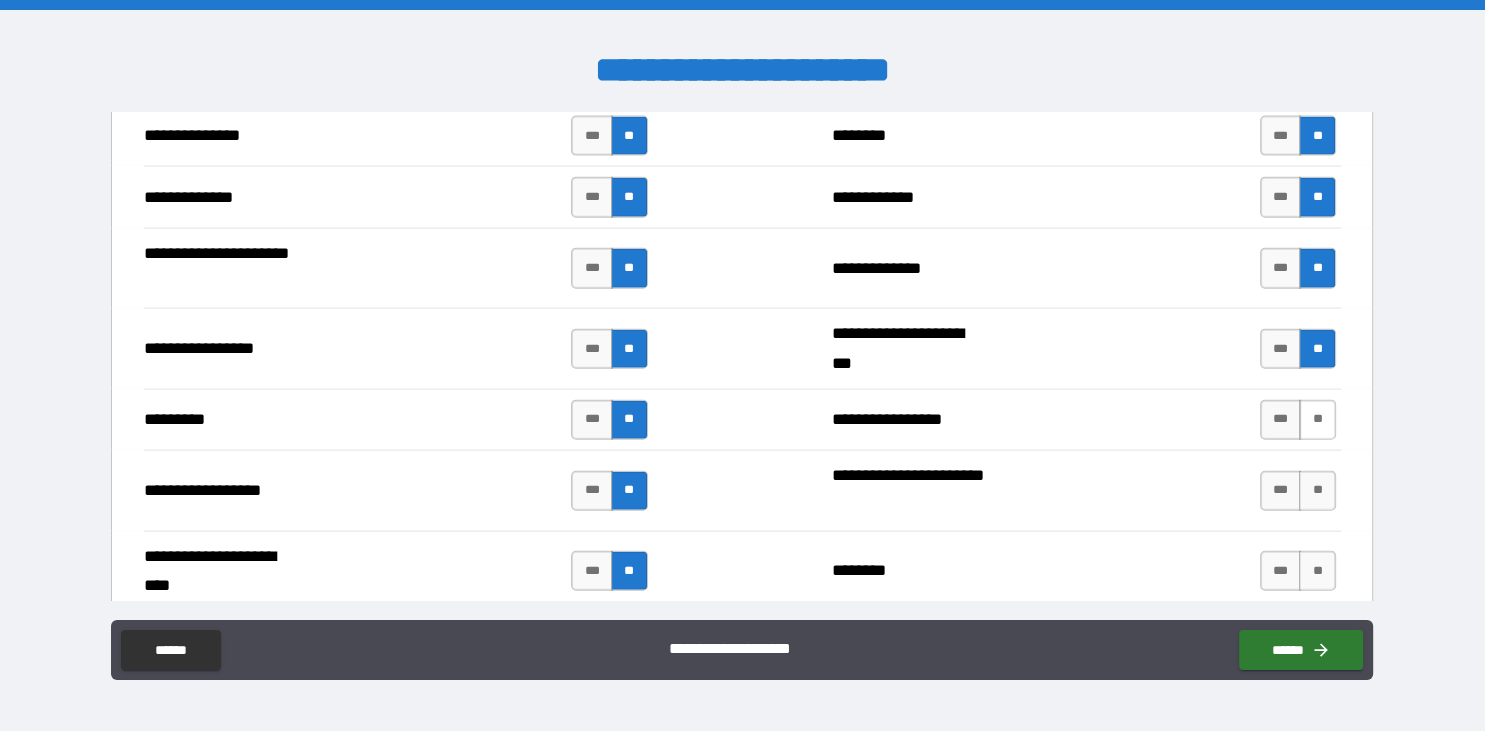 click on "**" at bounding box center [1317, 420] 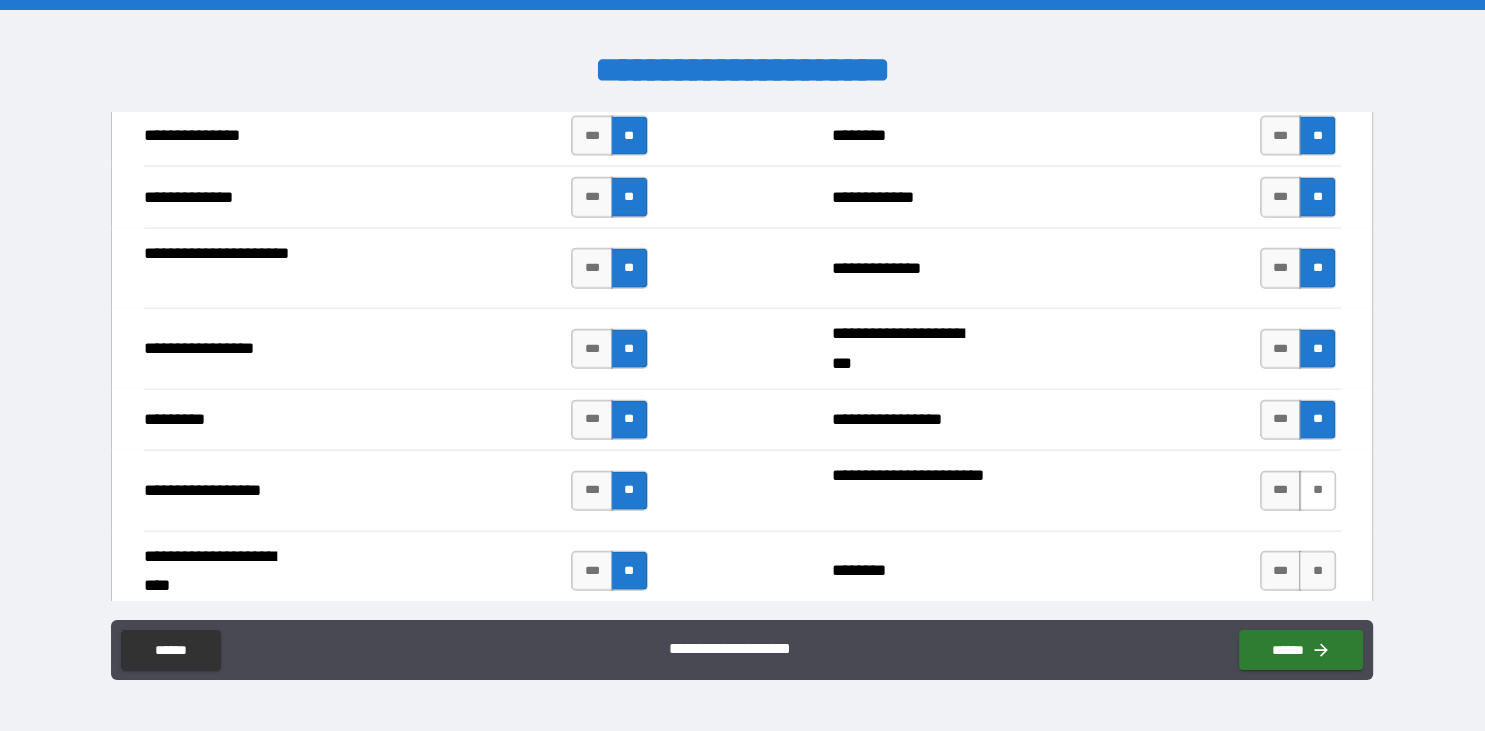 click on "**" at bounding box center [1317, 491] 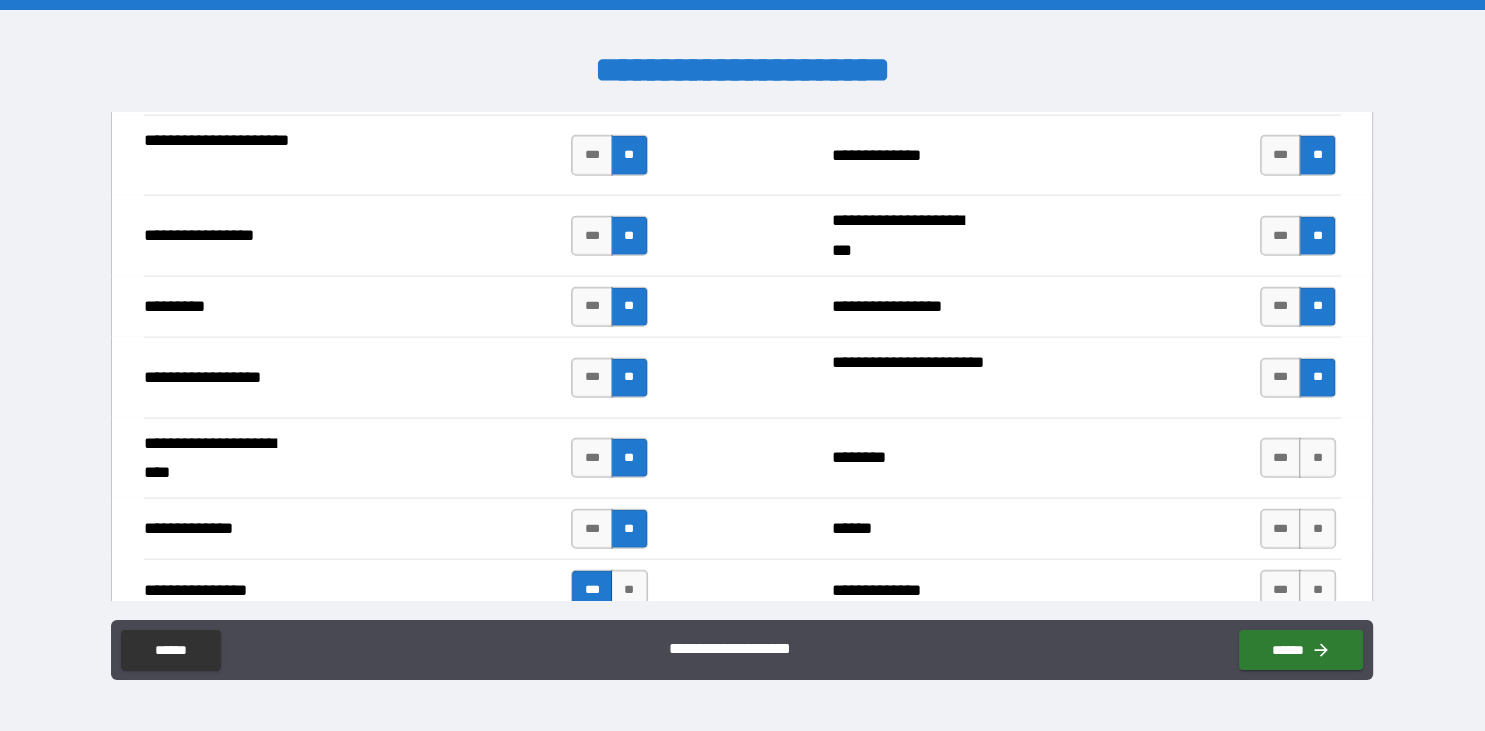 scroll, scrollTop: 4707, scrollLeft: 0, axis: vertical 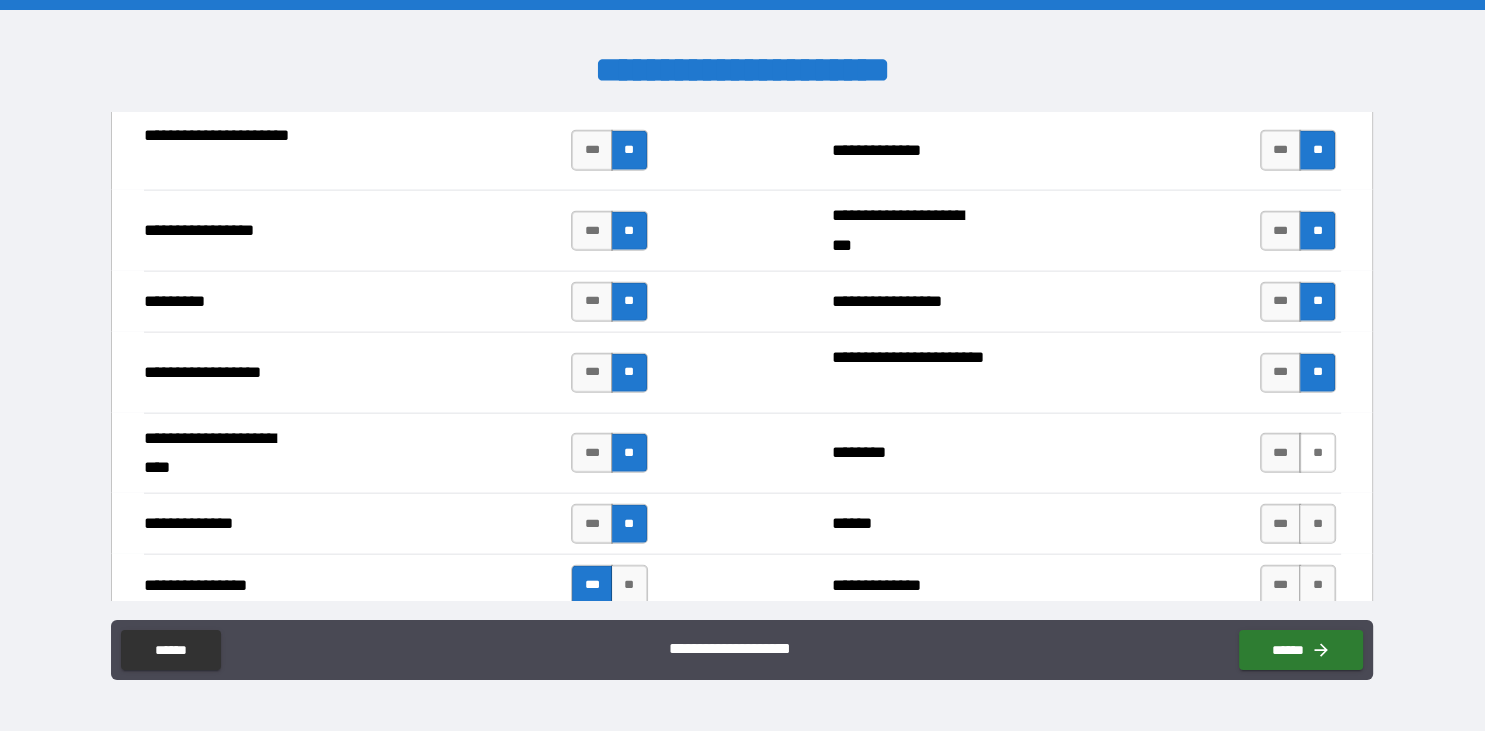 click on "**" at bounding box center (1317, 453) 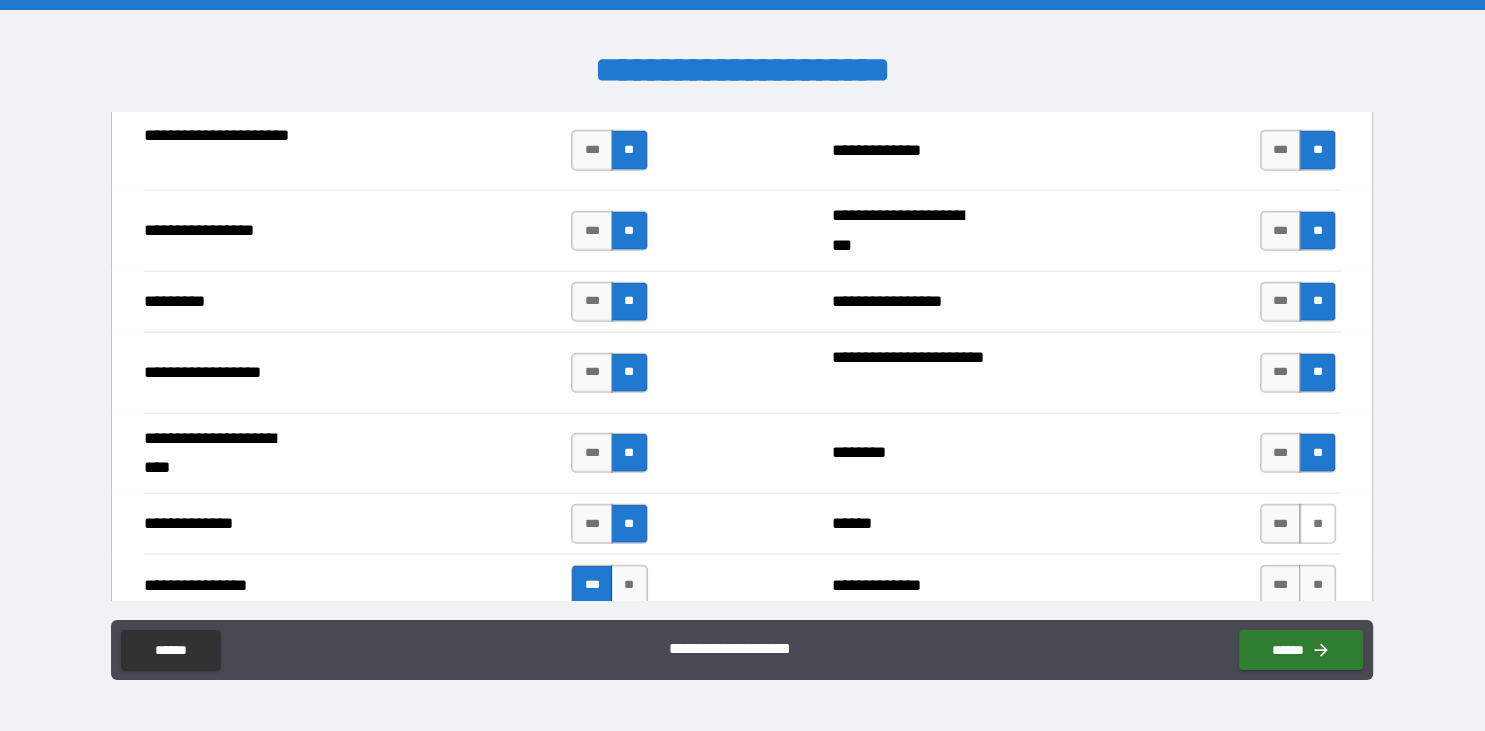 click on "**" at bounding box center (1317, 524) 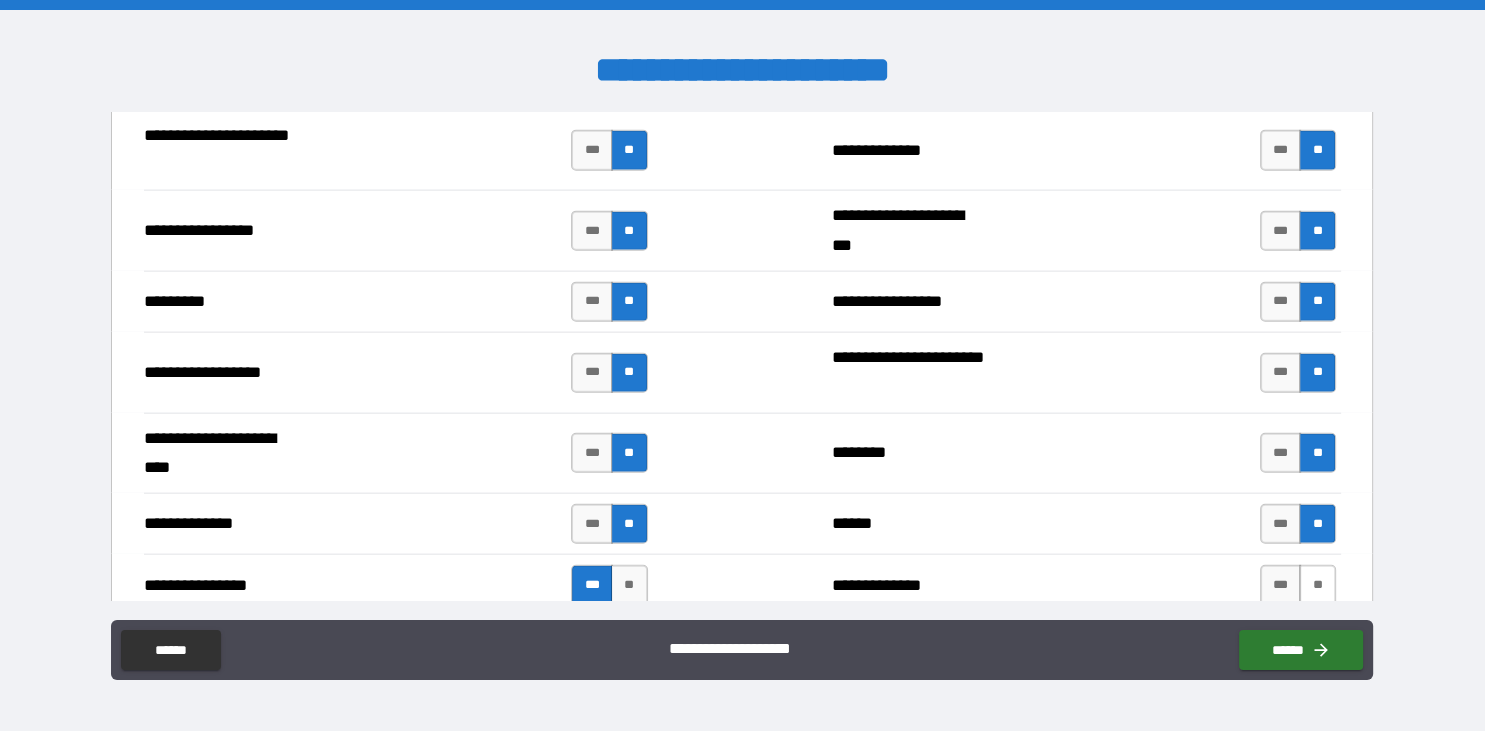 click on "**" at bounding box center [1317, 585] 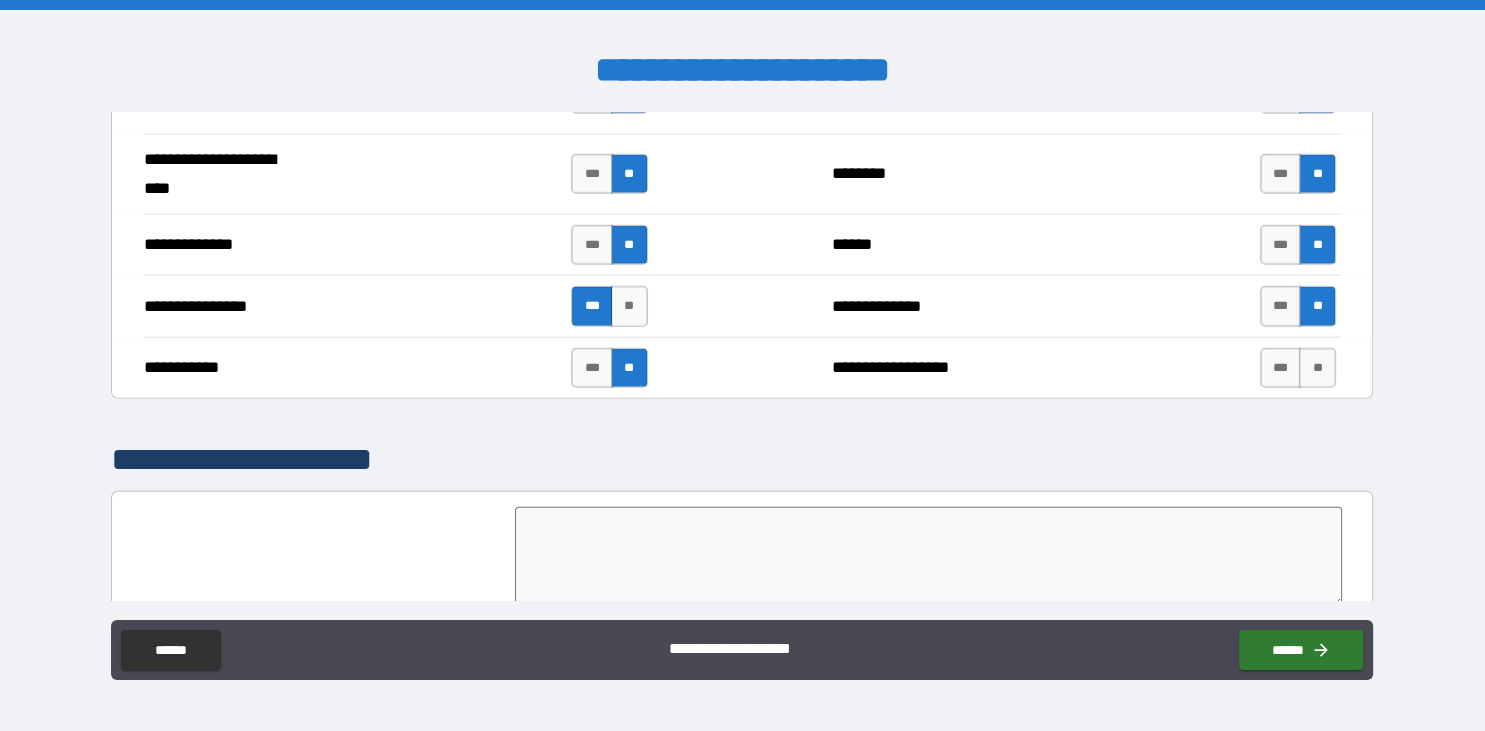 scroll, scrollTop: 4988, scrollLeft: 0, axis: vertical 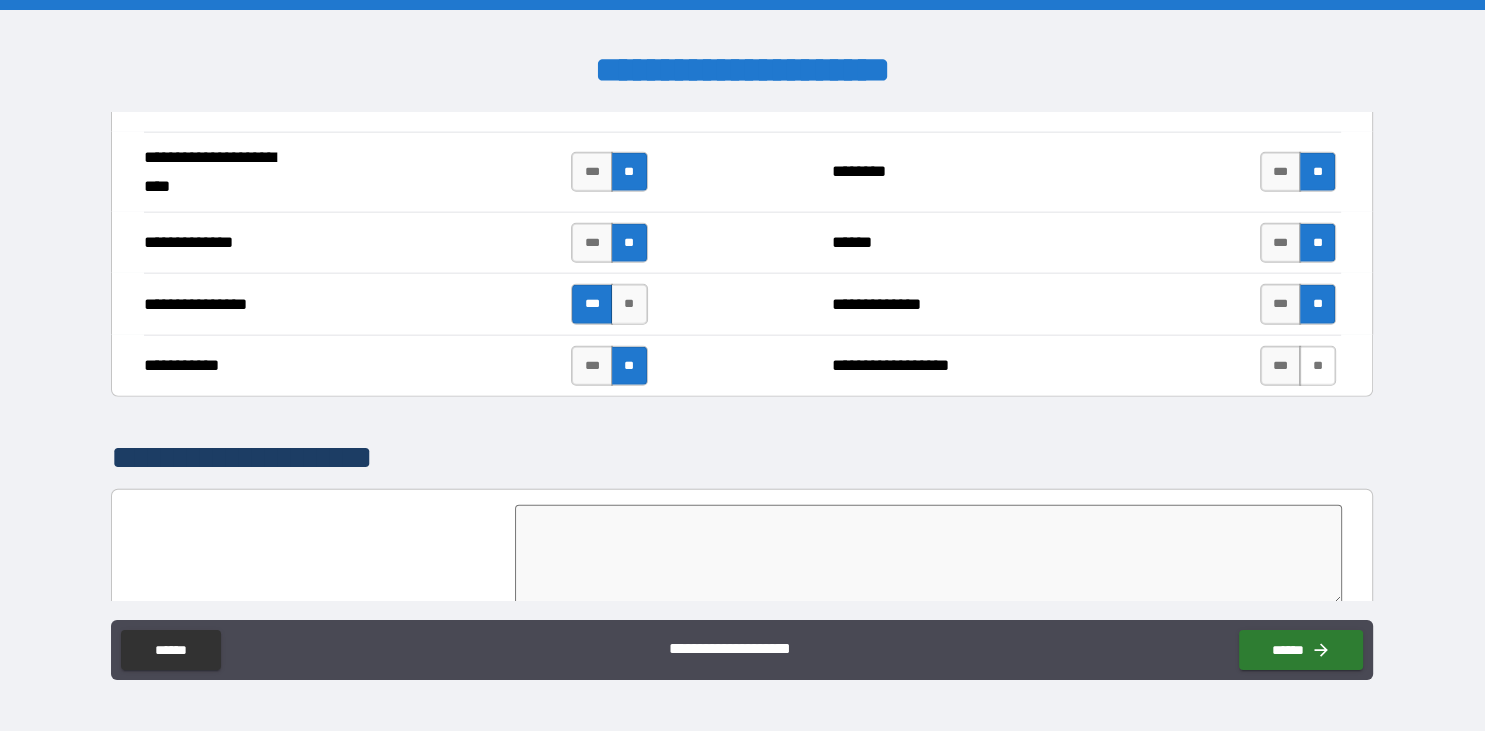 click on "**" at bounding box center (1317, 366) 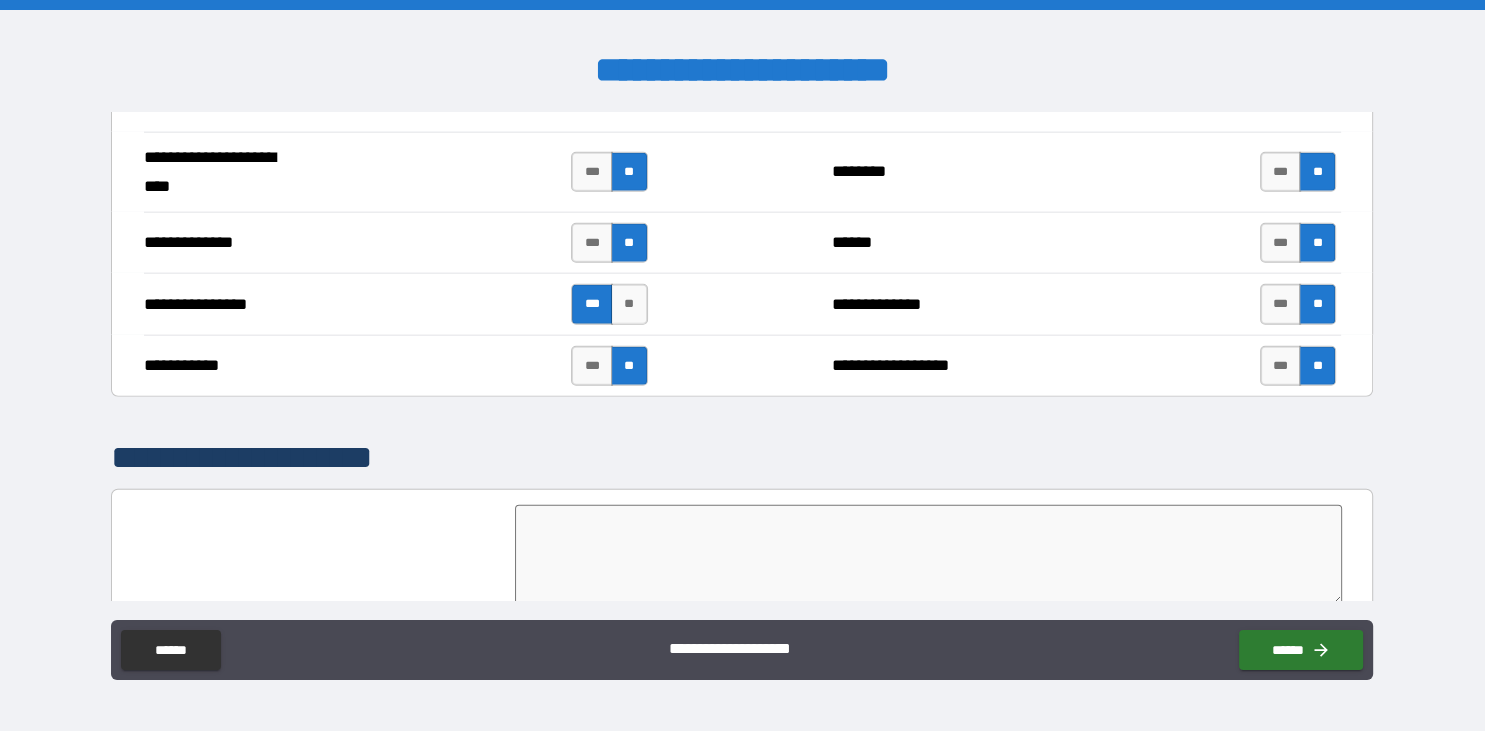 click on "**********" at bounding box center [742, 368] 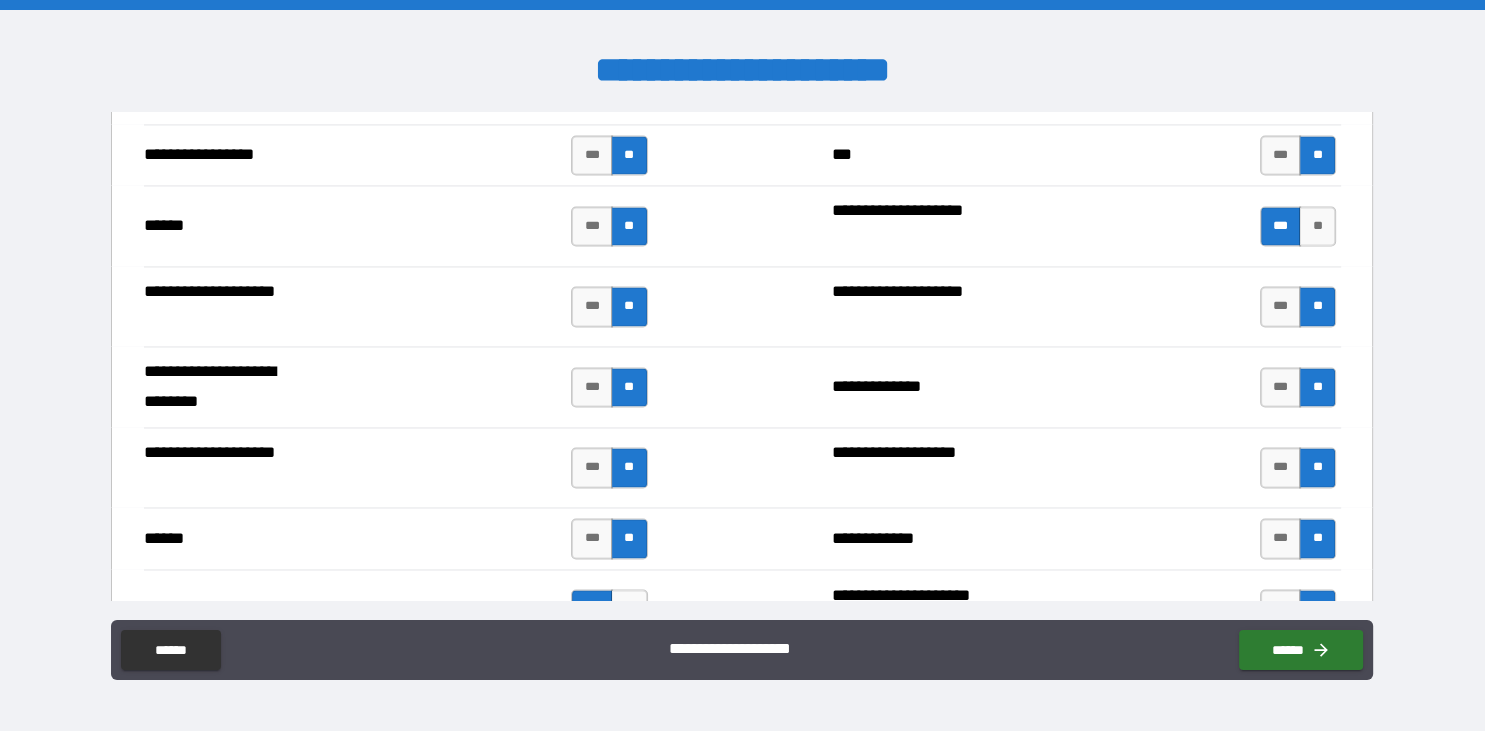 scroll, scrollTop: 3237, scrollLeft: 0, axis: vertical 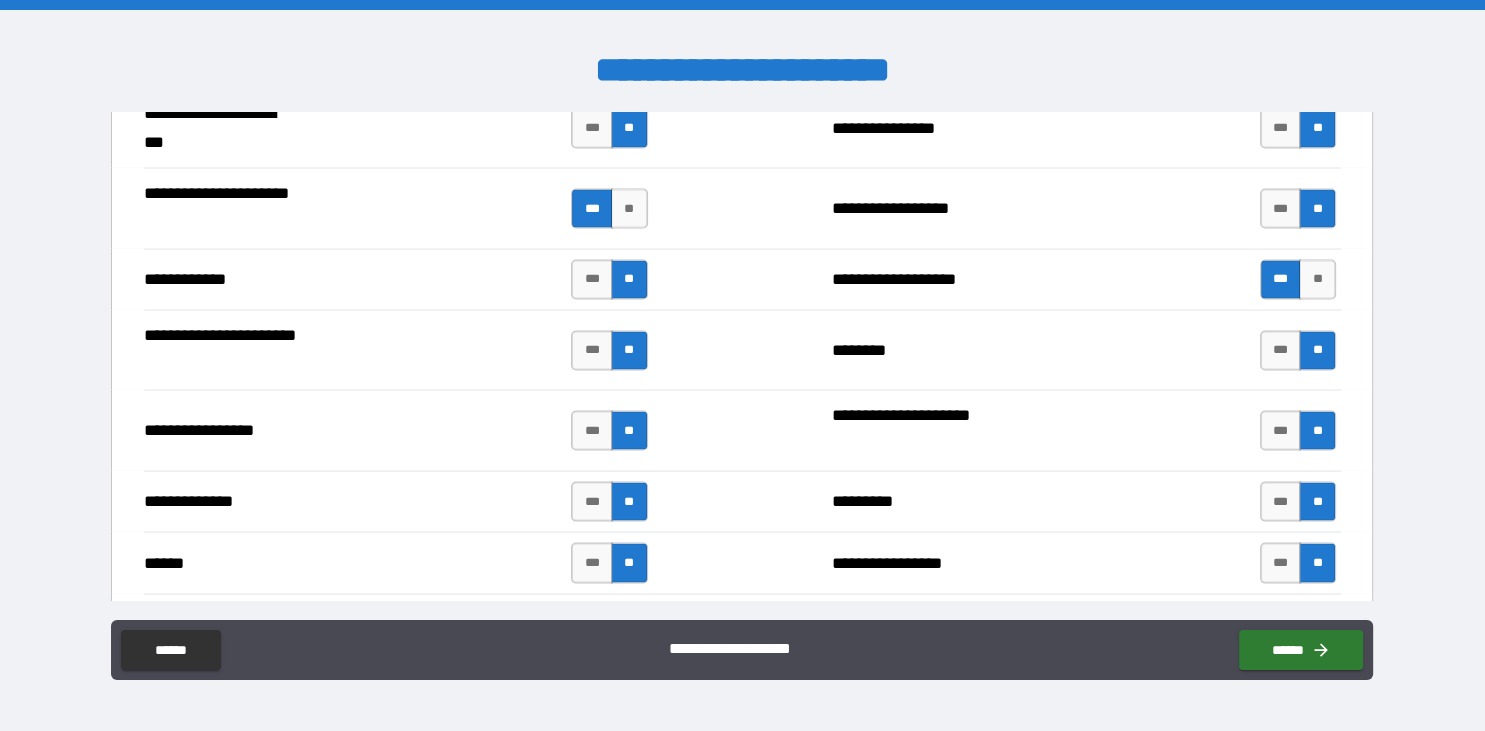 click on "**********" at bounding box center (908, 564) 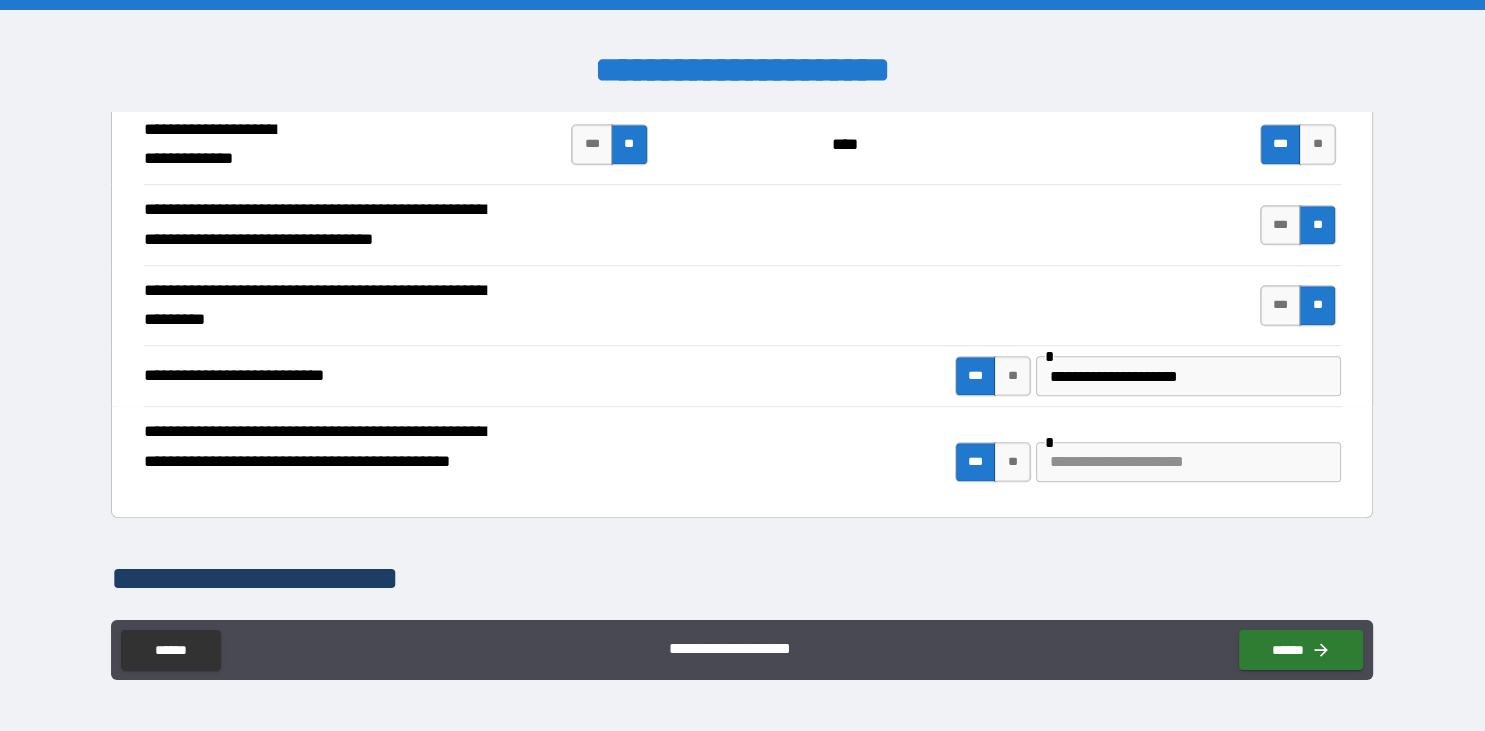 scroll, scrollTop: 1262, scrollLeft: 0, axis: vertical 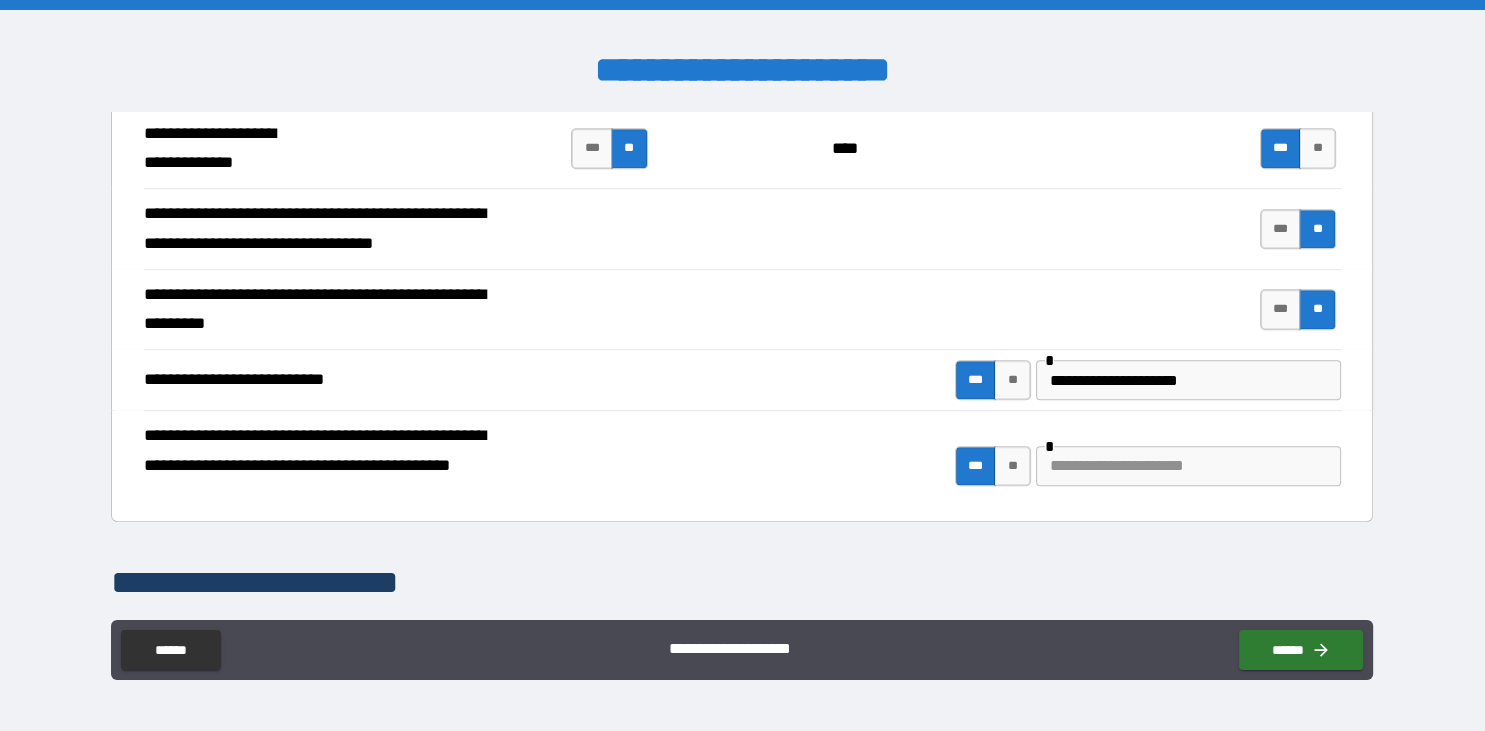 click at bounding box center [1188, 466] 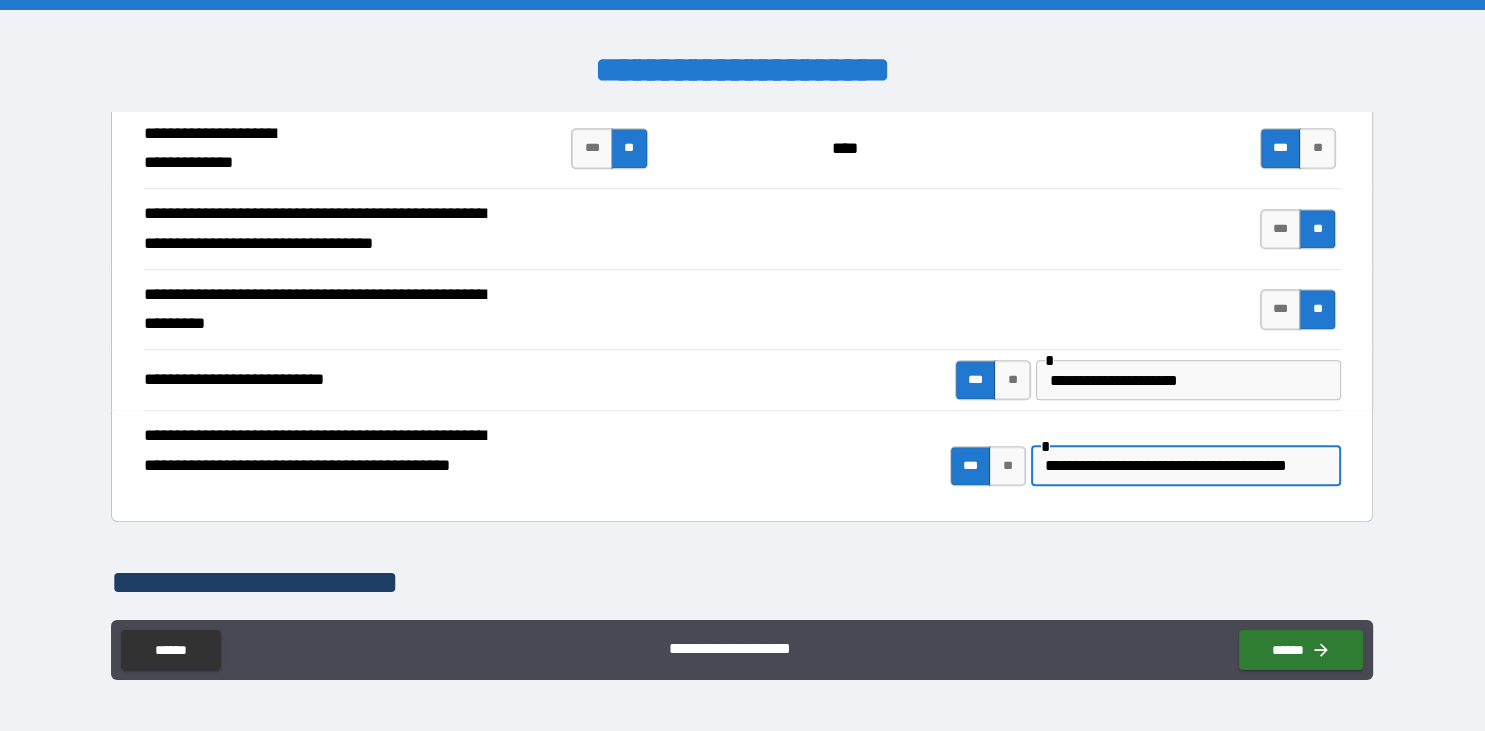 scroll, scrollTop: 0, scrollLeft: 34, axis: horizontal 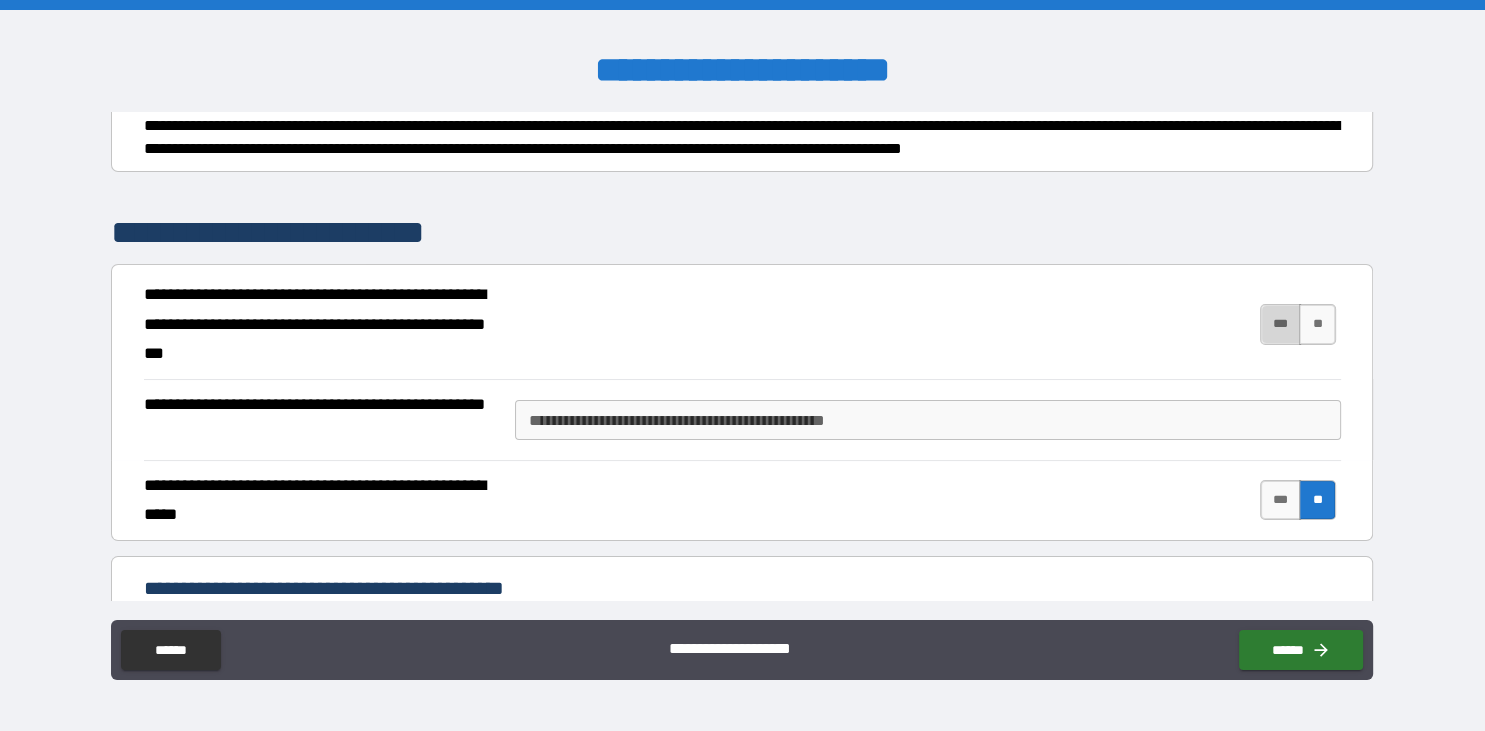 click on "***" at bounding box center (1281, 324) 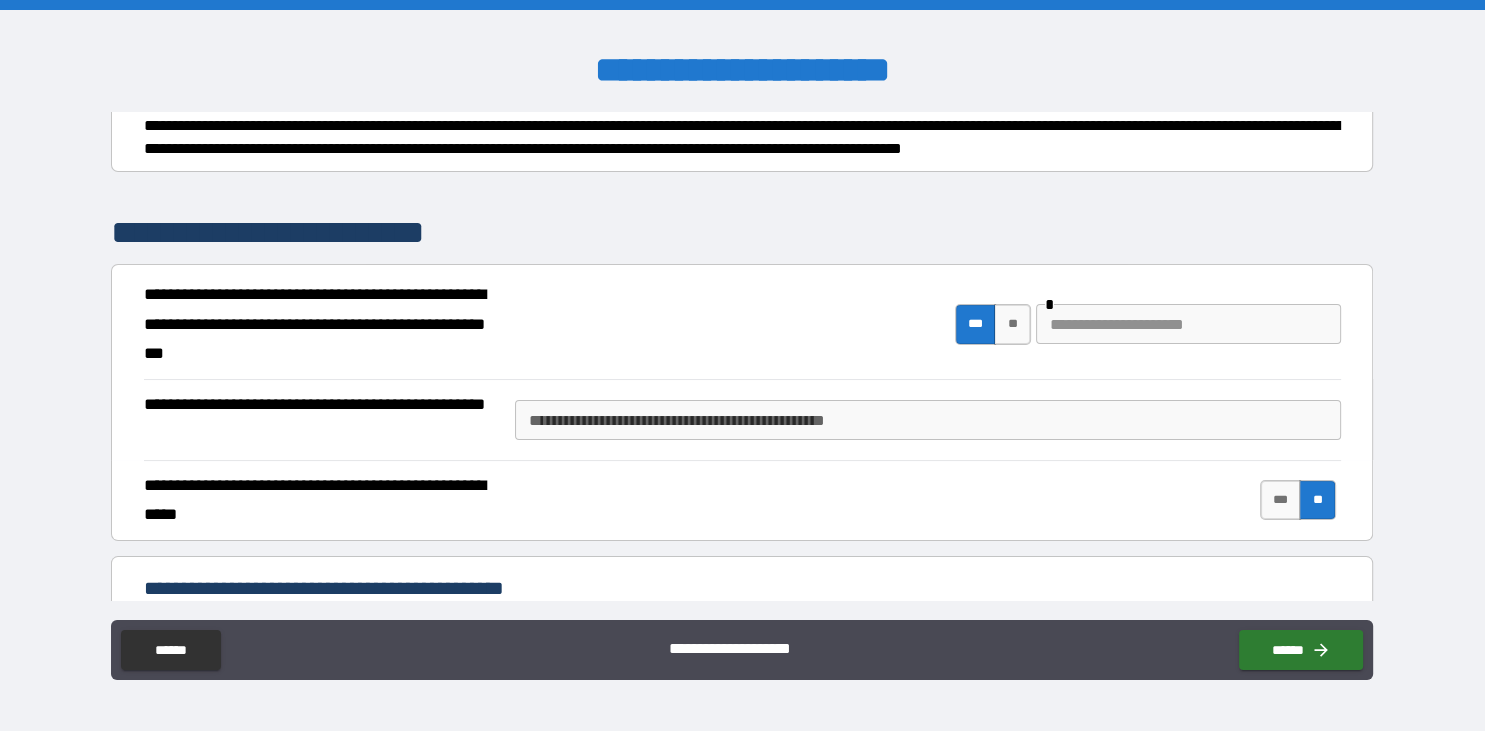 click at bounding box center (1188, 324) 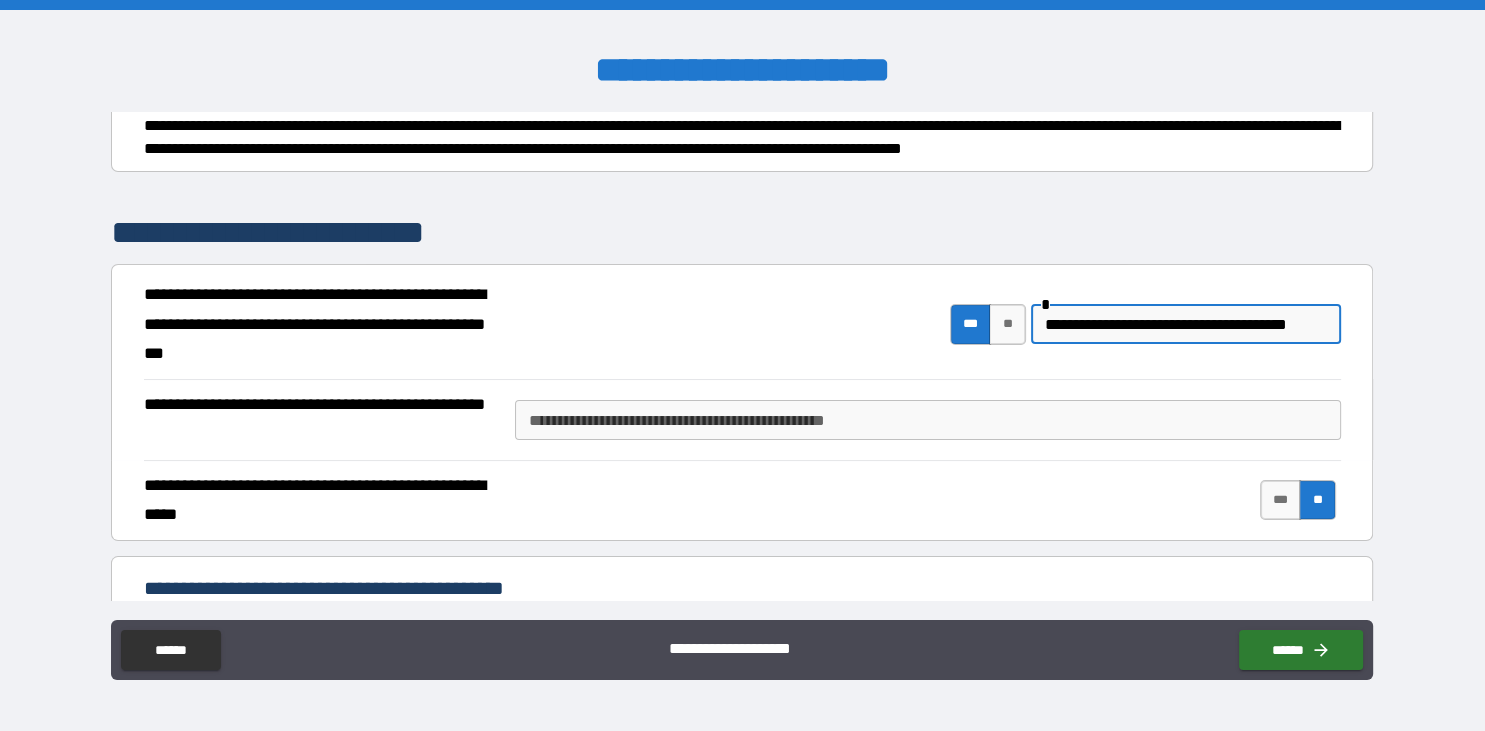scroll, scrollTop: 0, scrollLeft: 10, axis: horizontal 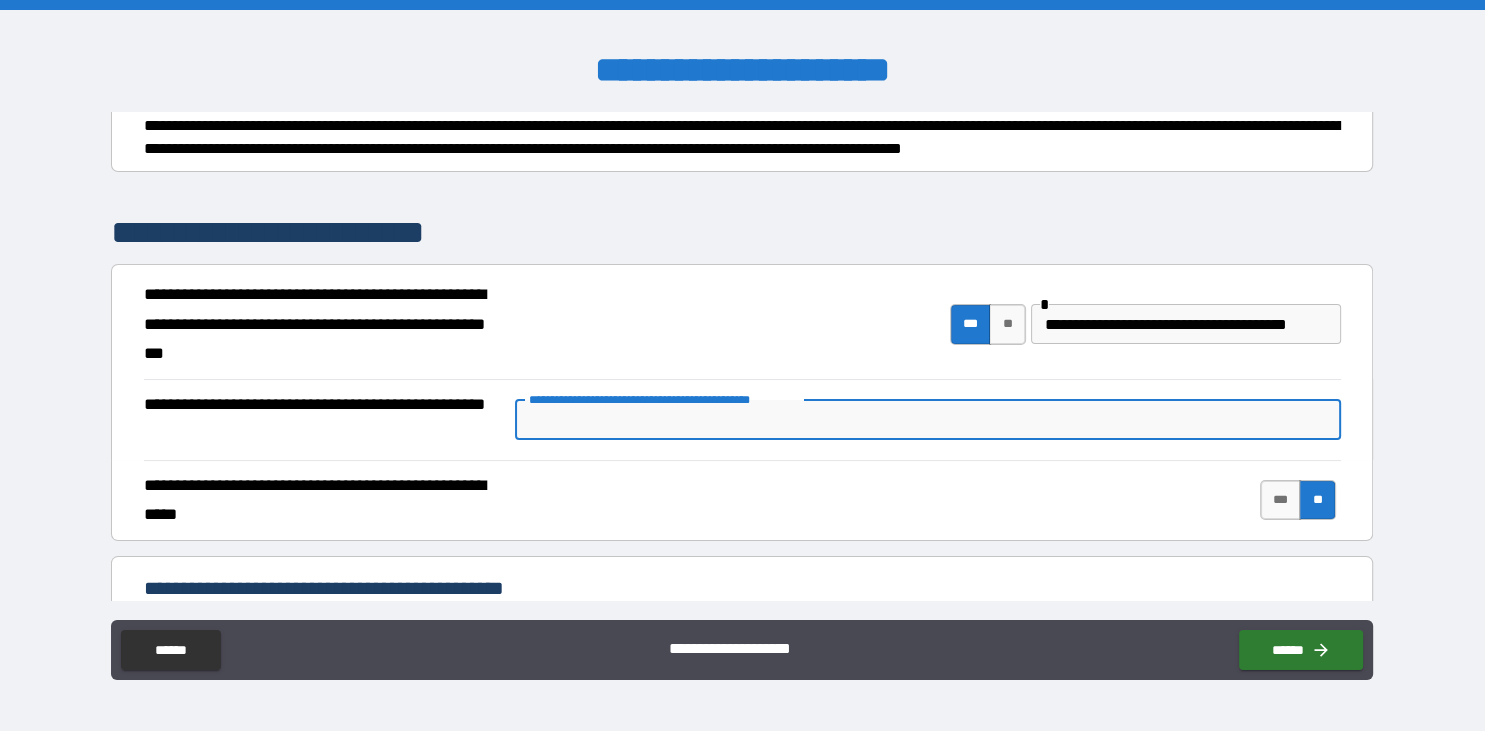 click on "**********" at bounding box center (928, 420) 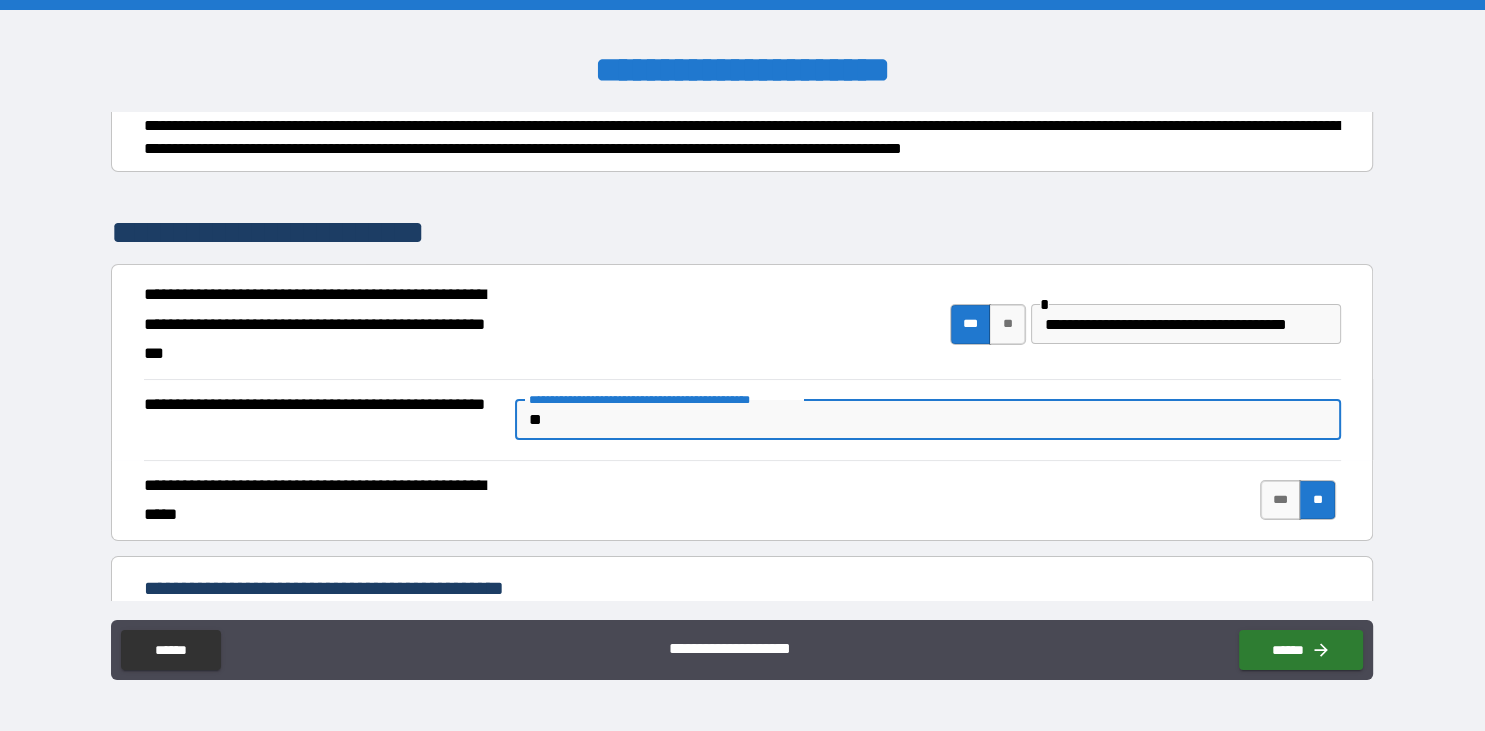 type on "*" 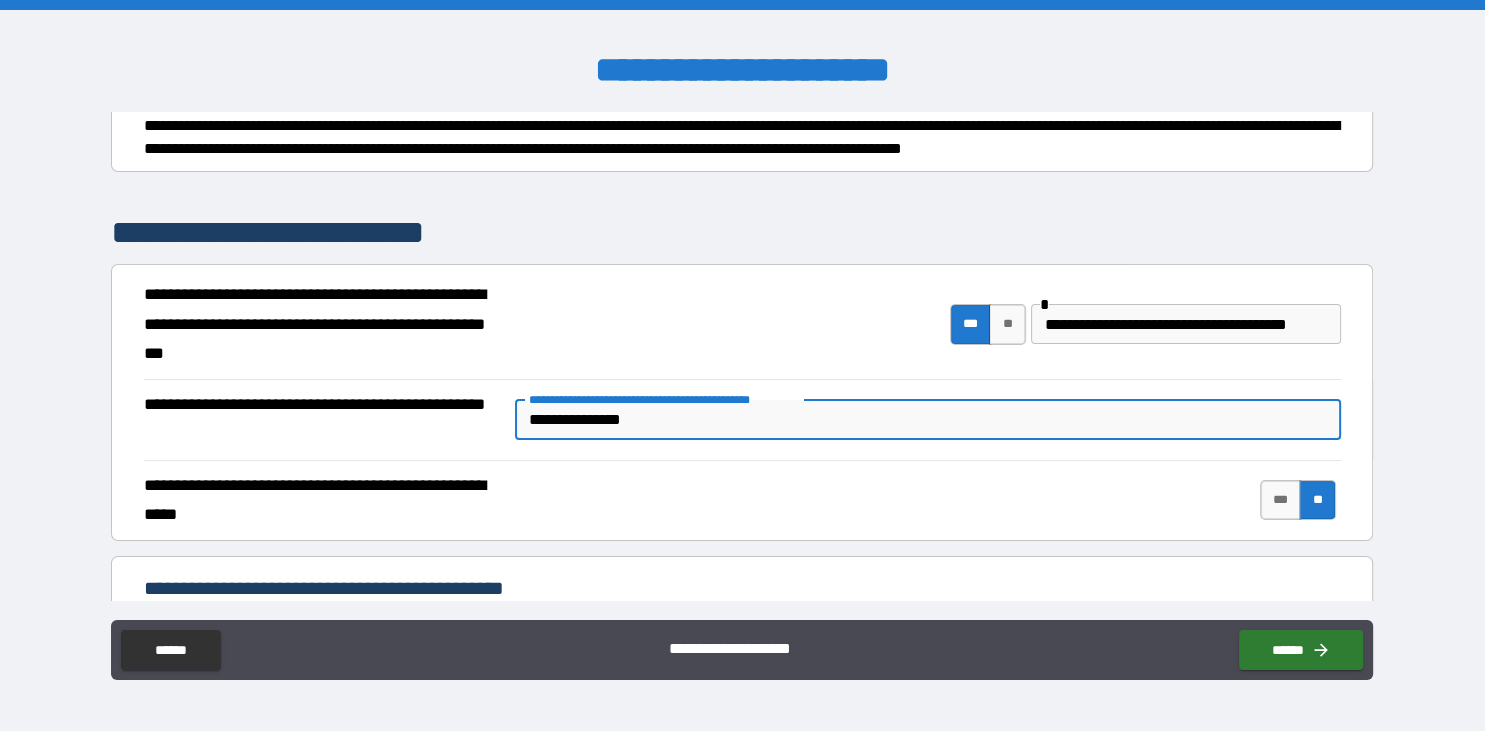 click on "**********" at bounding box center (928, 420) 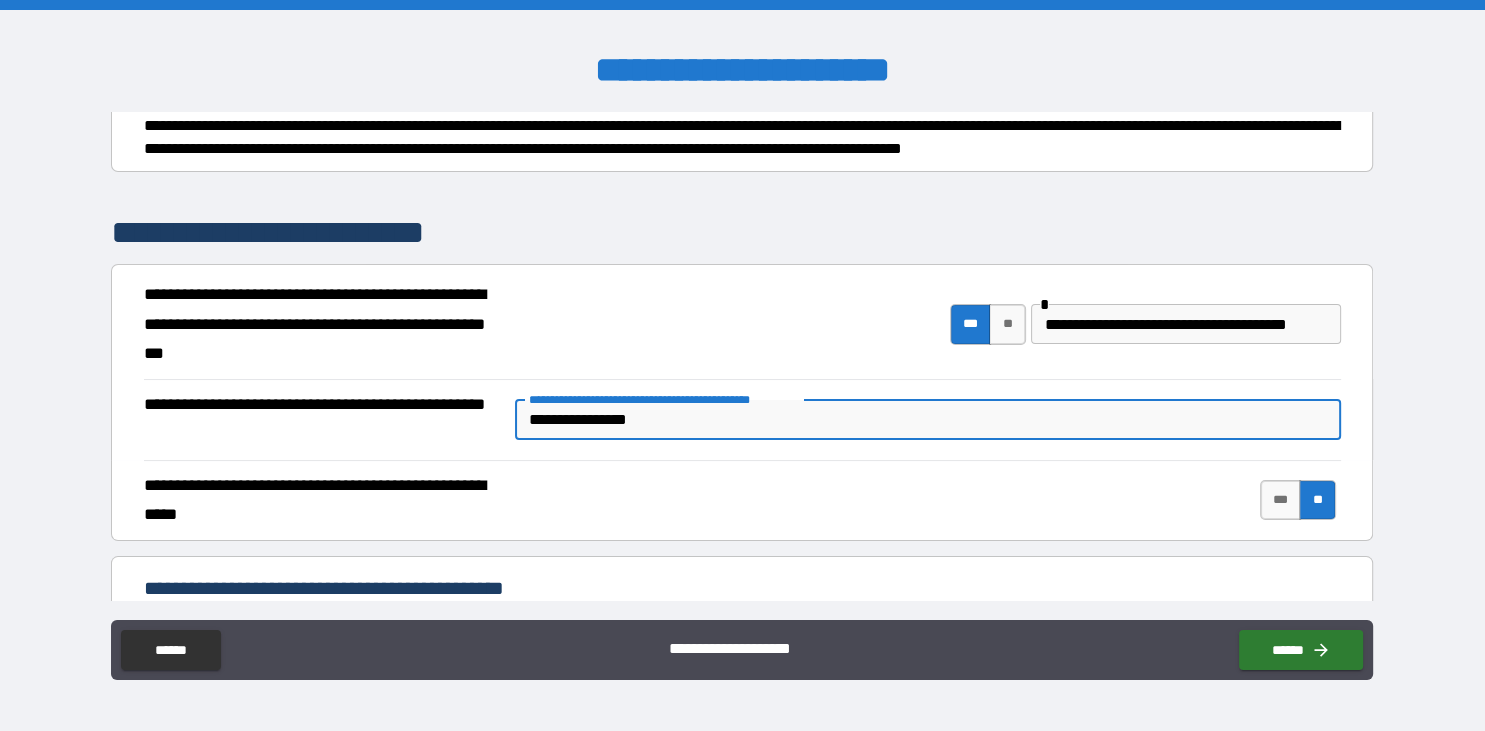 type on "**********" 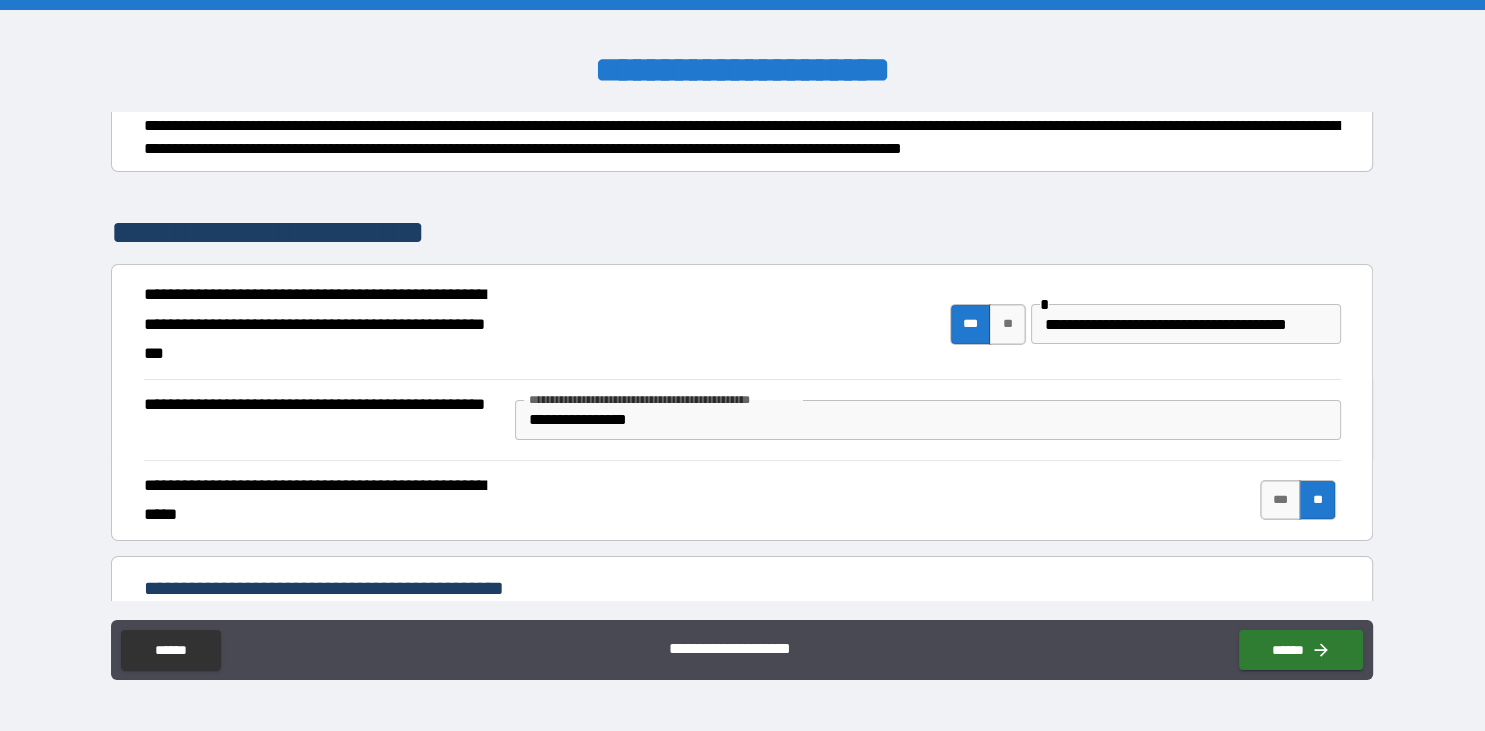 click on "**********" at bounding box center (742, 368) 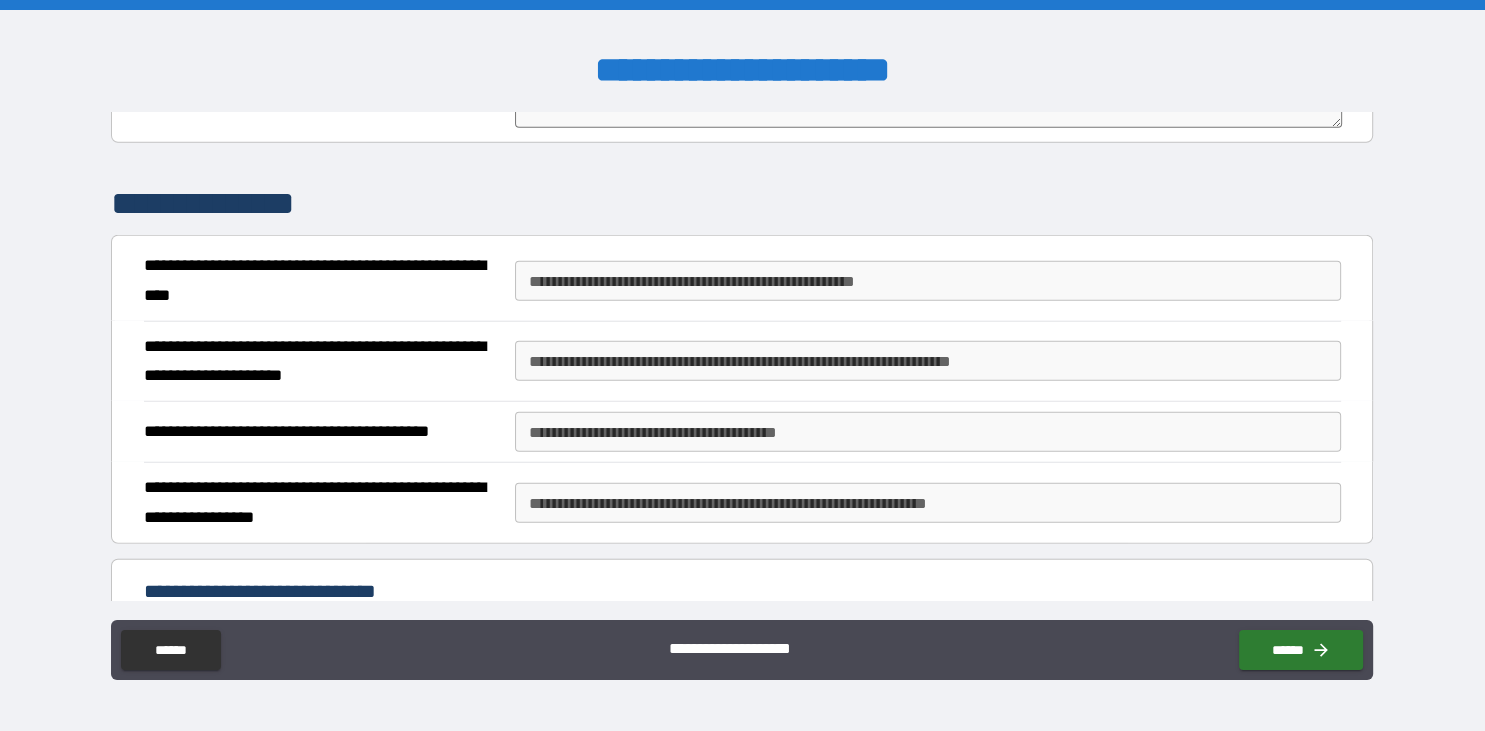 scroll, scrollTop: 5467, scrollLeft: 0, axis: vertical 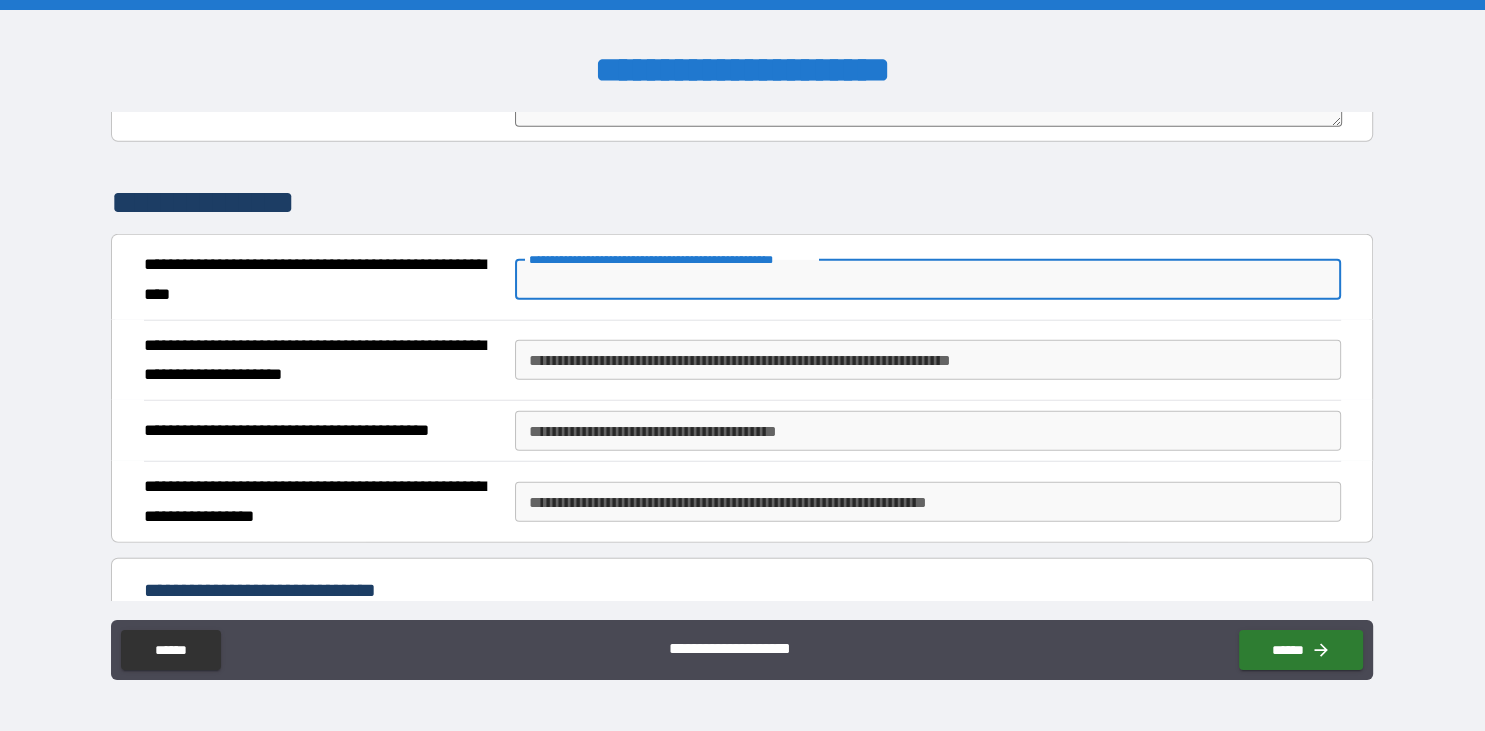 click on "**********" at bounding box center (928, 280) 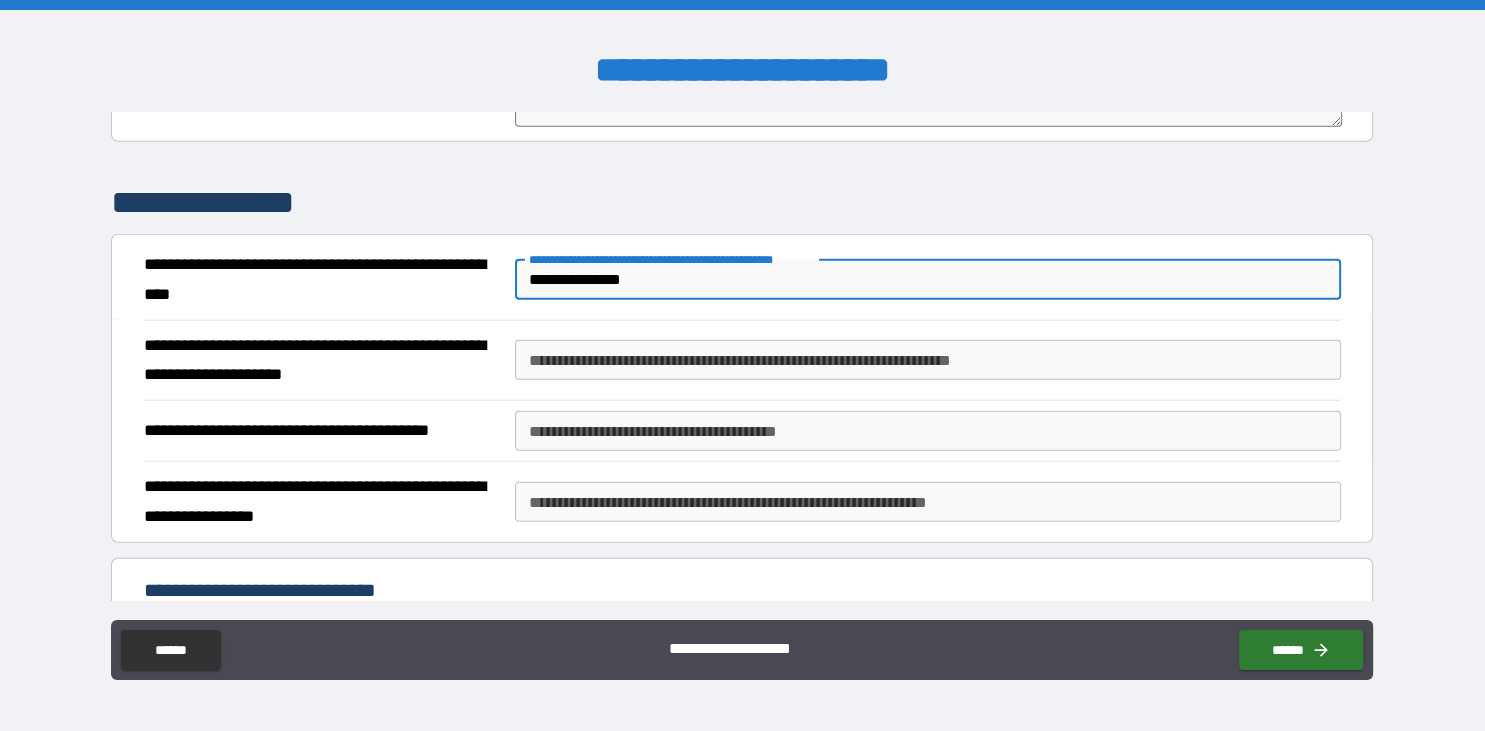click on "**********" at bounding box center [928, 280] 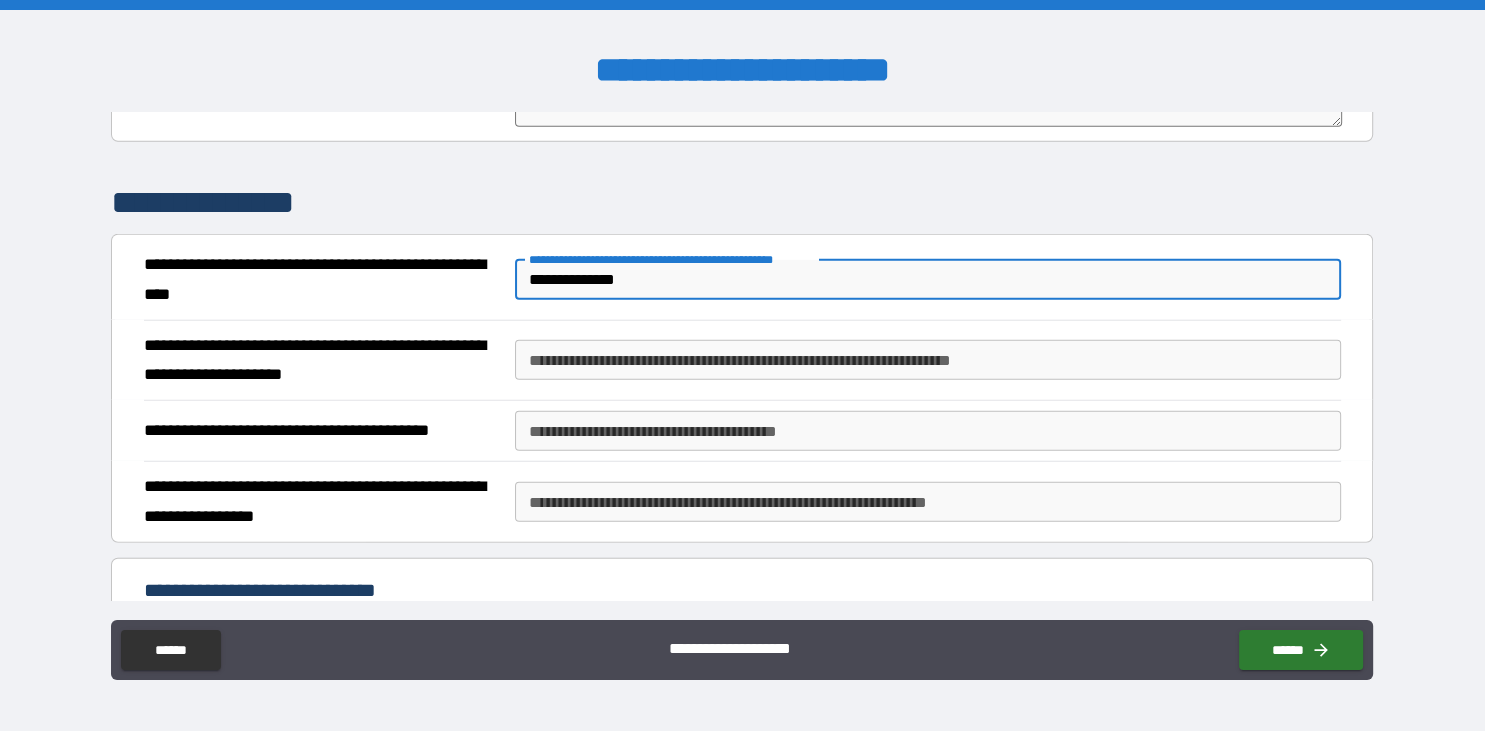 type on "**********" 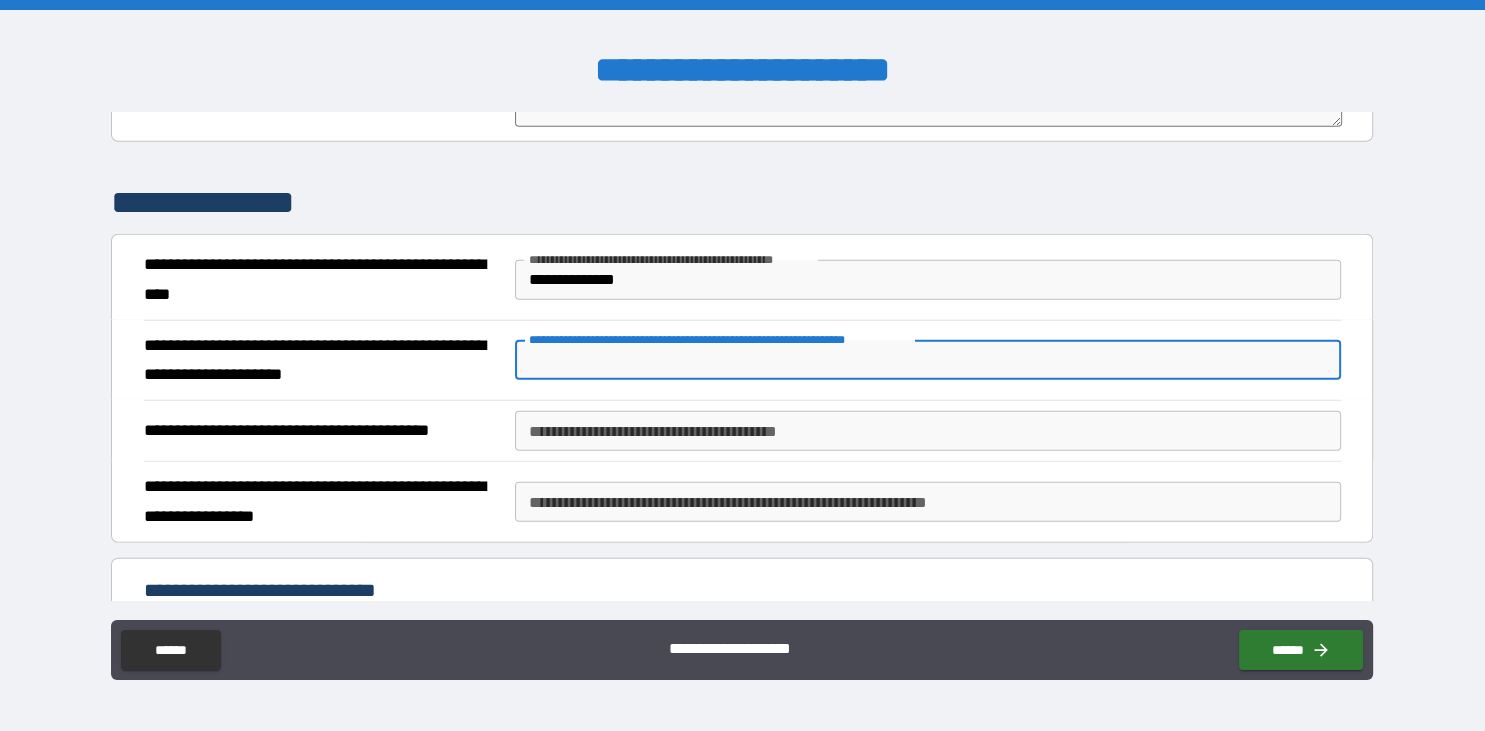 click on "**********" at bounding box center [928, 431] 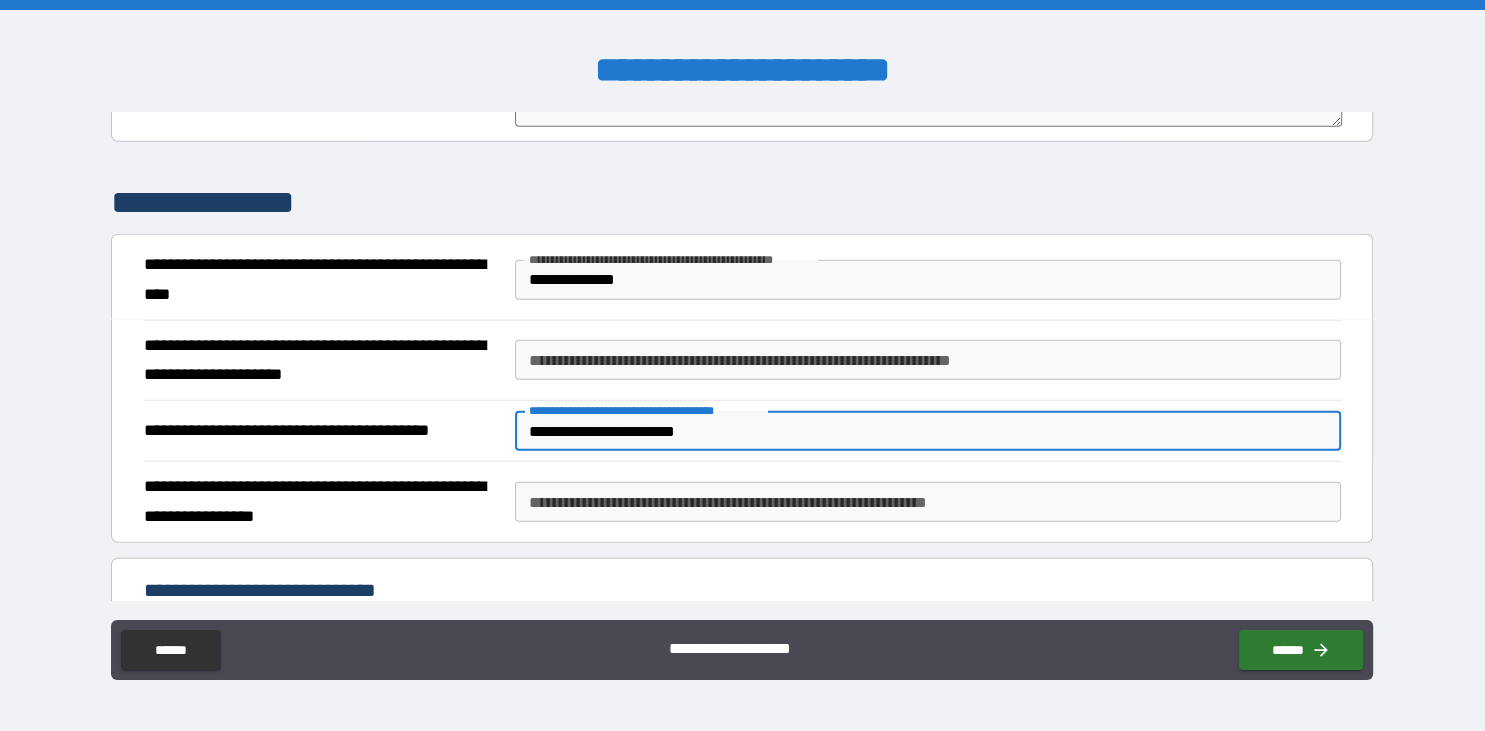 type on "**********" 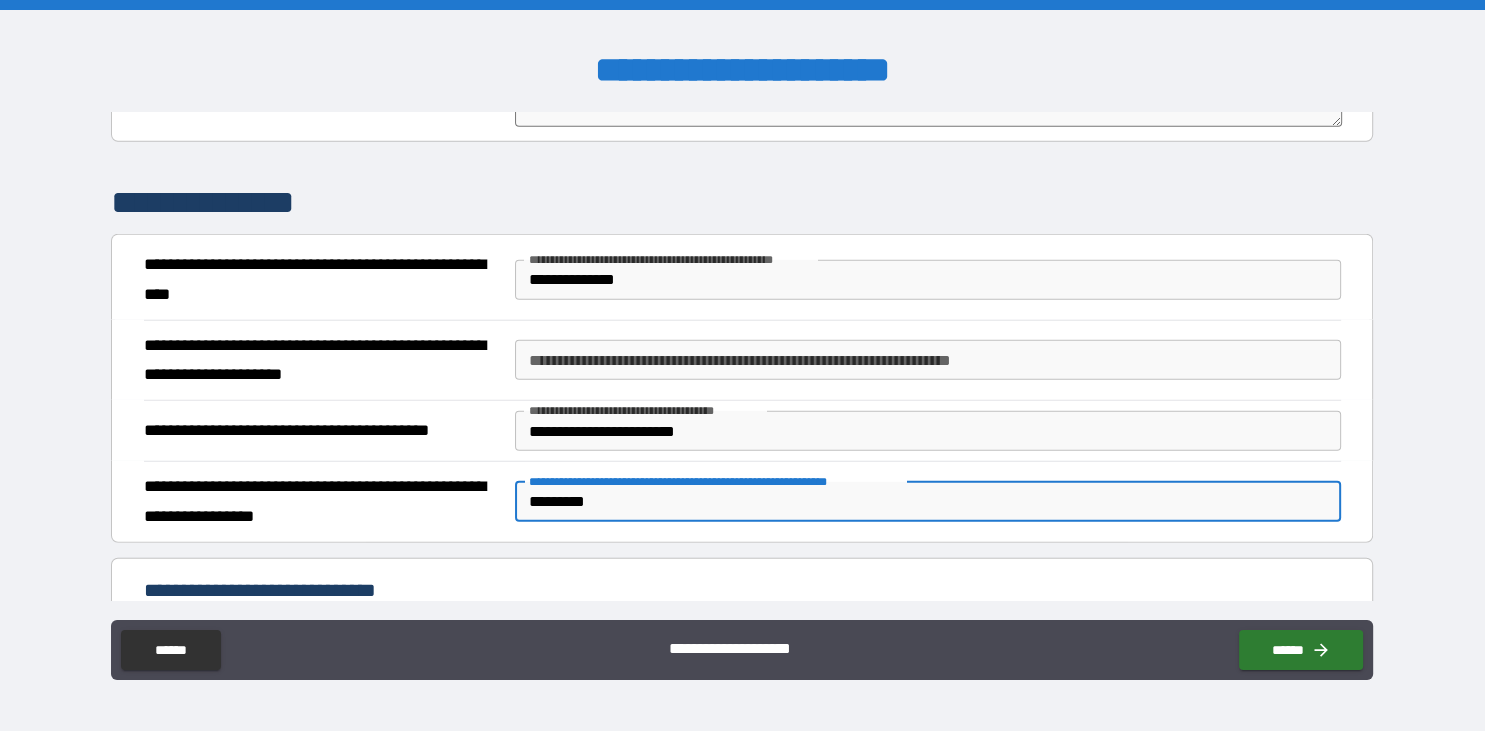 type on "*********" 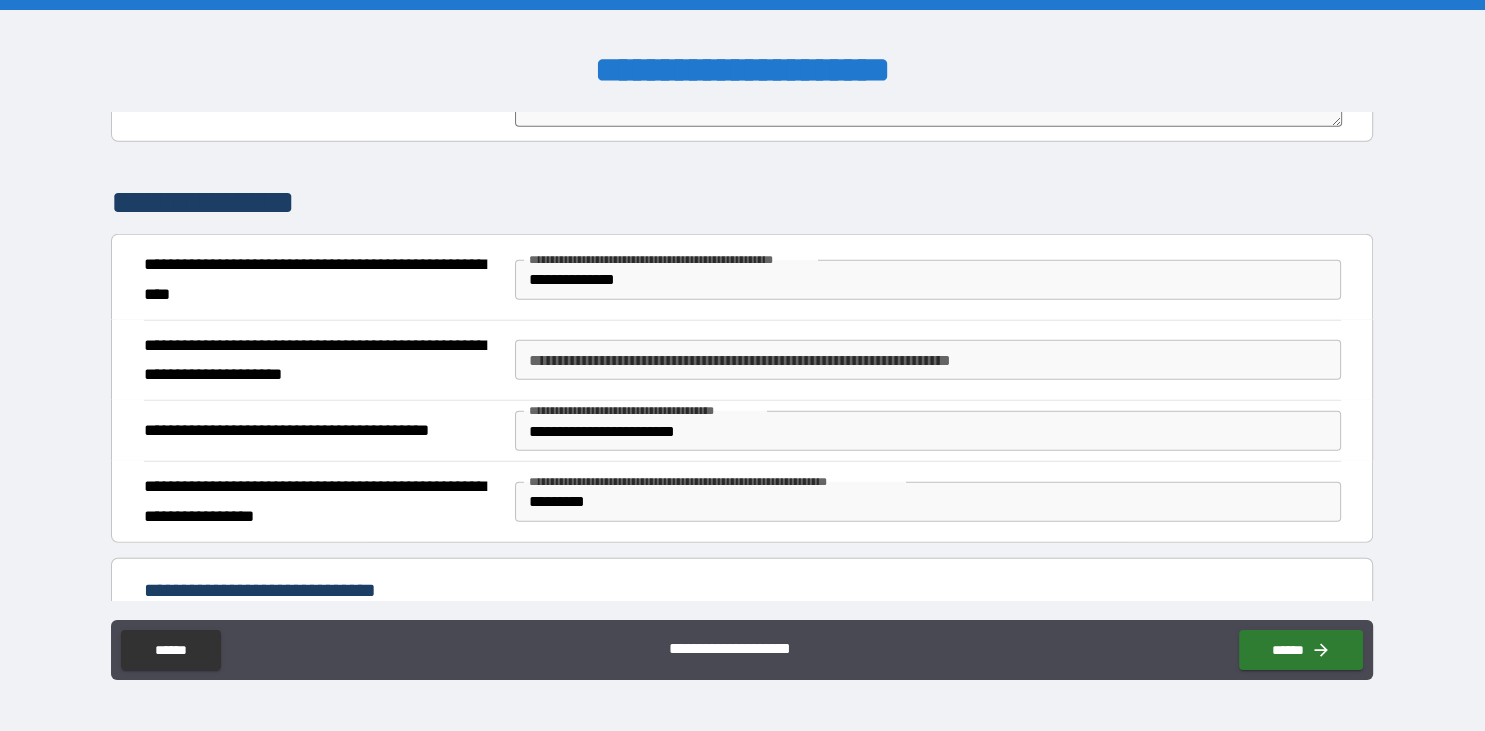 click on "**********" at bounding box center [742, 368] 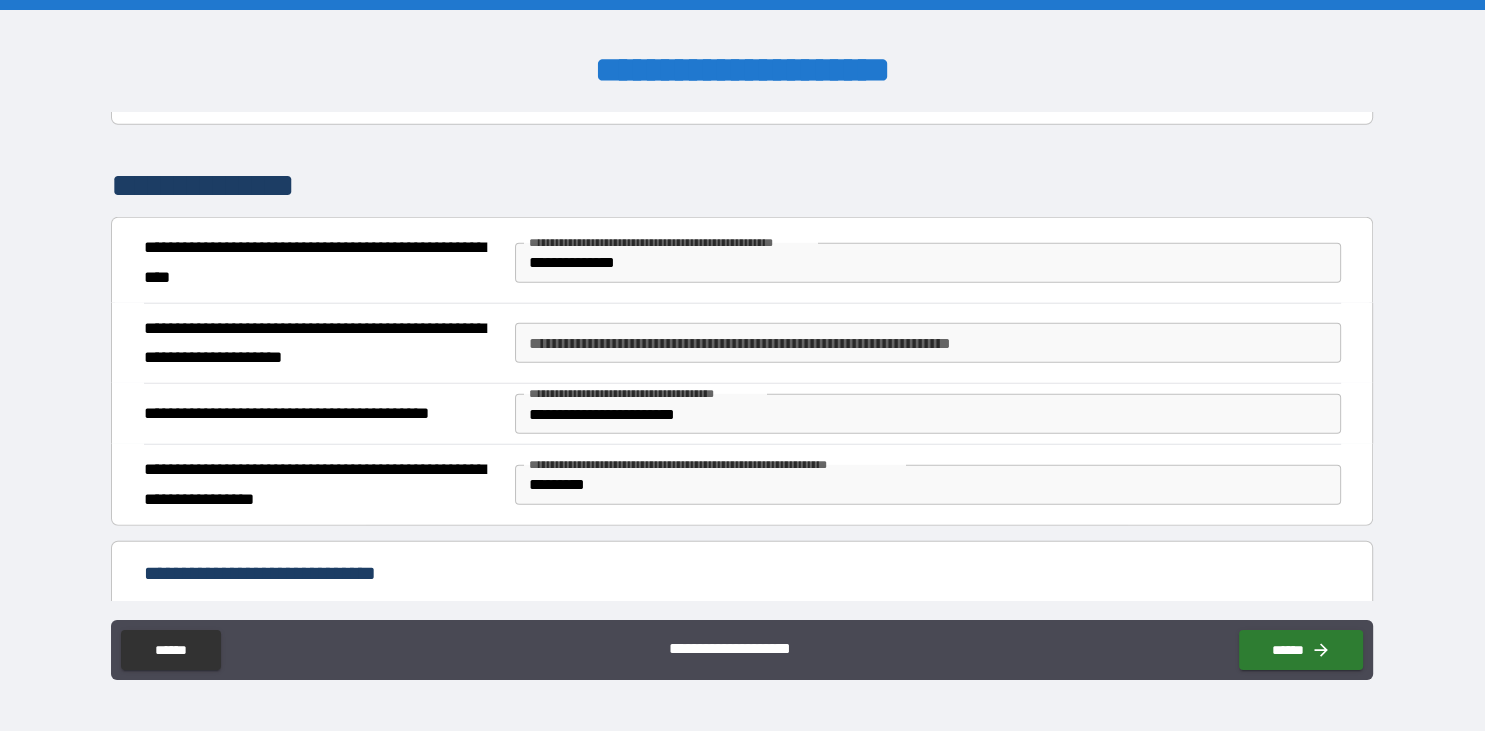 scroll, scrollTop: 5486, scrollLeft: 0, axis: vertical 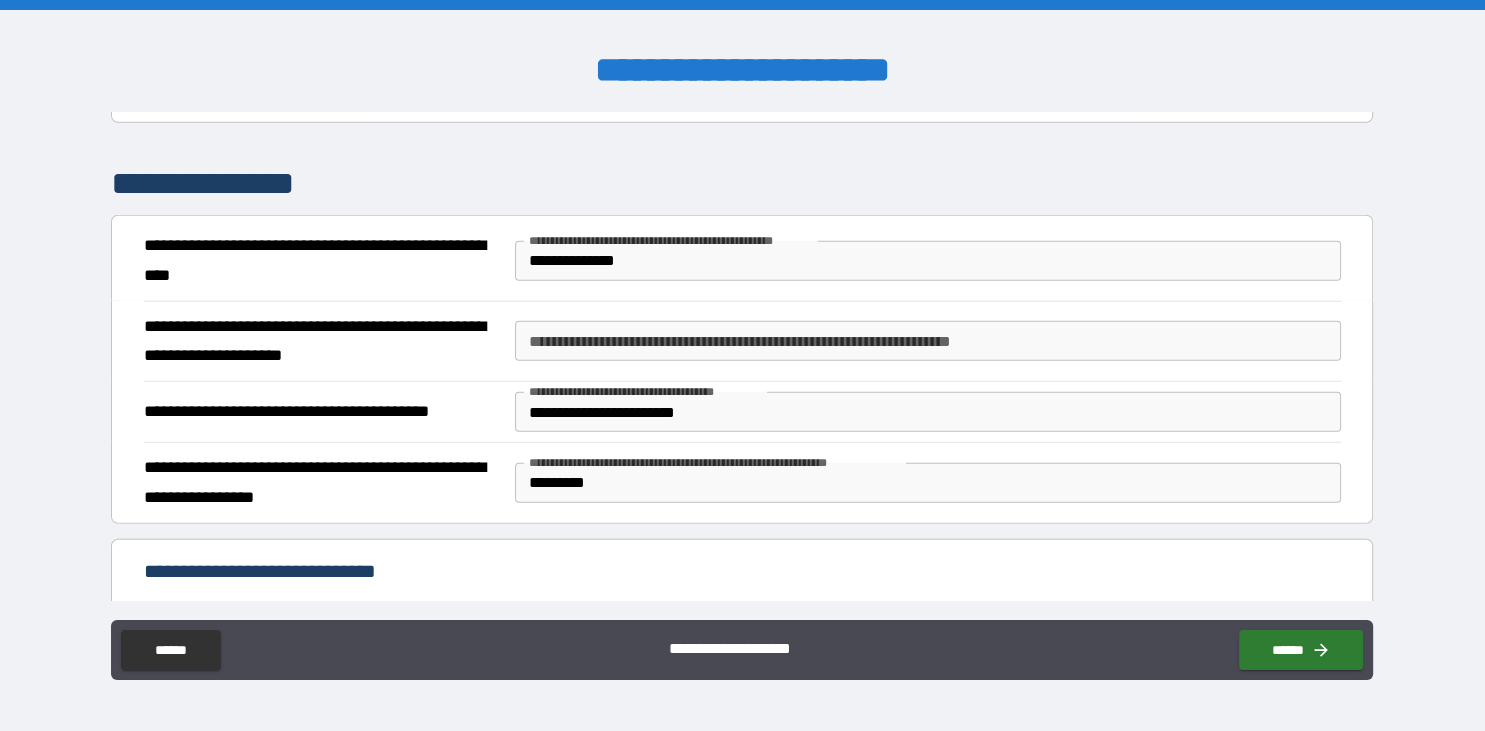 click on "**********" at bounding box center (928, 341) 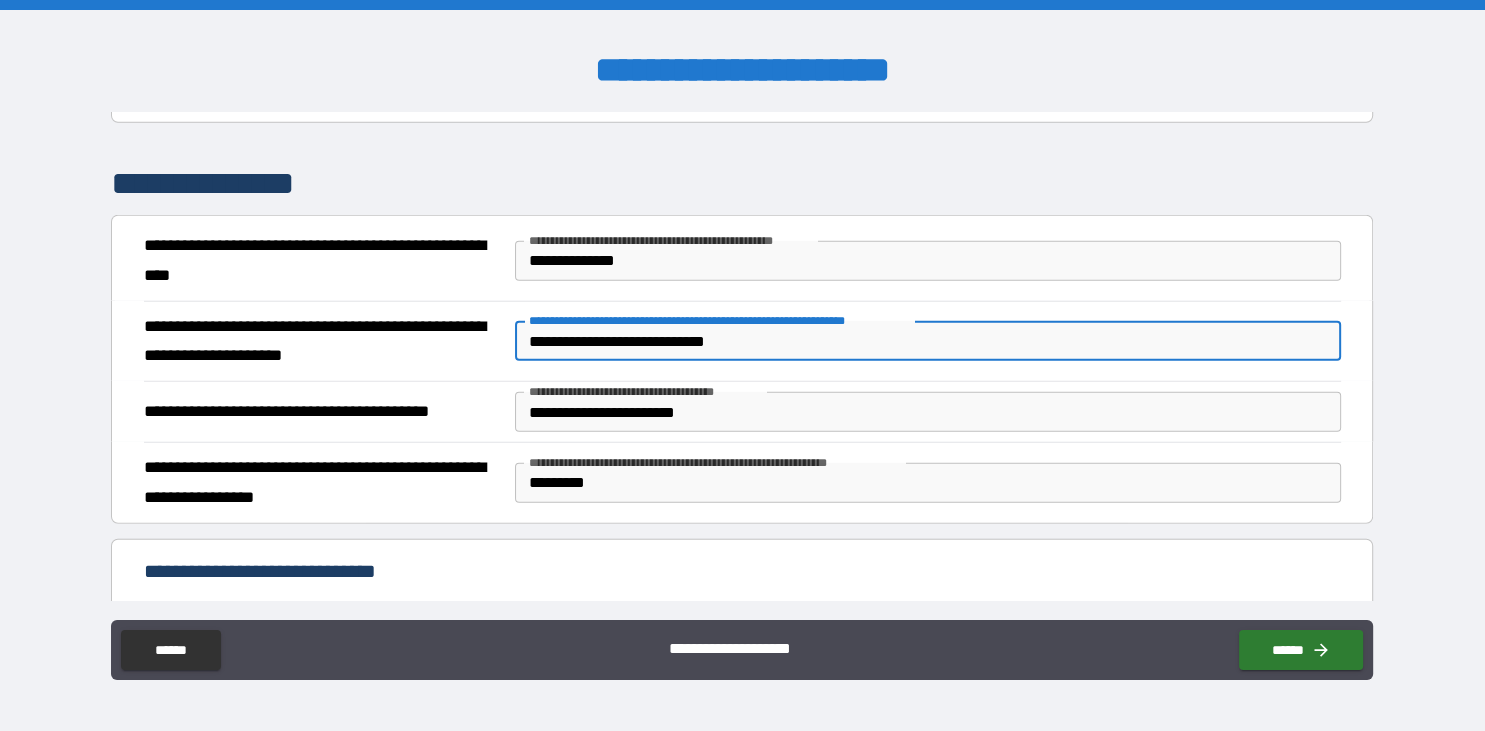 type on "**********" 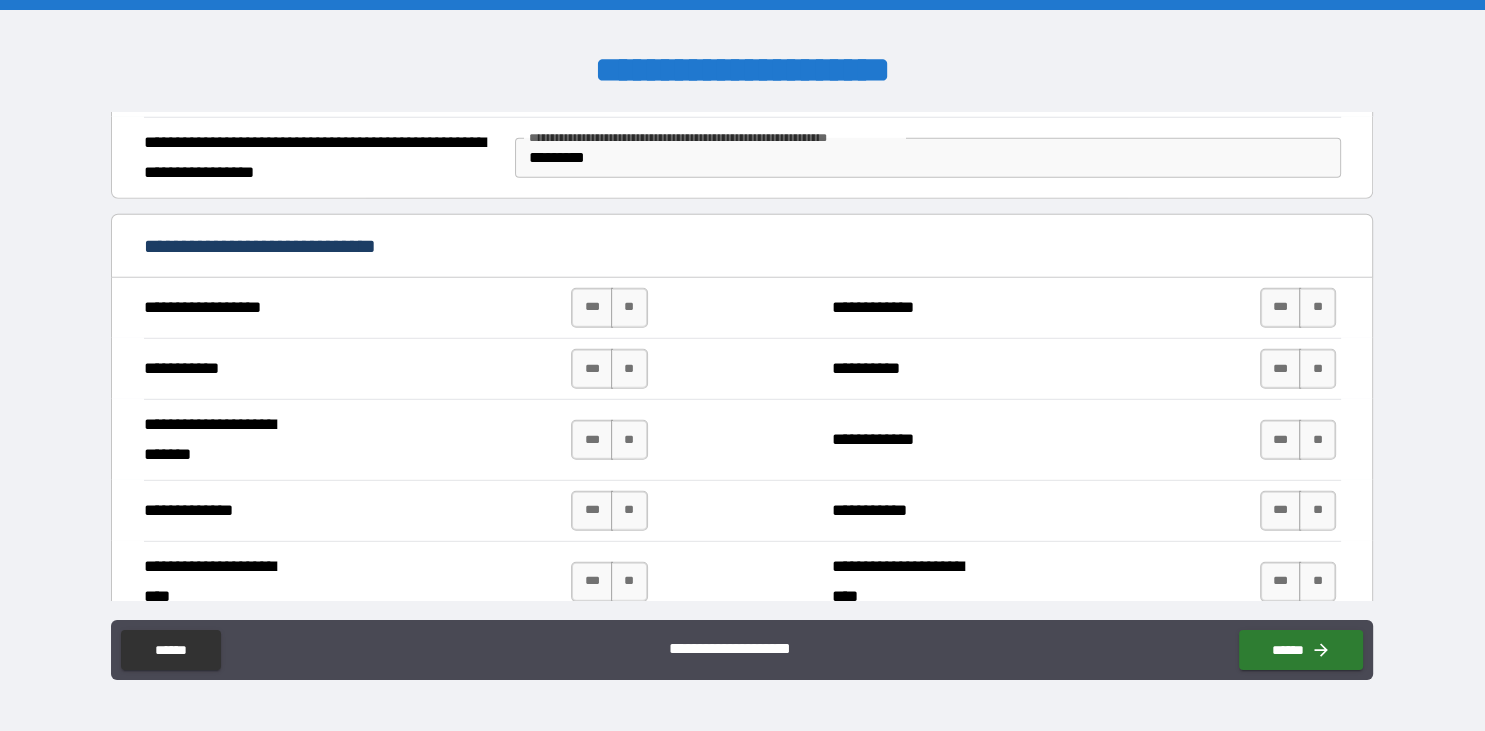 scroll, scrollTop: 5814, scrollLeft: 0, axis: vertical 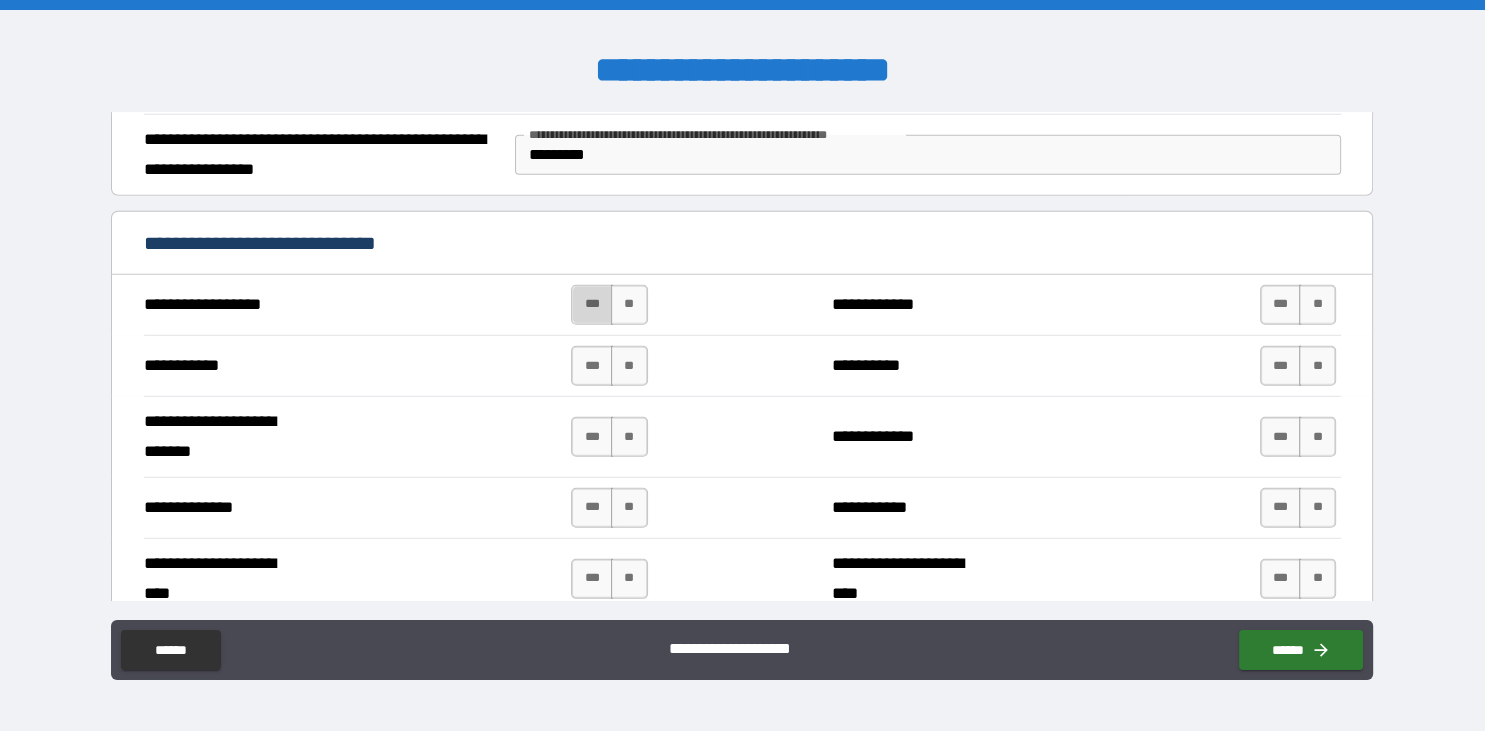 click on "***" at bounding box center [592, 305] 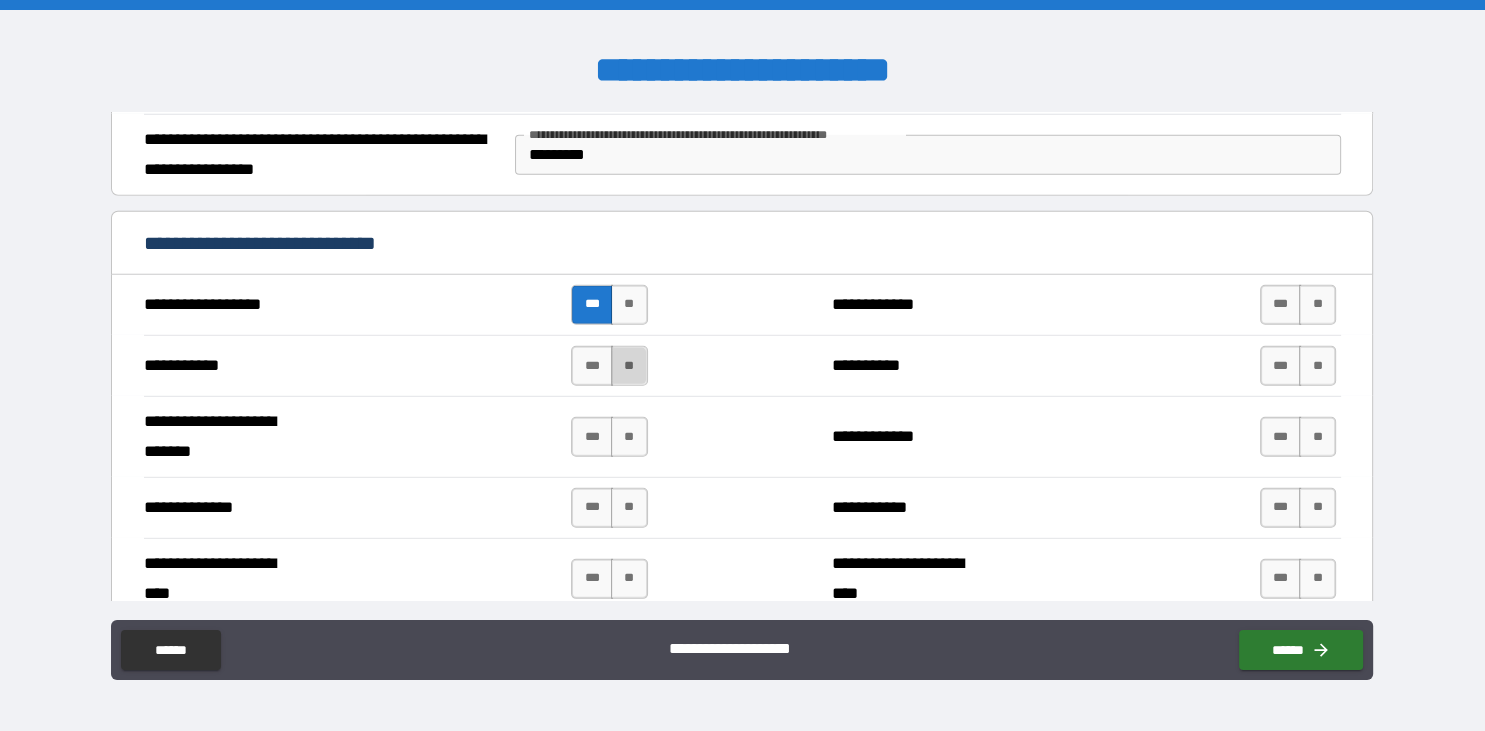 click on "**" at bounding box center (629, 366) 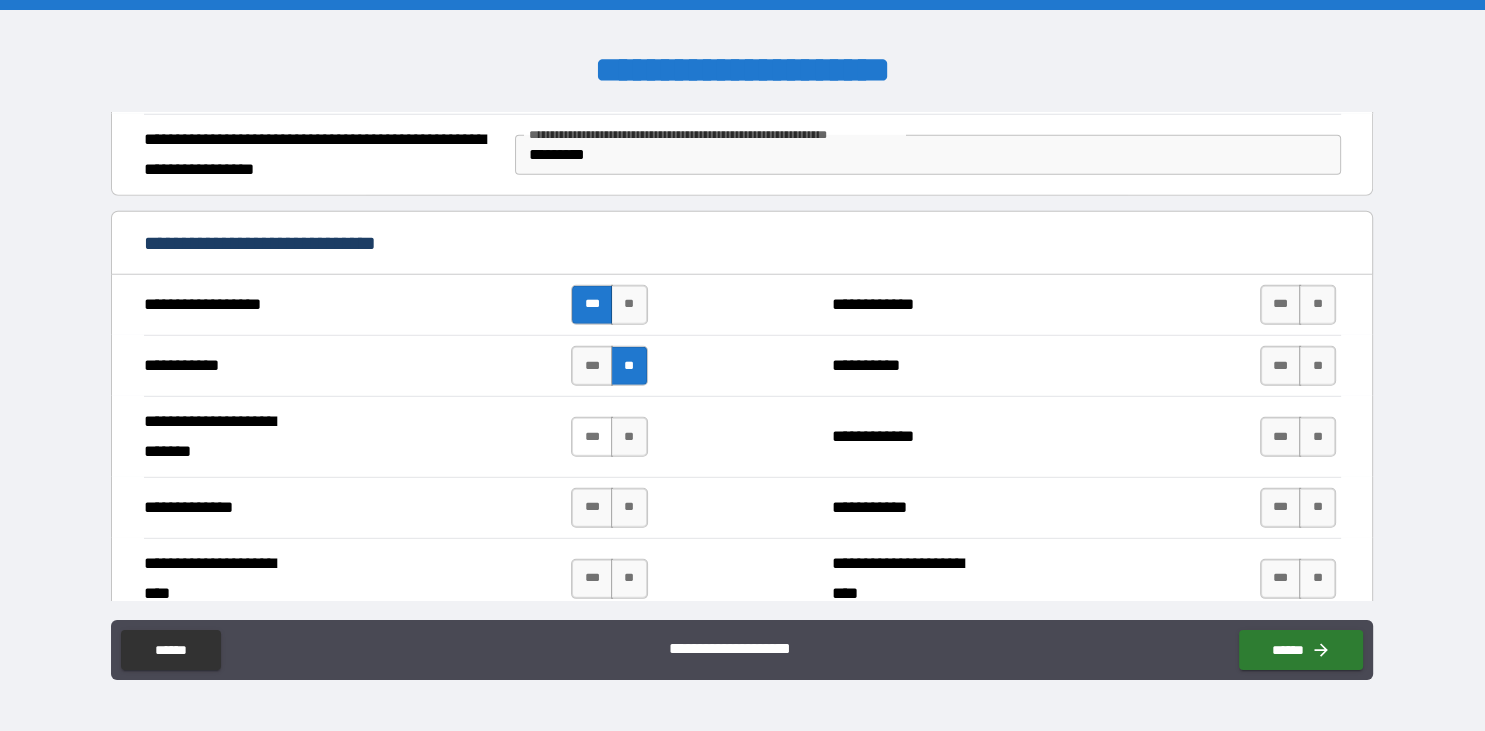 click on "***" at bounding box center (592, 437) 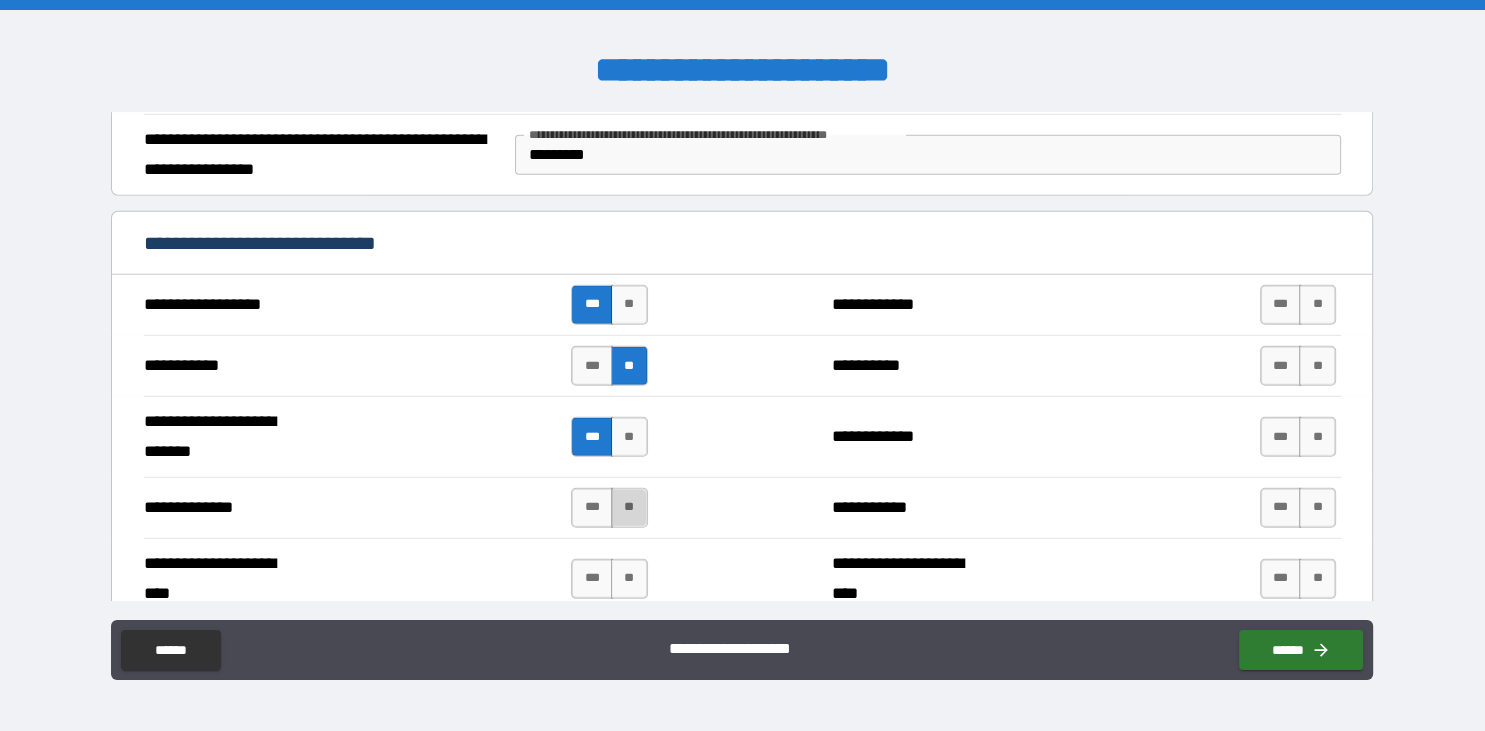 click on "**" at bounding box center (629, 508) 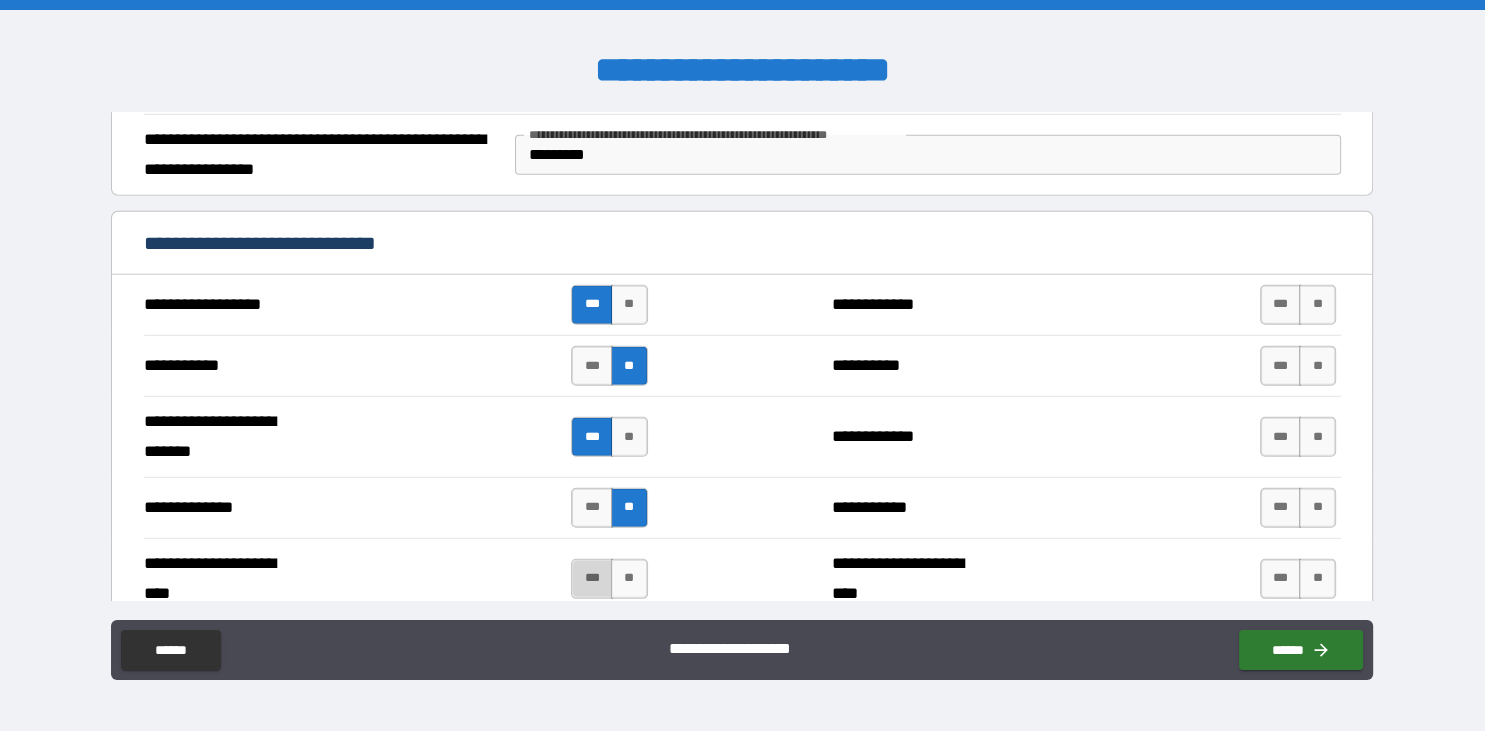 click on "***" at bounding box center [592, 579] 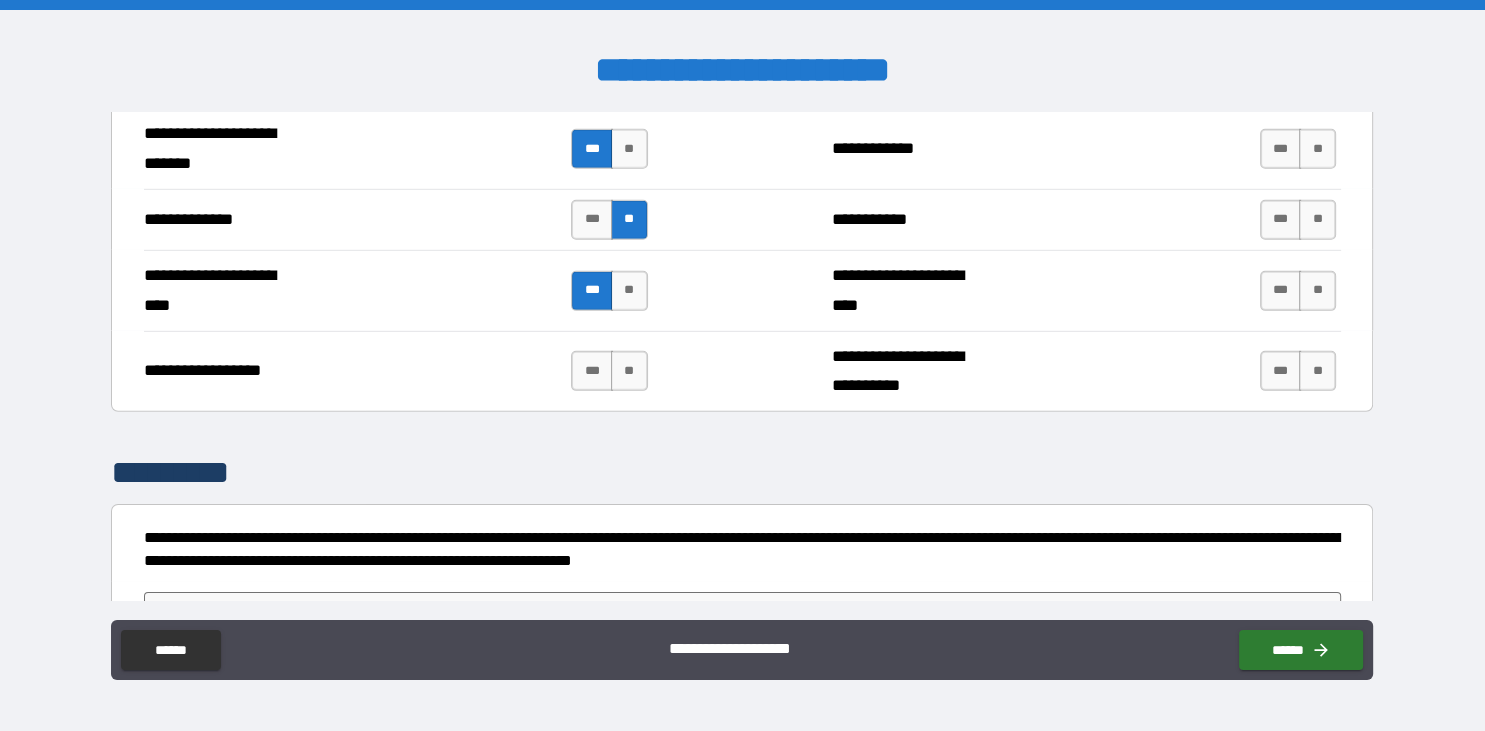 scroll, scrollTop: 6103, scrollLeft: 0, axis: vertical 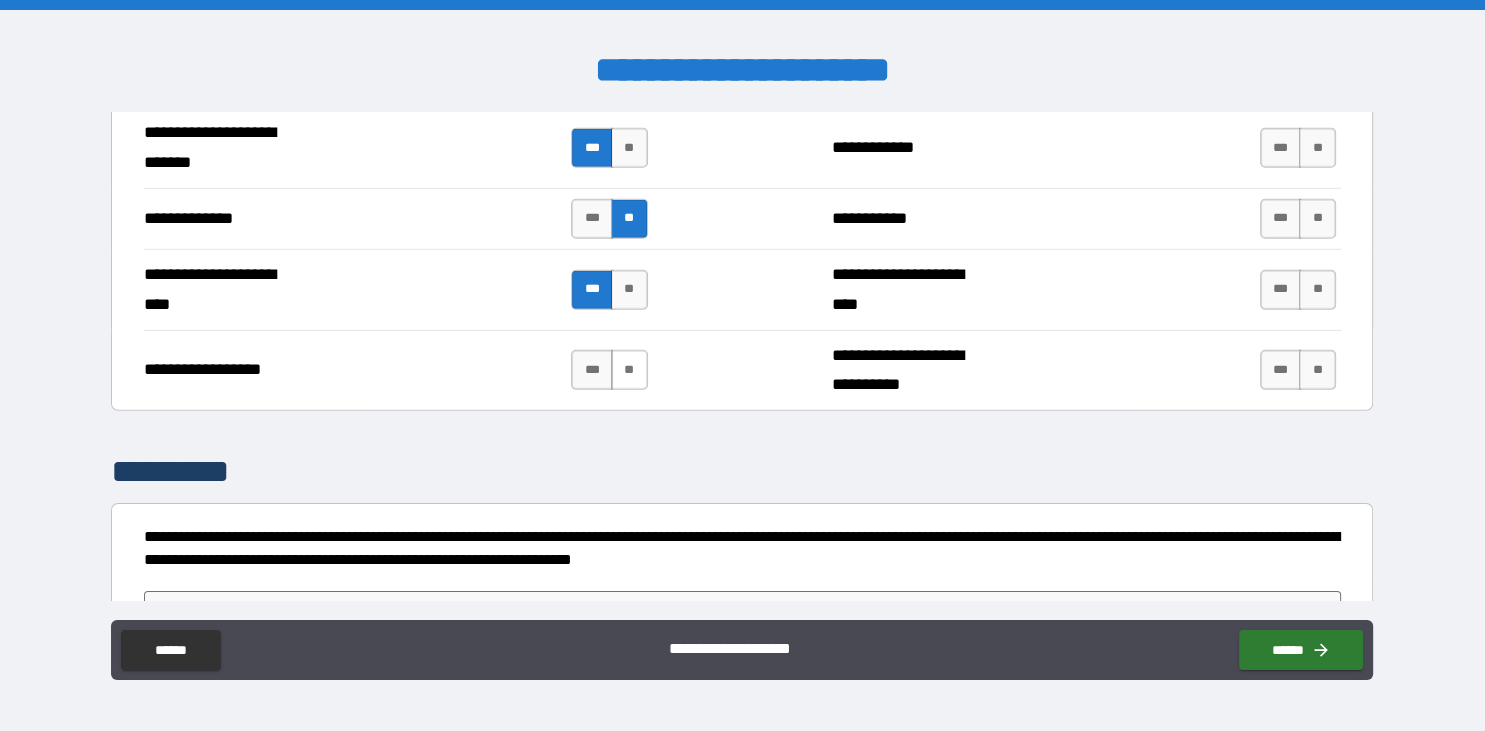 click on "**" at bounding box center [629, 370] 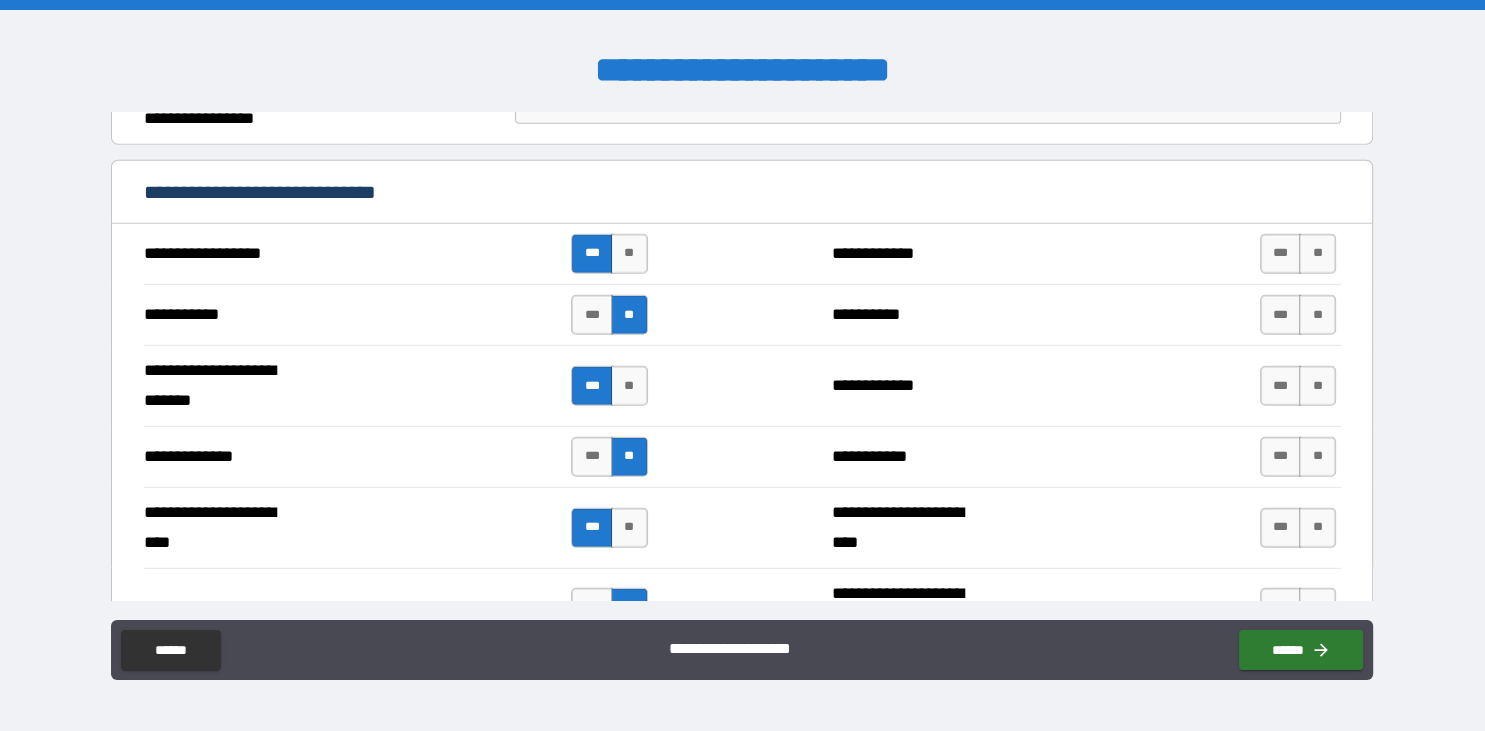 scroll, scrollTop: 5859, scrollLeft: 0, axis: vertical 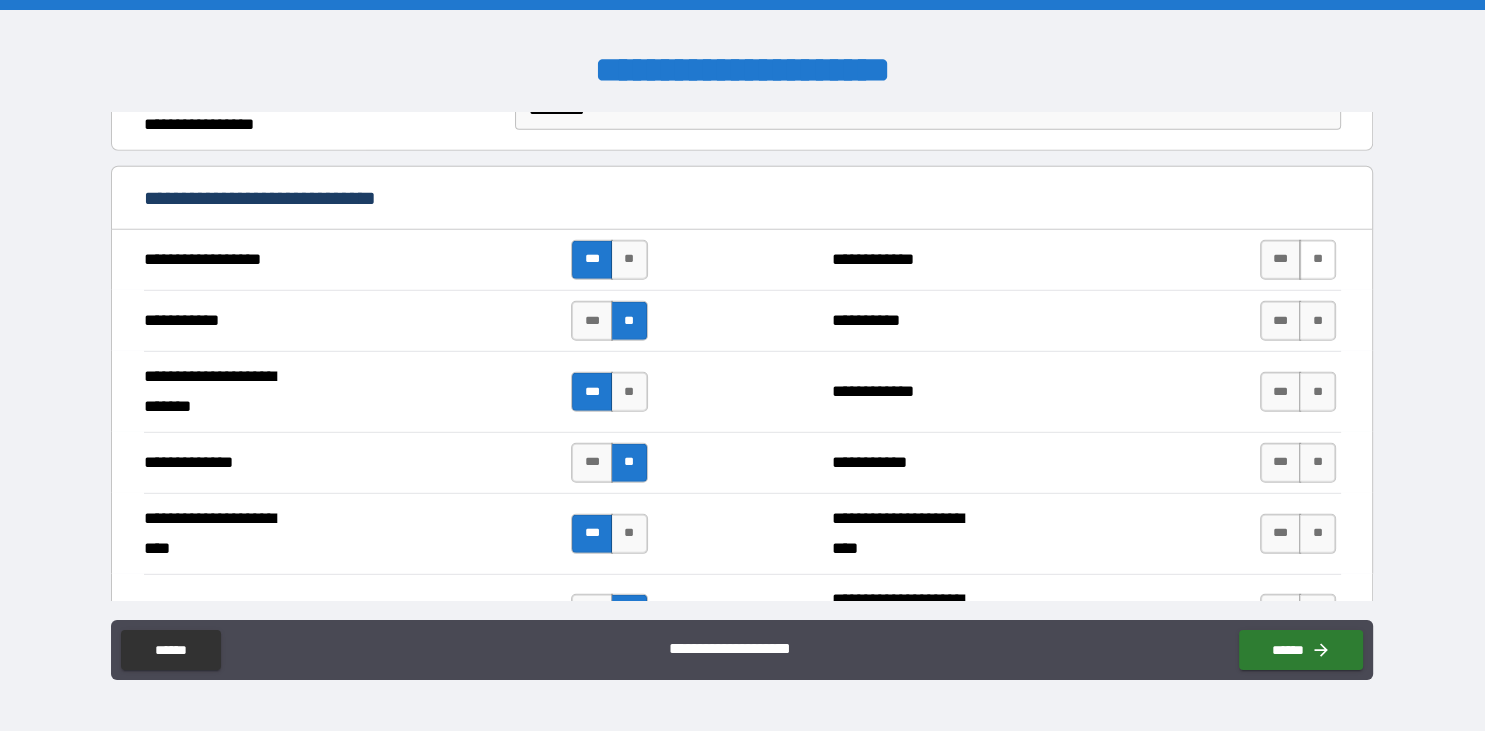 click on "**" at bounding box center [1317, 260] 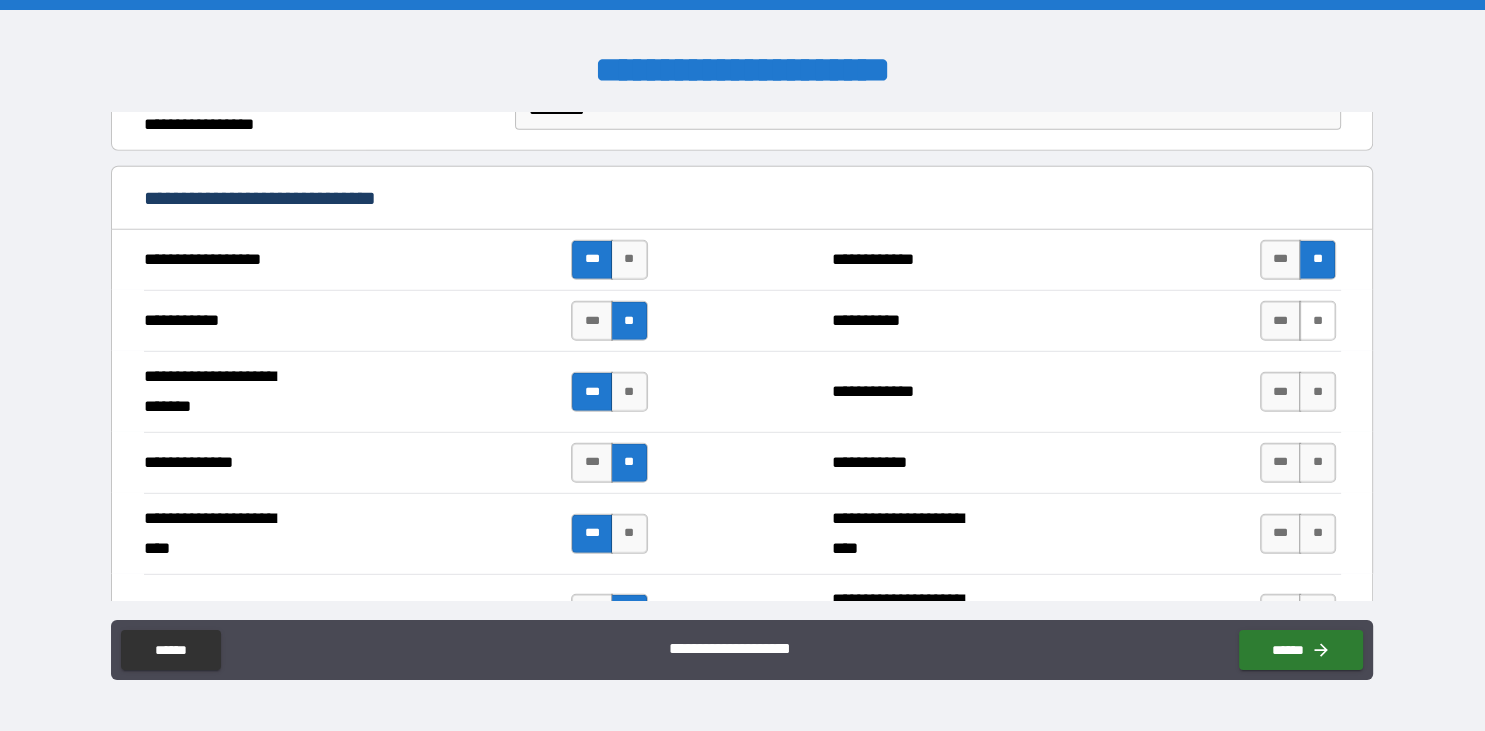 click on "**" at bounding box center (1317, 321) 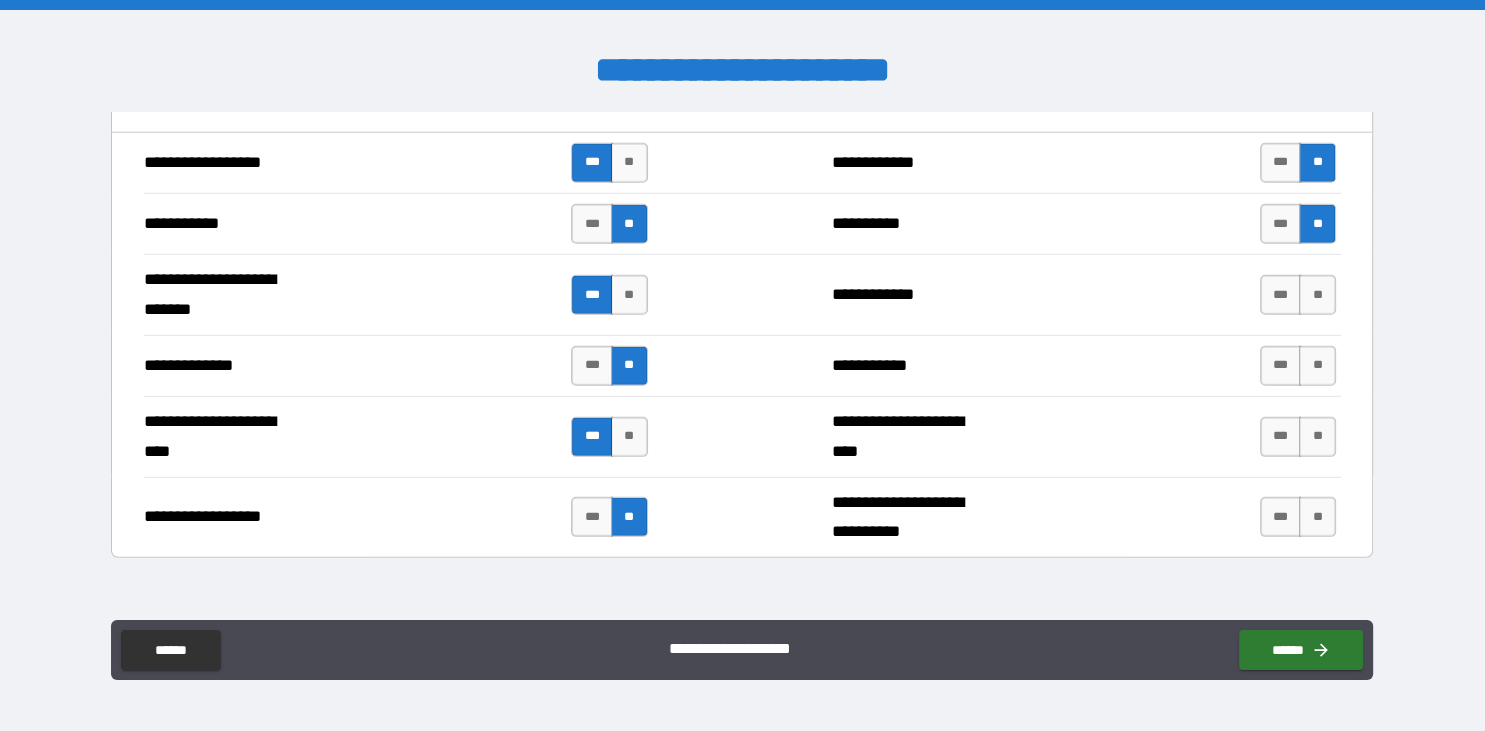 scroll, scrollTop: 5974, scrollLeft: 0, axis: vertical 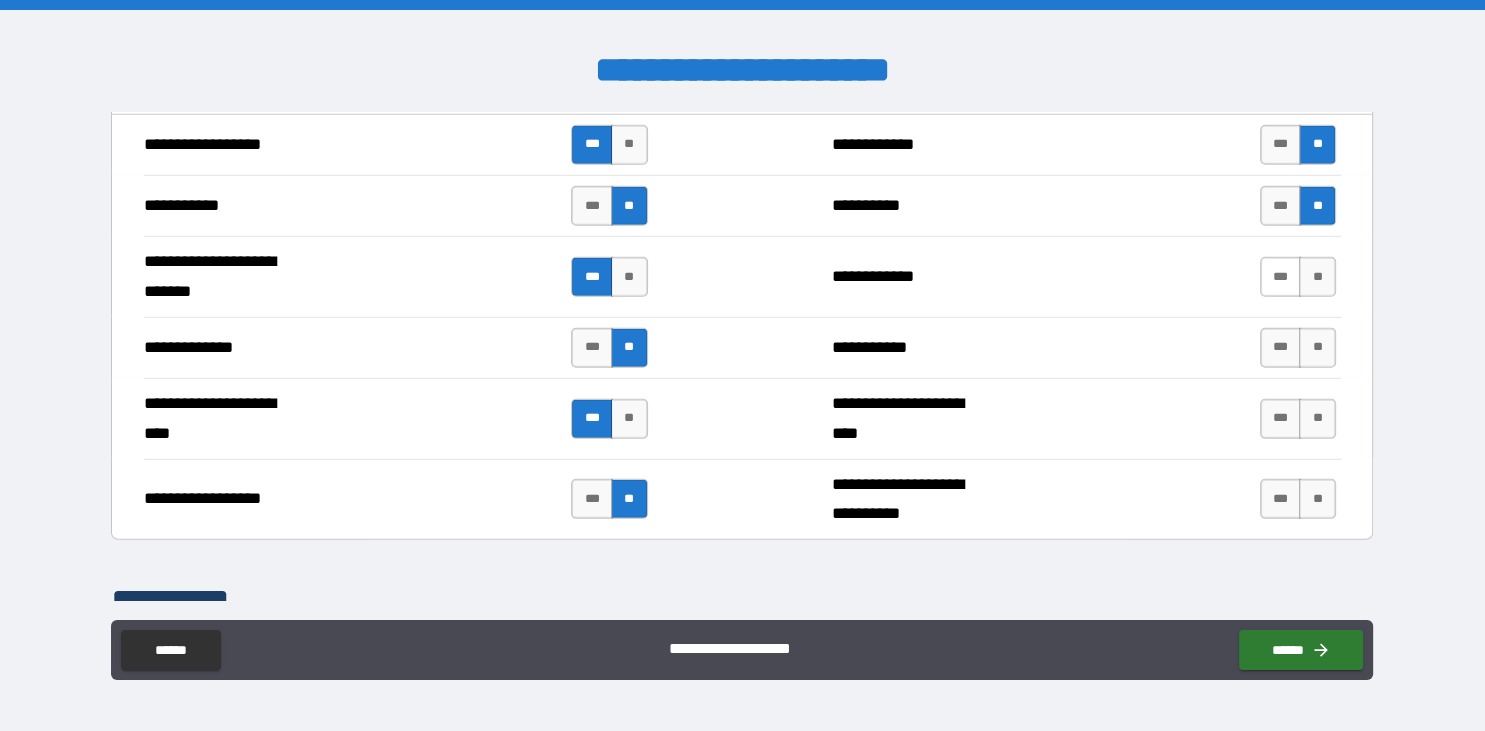 click on "***" at bounding box center [1281, 277] 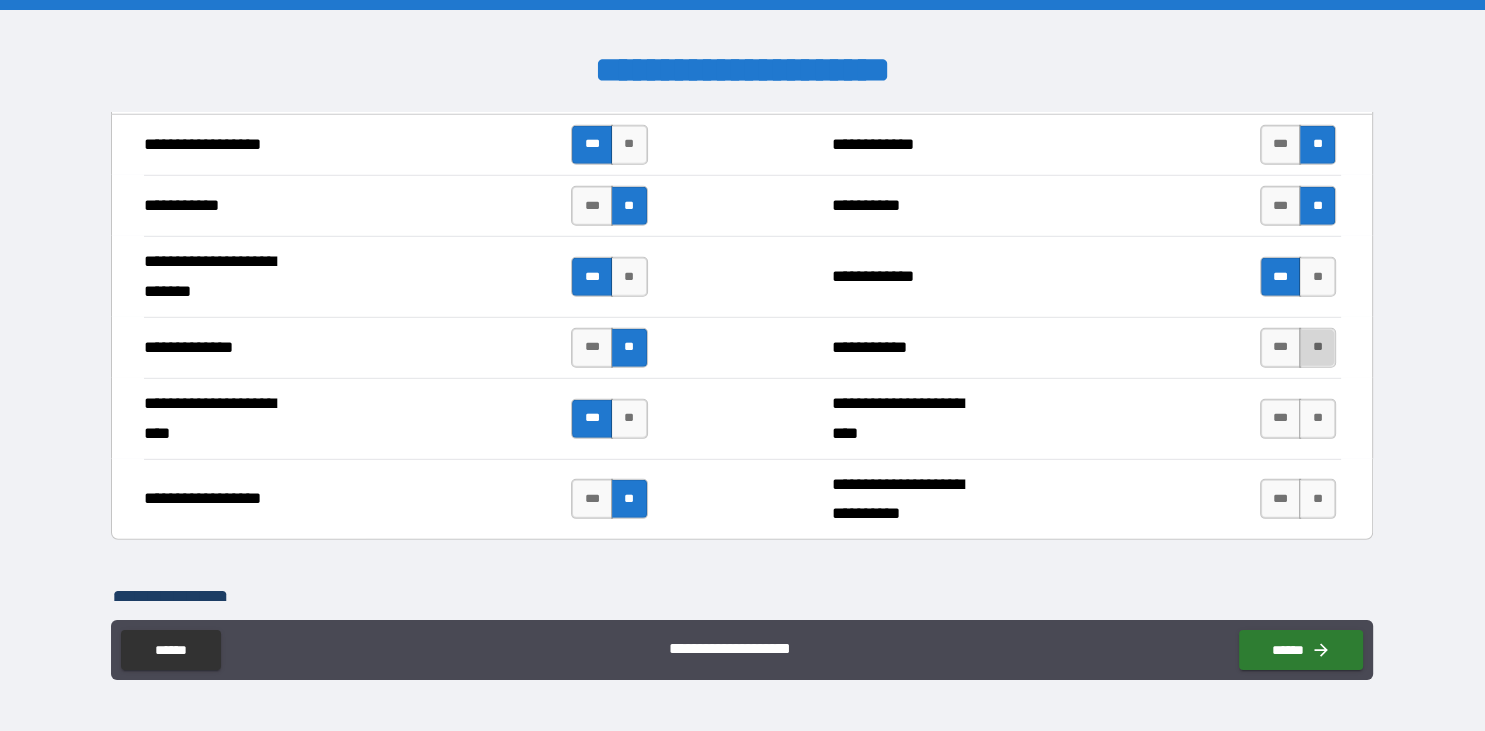 click on "**" at bounding box center [1317, 348] 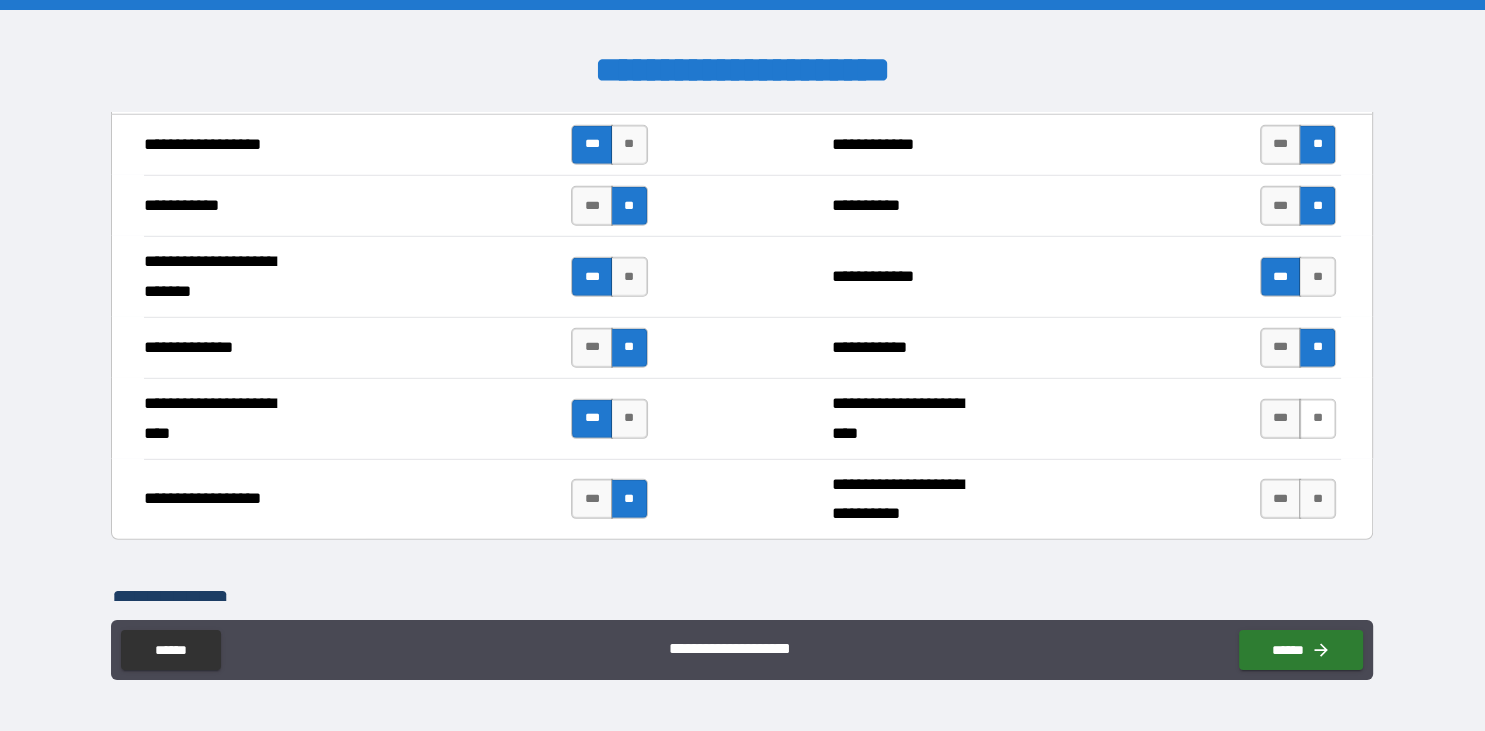 click on "**" at bounding box center (1317, 419) 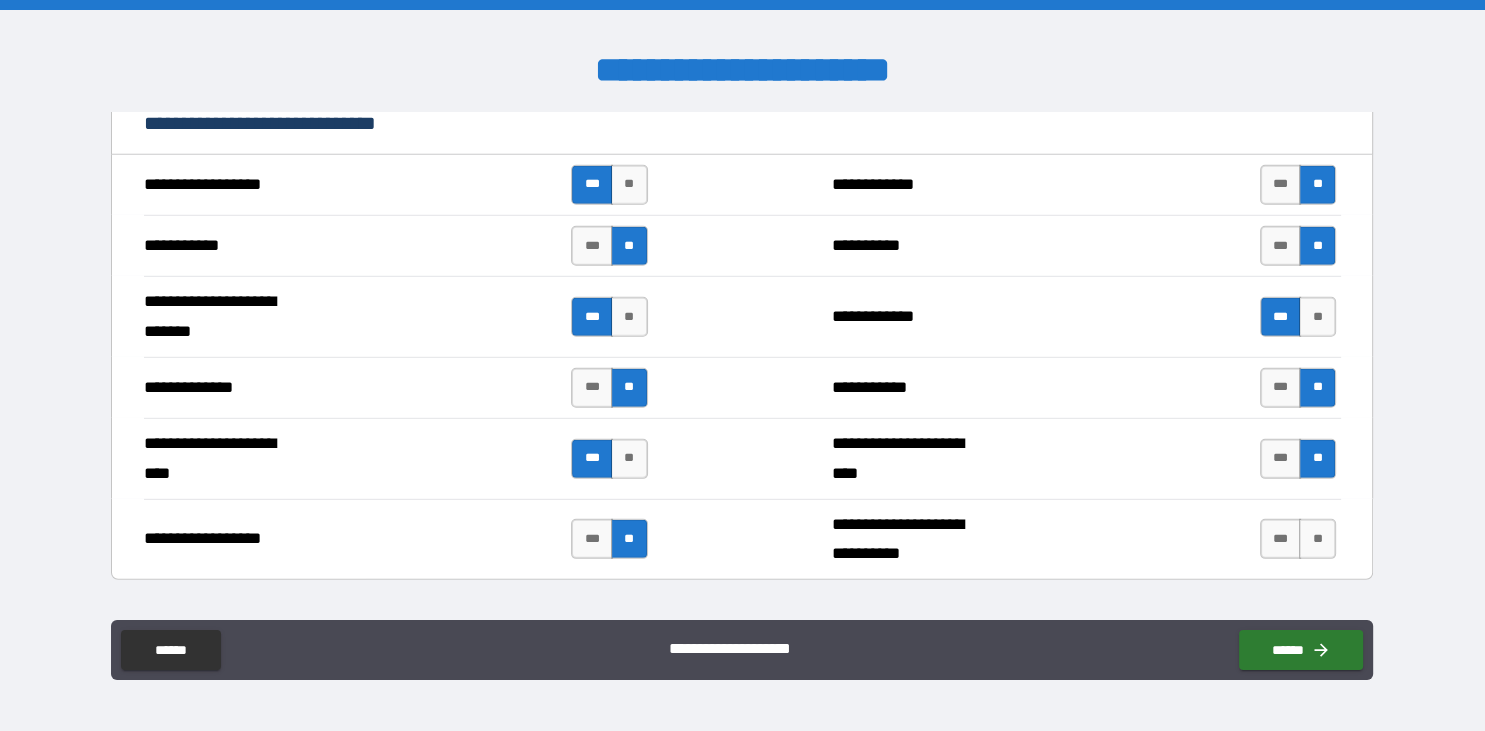 scroll, scrollTop: 5934, scrollLeft: 0, axis: vertical 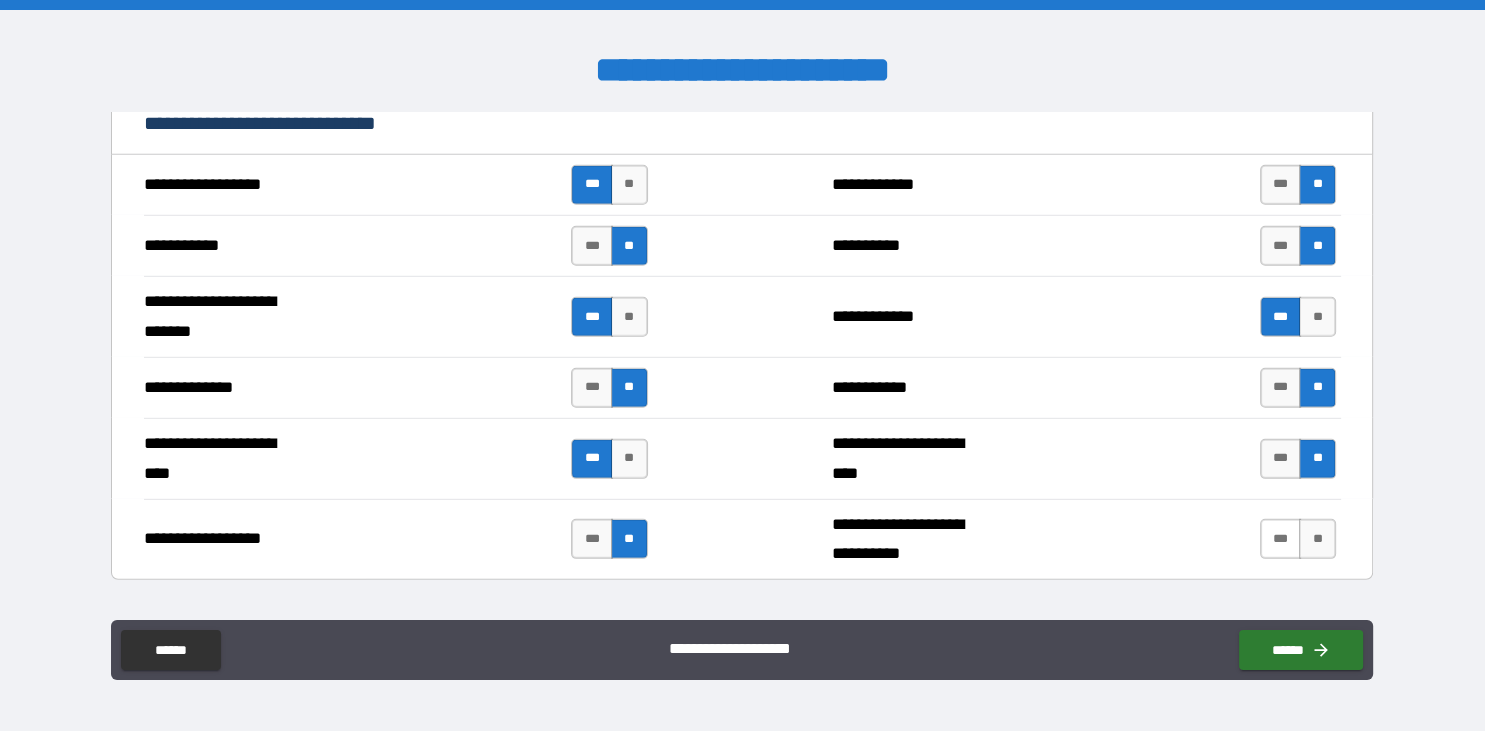 click on "***" at bounding box center [1281, 539] 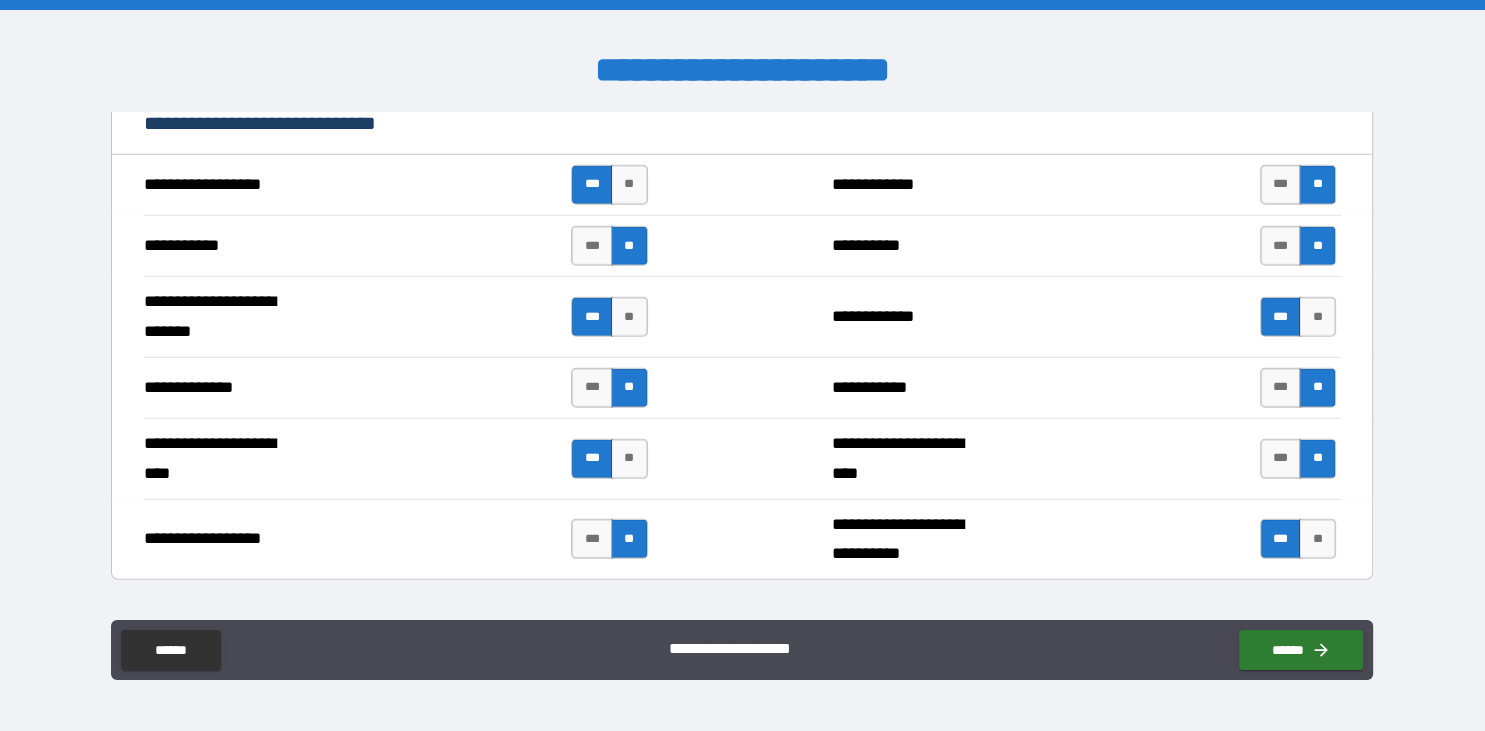 click on "**********" at bounding box center (742, 368) 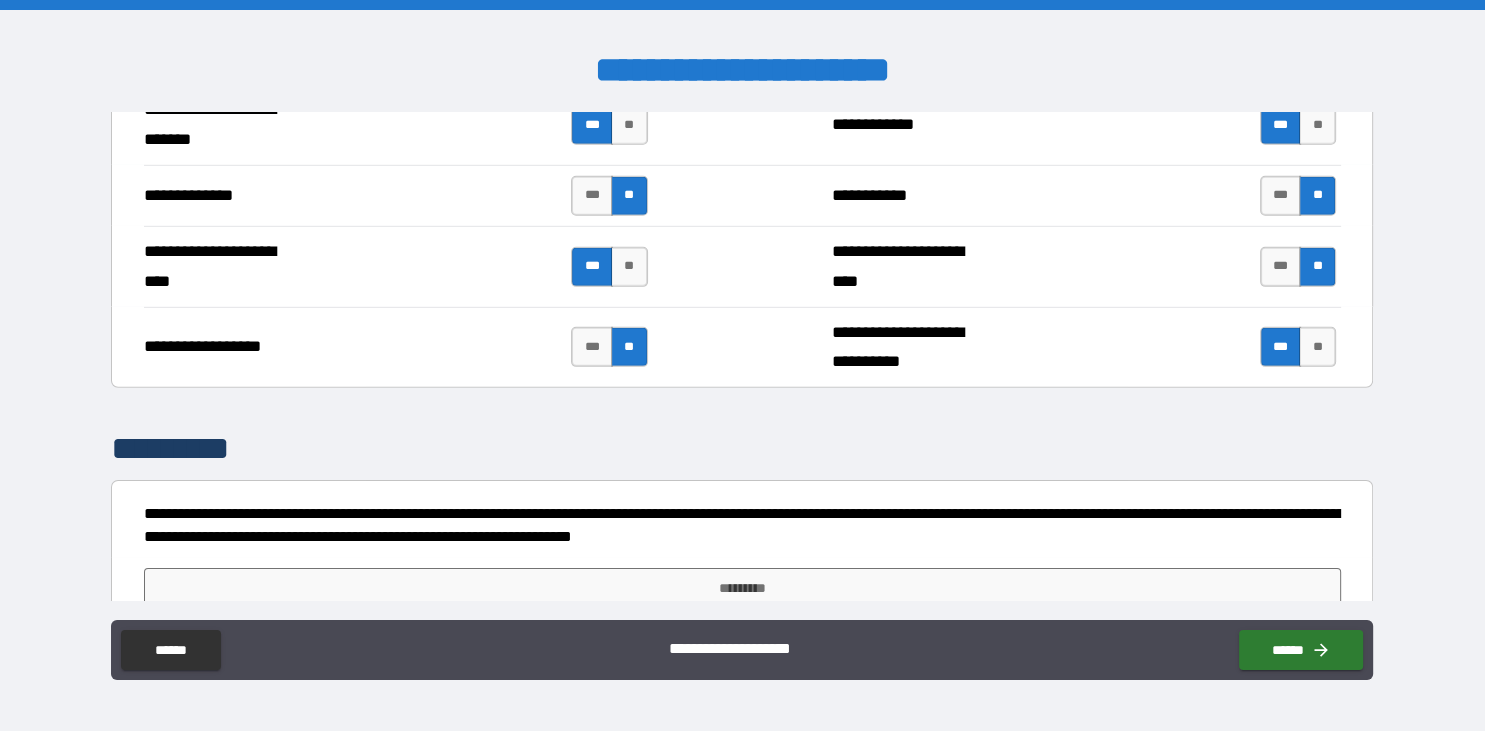 scroll, scrollTop: 6146, scrollLeft: 0, axis: vertical 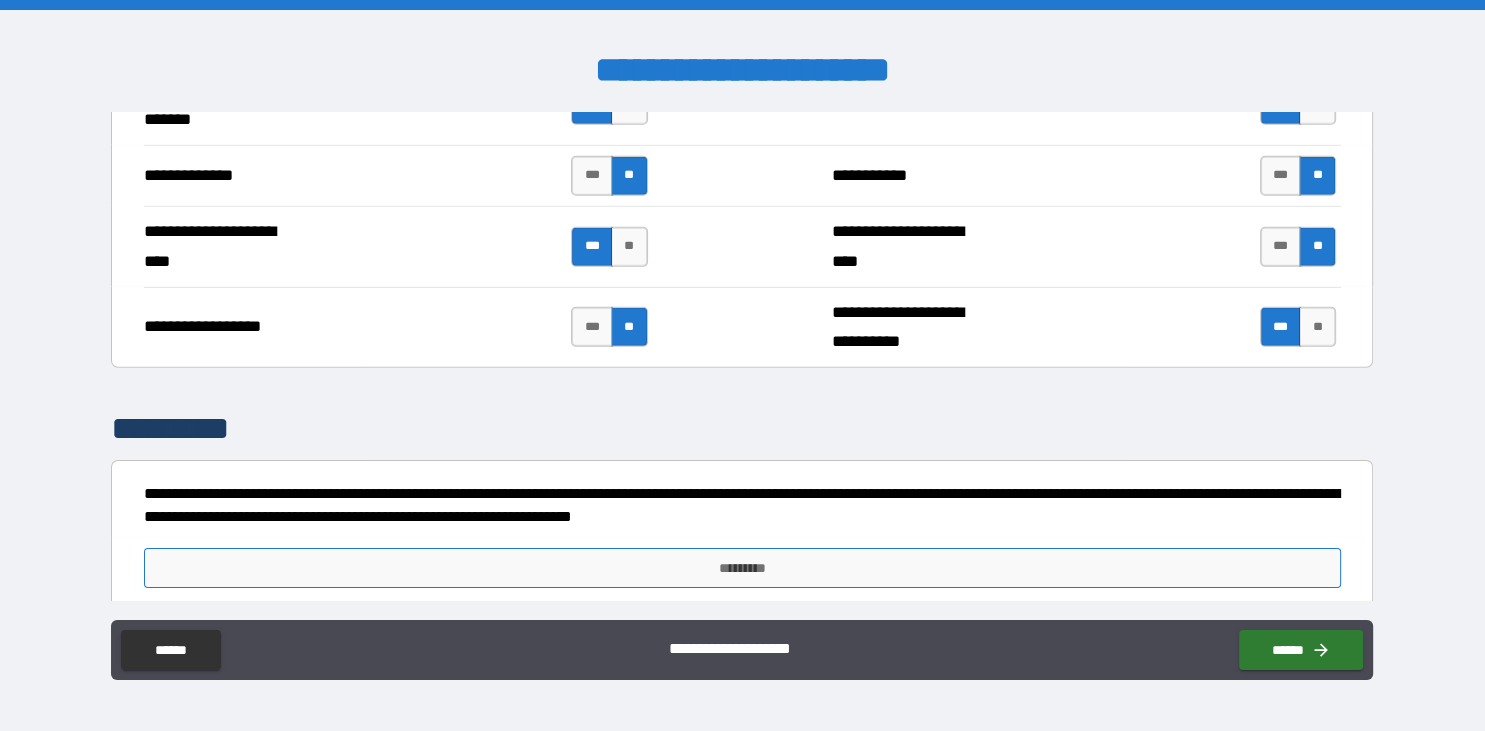 click on "*********" at bounding box center (742, 568) 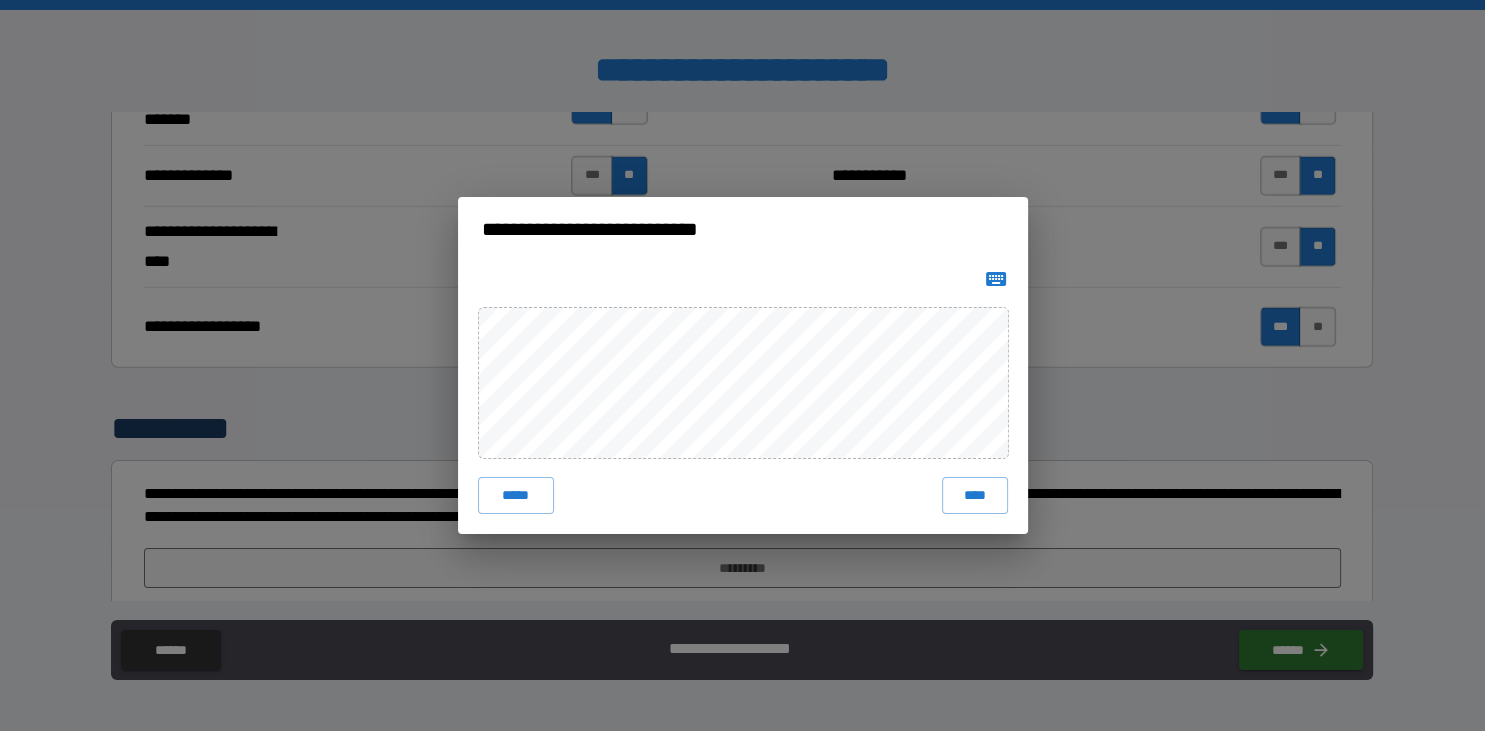 click 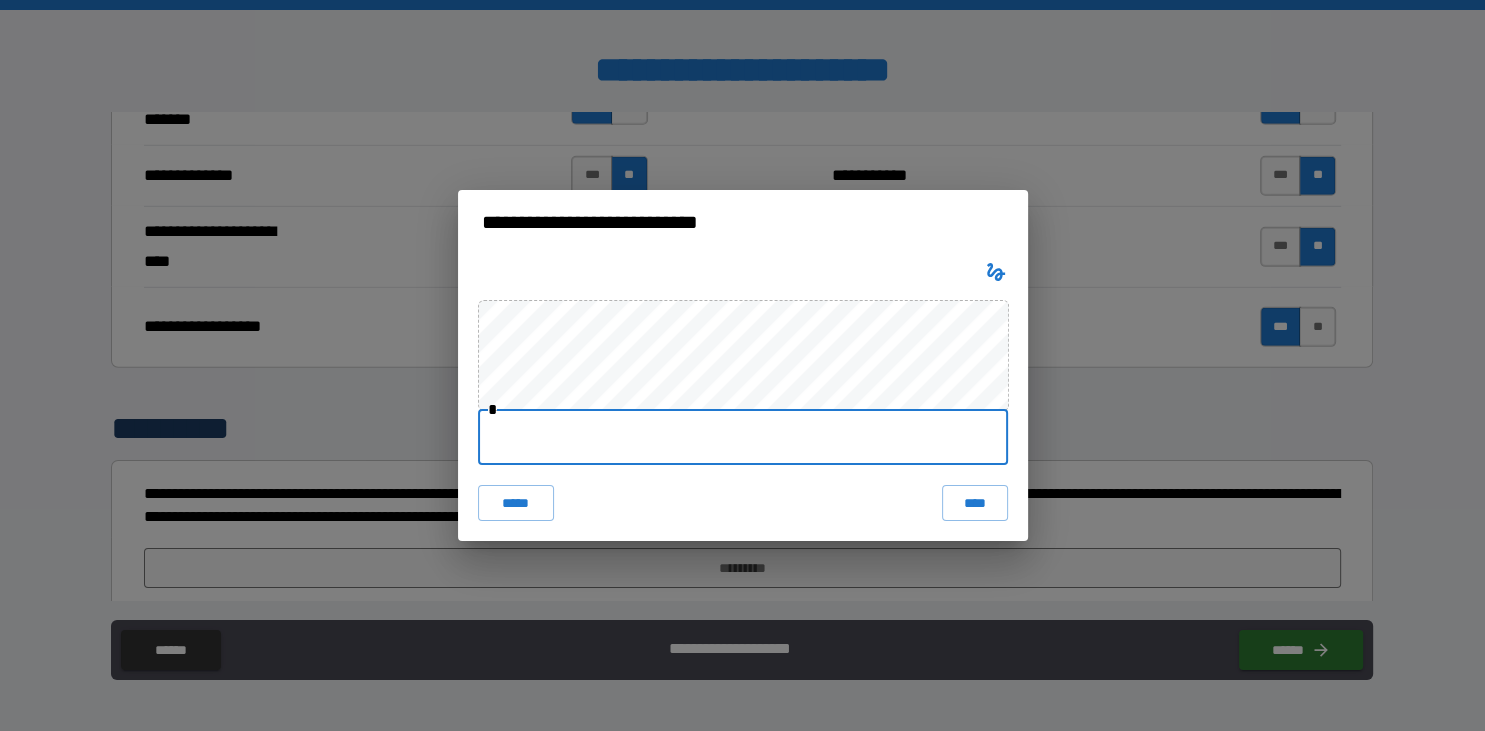 click at bounding box center [743, 437] 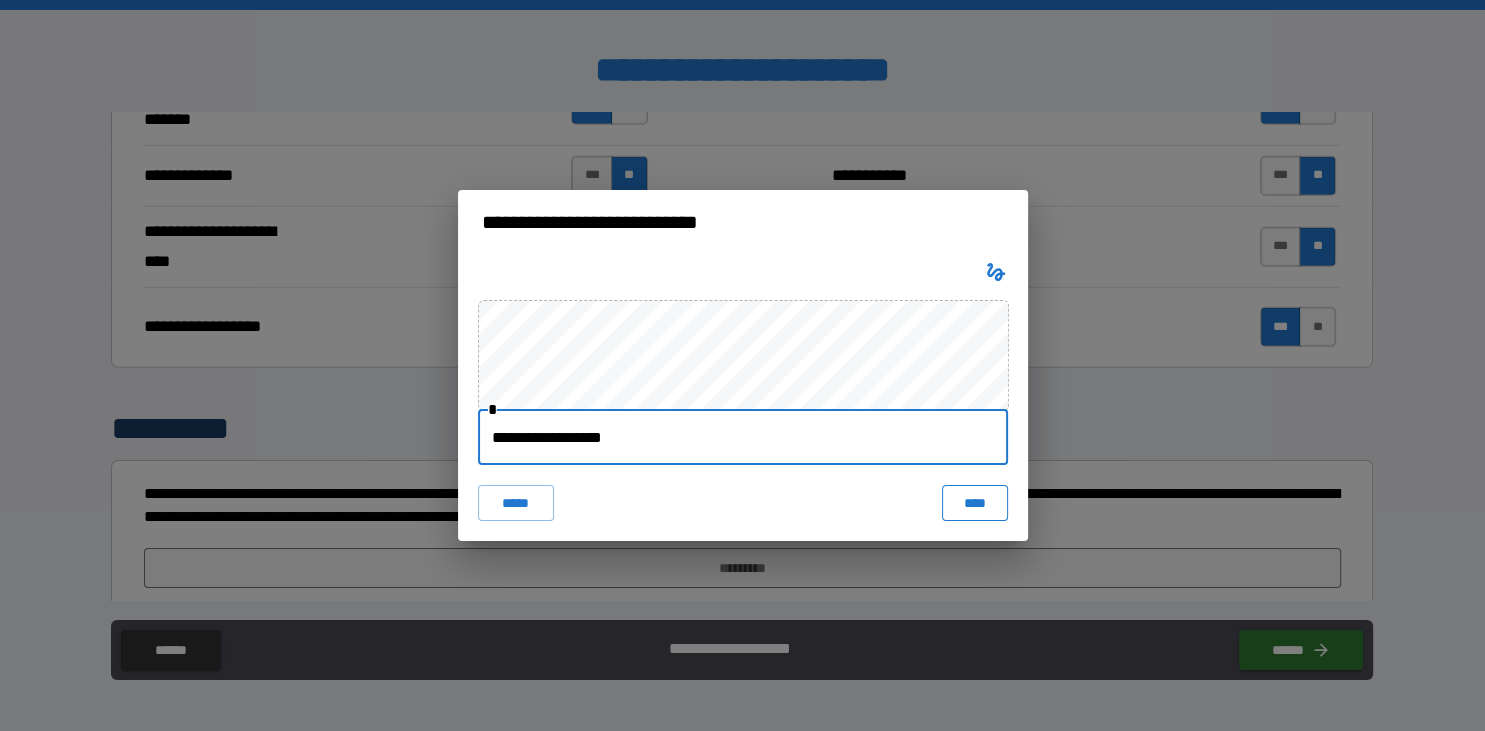 type on "**********" 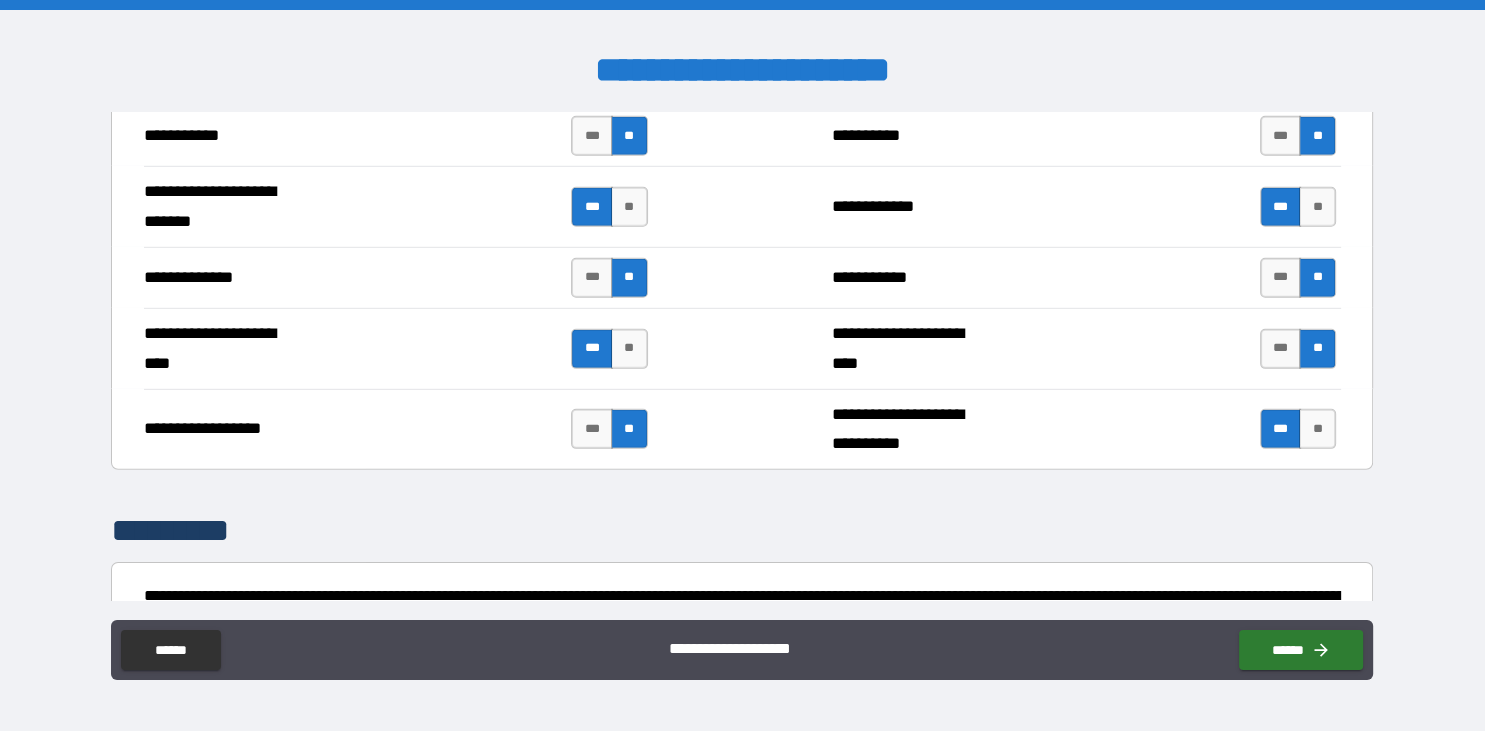 scroll, scrollTop: 6163, scrollLeft: 0, axis: vertical 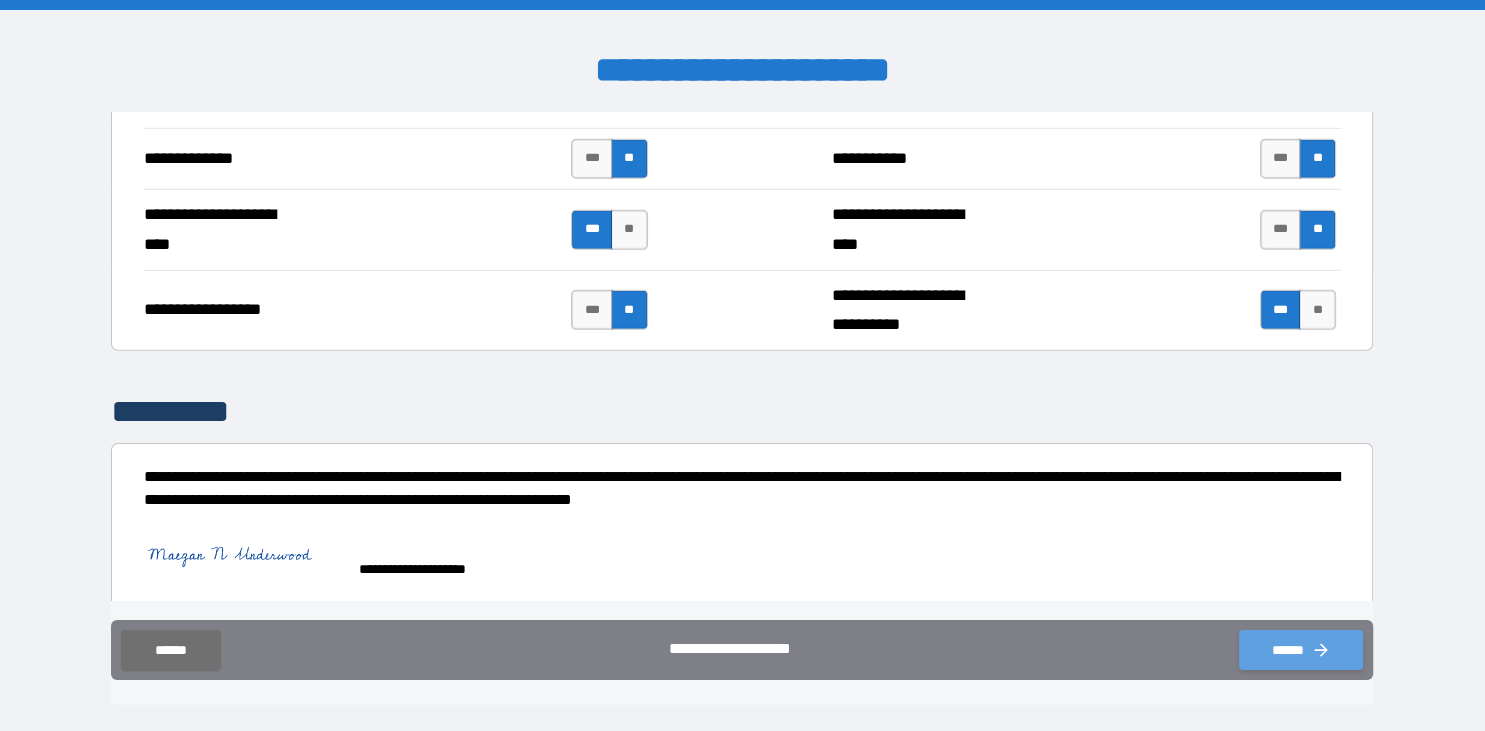 click on "******" at bounding box center (1301, 650) 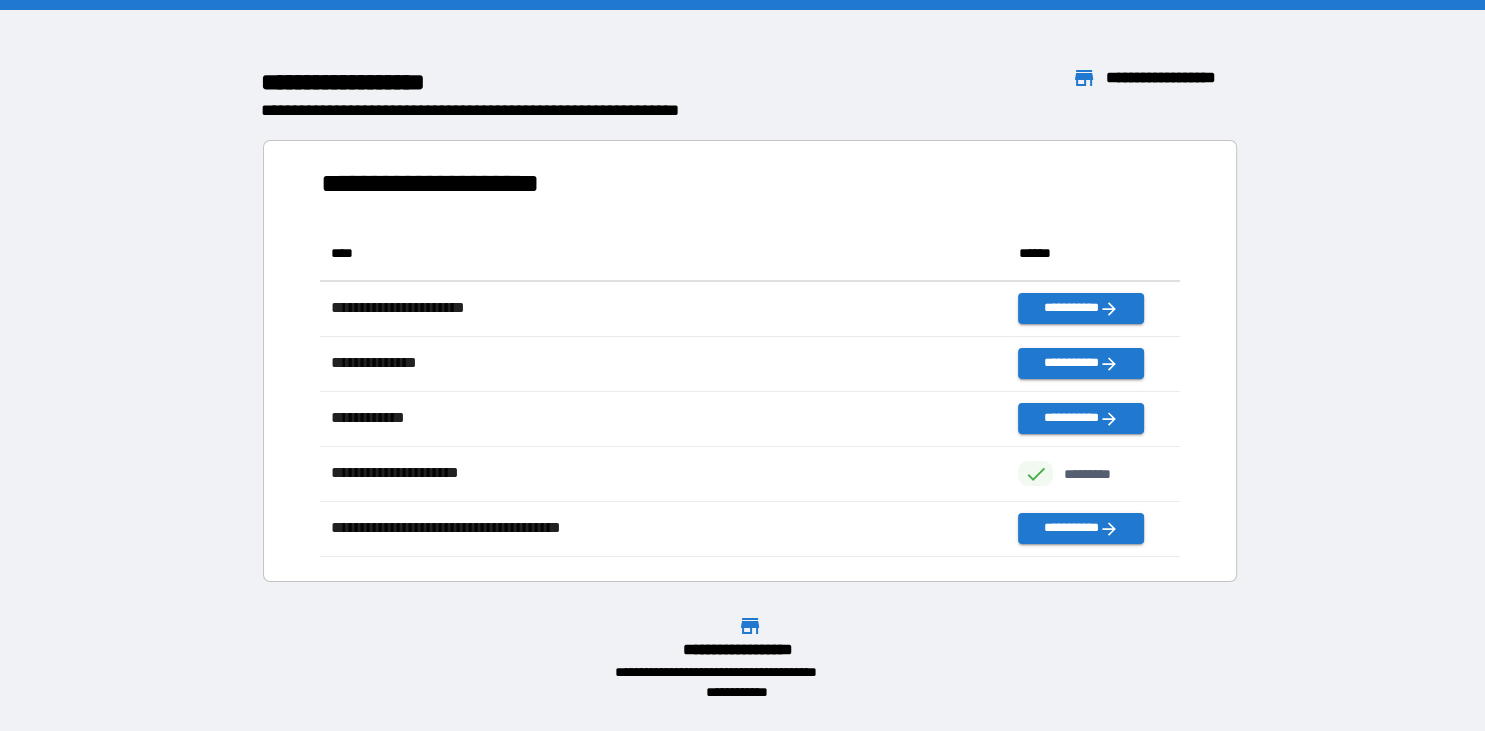 scroll, scrollTop: 2, scrollLeft: 1, axis: both 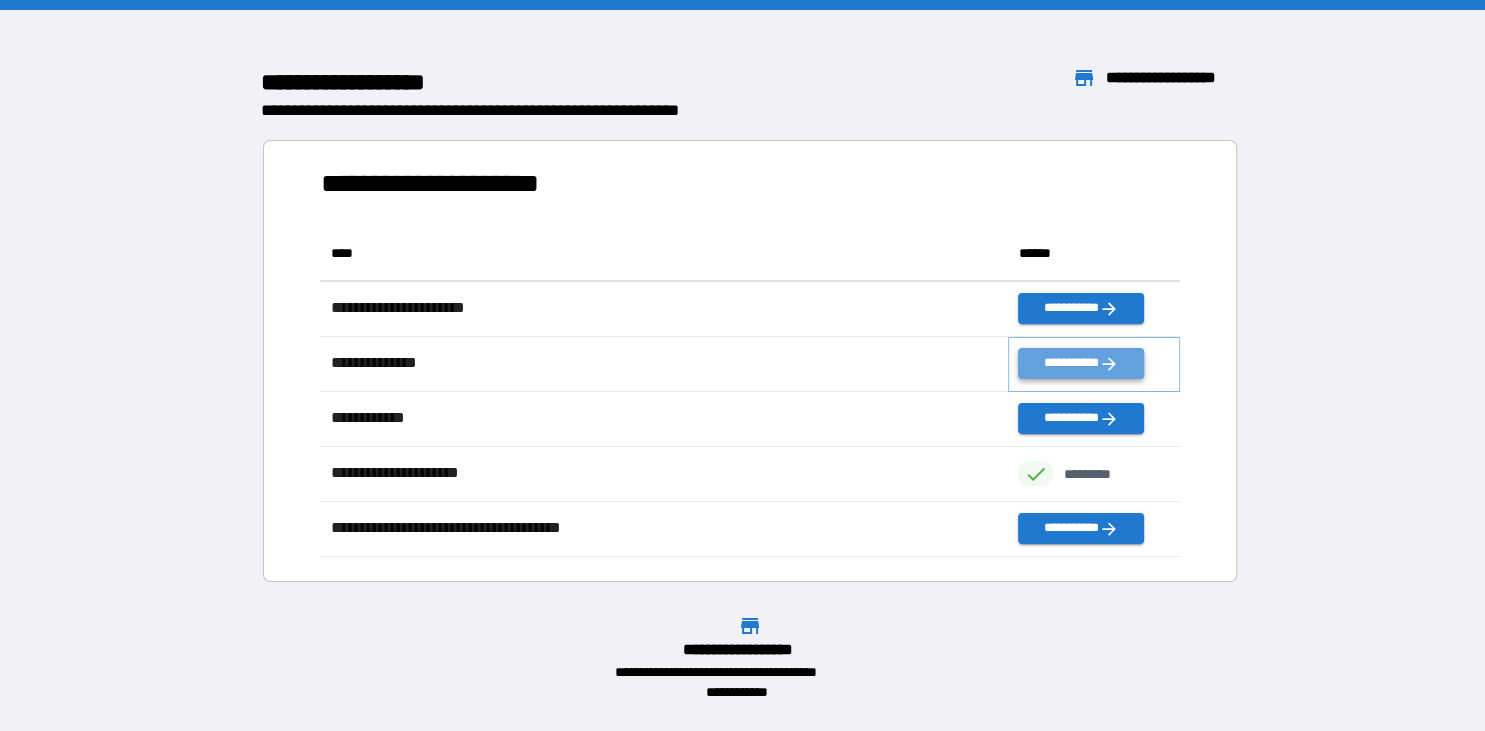 click 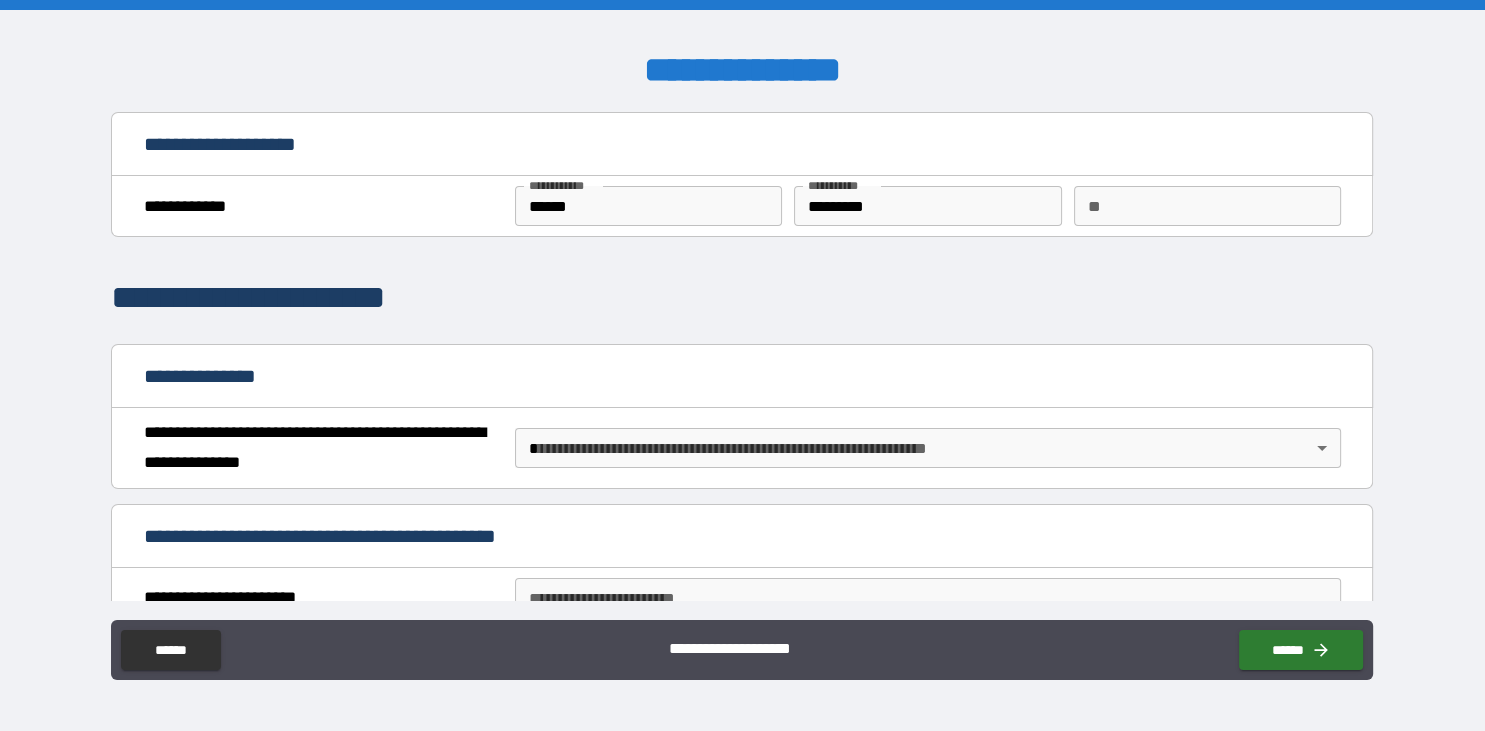 click on "**" at bounding box center (1207, 206) 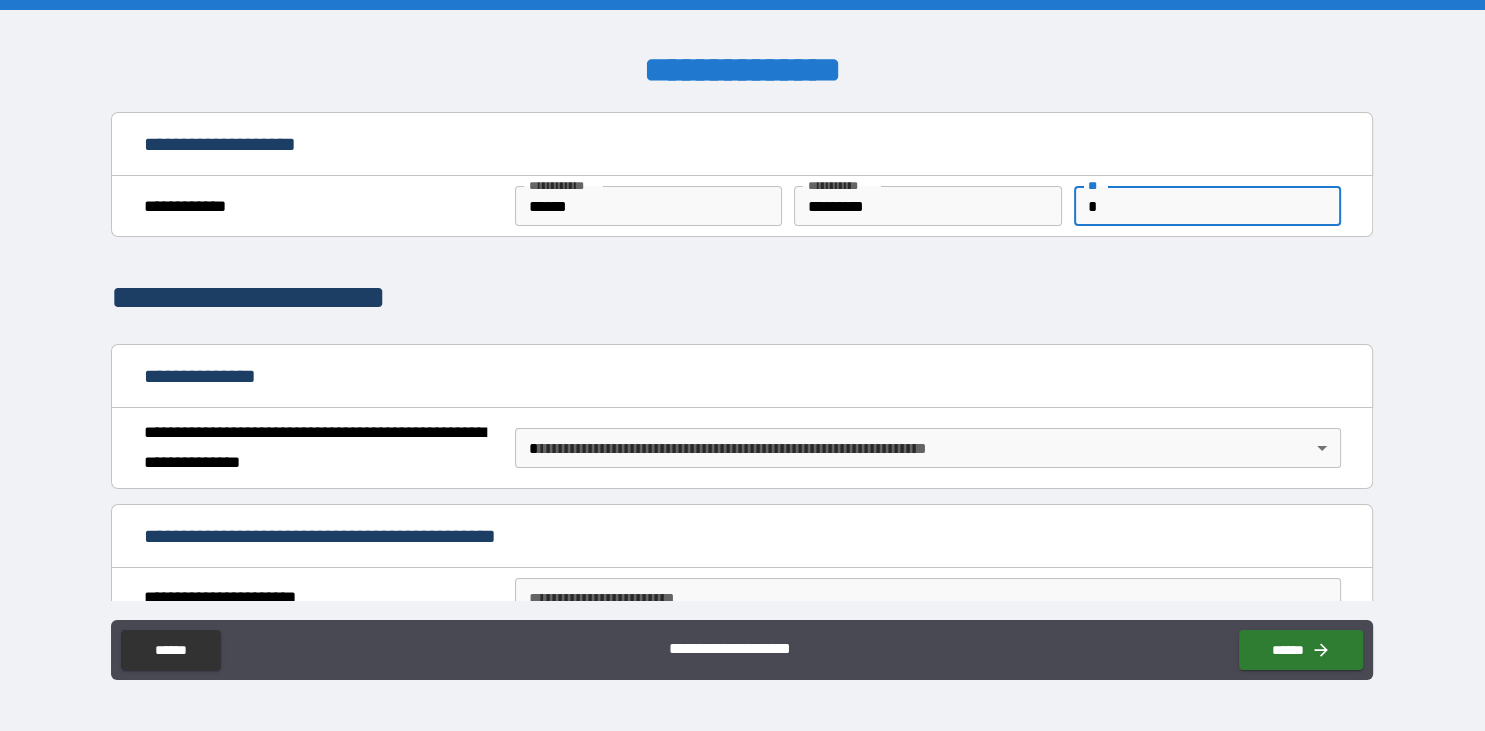 type on "*" 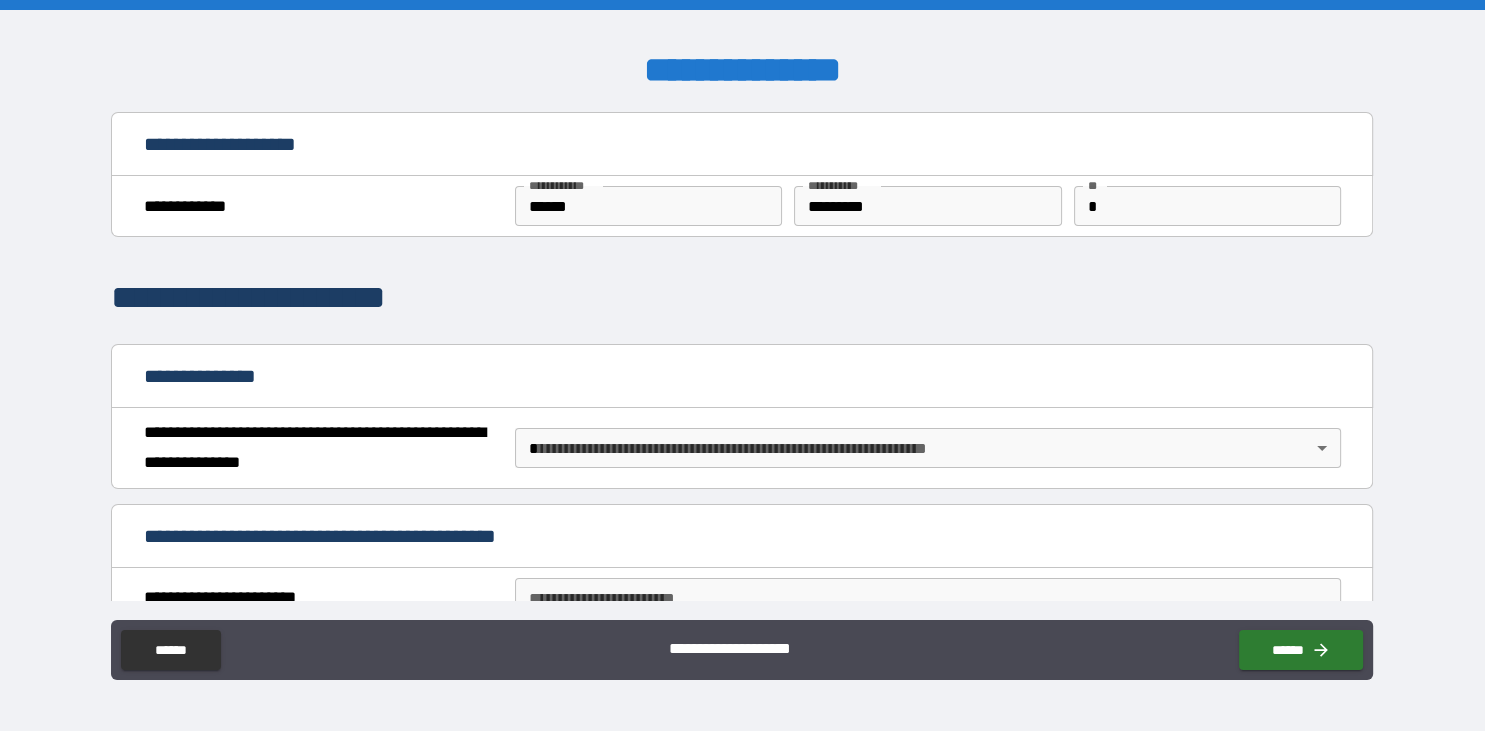 click on "**********" at bounding box center (742, 298) 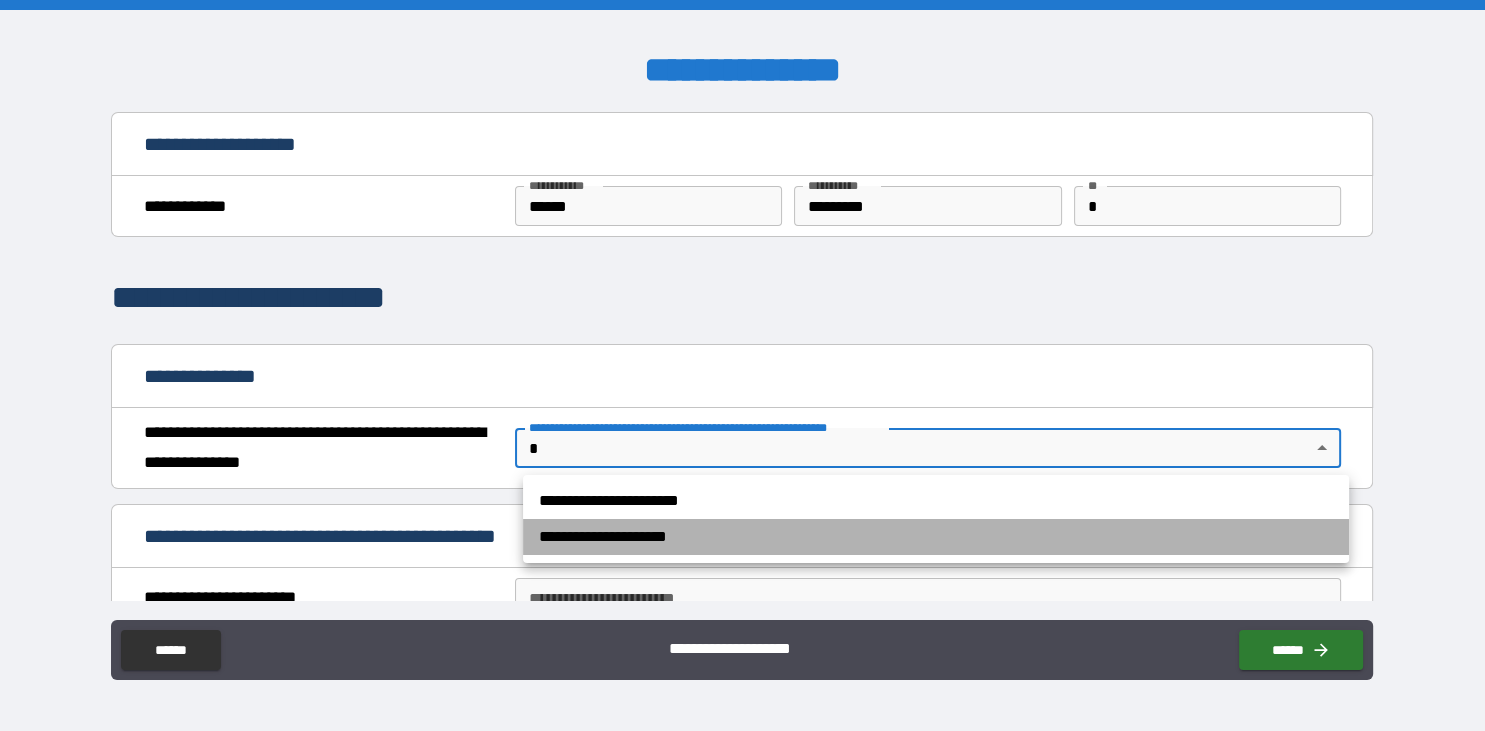 click on "**********" at bounding box center (936, 537) 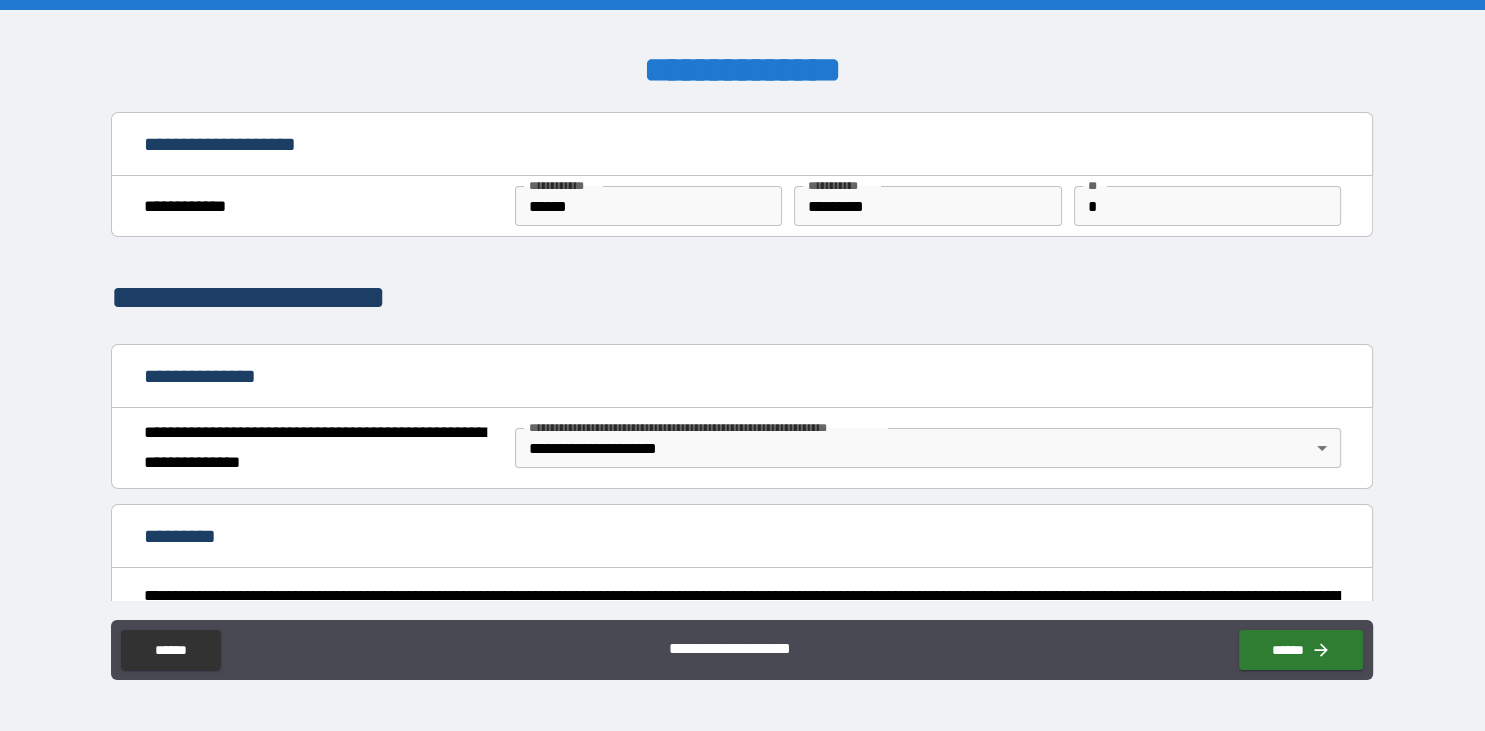 click on "**********" at bounding box center [742, 368] 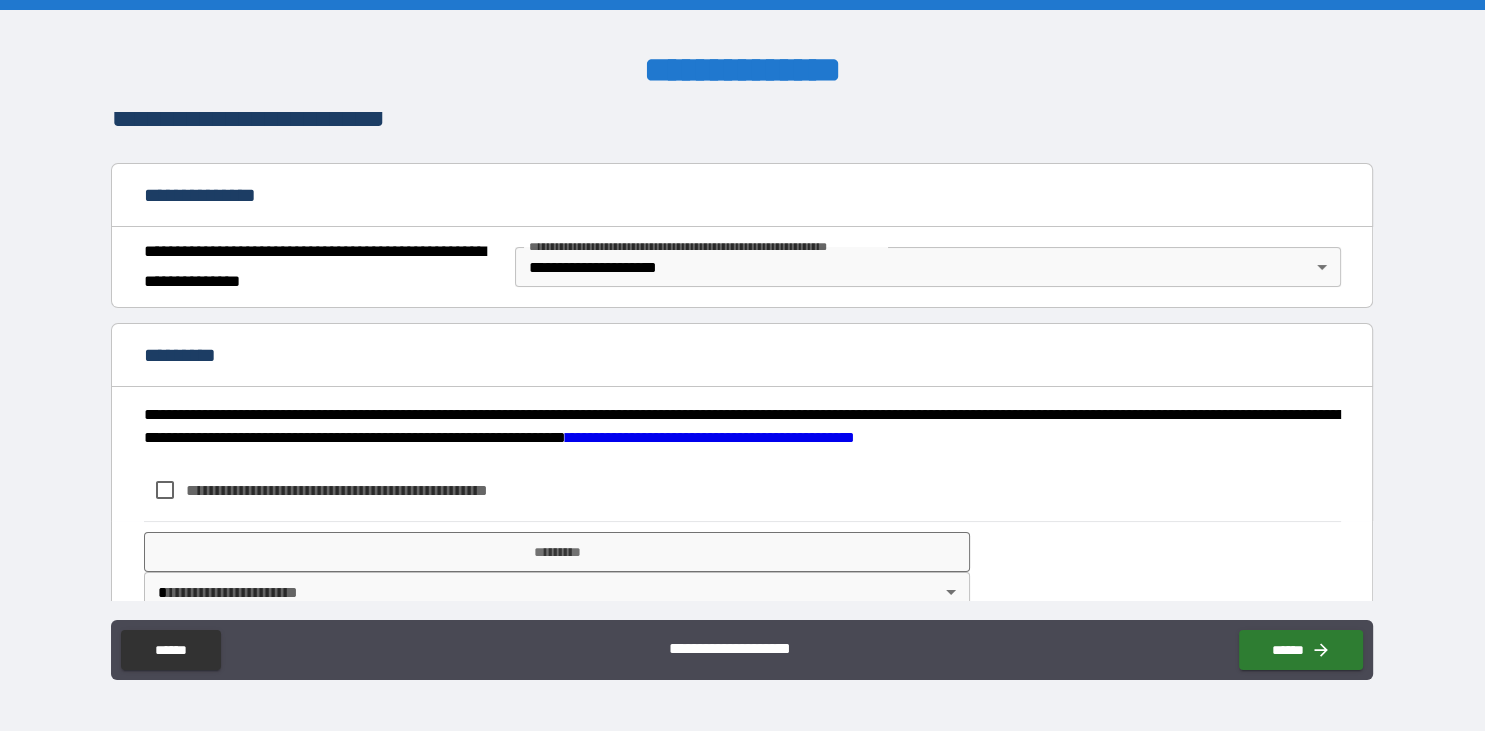 scroll, scrollTop: 222, scrollLeft: 0, axis: vertical 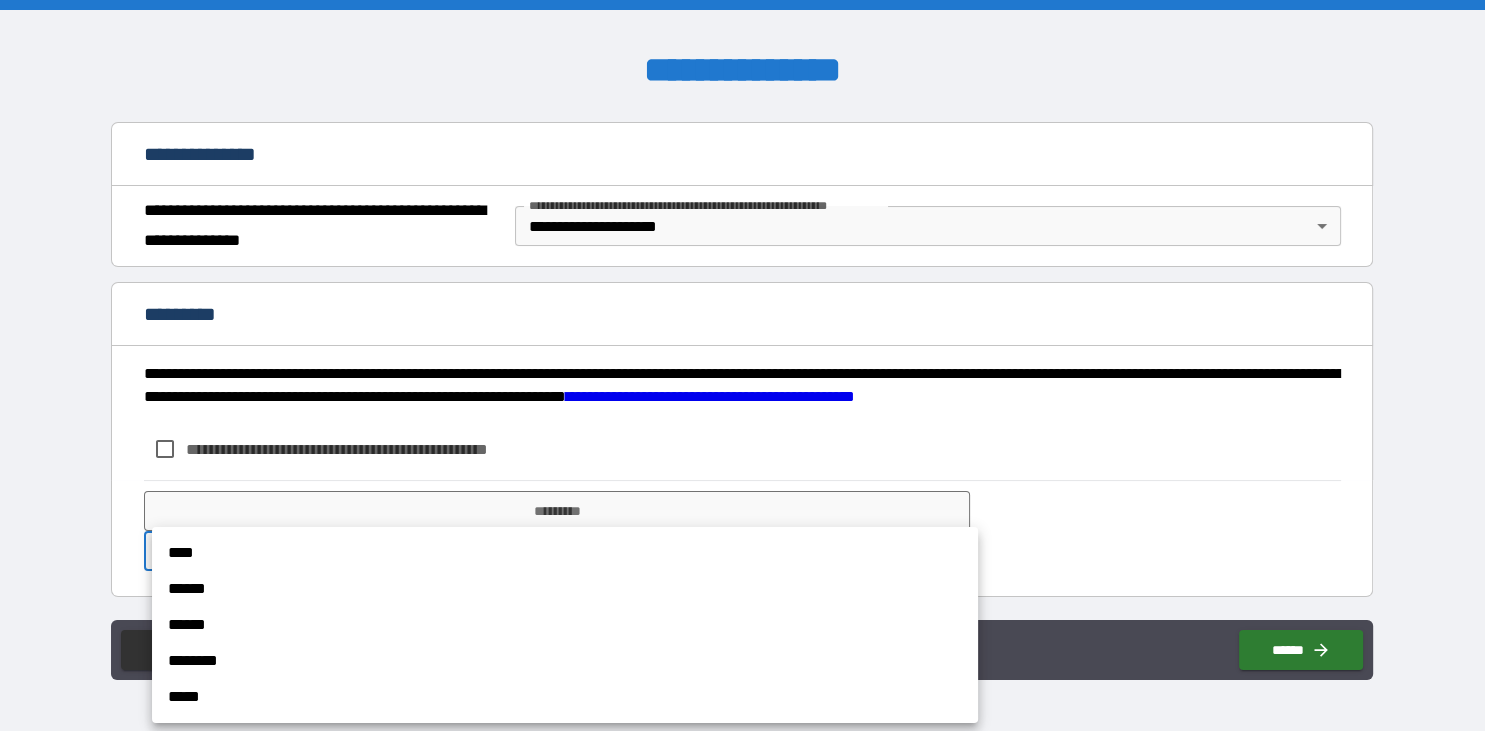 click on "**********" at bounding box center [742, 365] 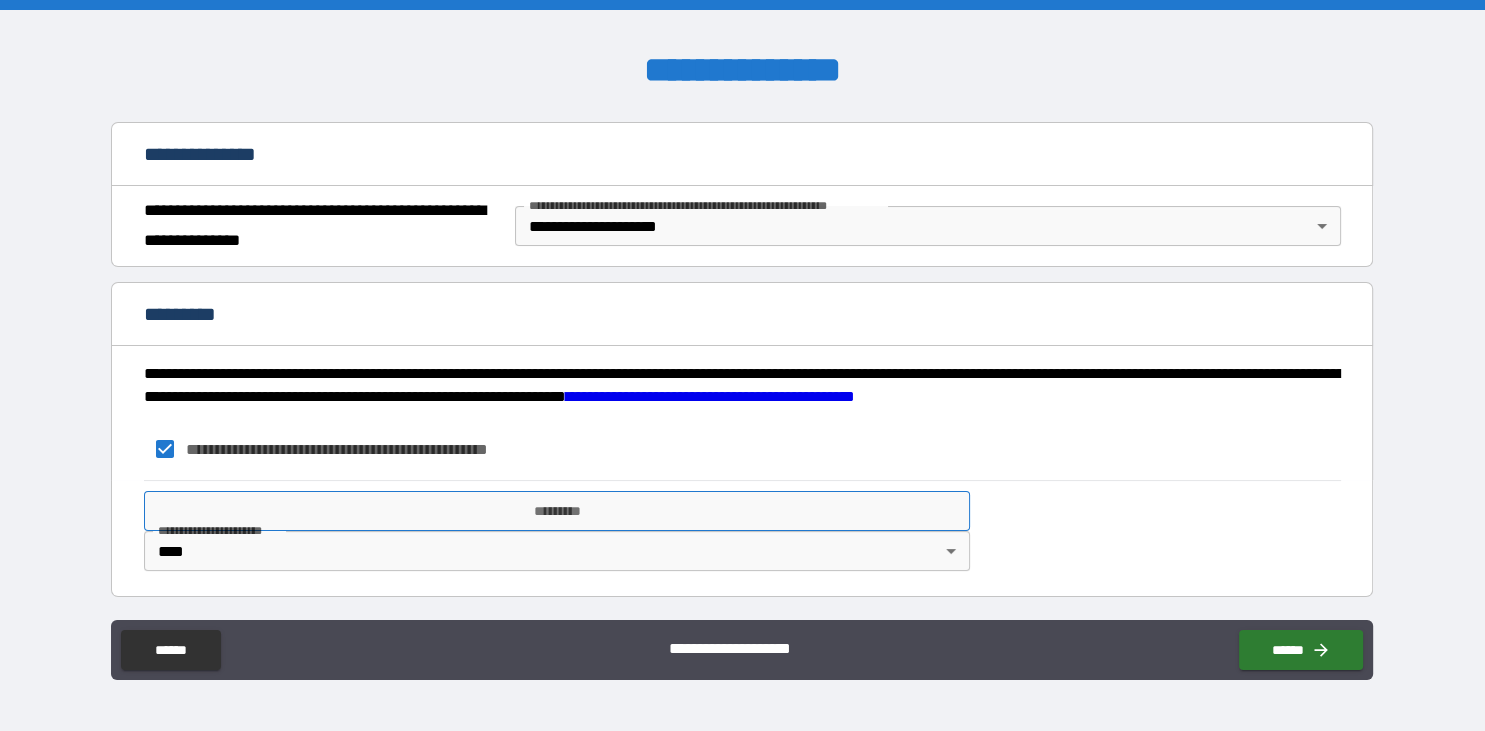 click on "*********" at bounding box center [557, 511] 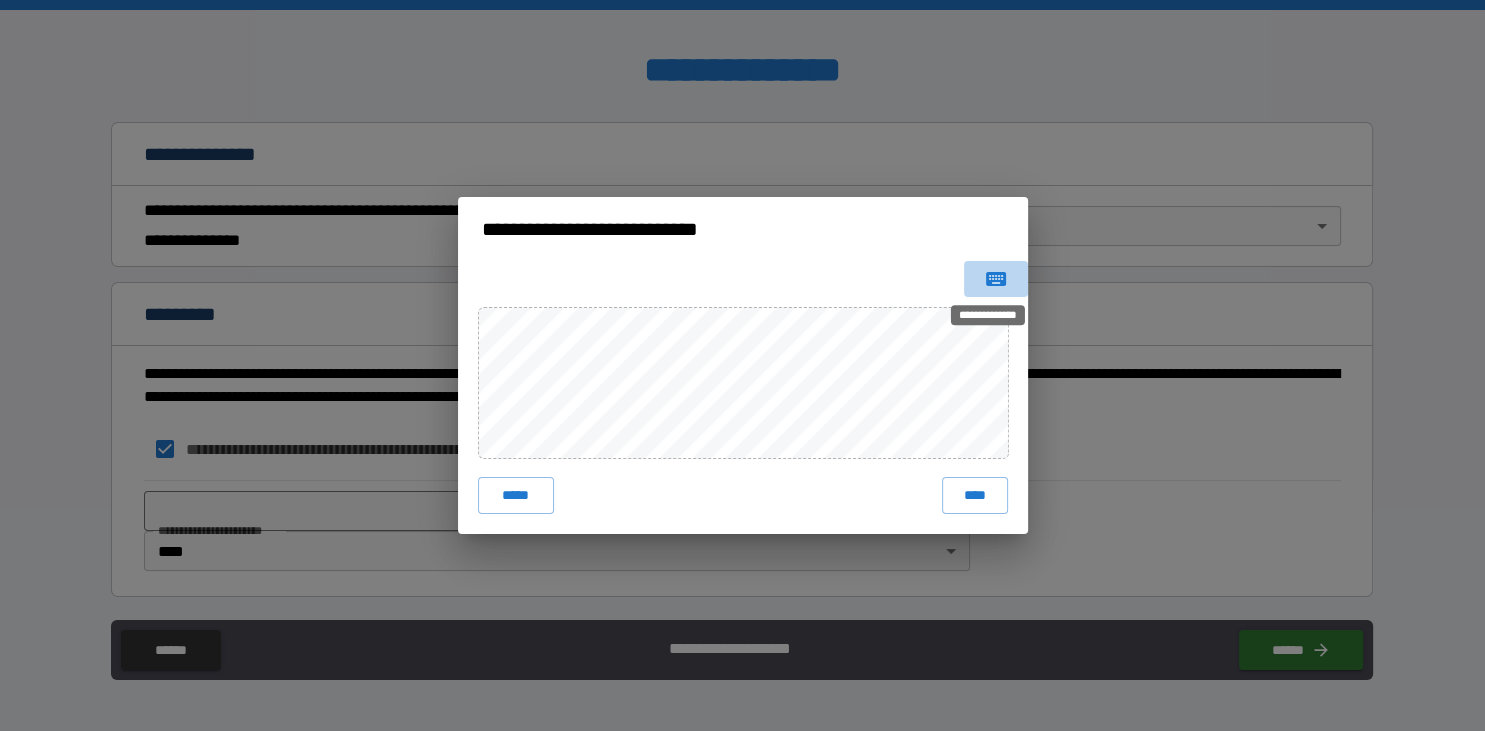 click 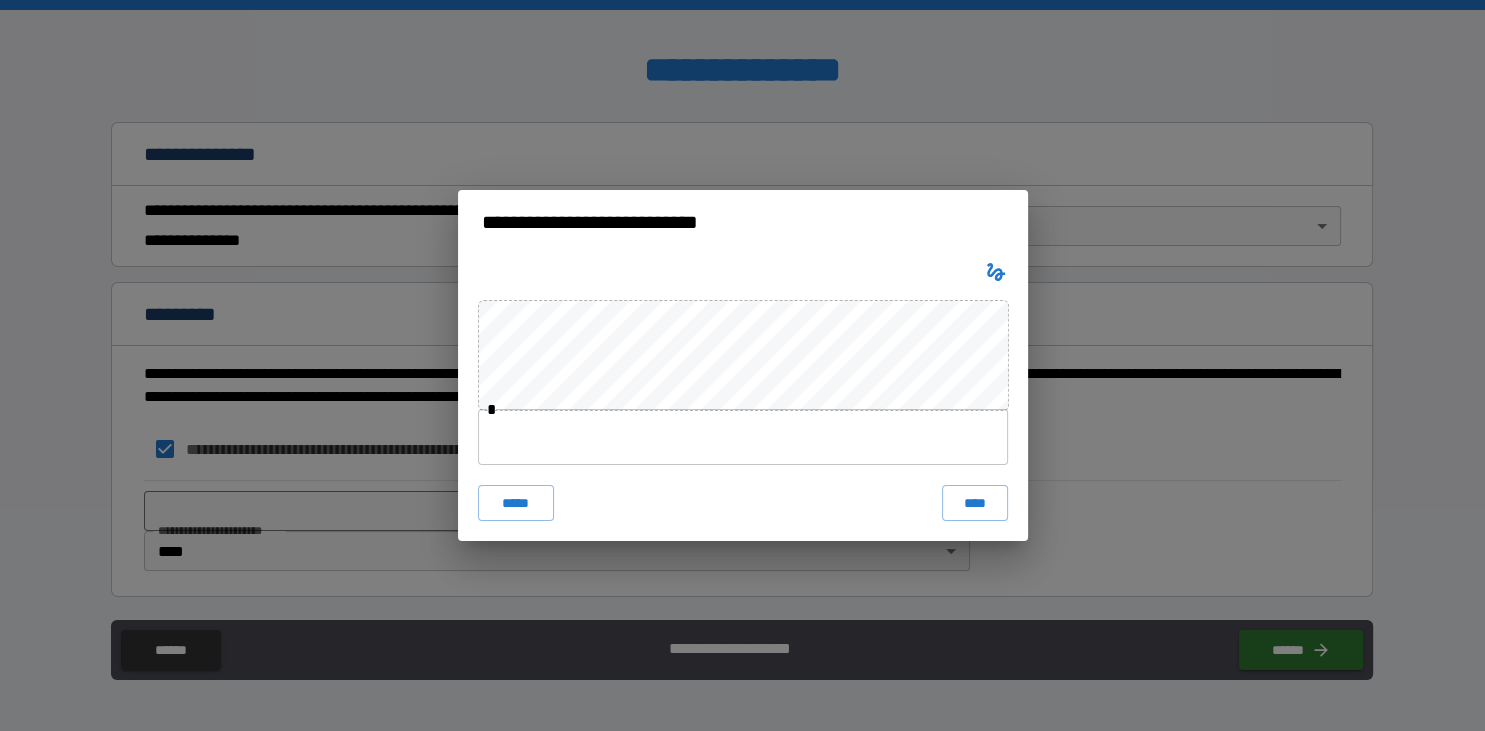 click at bounding box center [743, 437] 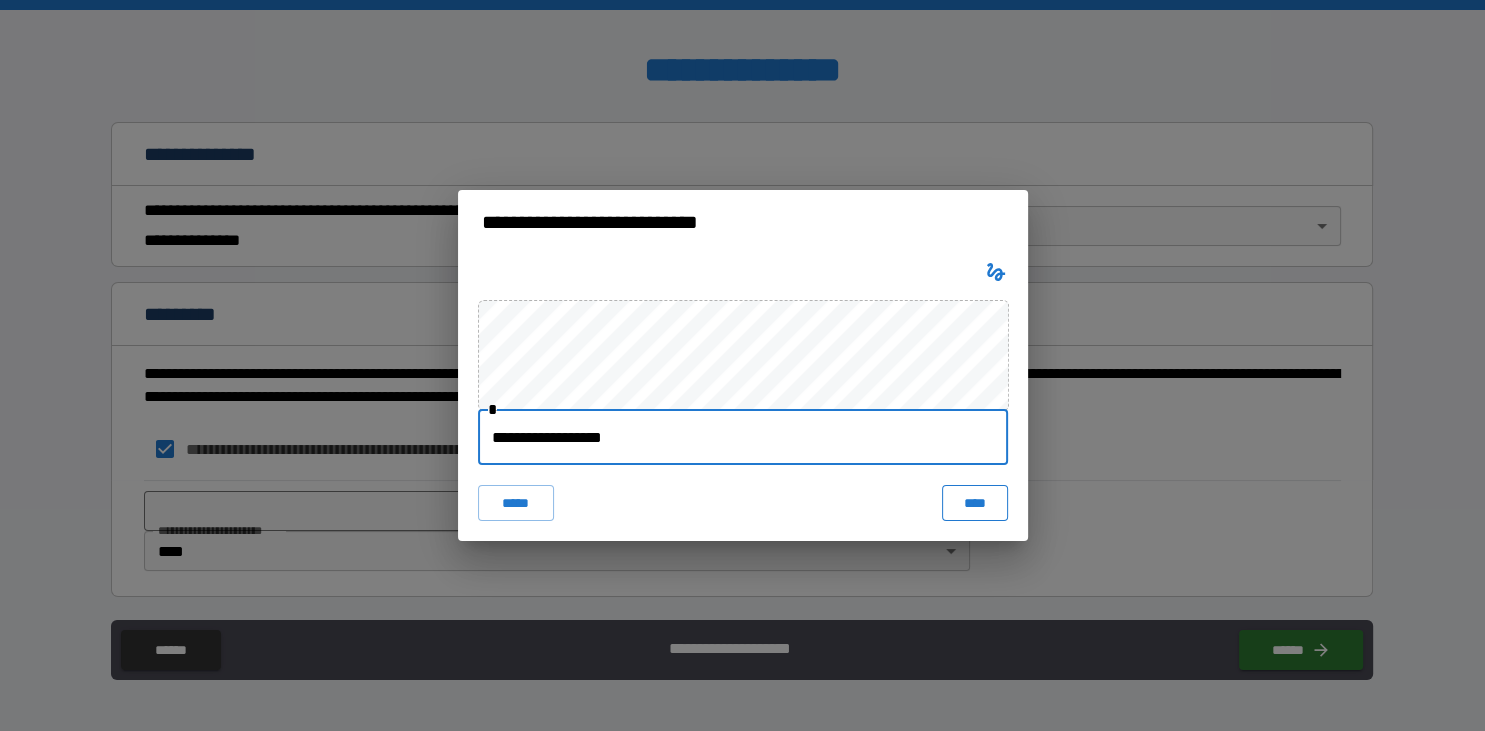 type on "**********" 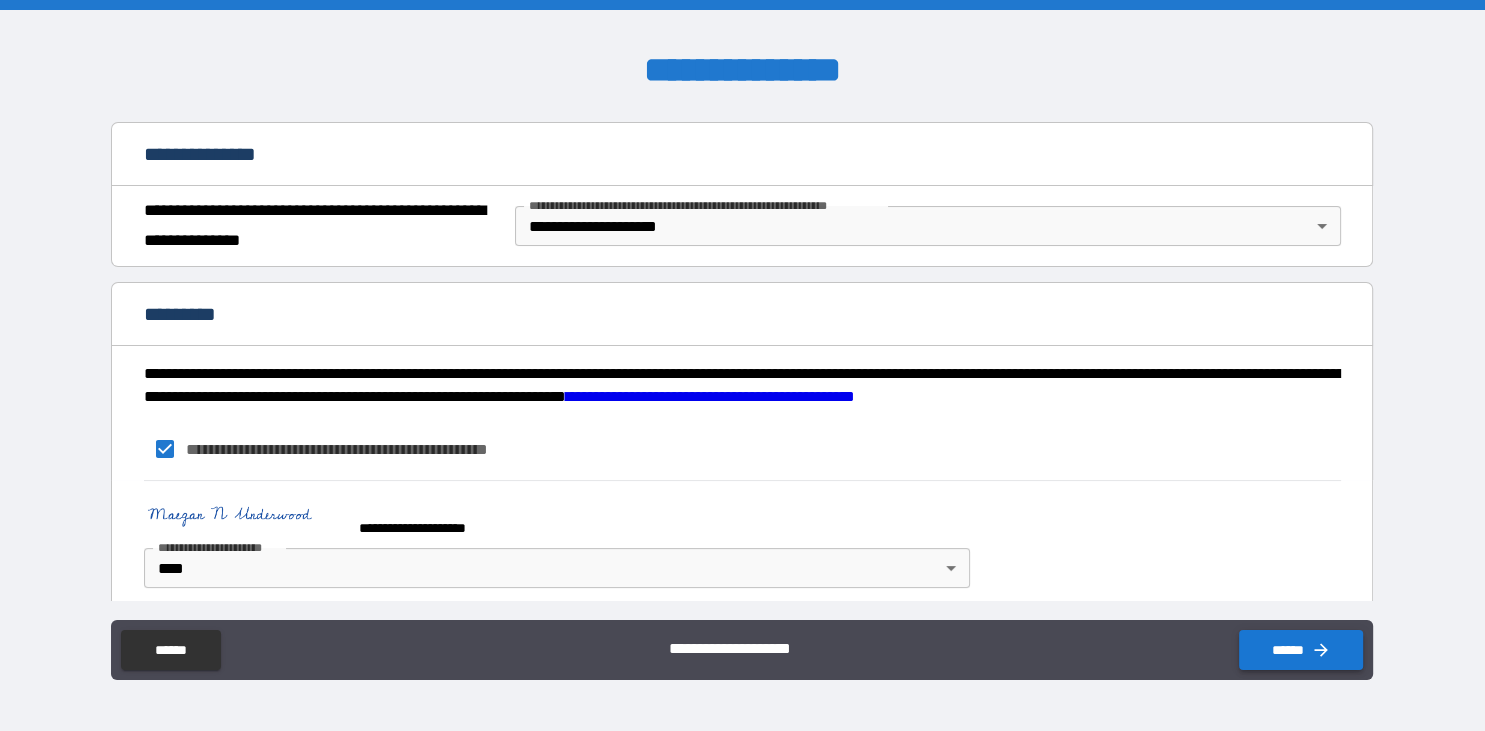click on "******" at bounding box center [1301, 650] 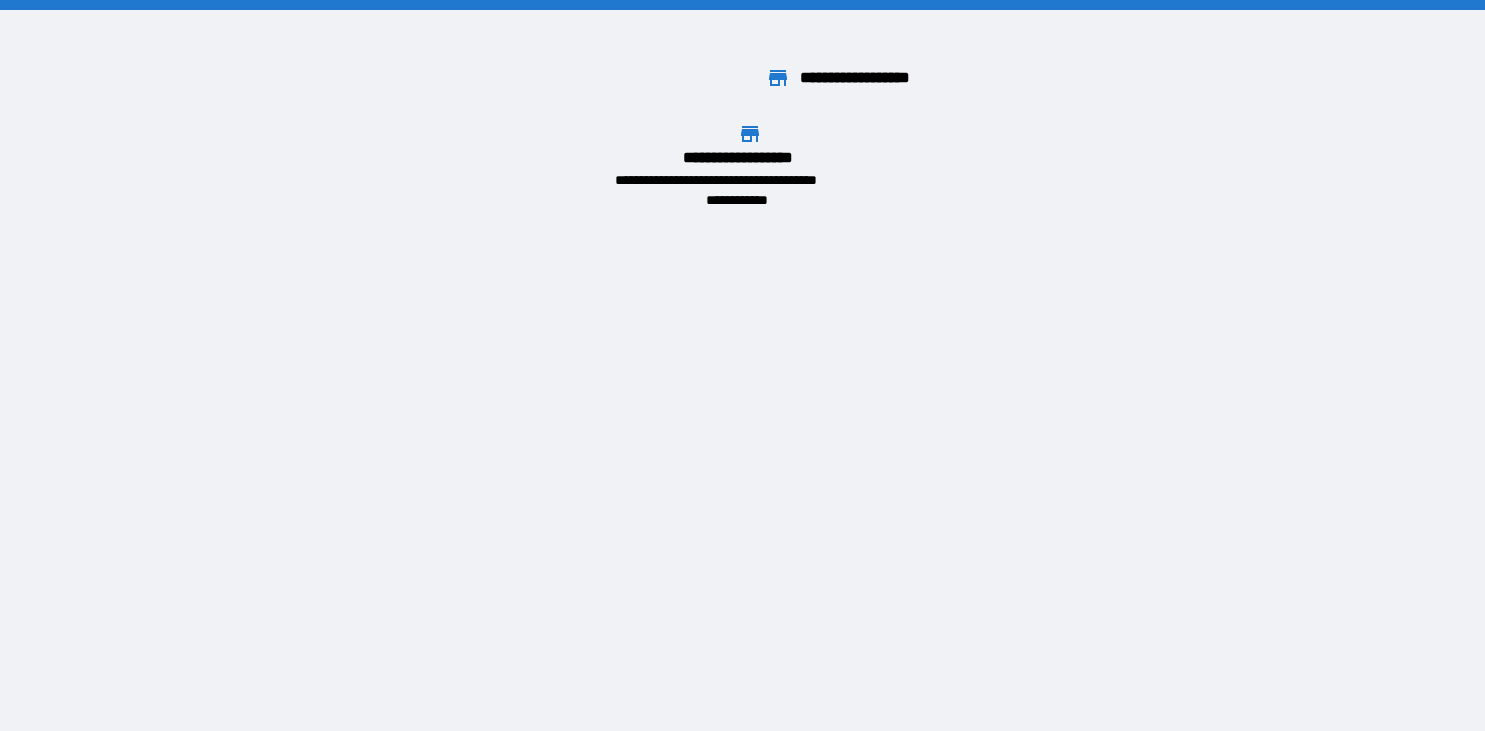 scroll, scrollTop: 0, scrollLeft: 0, axis: both 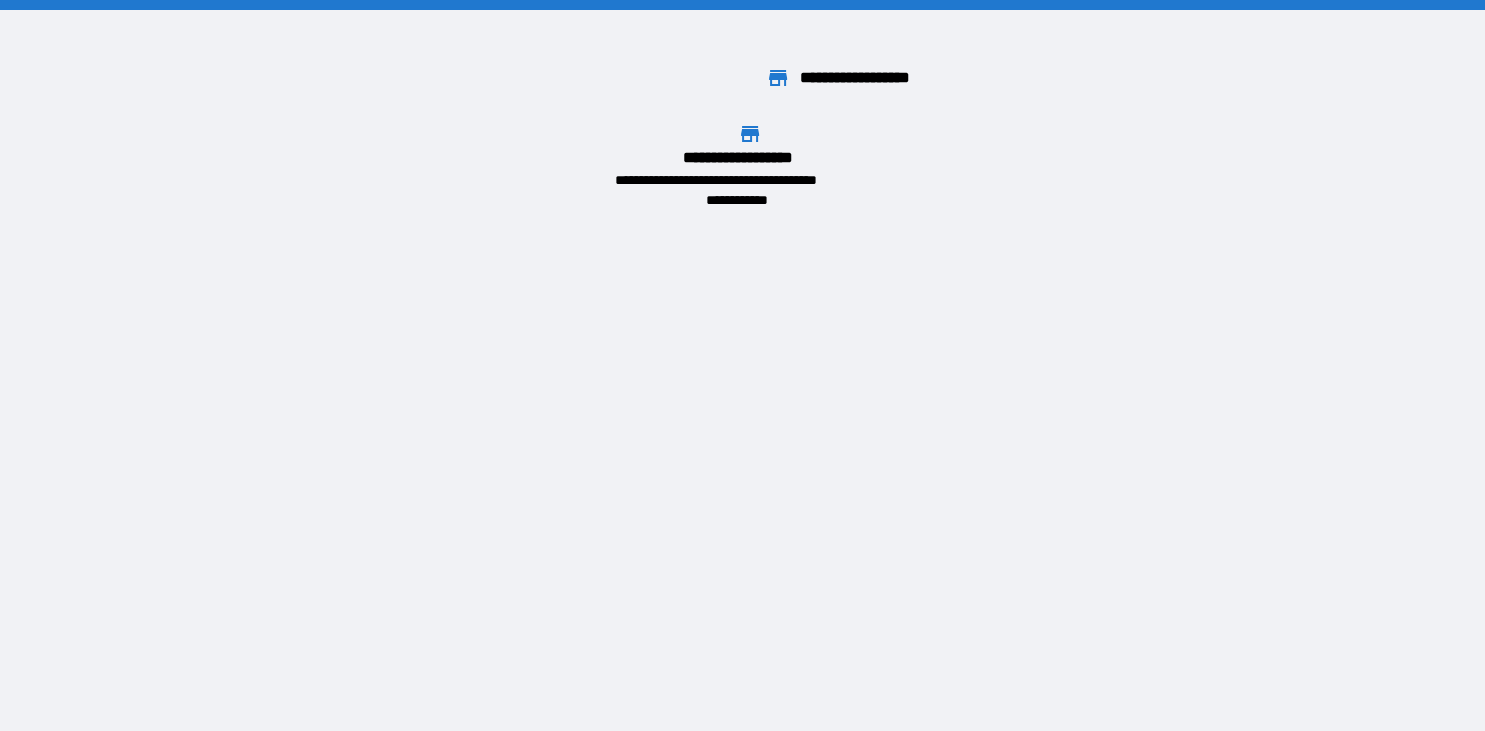 click on "**********" at bounding box center [742, 110] 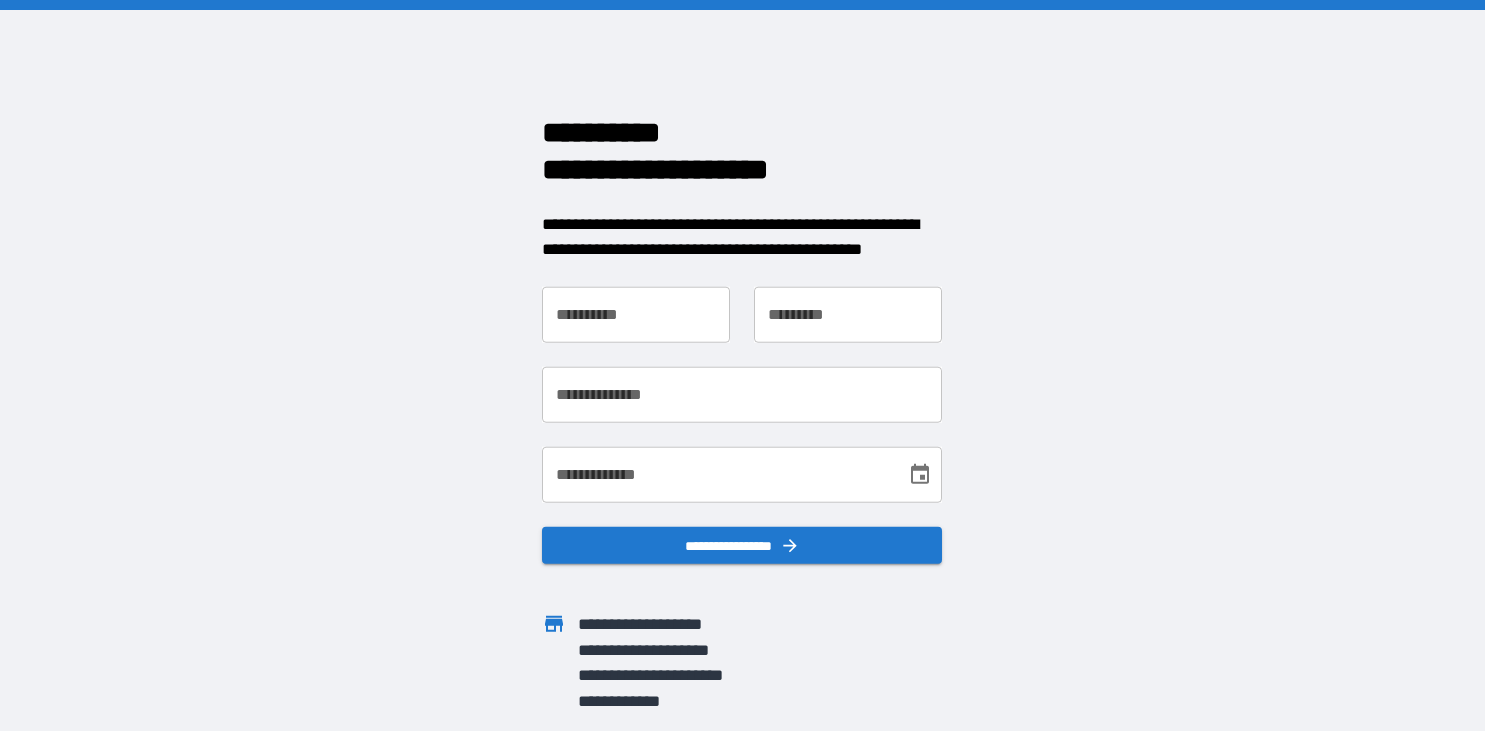scroll, scrollTop: 0, scrollLeft: 0, axis: both 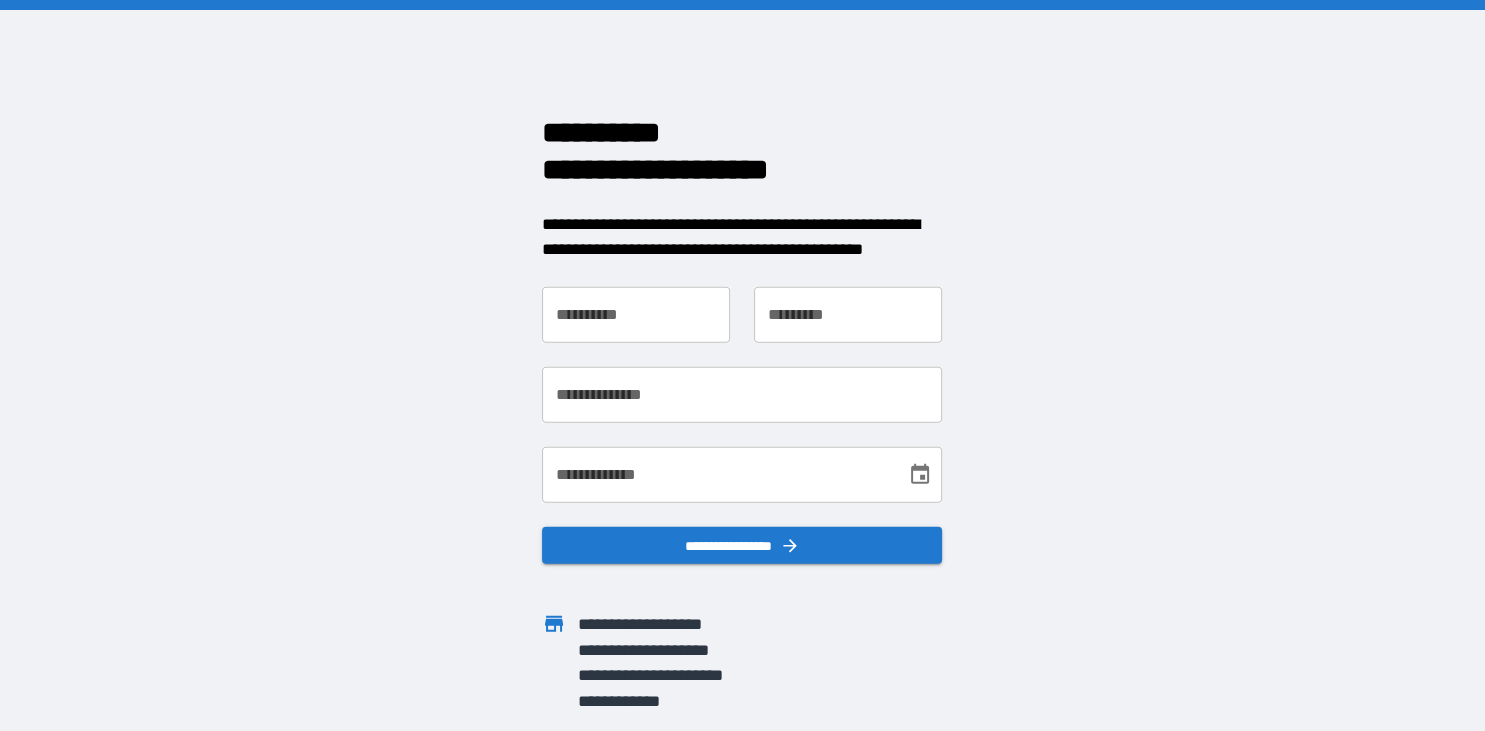 click on "**********" at bounding box center [636, 314] 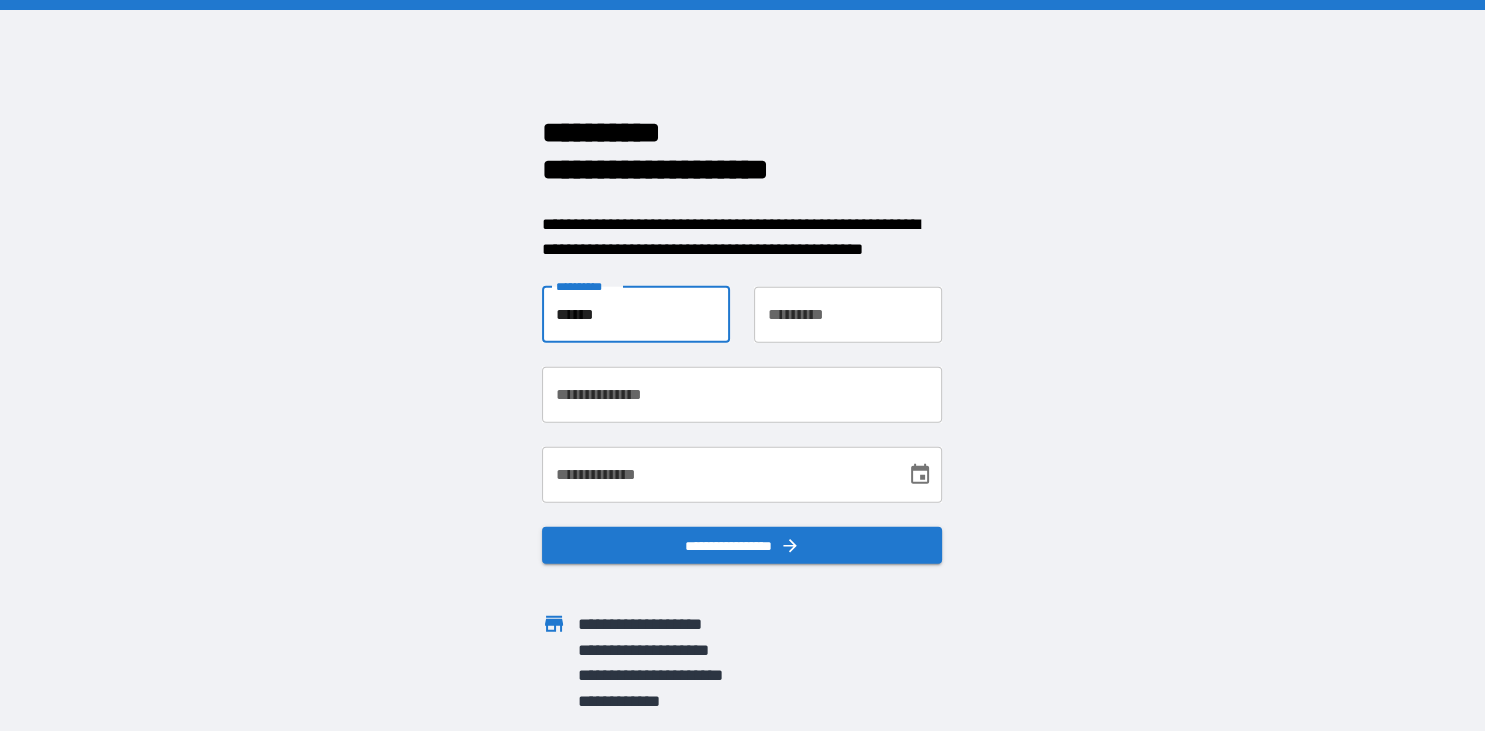 type on "******" 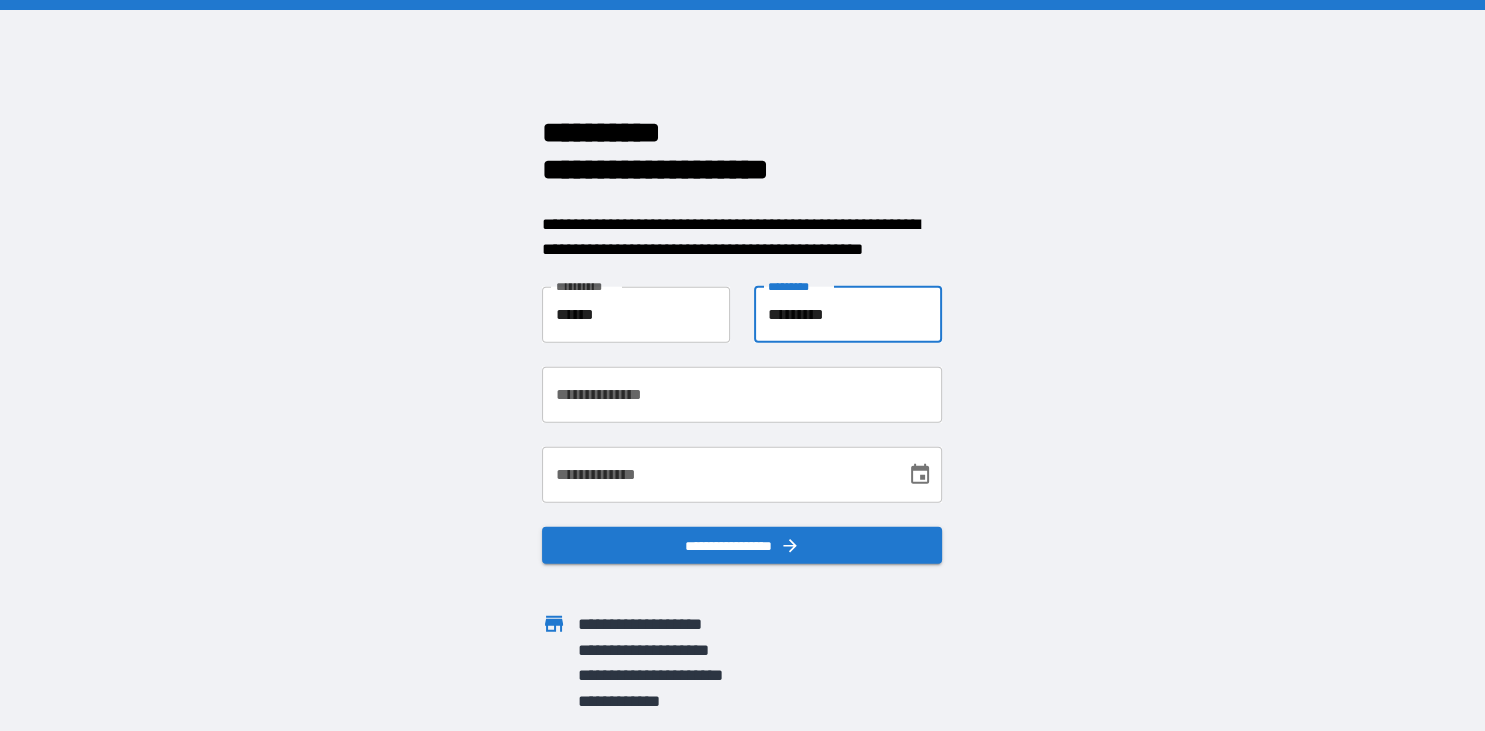 type on "*********" 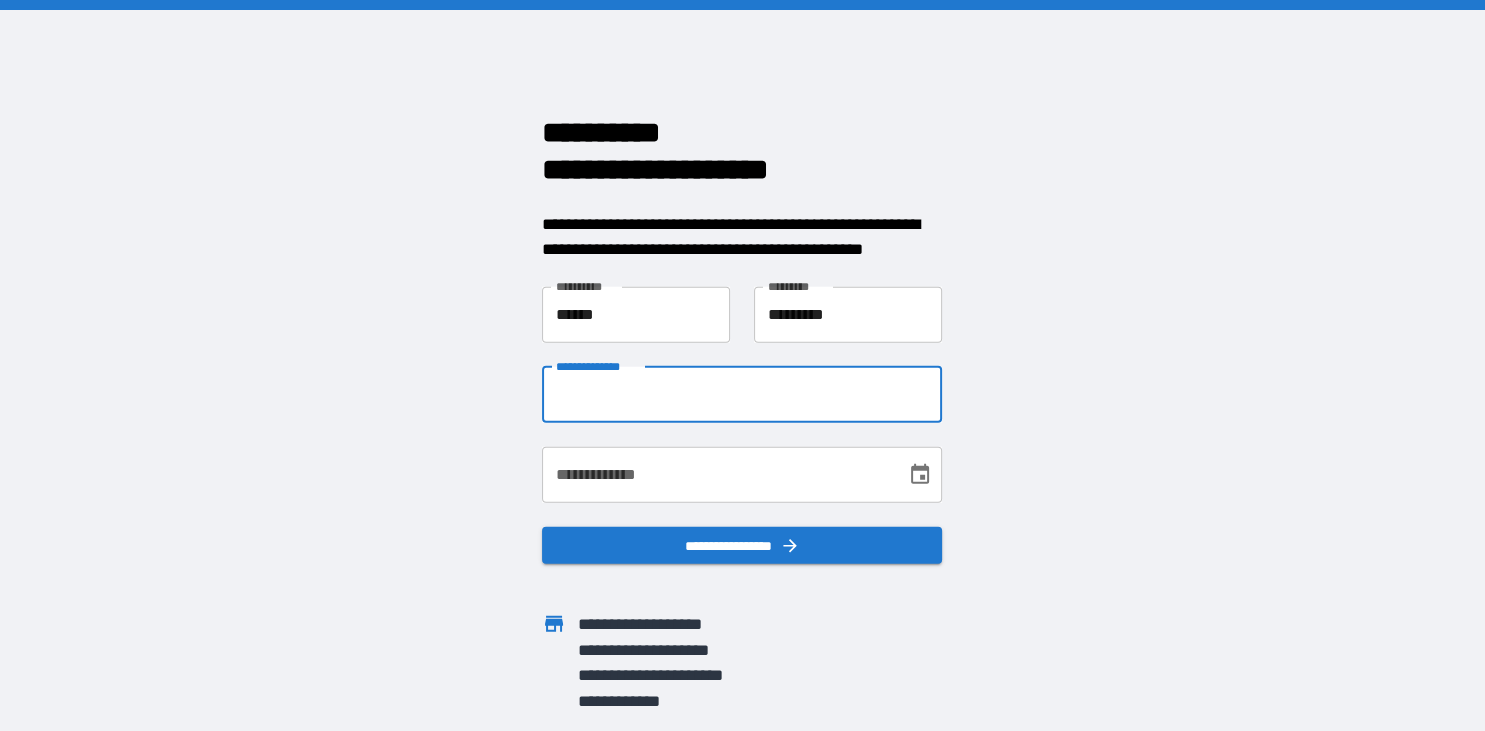 click on "**********" at bounding box center [742, 394] 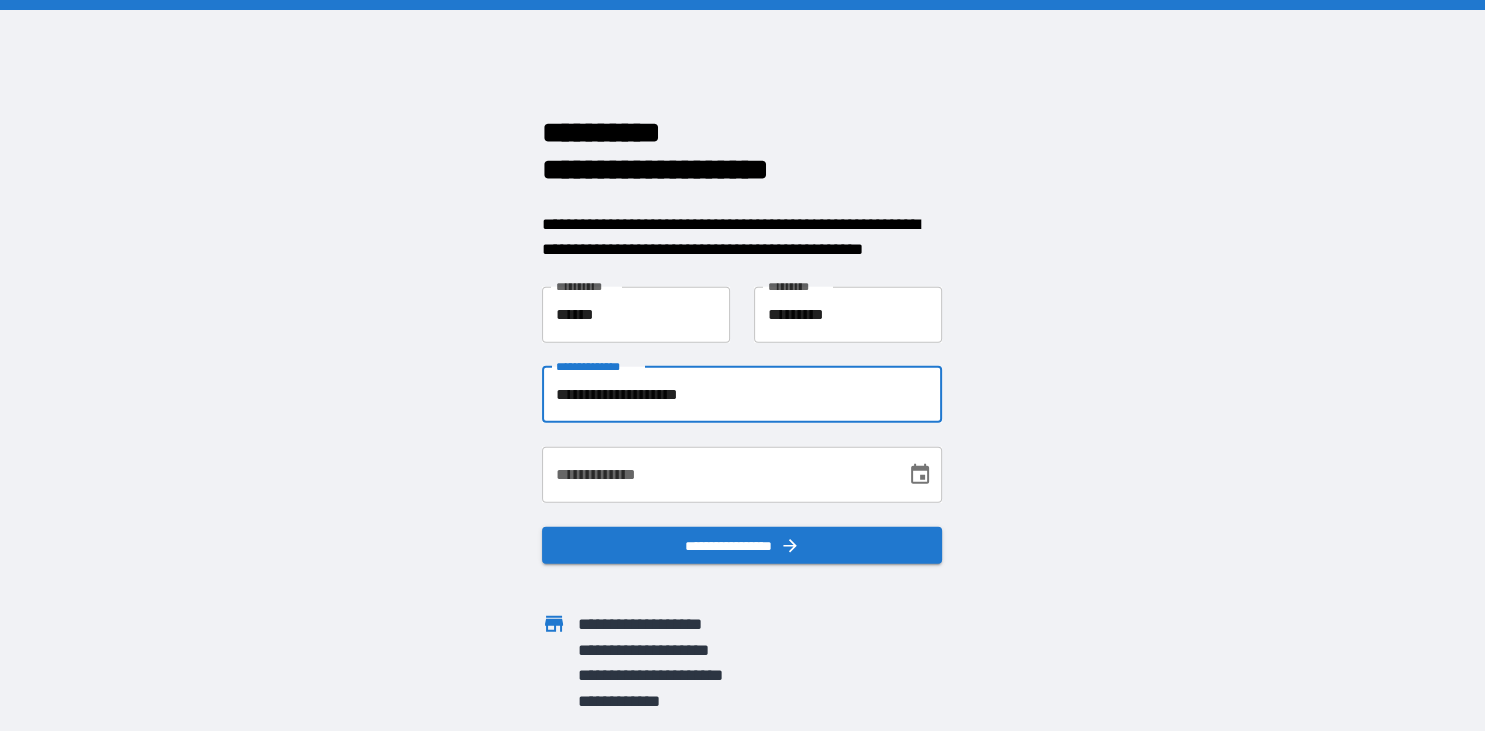 type on "**********" 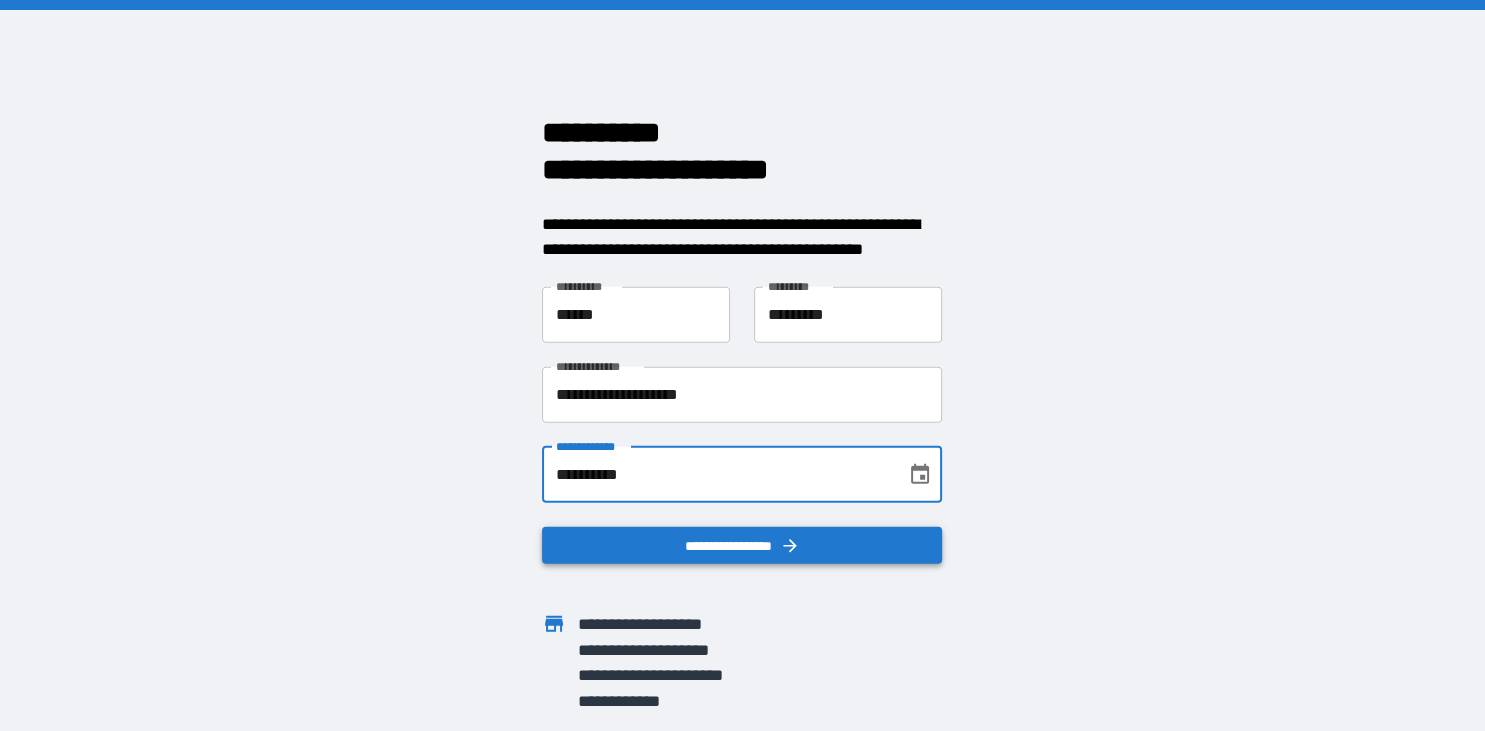 type on "**********" 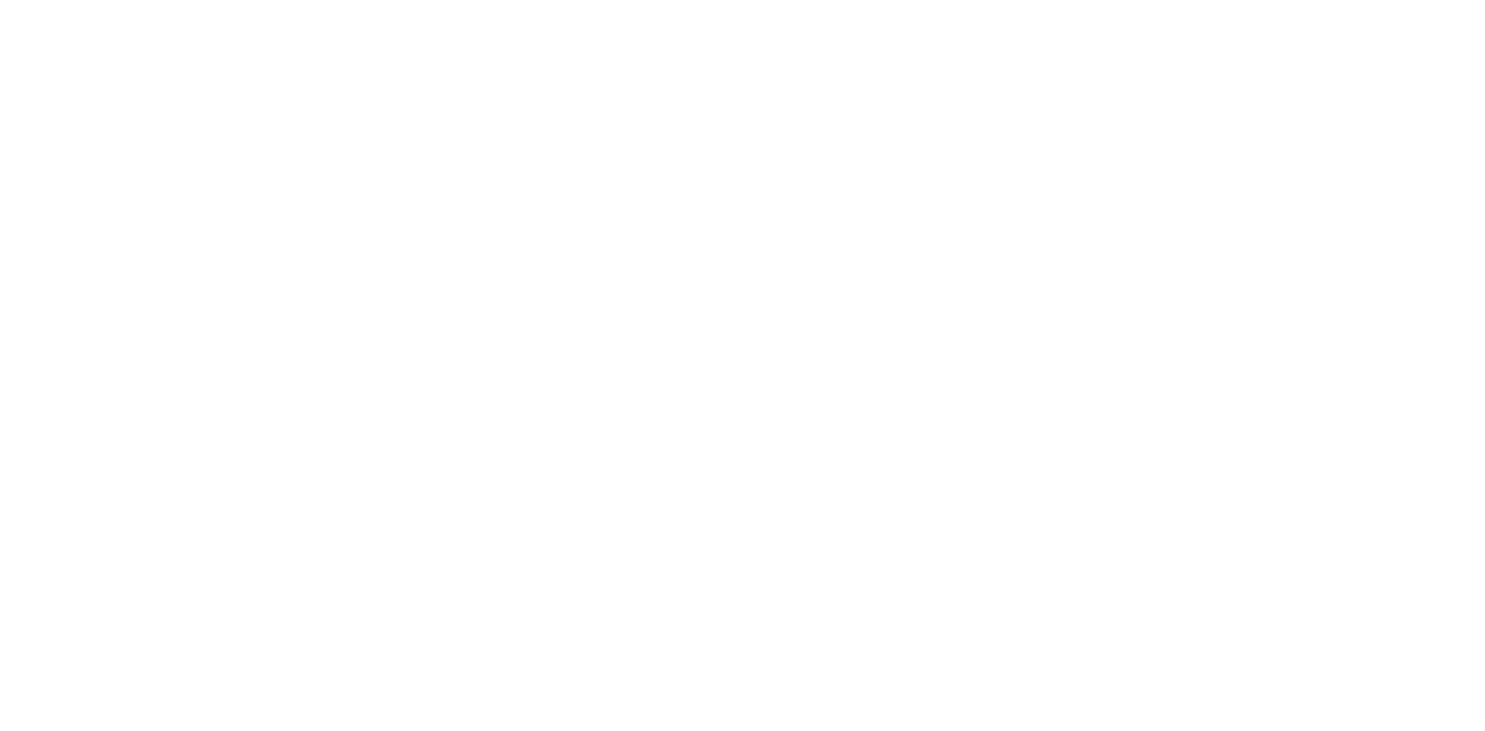 scroll, scrollTop: 0, scrollLeft: 0, axis: both 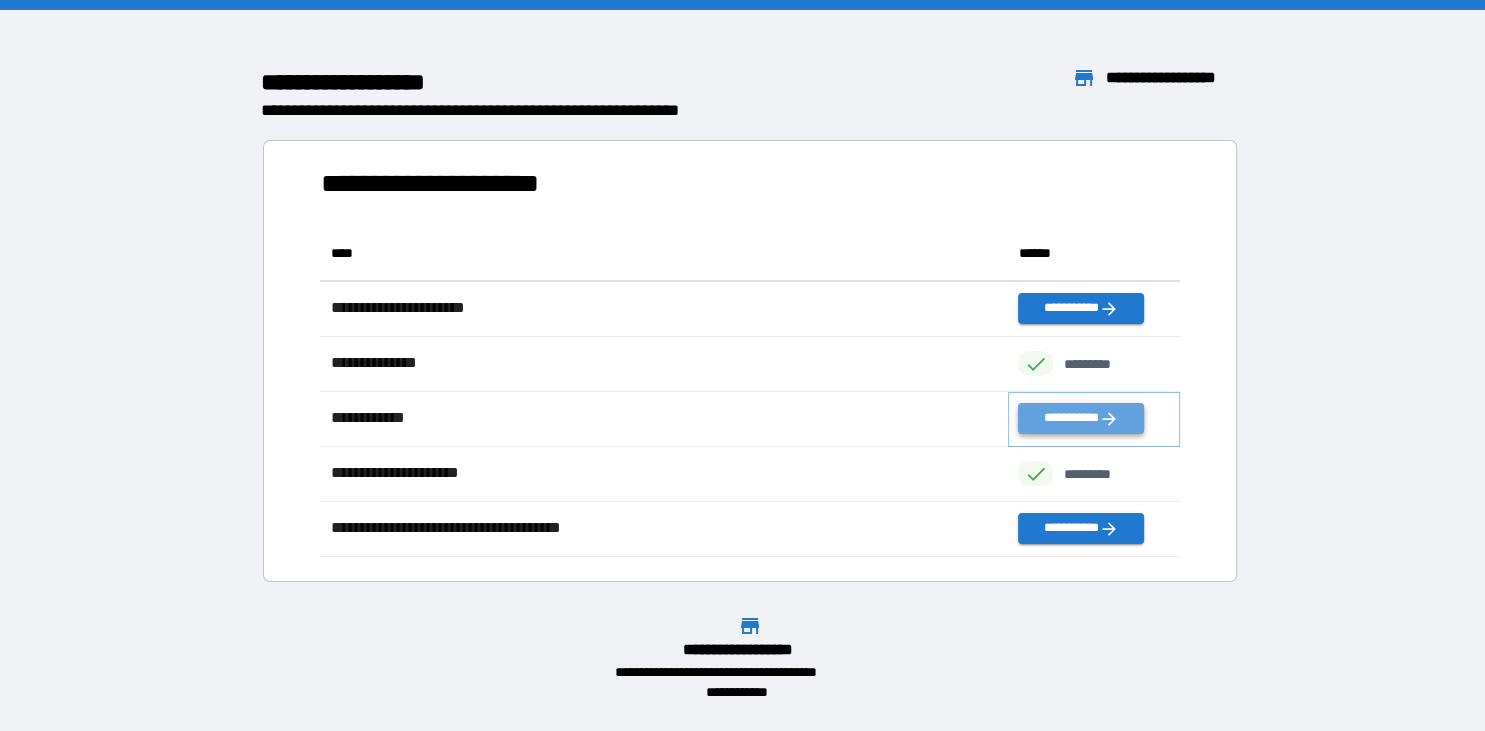 click on "**********" at bounding box center [1081, 418] 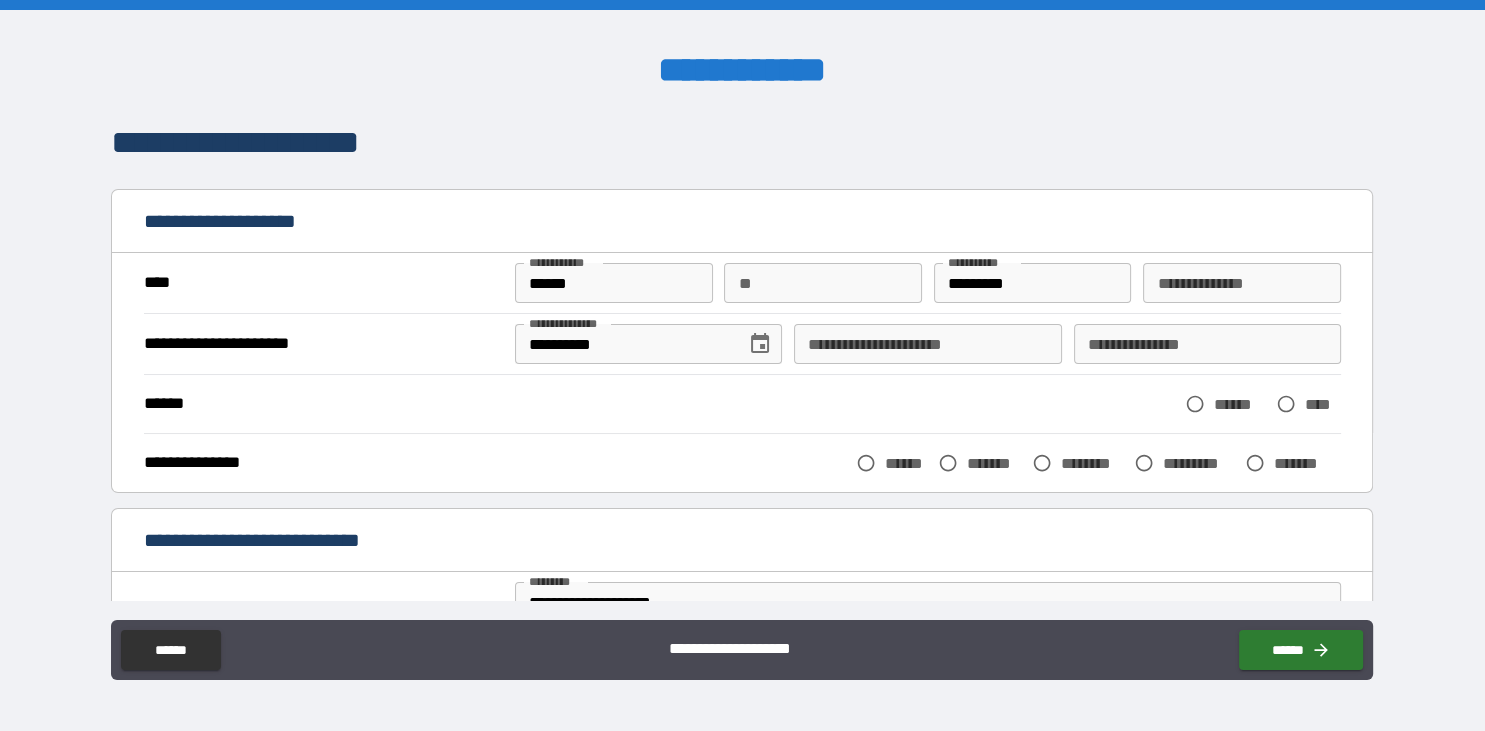 click on "**********" at bounding box center [927, 344] 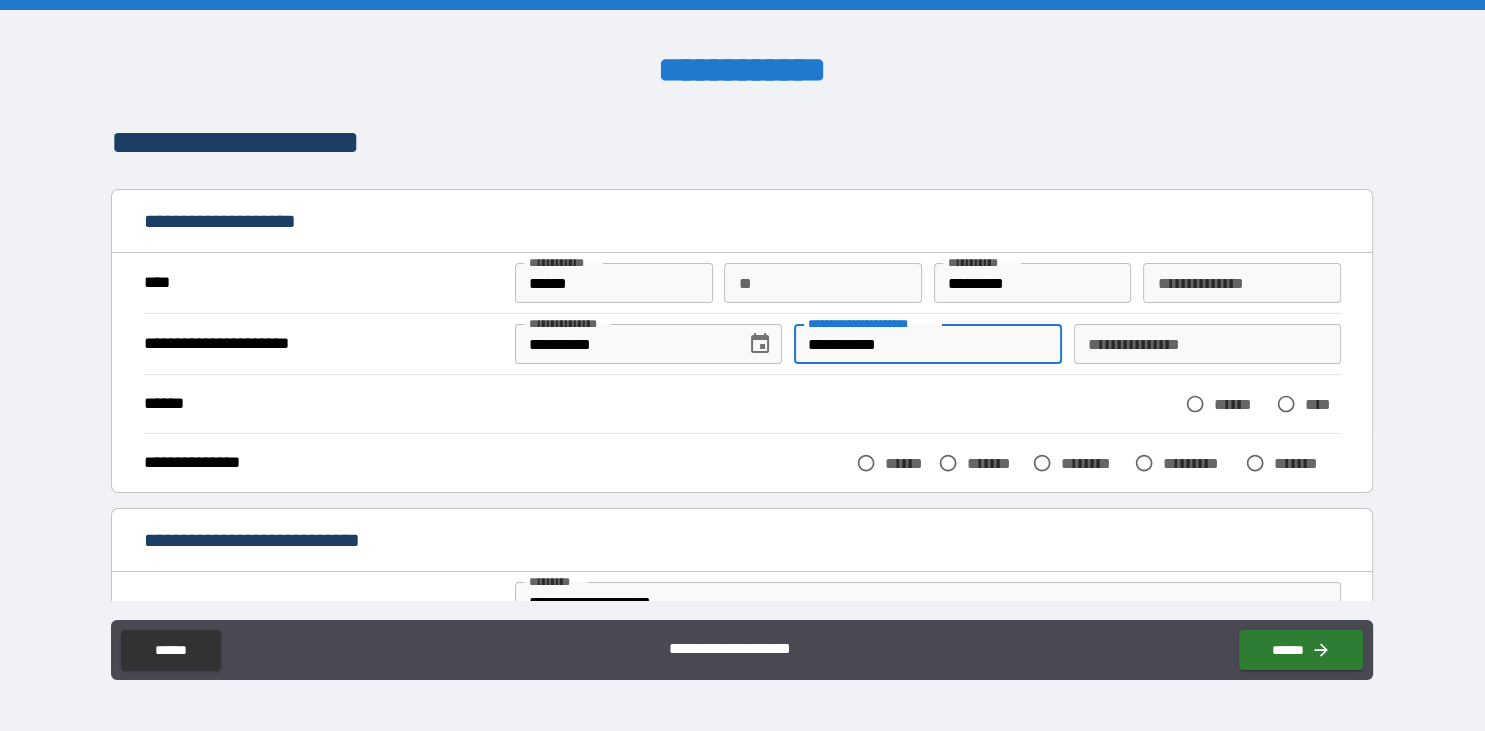 type on "**********" 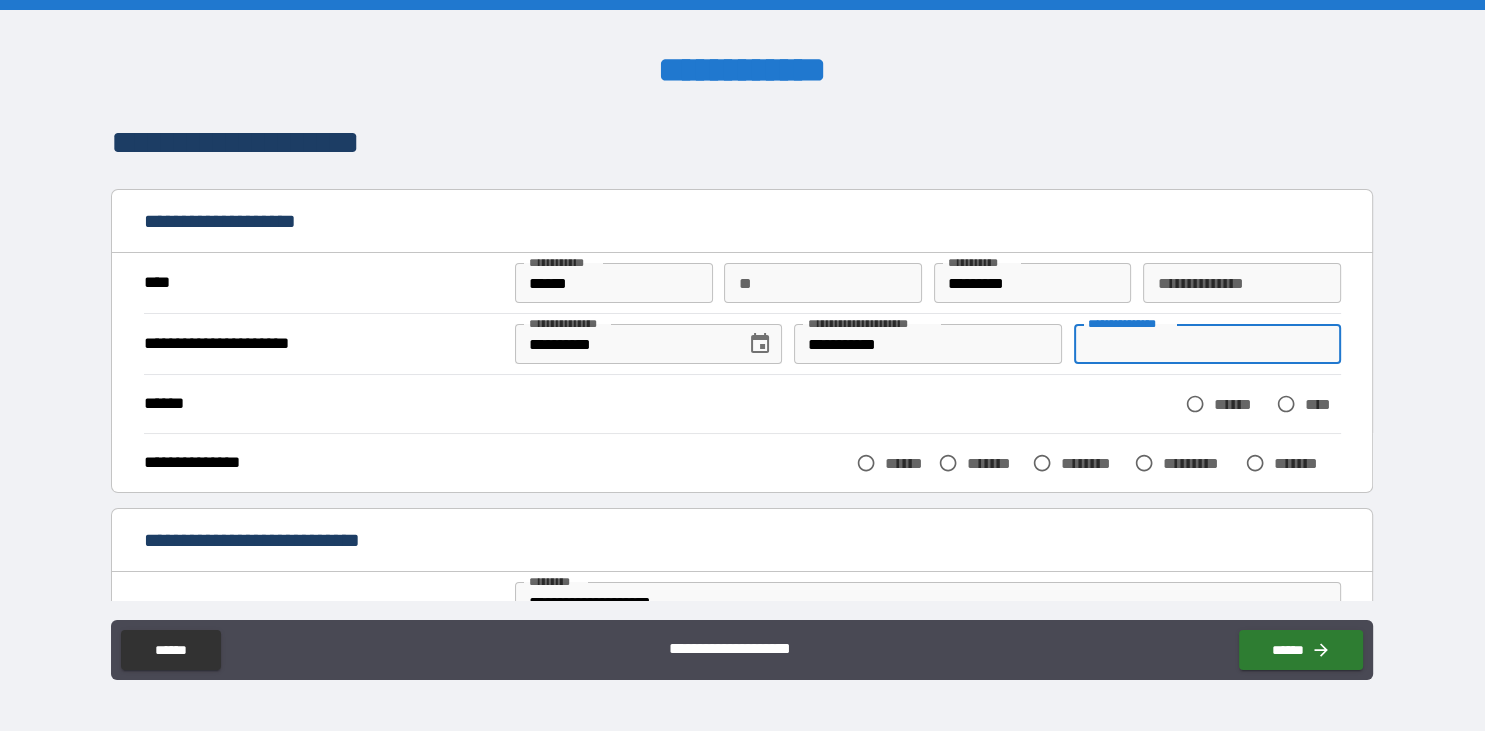 click on "**********" at bounding box center [1207, 344] 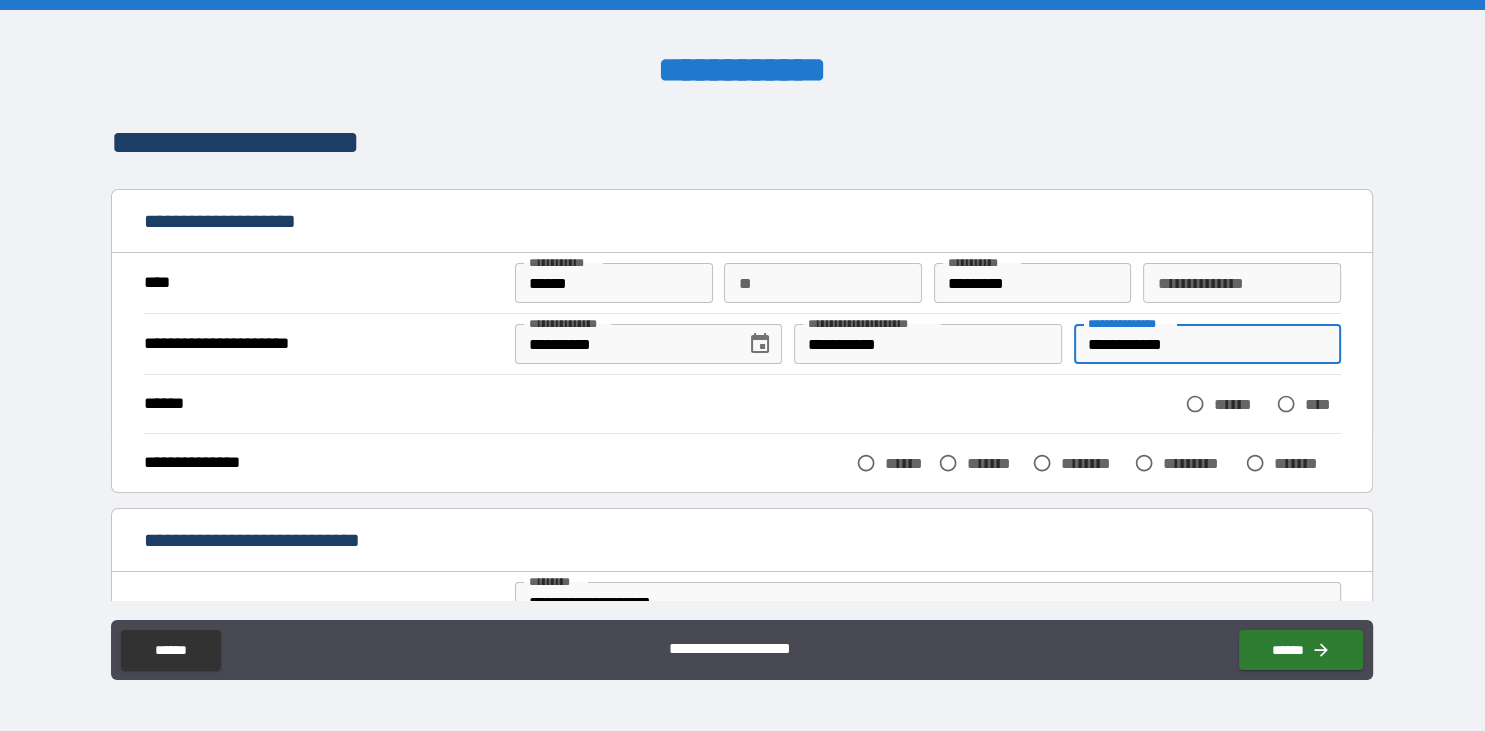 type on "**********" 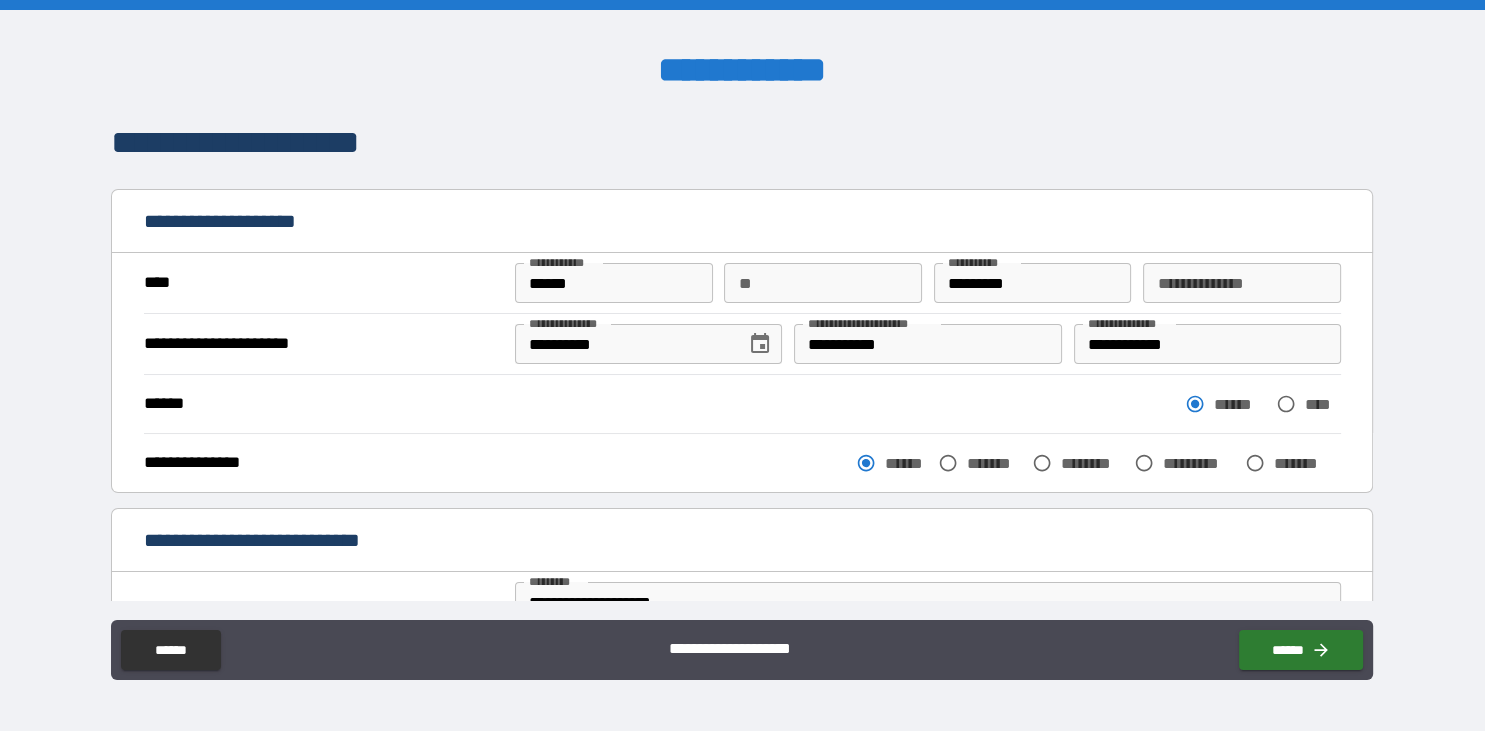 click on "**********" at bounding box center [742, 355] 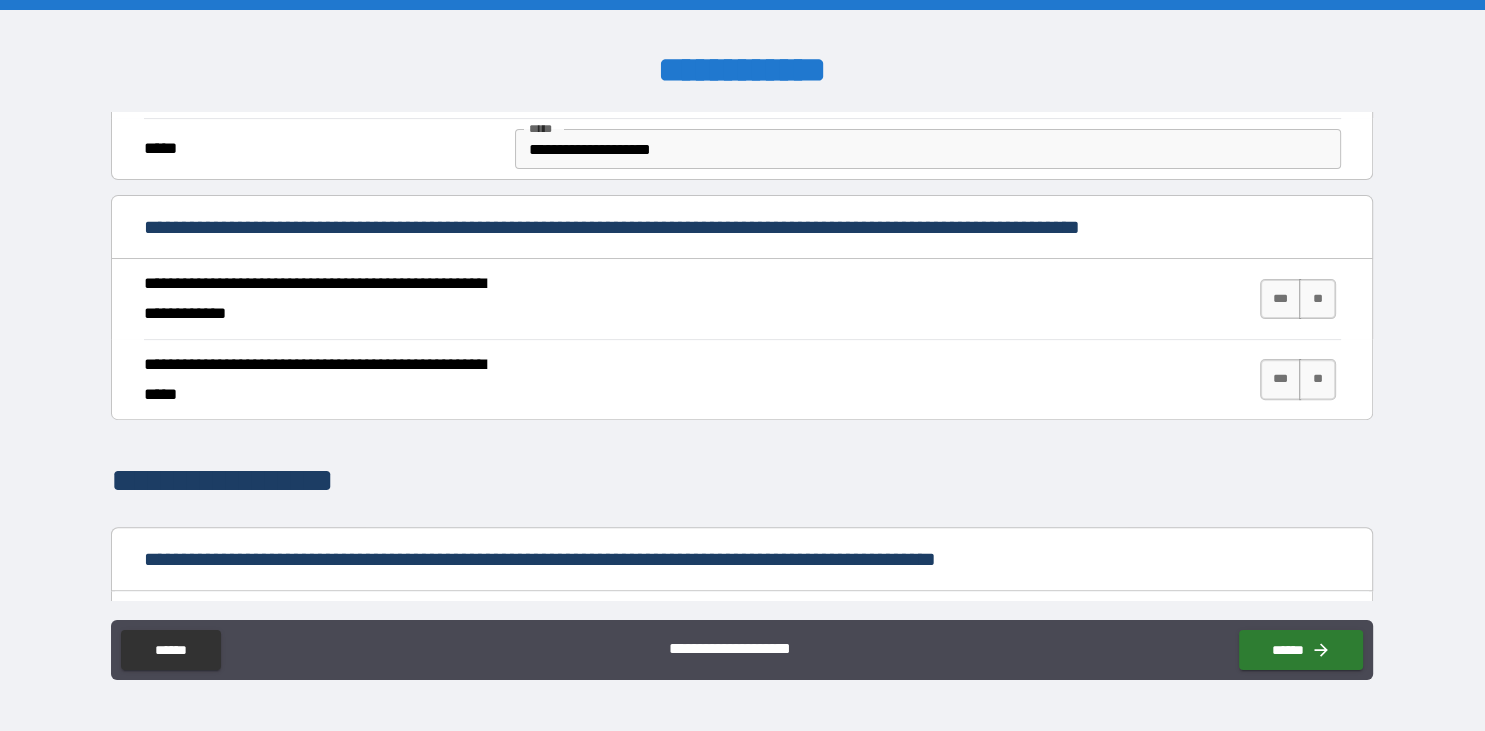 scroll, scrollTop: 682, scrollLeft: 0, axis: vertical 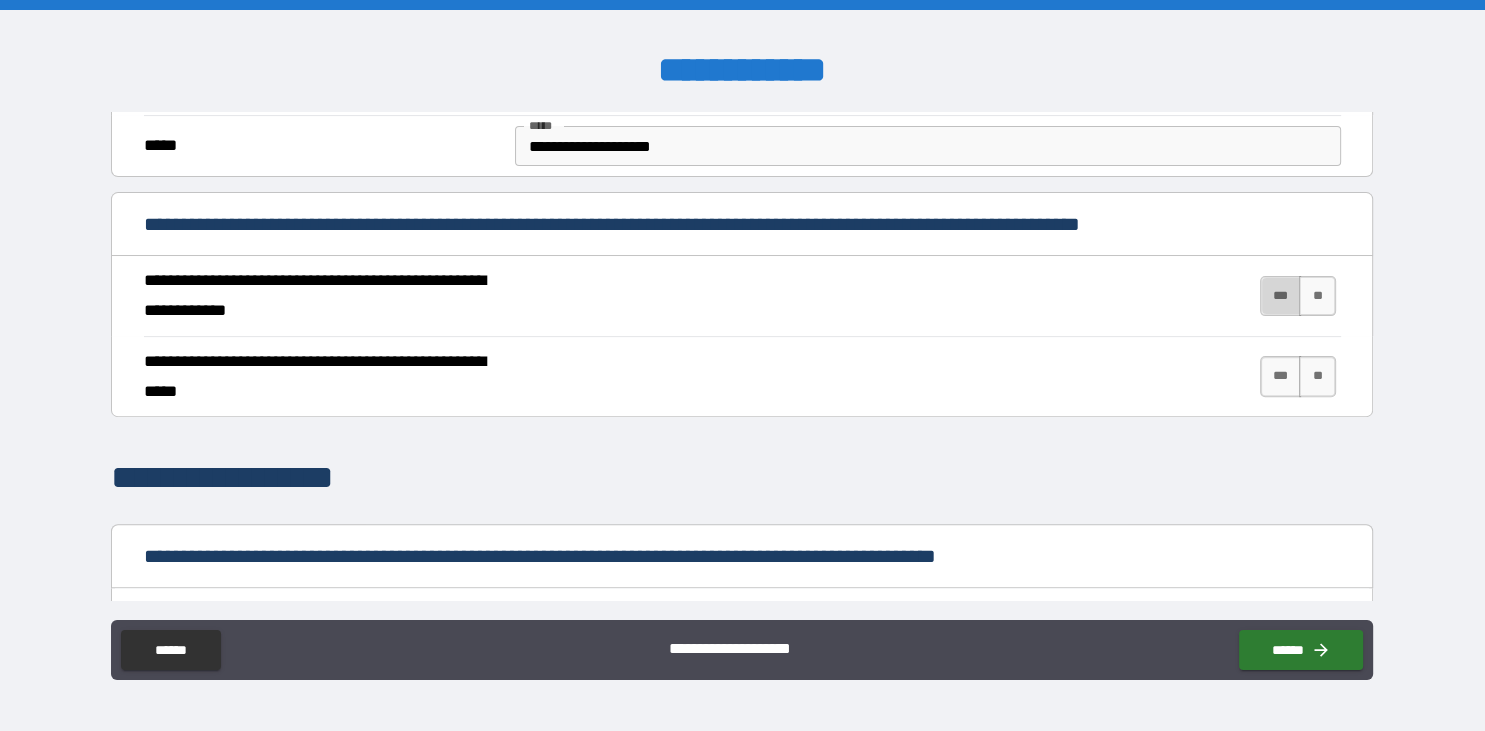 click on "***" at bounding box center (1281, 296) 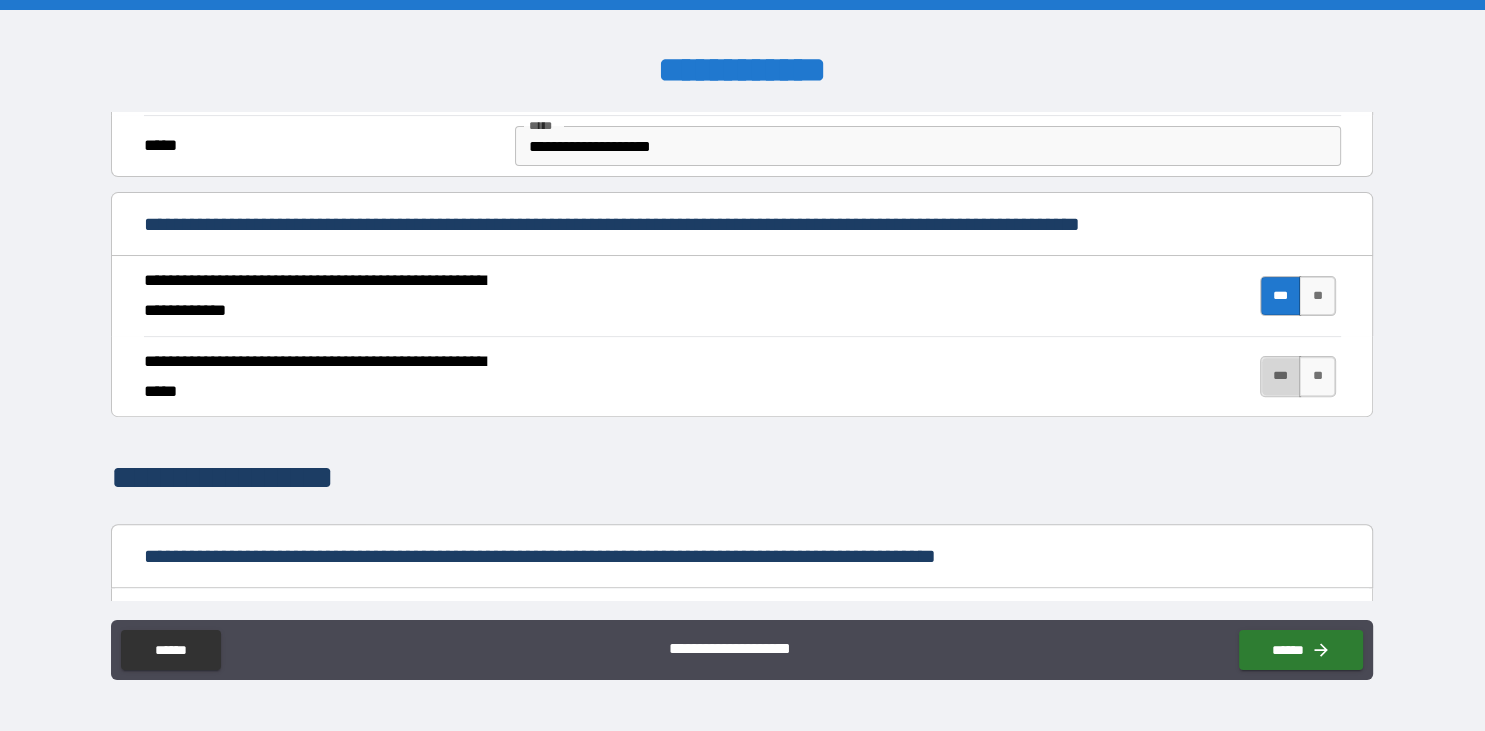 click on "***" at bounding box center [1281, 376] 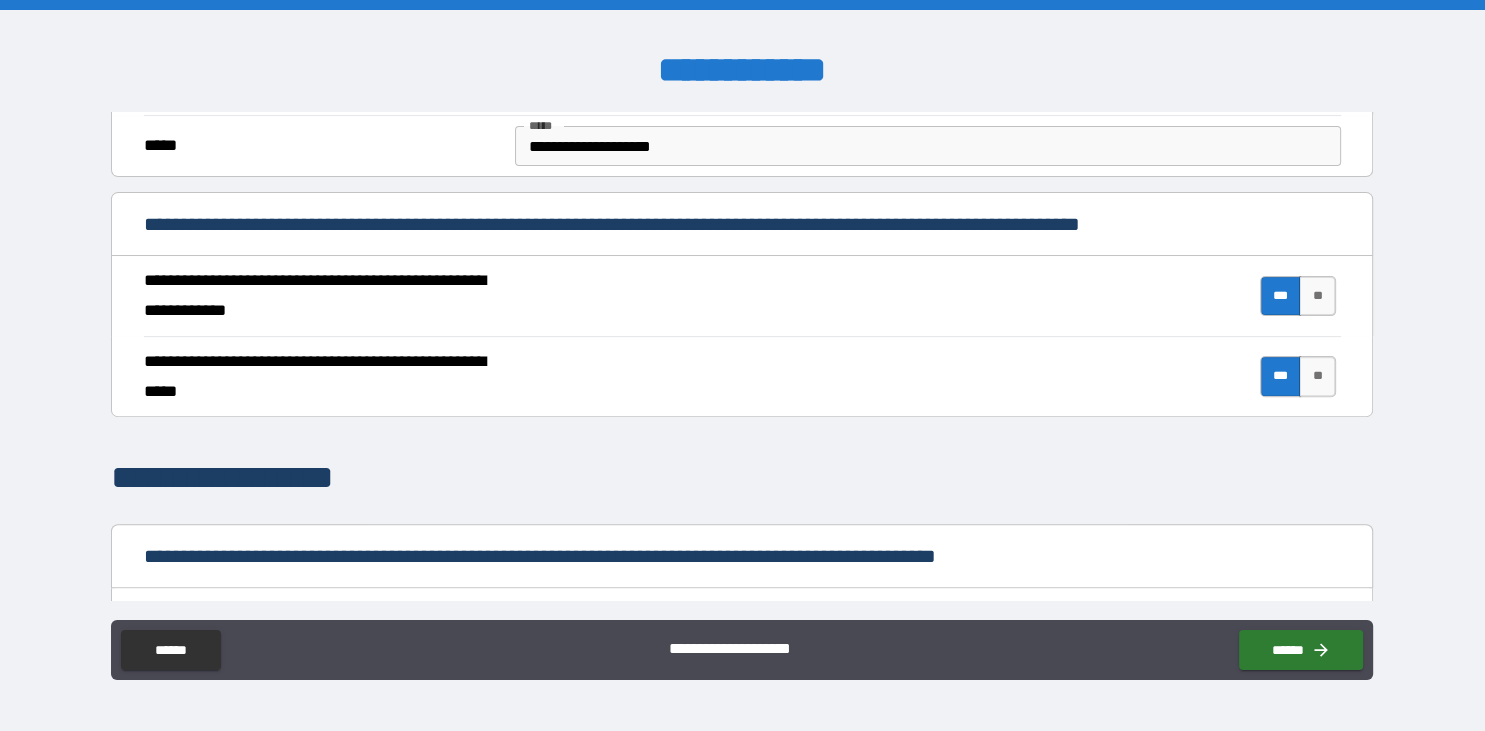 click on "**********" at bounding box center [742, 478] 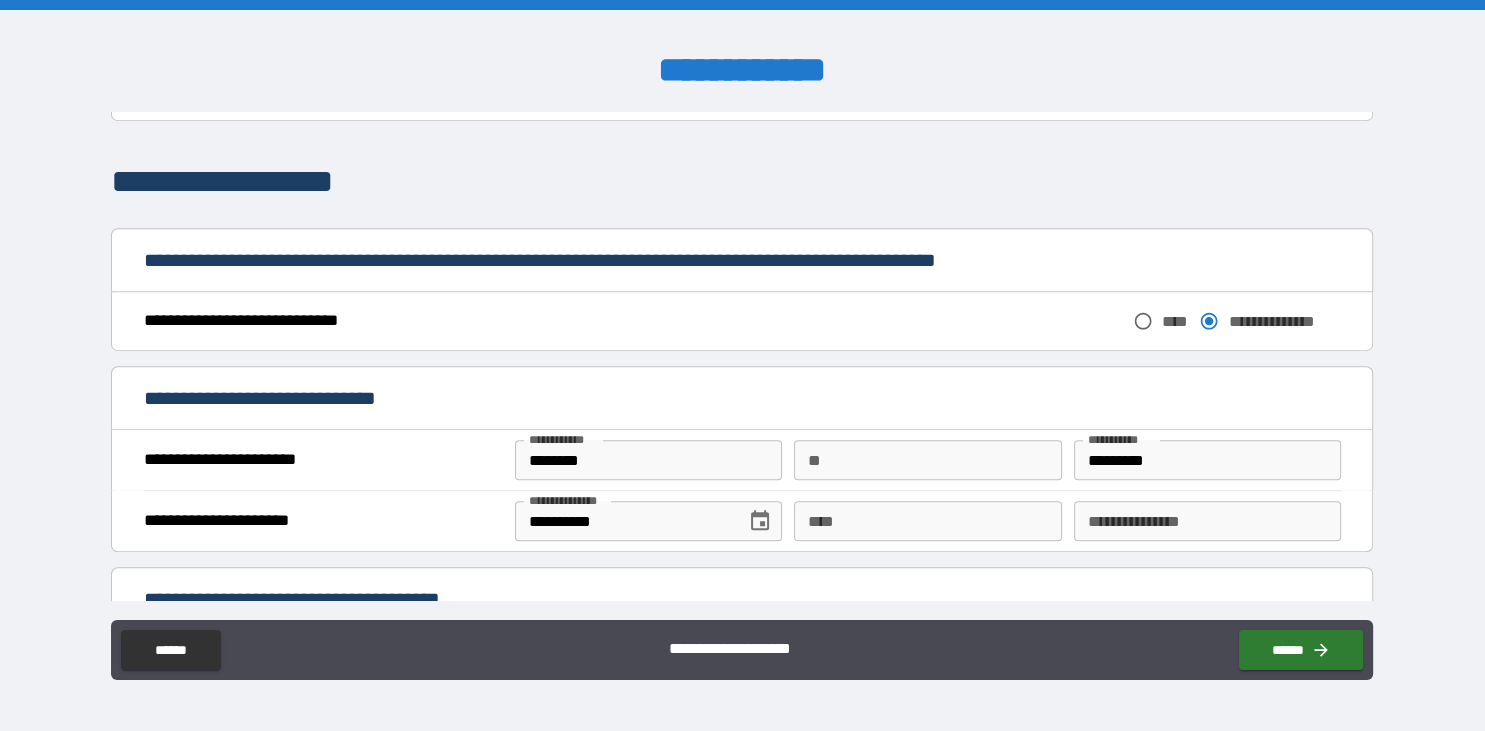 scroll, scrollTop: 982, scrollLeft: 0, axis: vertical 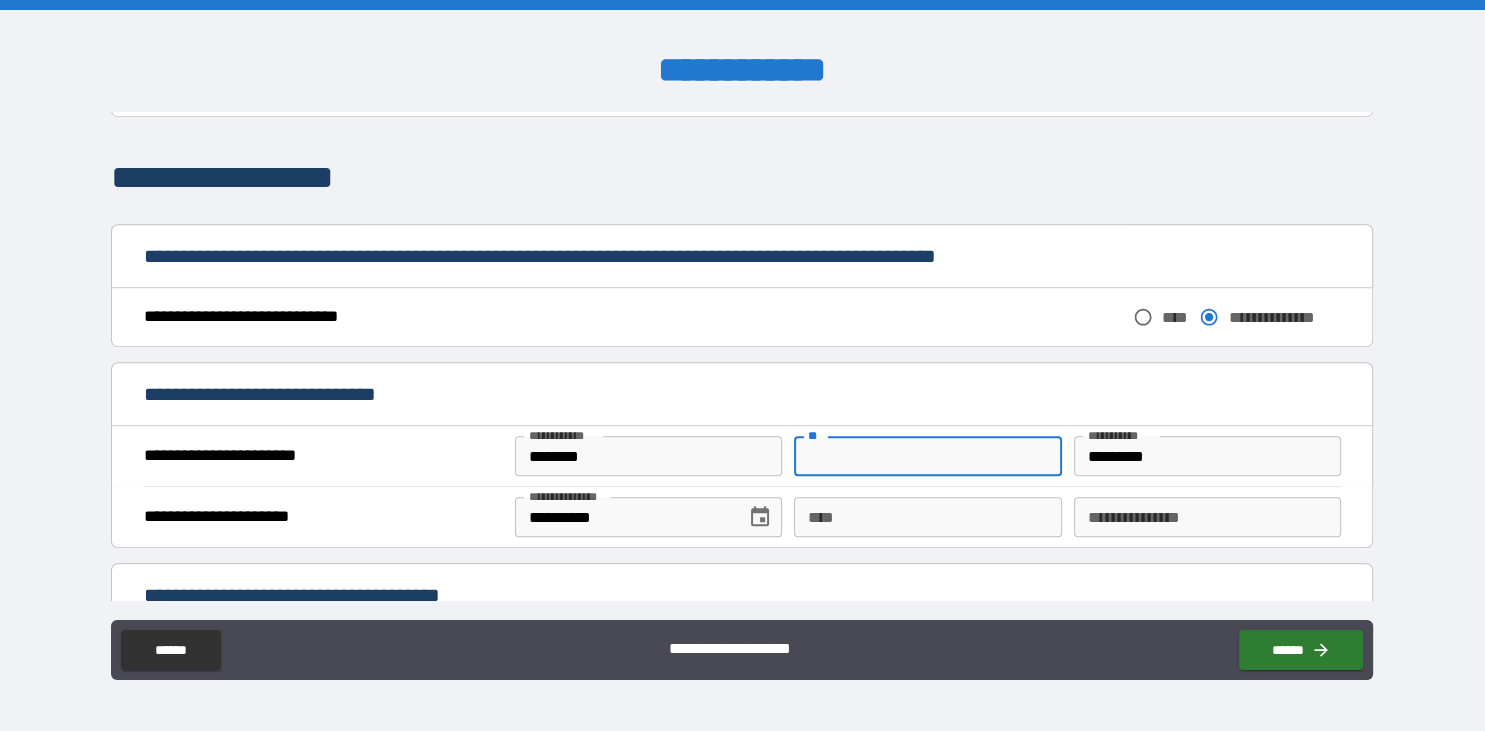 click on "**" at bounding box center (927, 456) 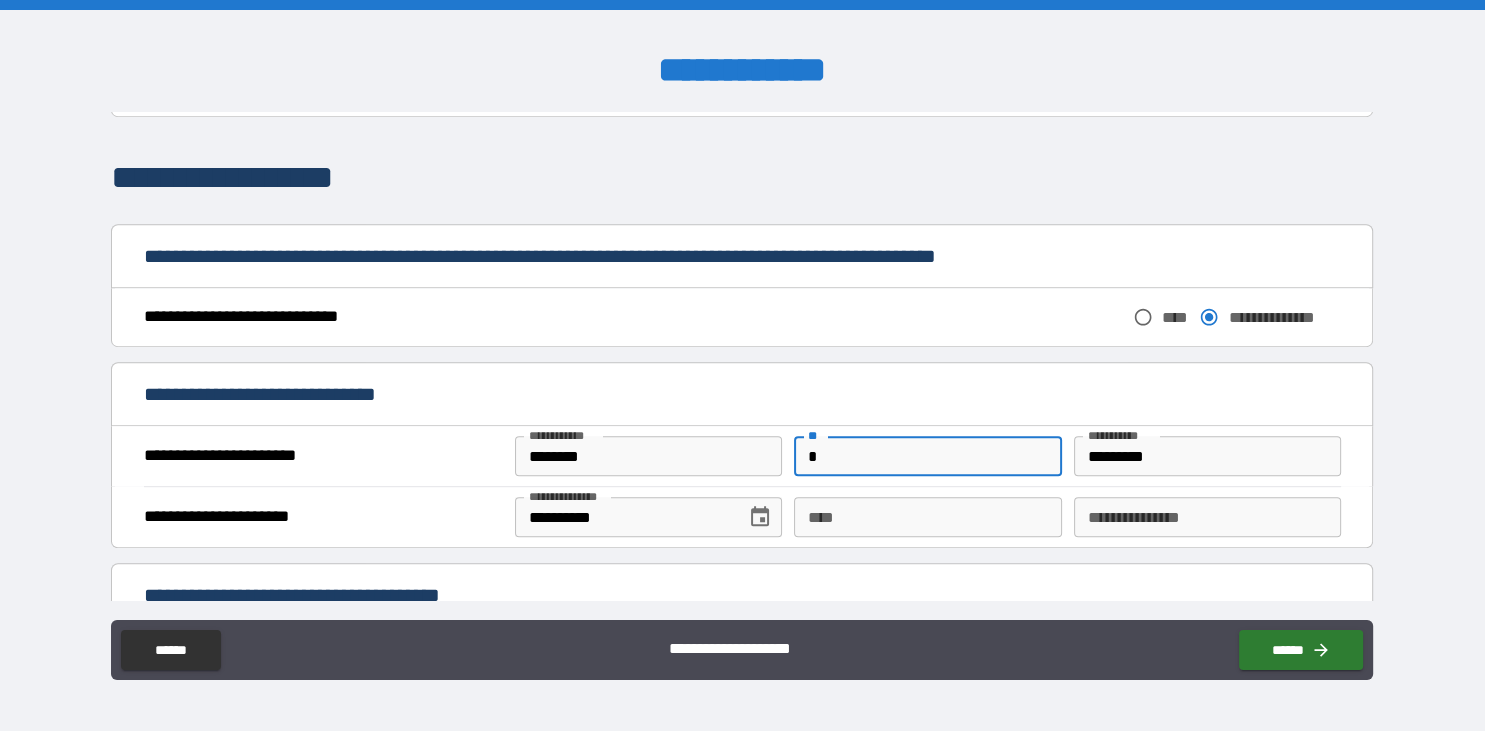 type on "*" 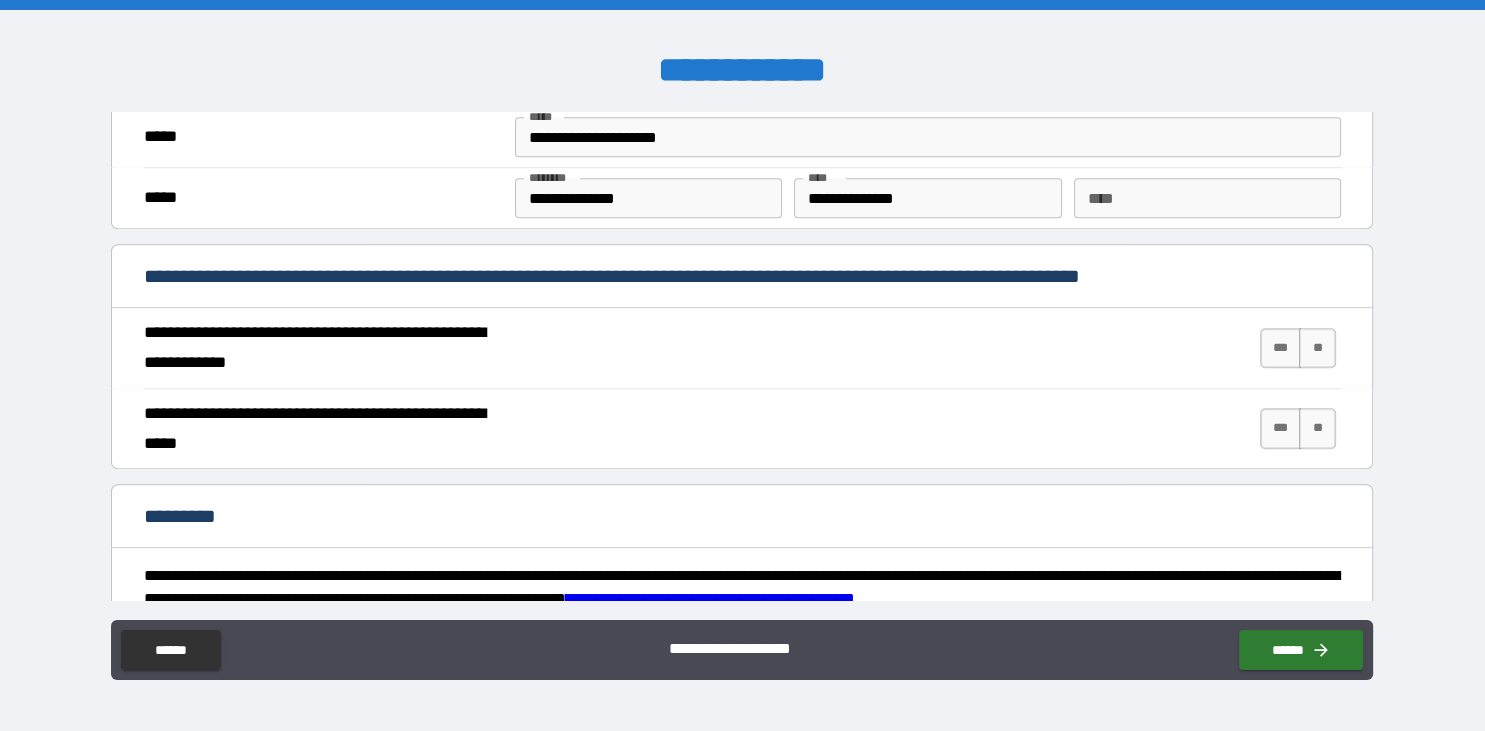 scroll, scrollTop: 1669, scrollLeft: 0, axis: vertical 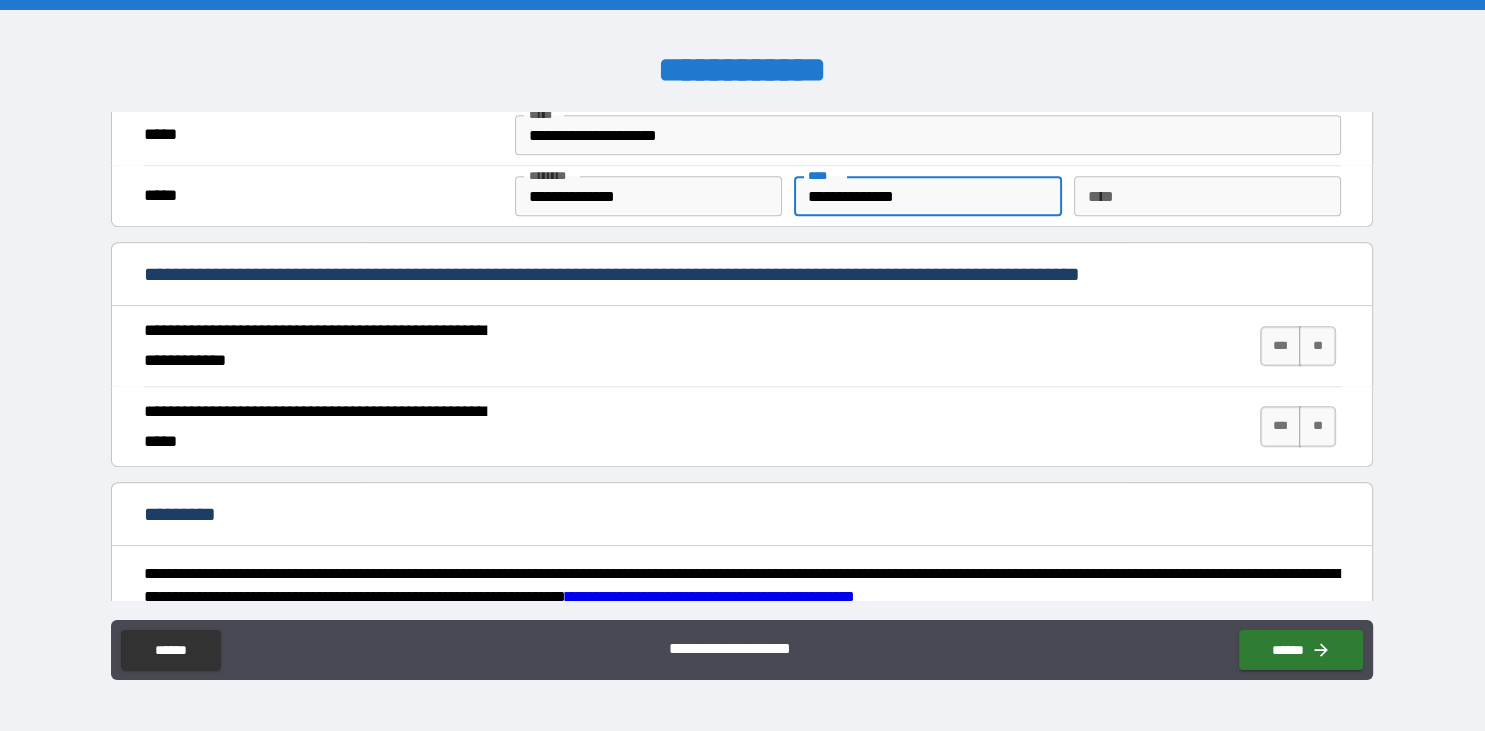 drag, startPoint x: 975, startPoint y: 187, endPoint x: 778, endPoint y: 198, distance: 197.30687 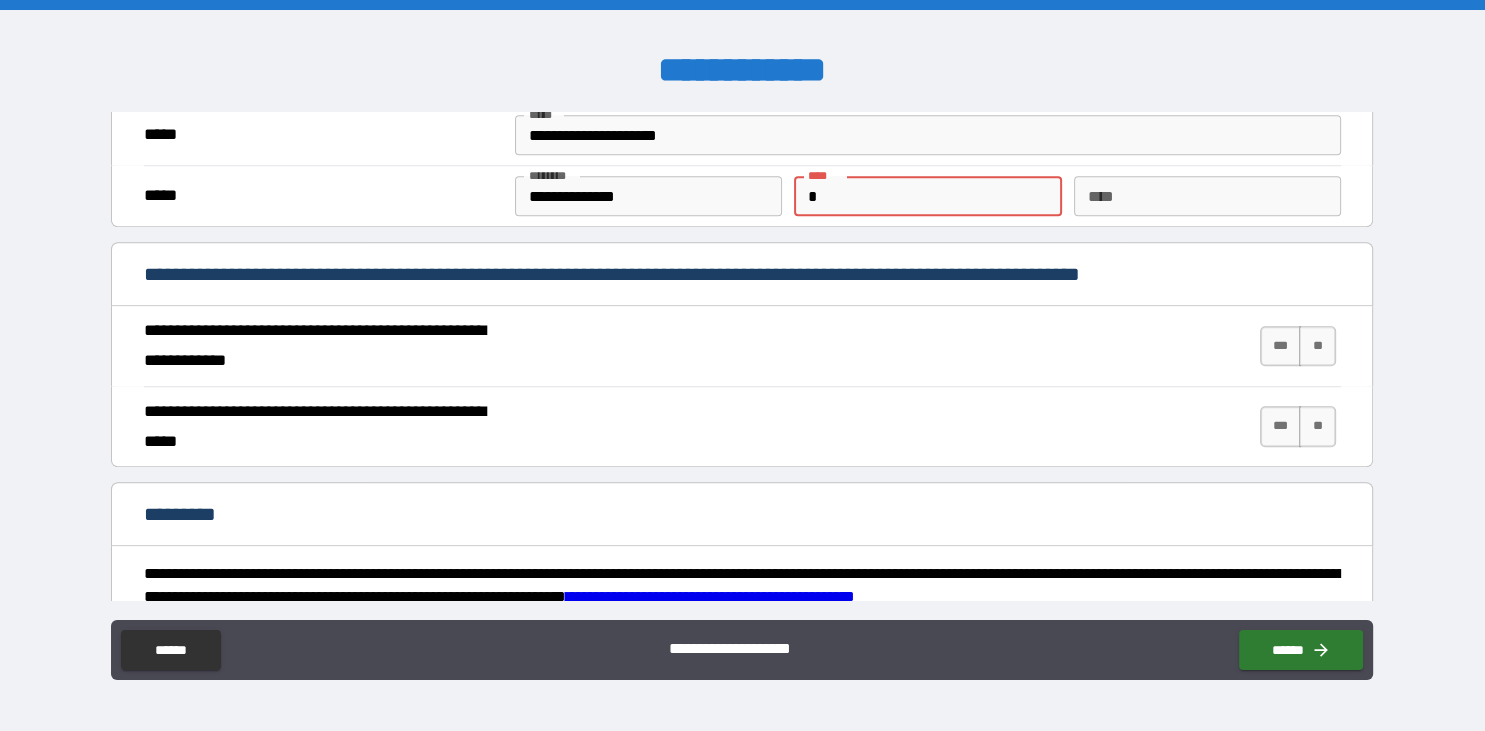 type on "*" 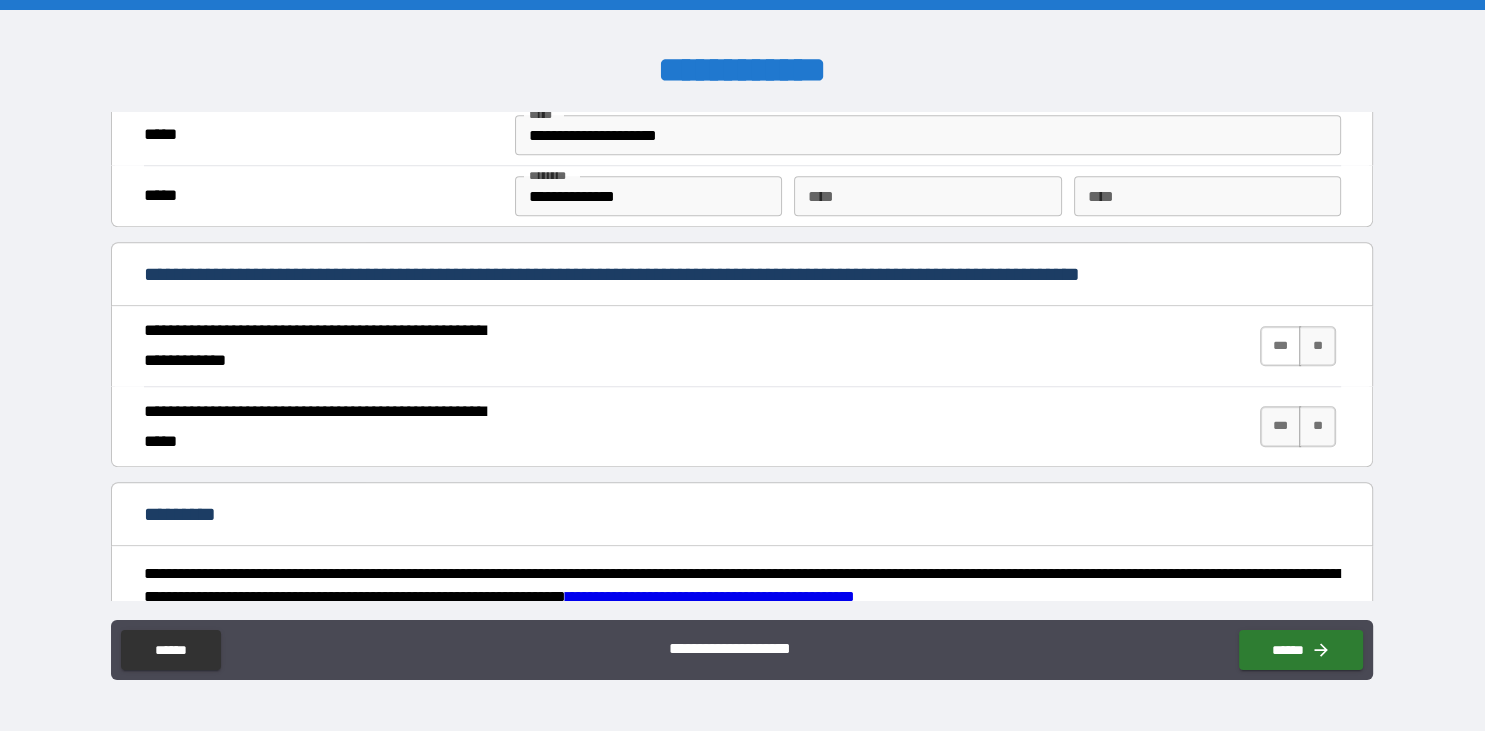 click on "***" at bounding box center (1281, 346) 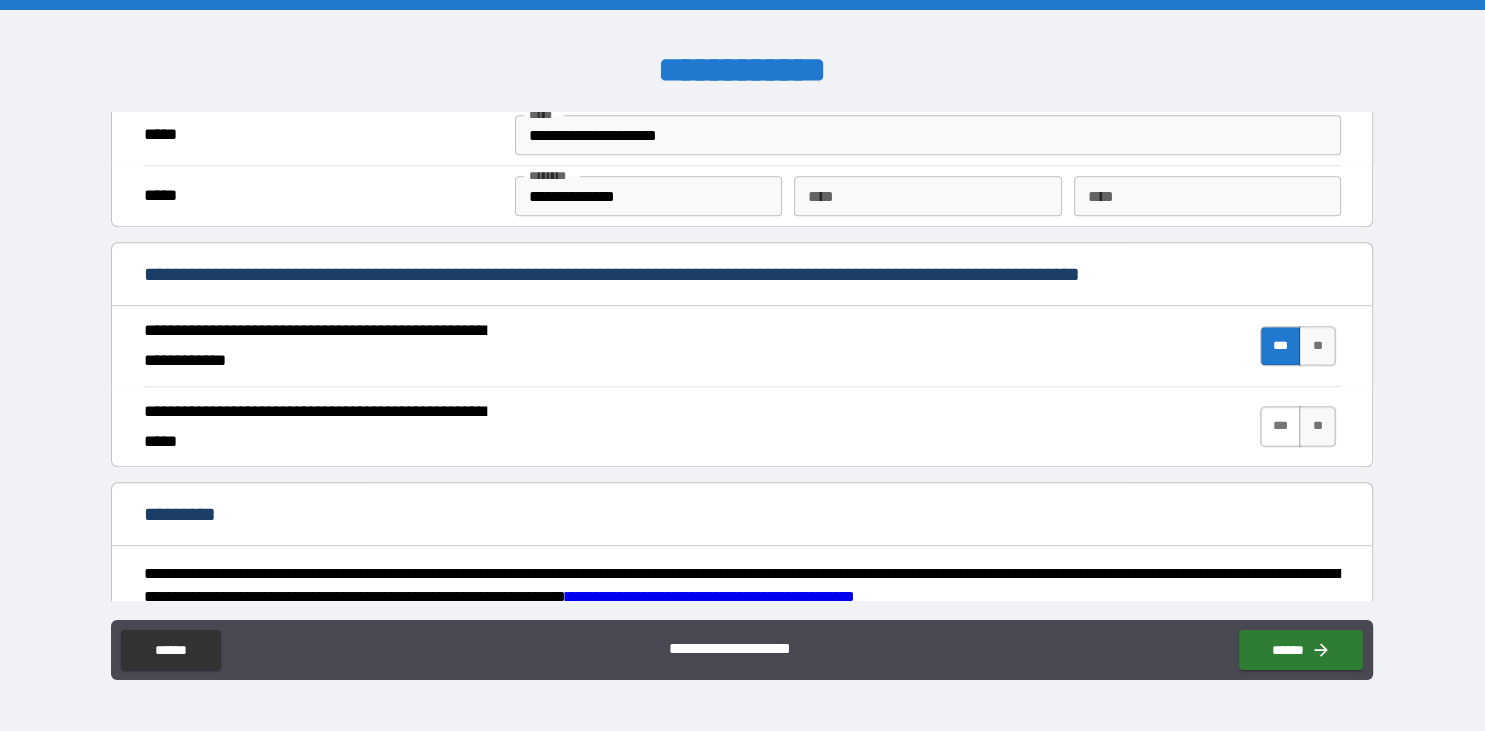 click on "***" at bounding box center (1281, 426) 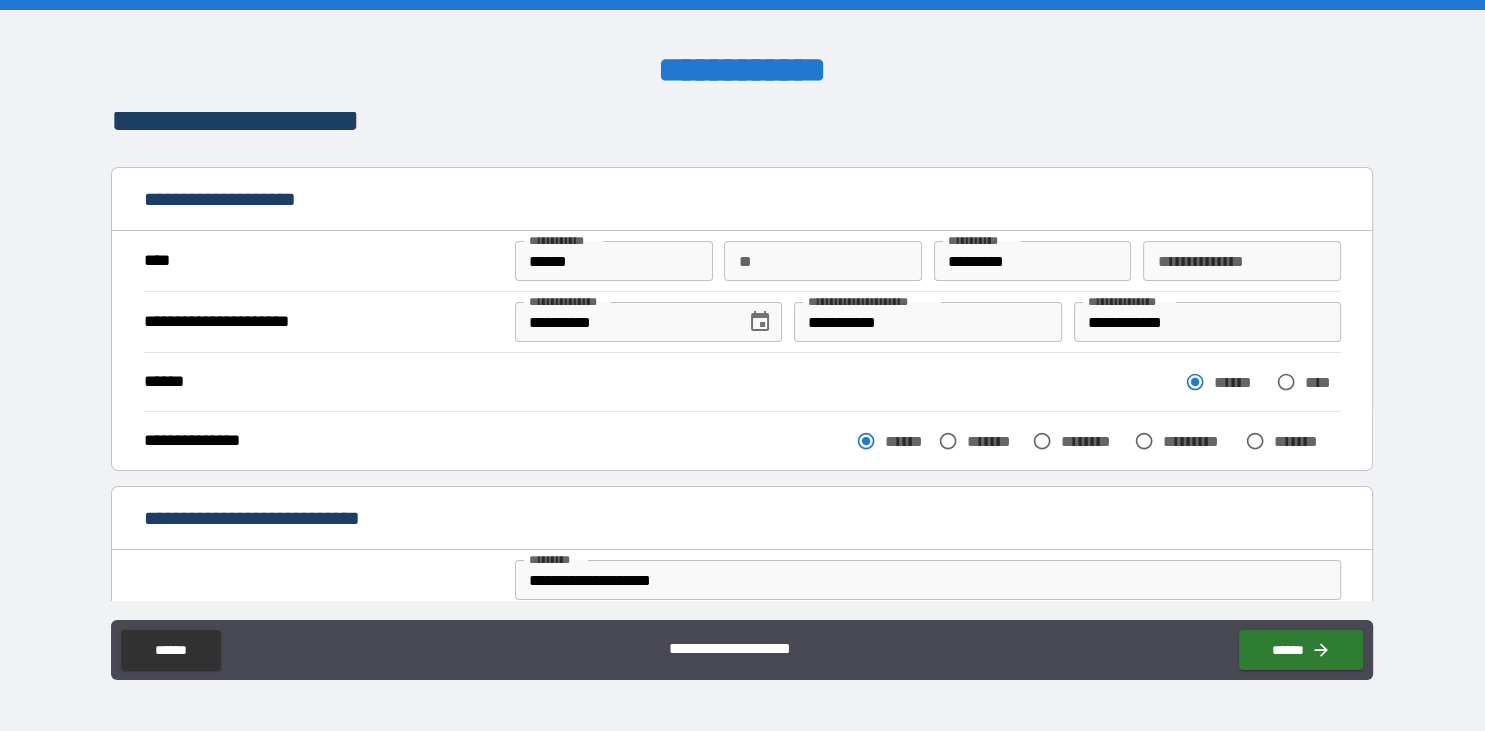 scroll, scrollTop: 0, scrollLeft: 0, axis: both 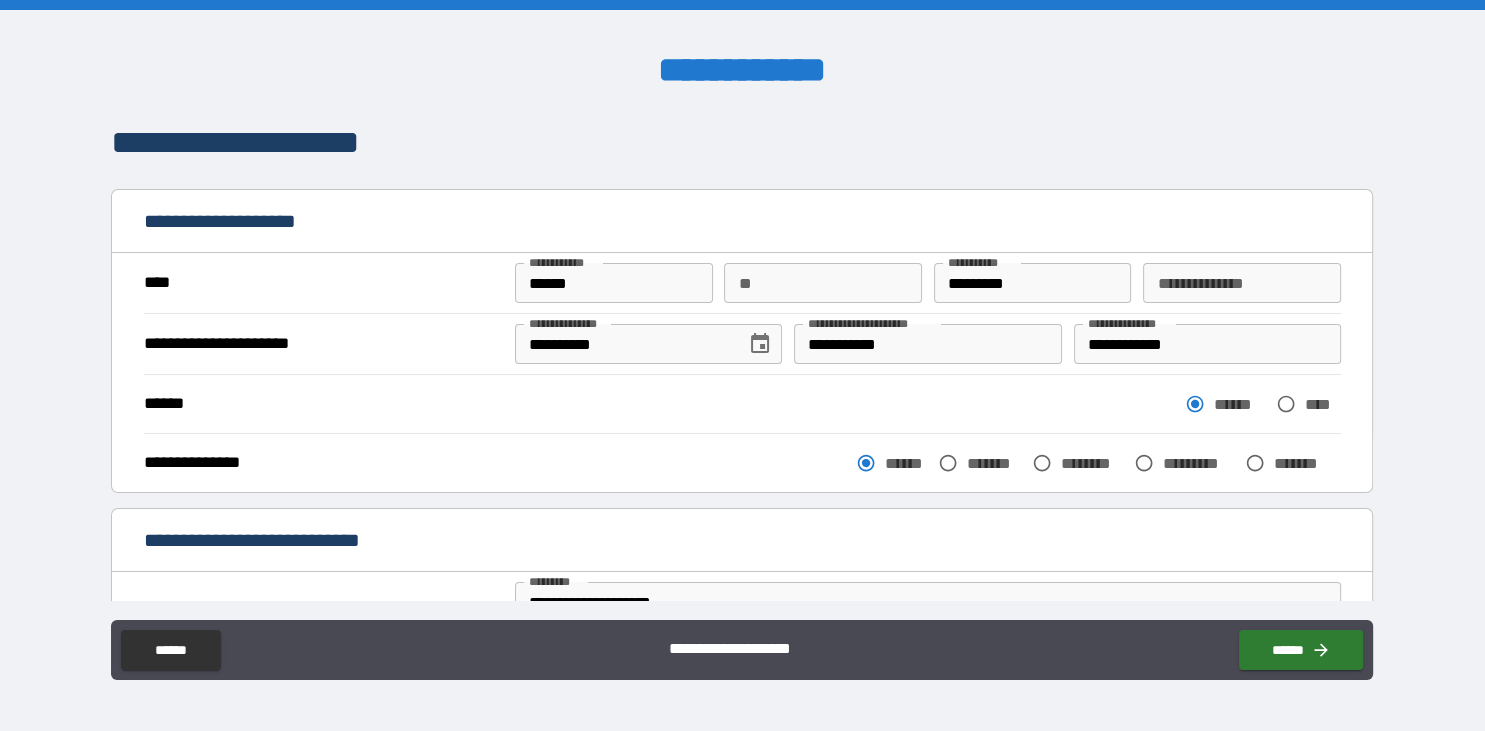 click on "**" at bounding box center [823, 283] 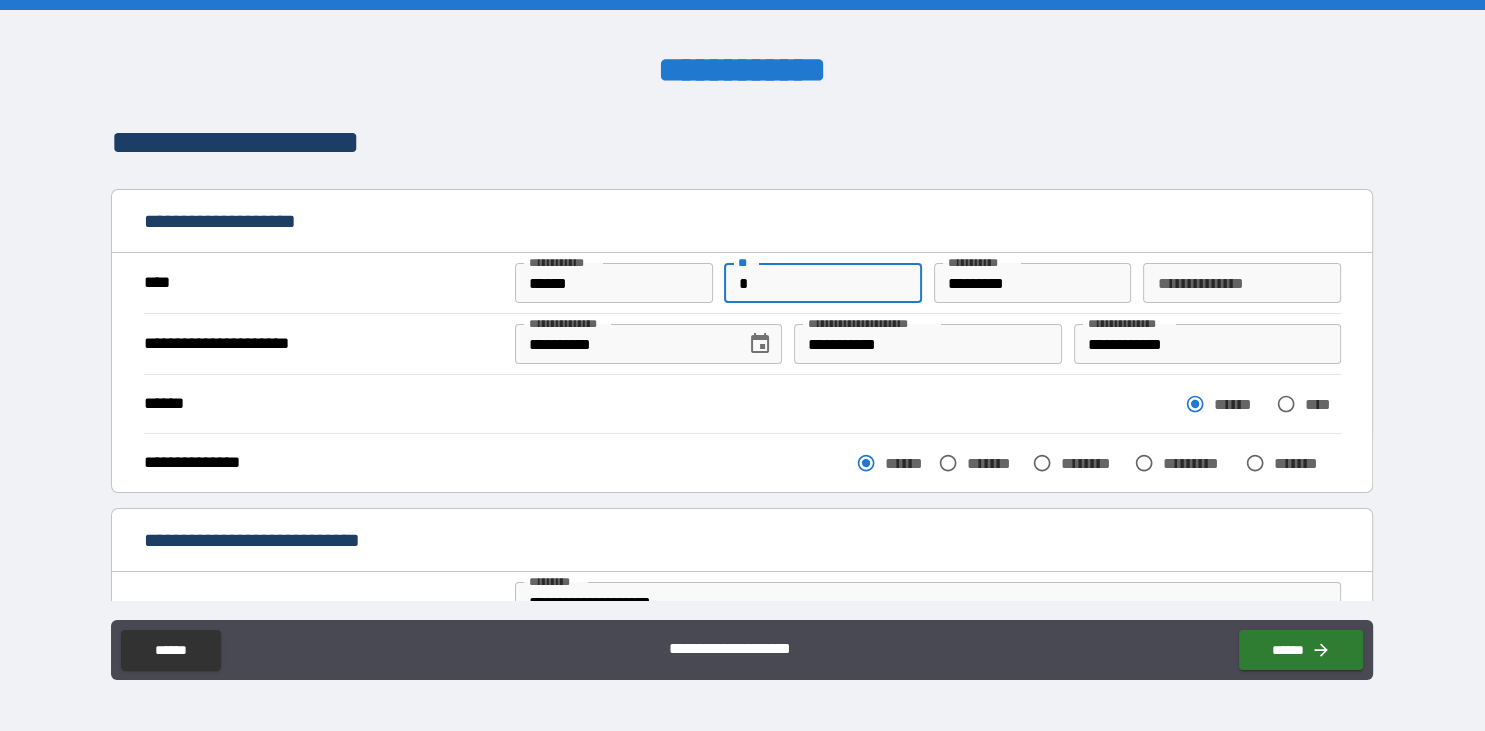 type on "*" 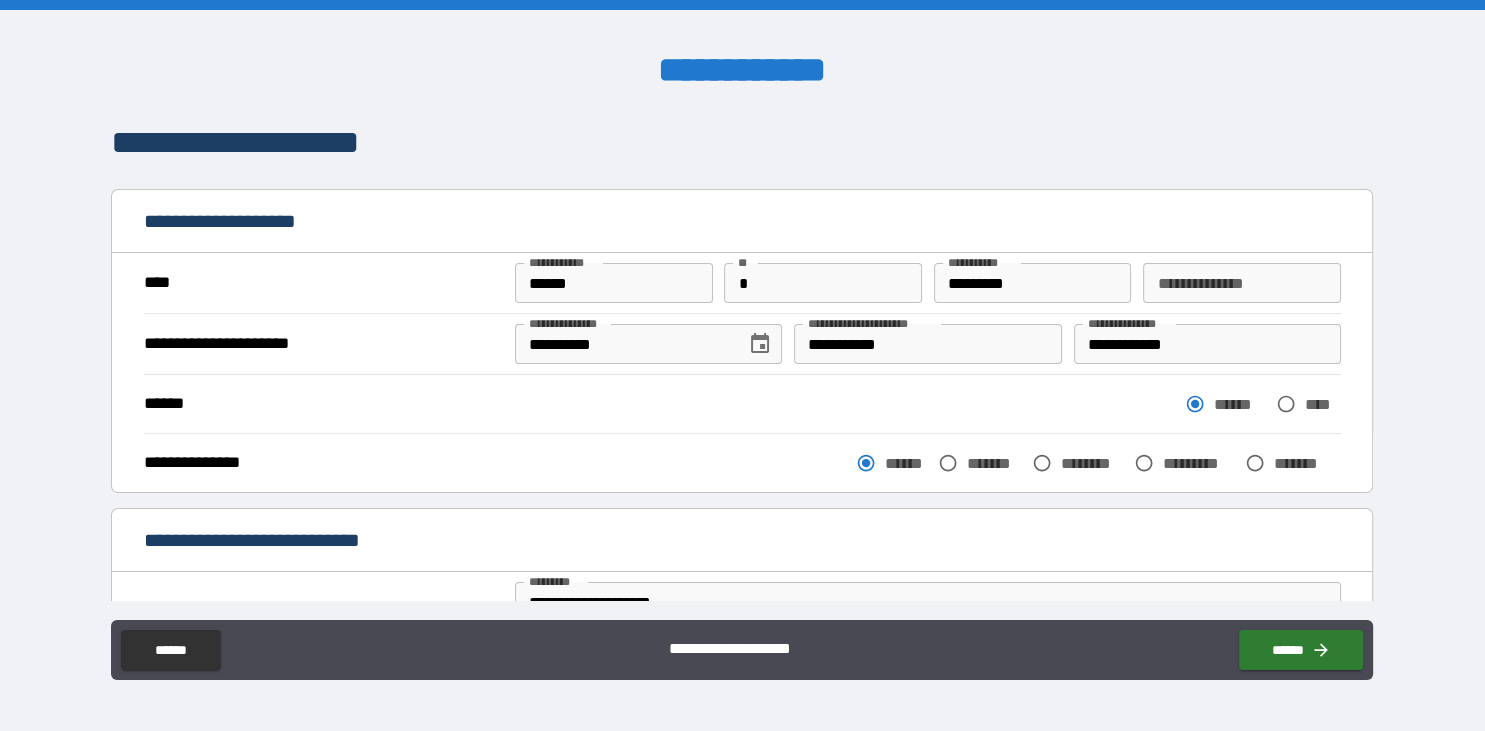 click on "****" at bounding box center (323, 283) 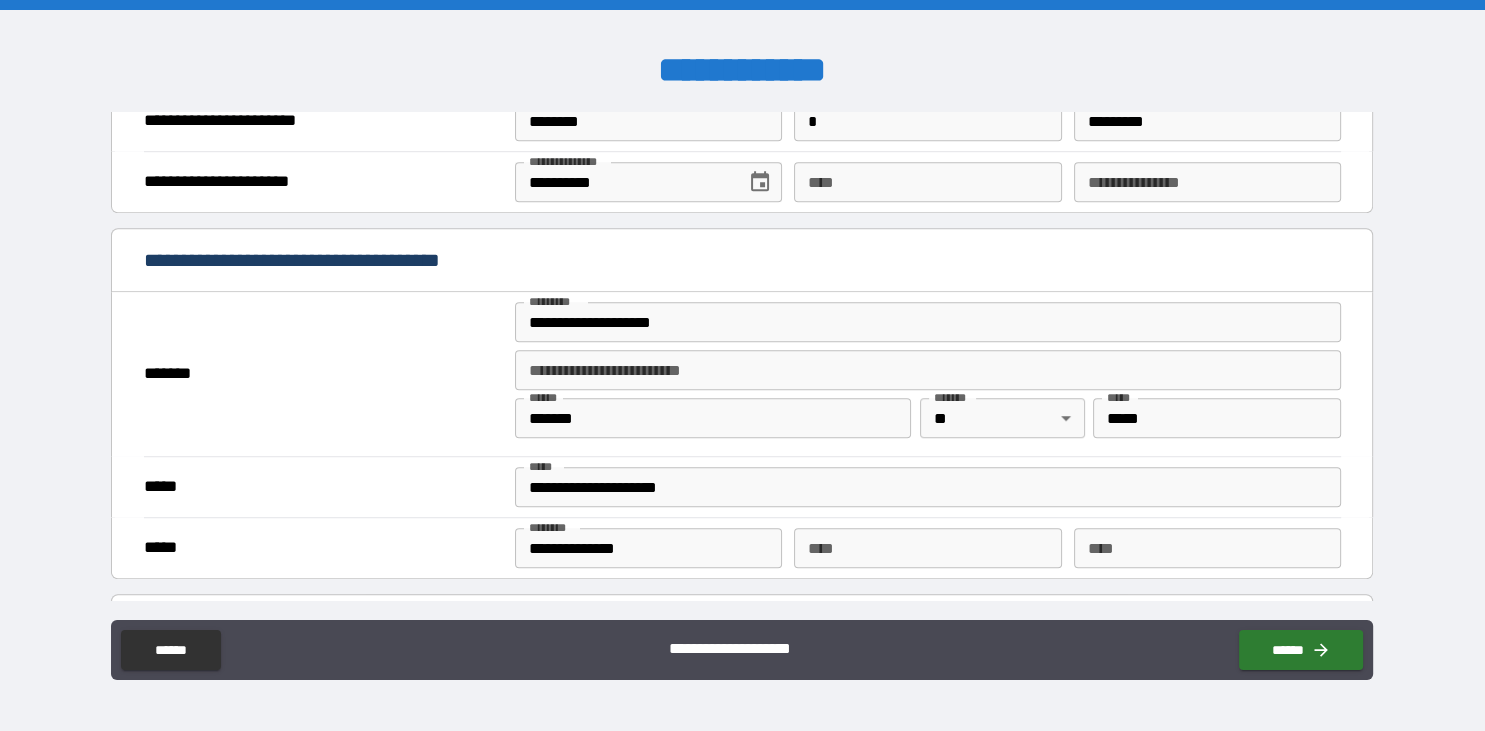 scroll, scrollTop: 1315, scrollLeft: 0, axis: vertical 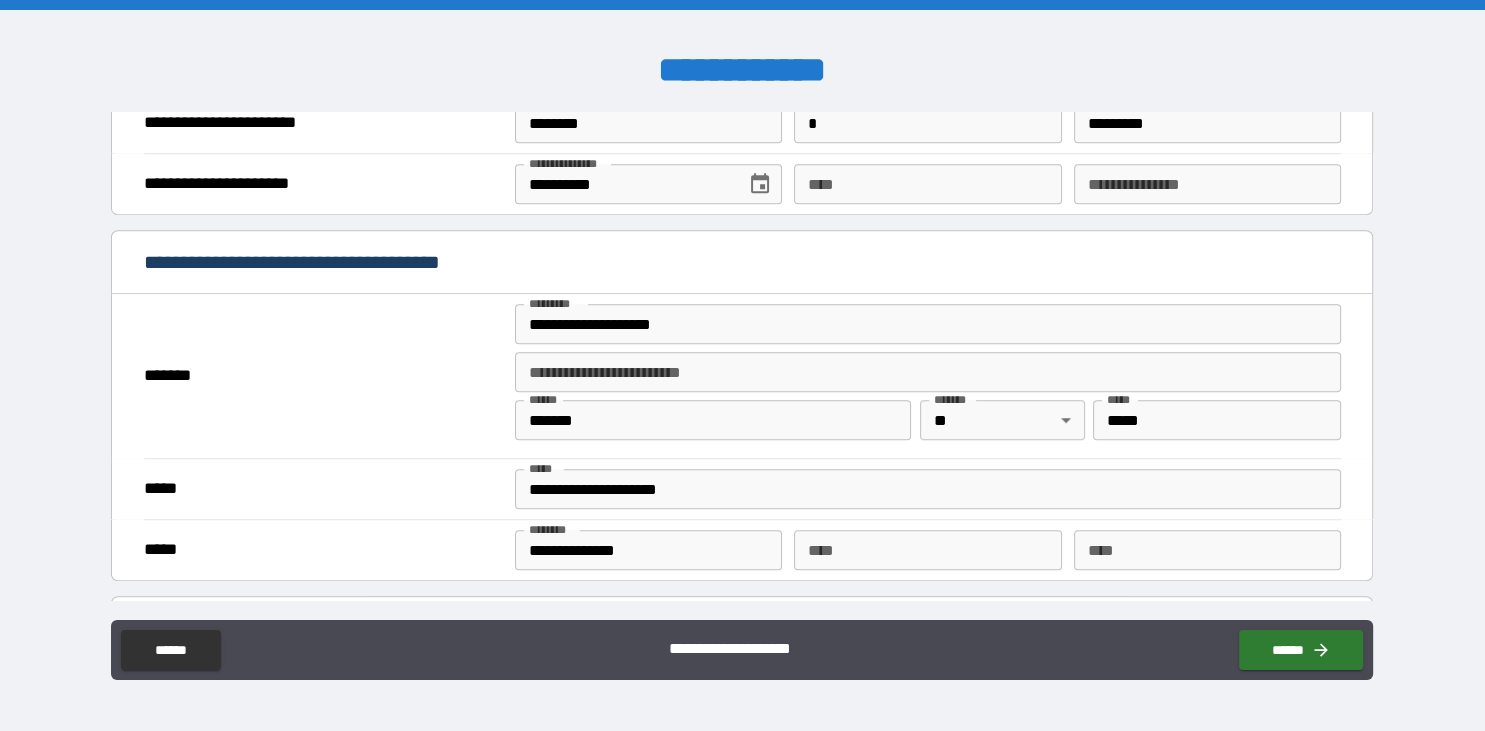 click on "****" at bounding box center (927, 184) 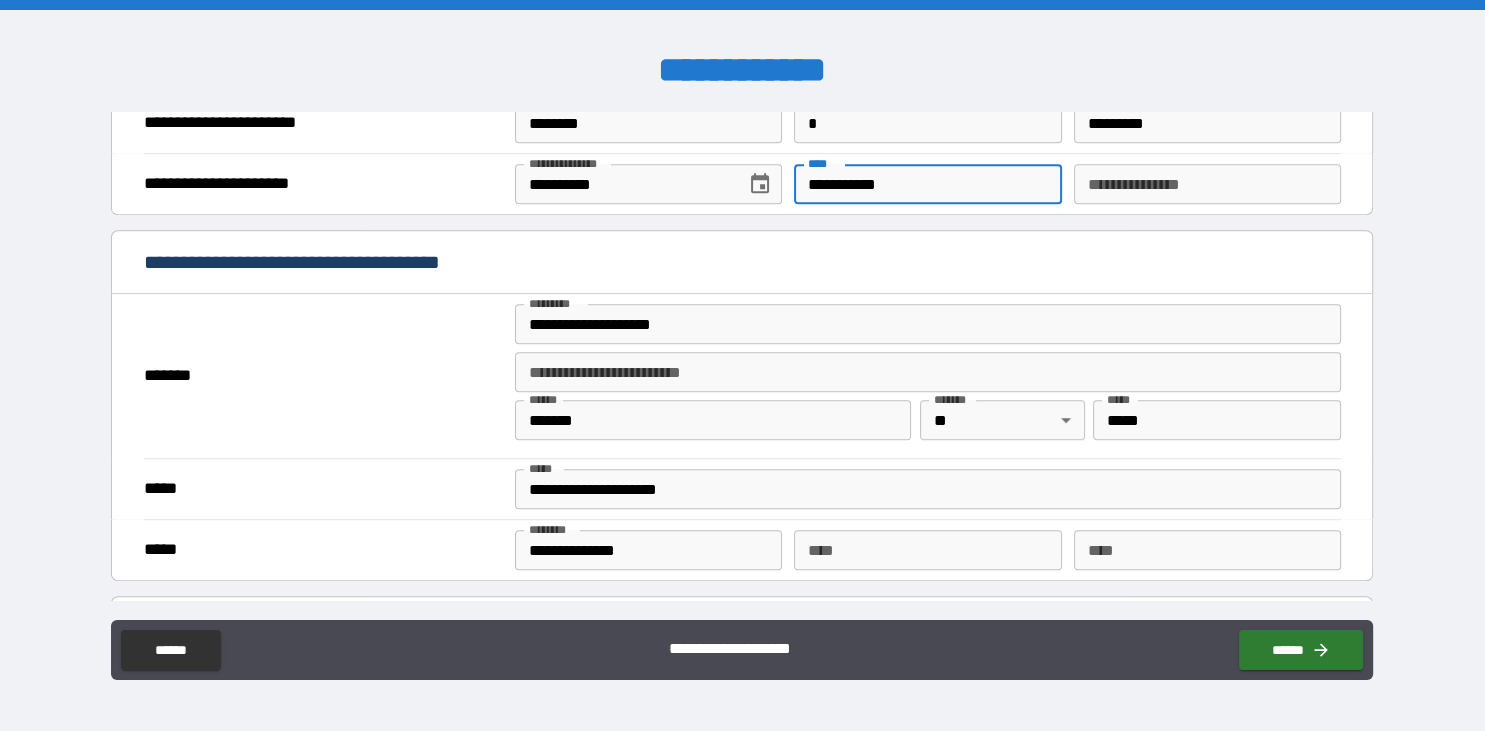 type on "**********" 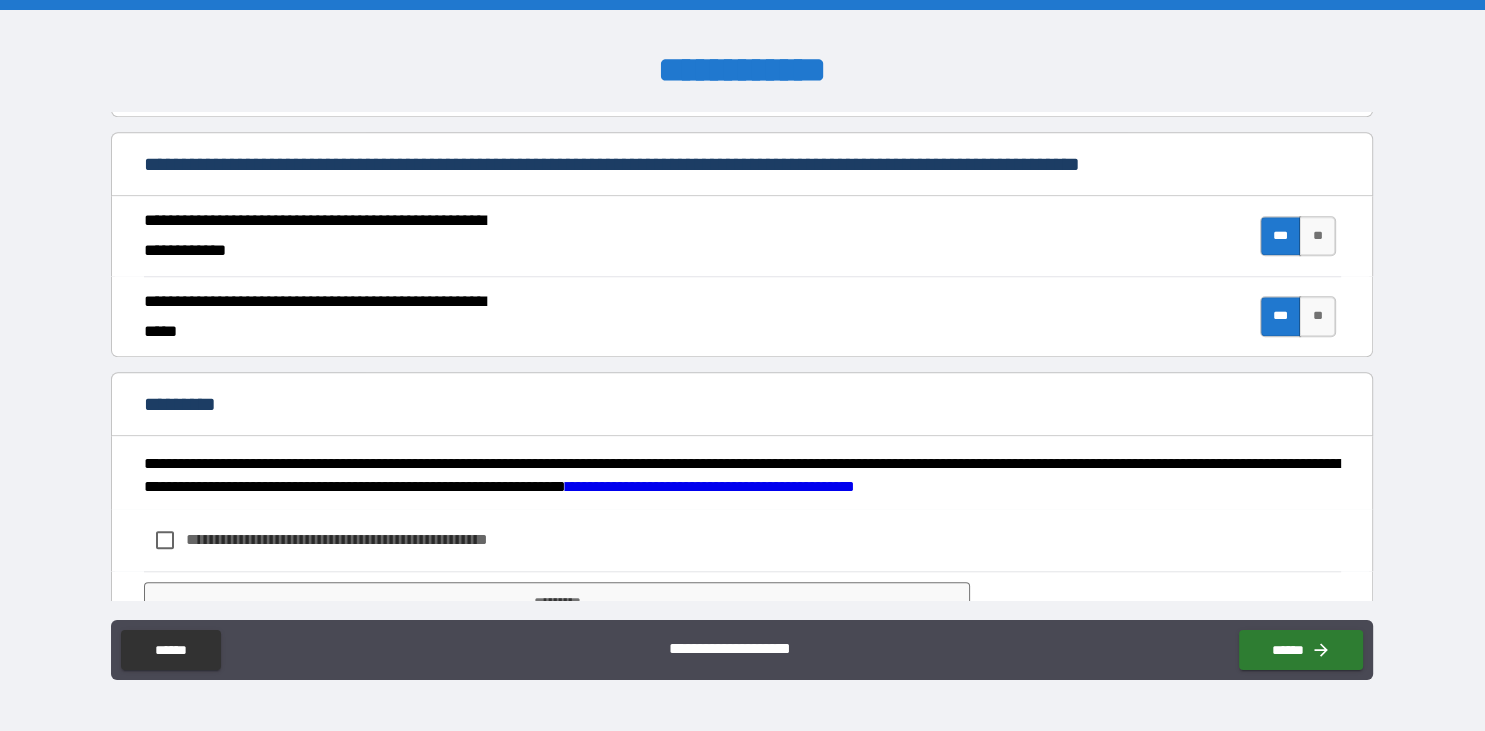 scroll, scrollTop: 1865, scrollLeft: 0, axis: vertical 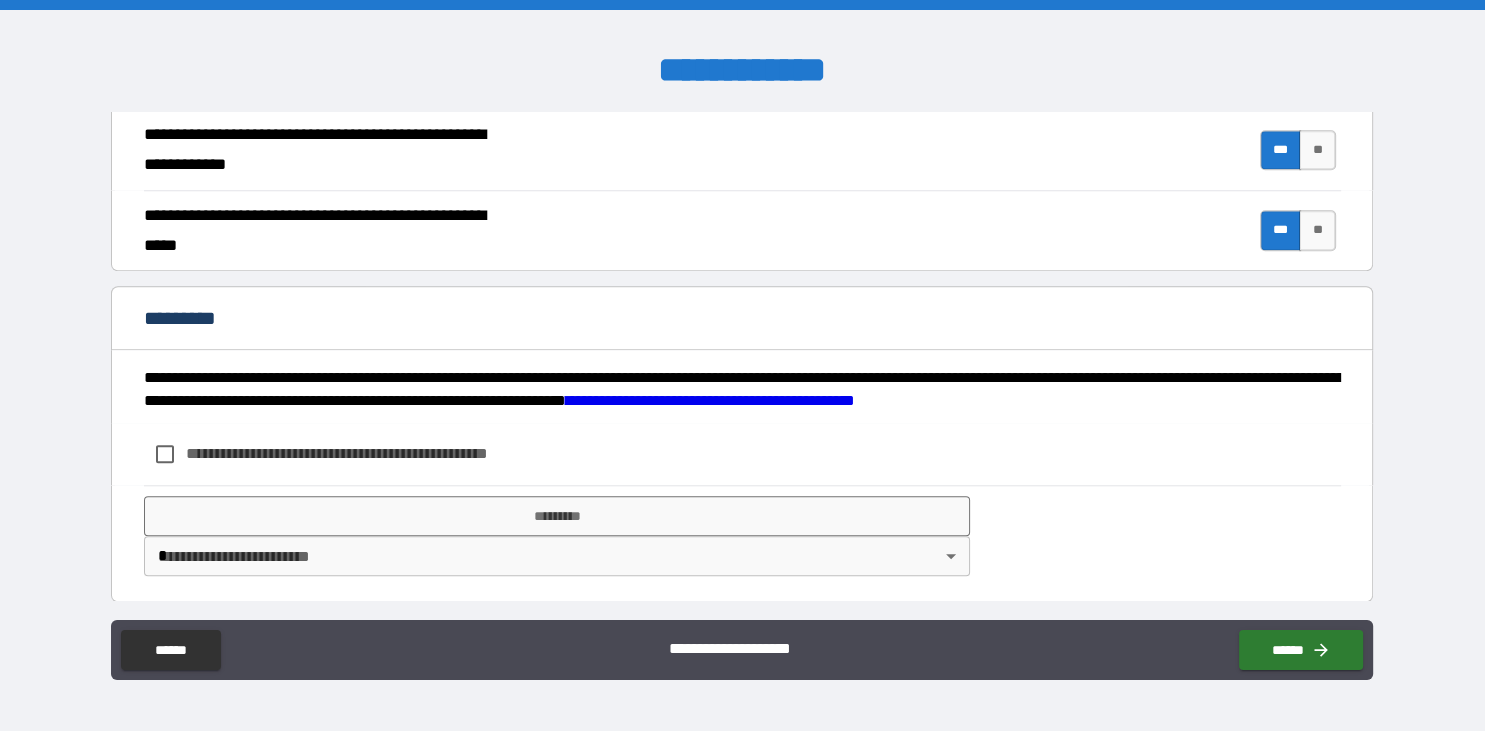 type on "*******" 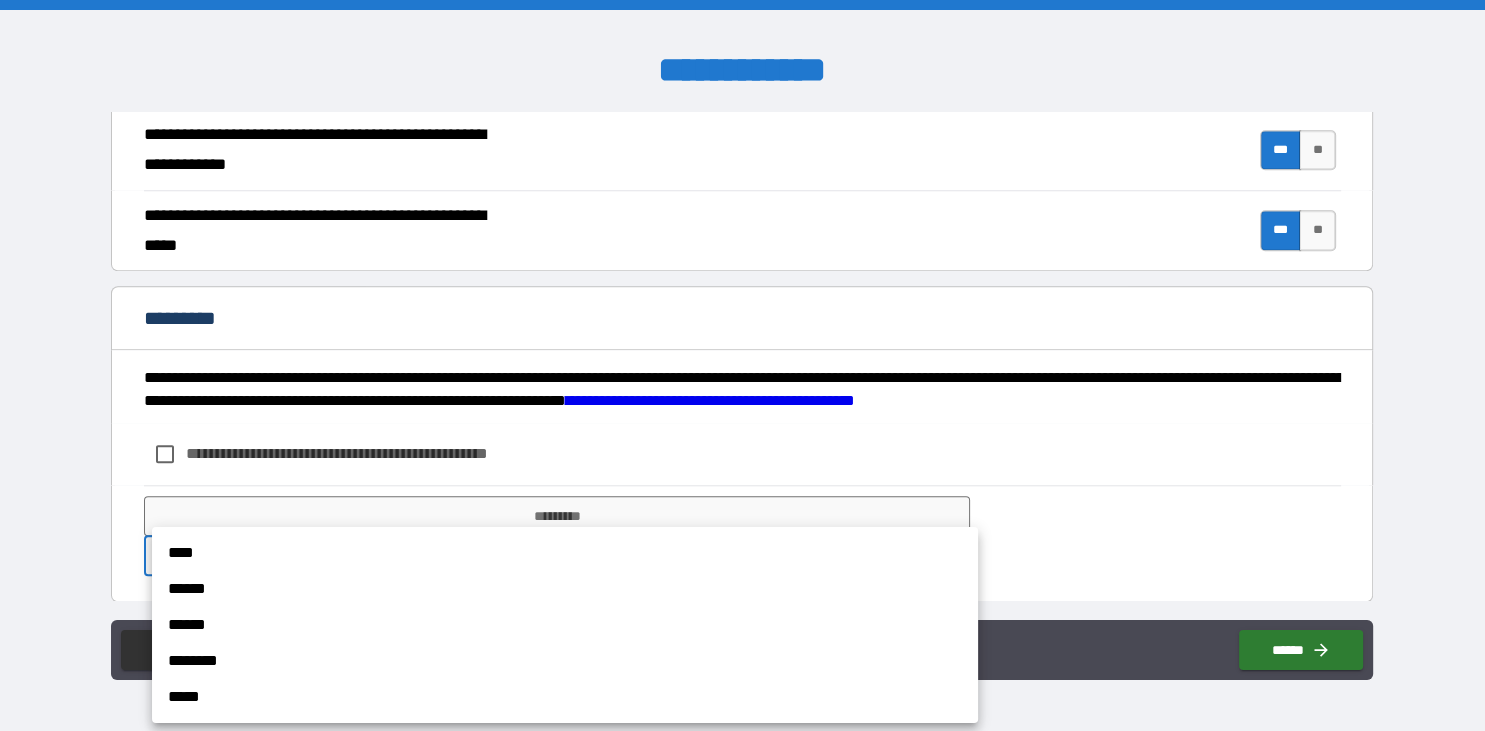 click on "****" at bounding box center [565, 553] 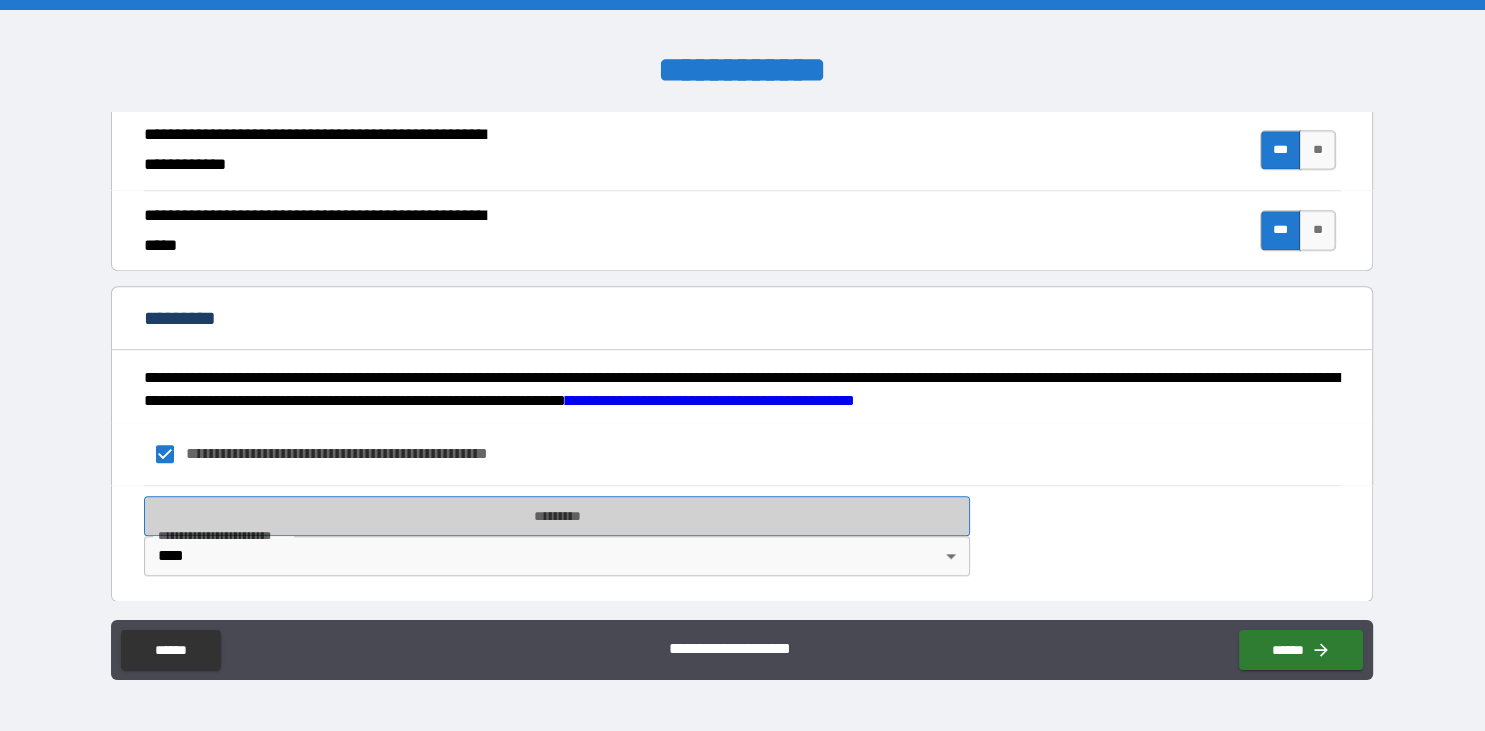 click on "*********" at bounding box center [557, 516] 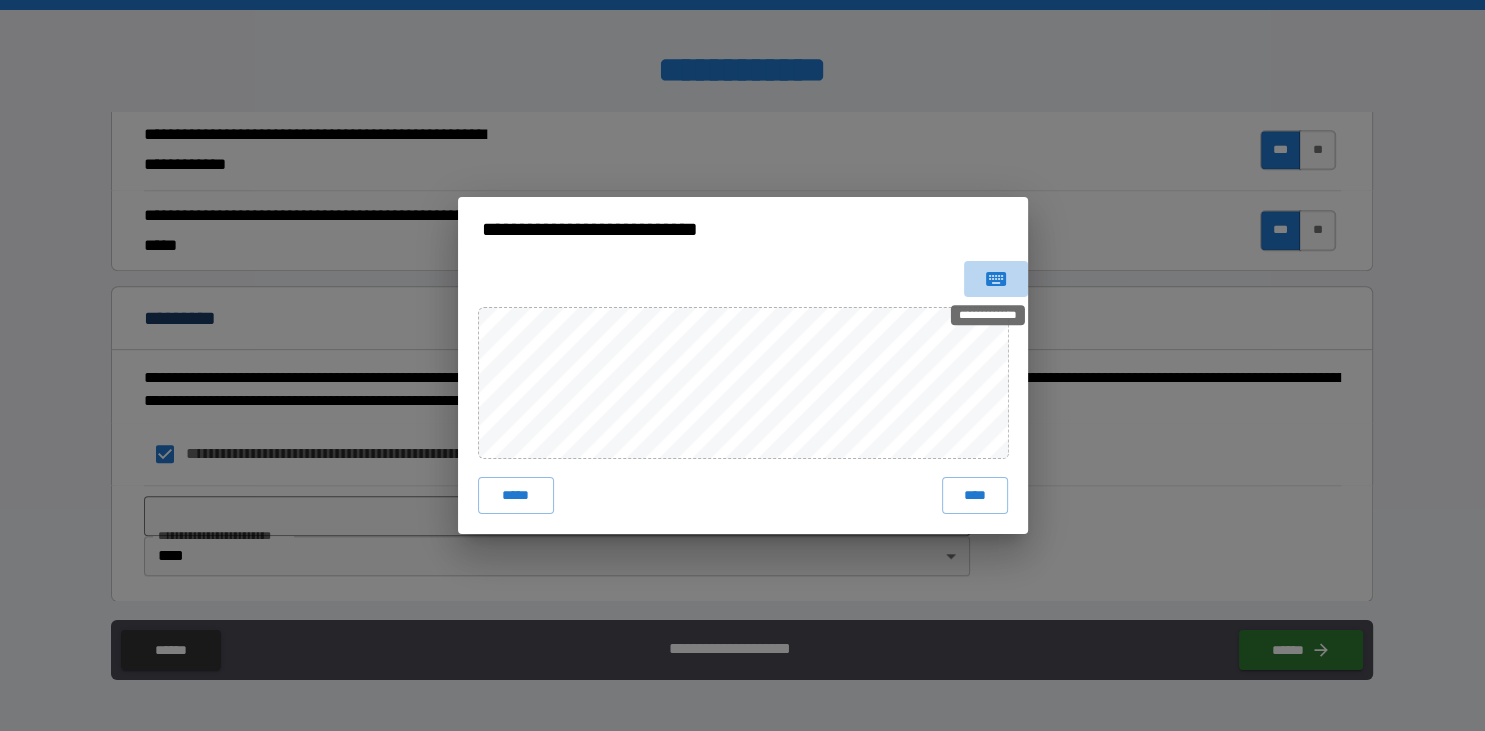 click 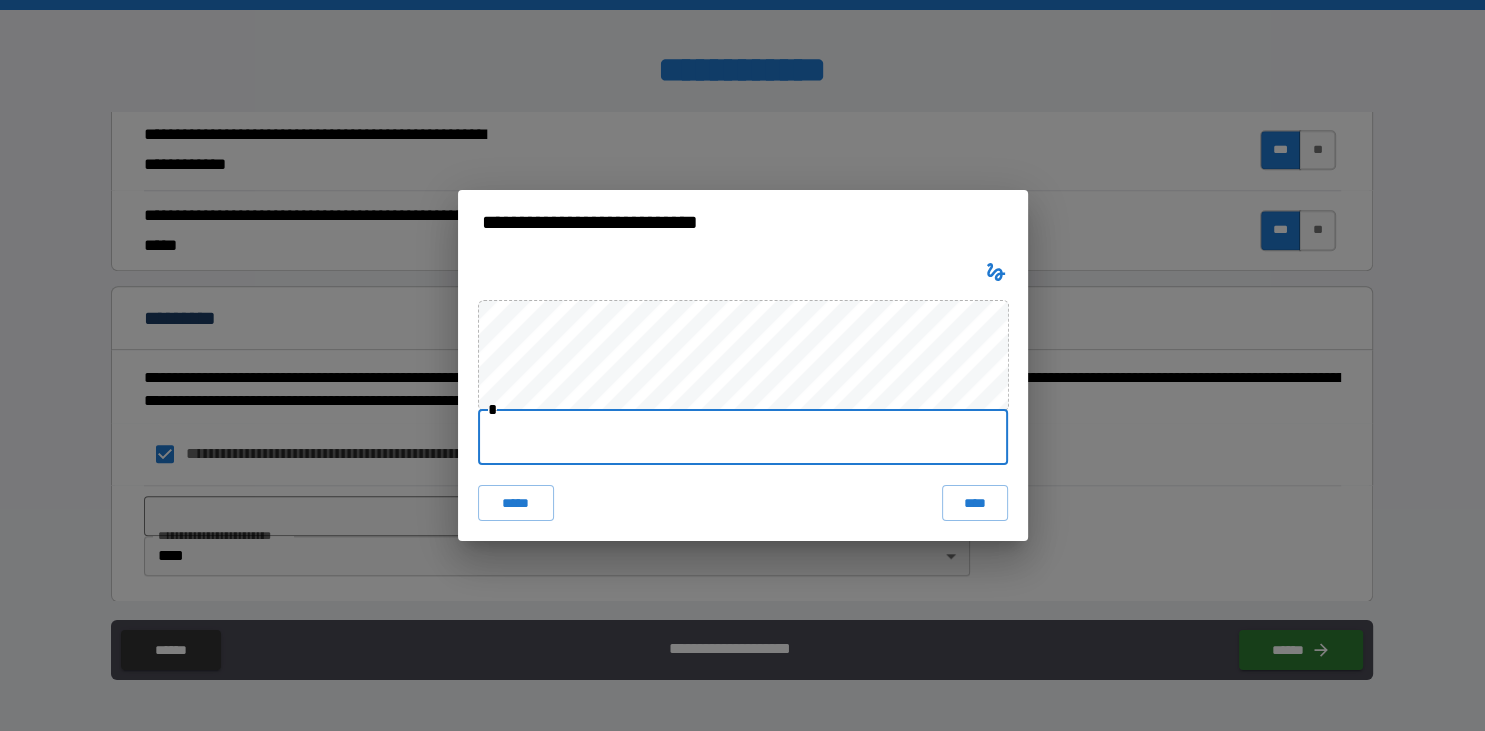 click at bounding box center (743, 437) 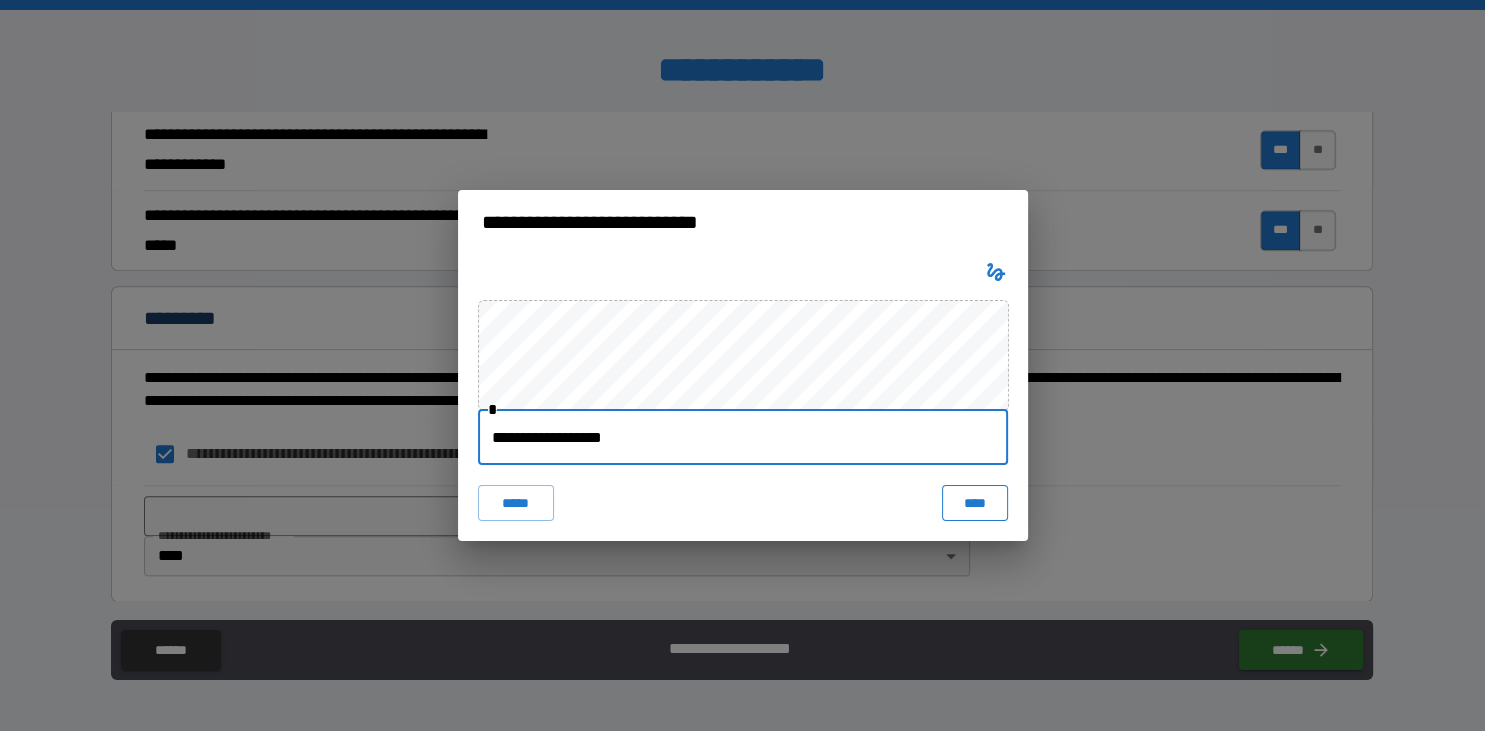 type on "**********" 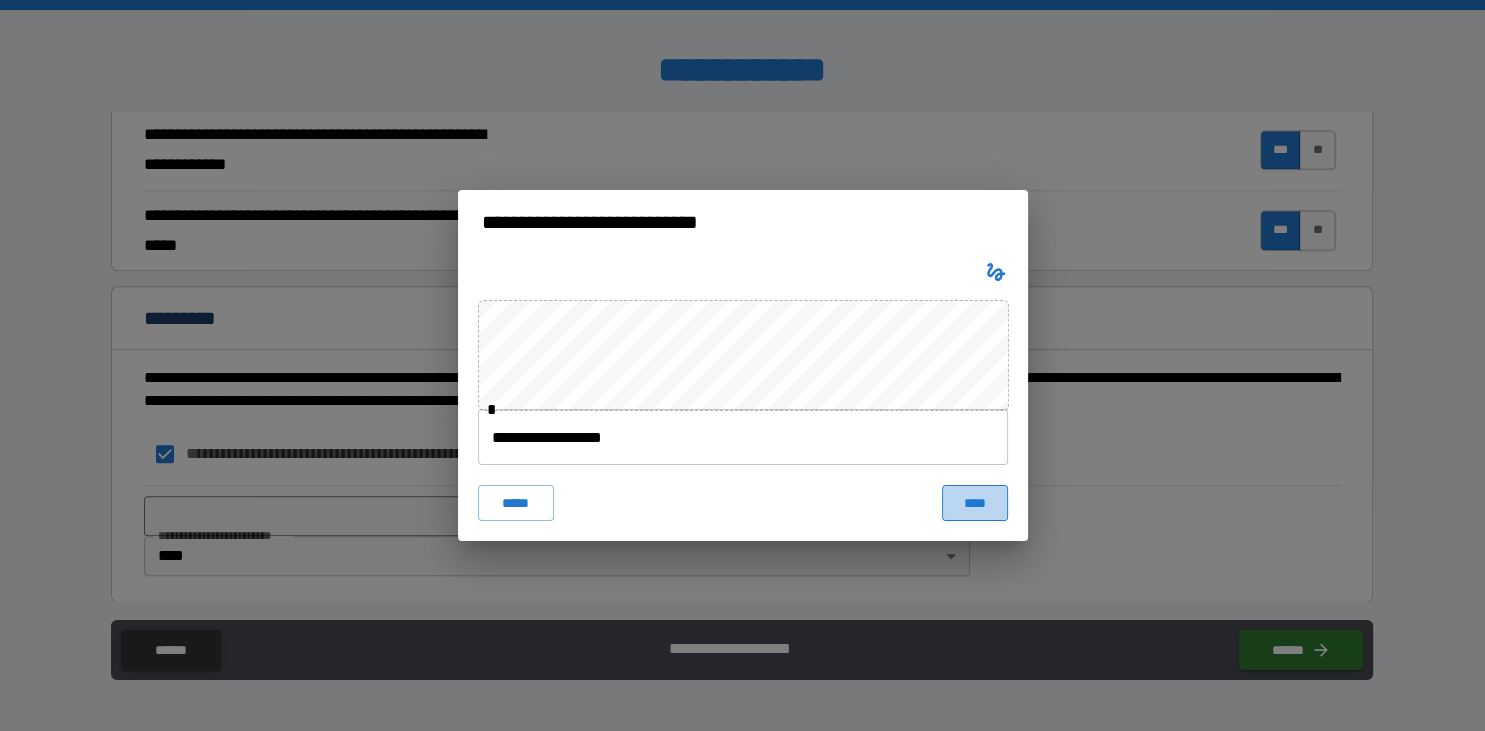 click on "****" at bounding box center (974, 503) 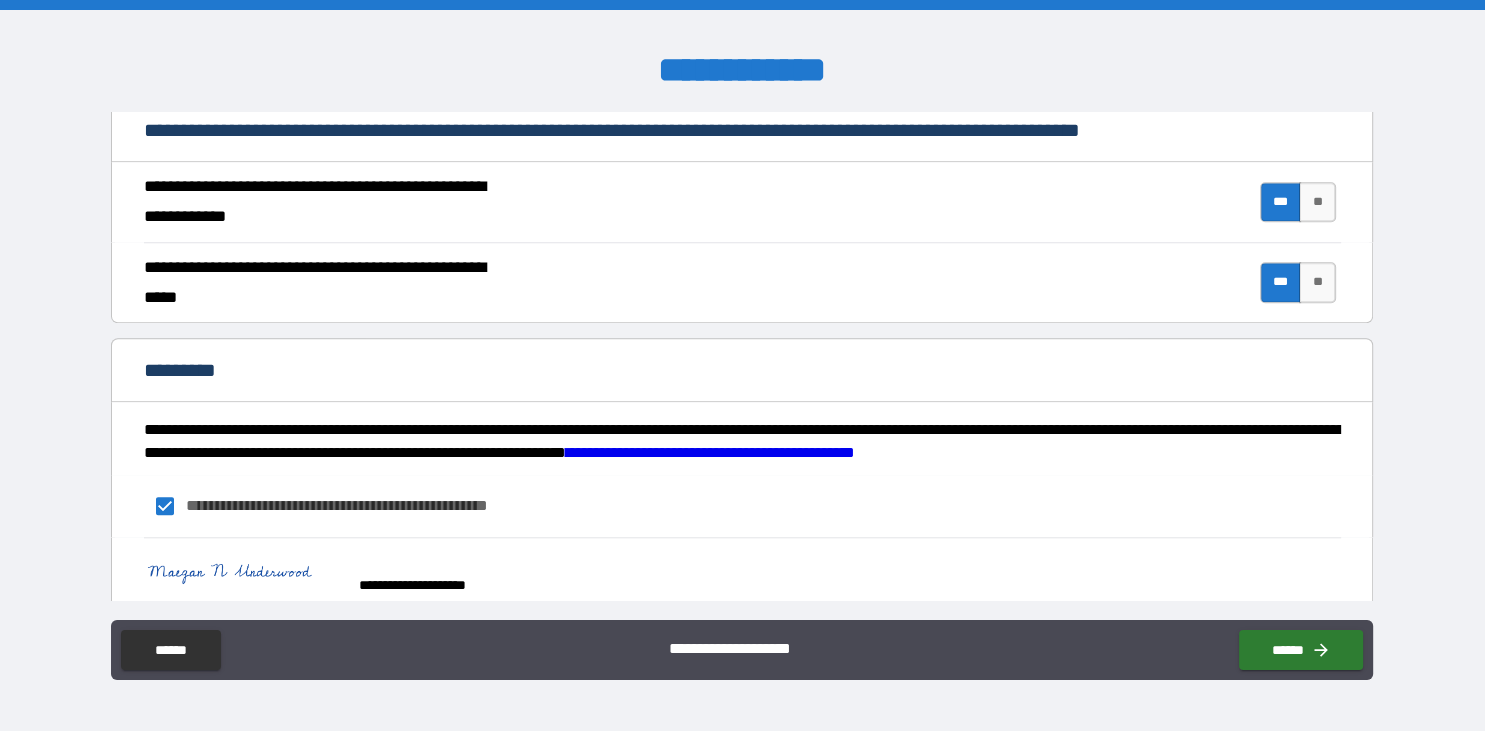 scroll, scrollTop: 1882, scrollLeft: 0, axis: vertical 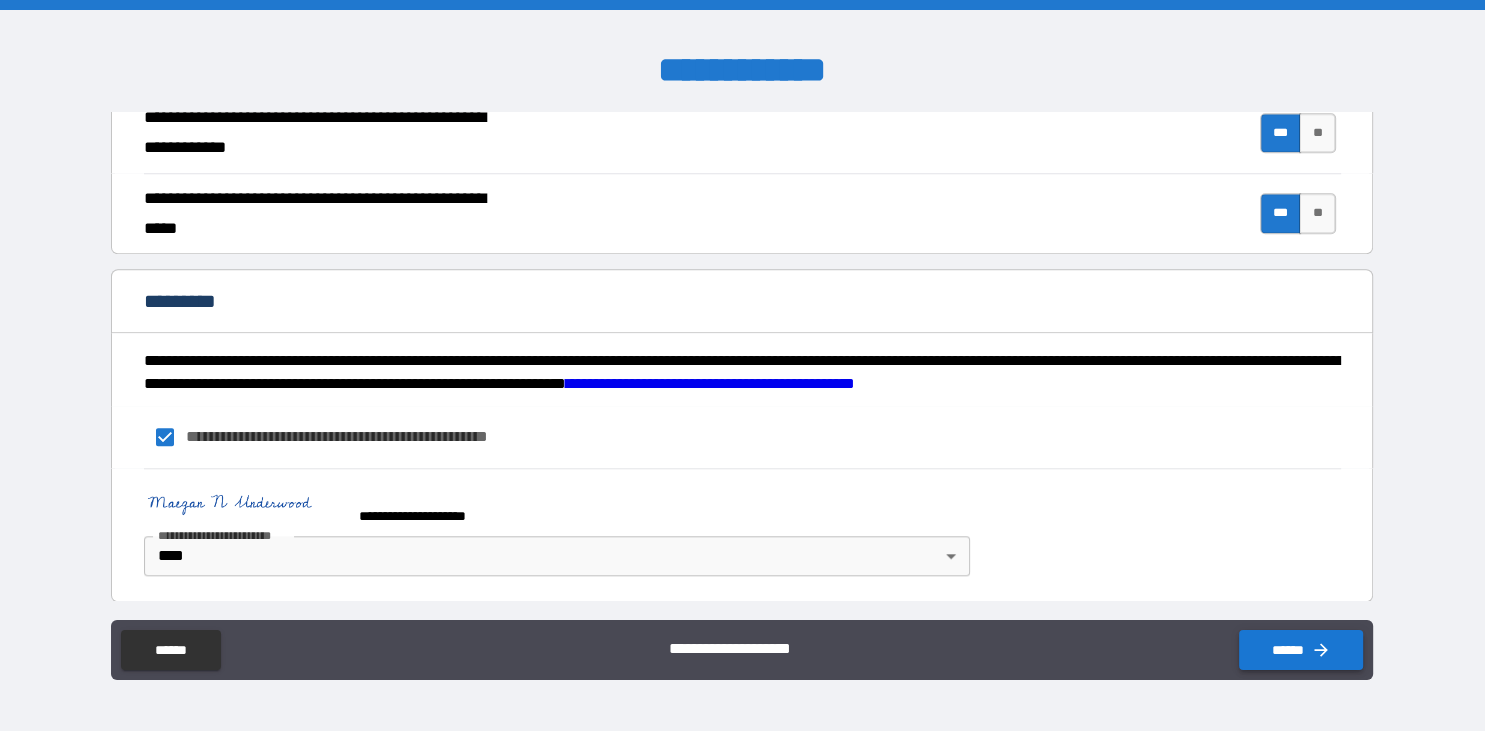 click on "******" at bounding box center [1301, 650] 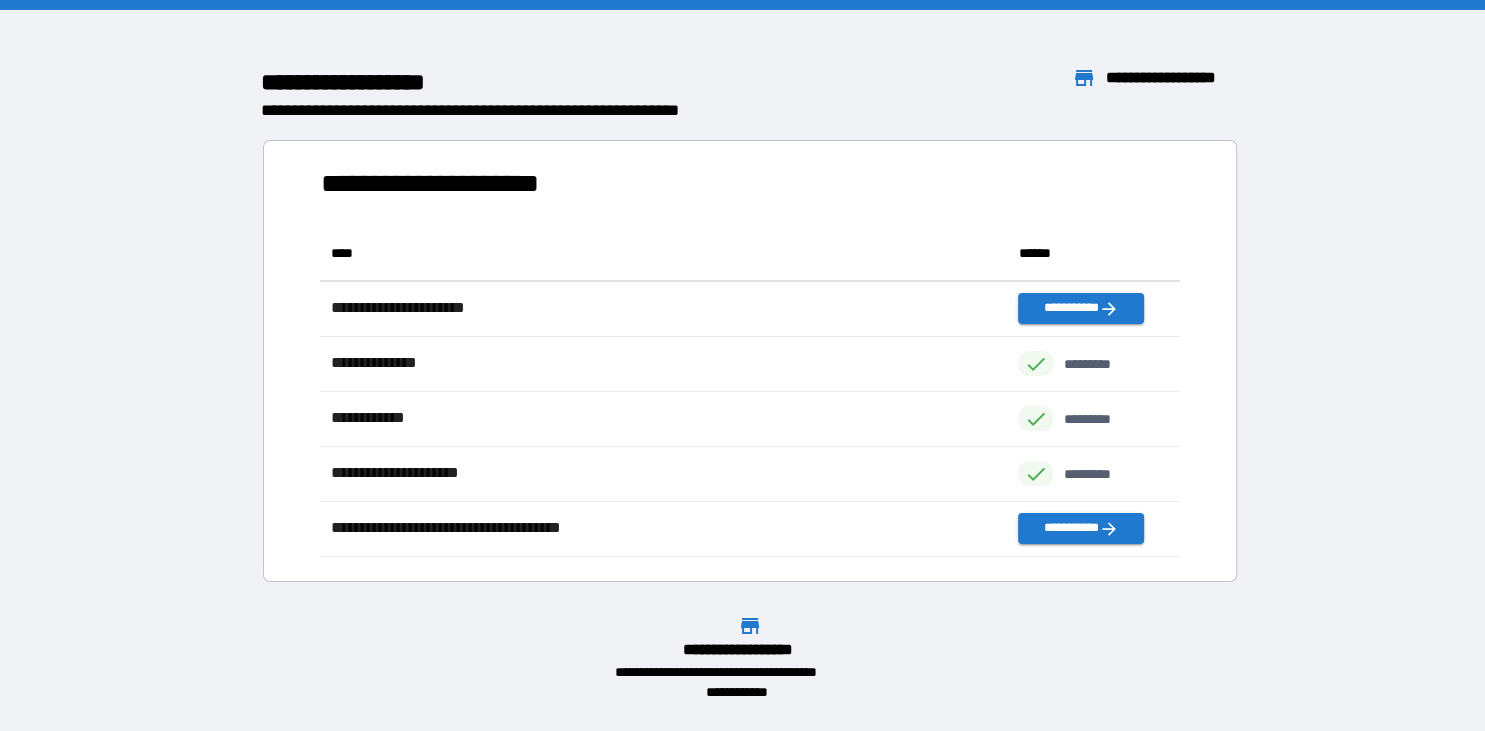 scroll, scrollTop: 2, scrollLeft: 1, axis: both 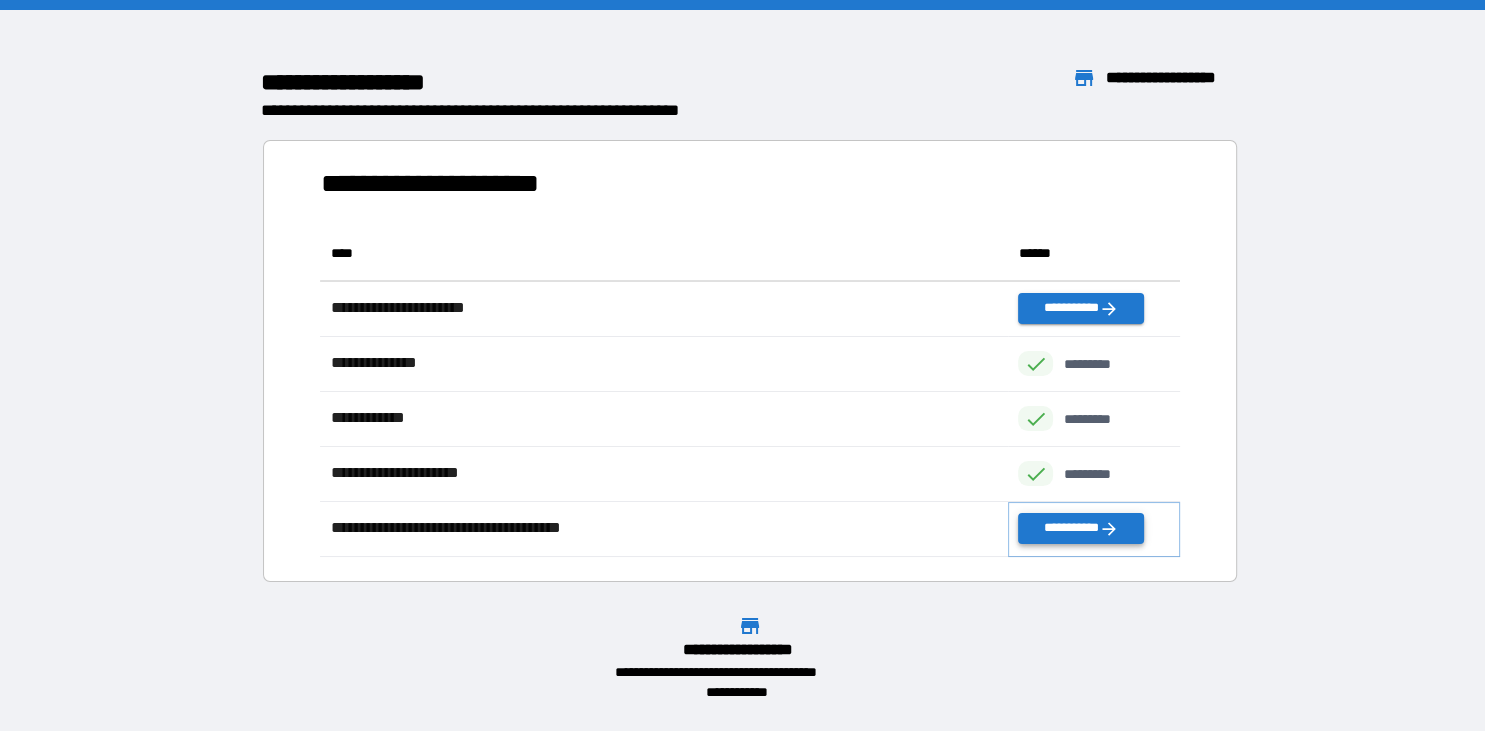 click on "**********" at bounding box center [1081, 528] 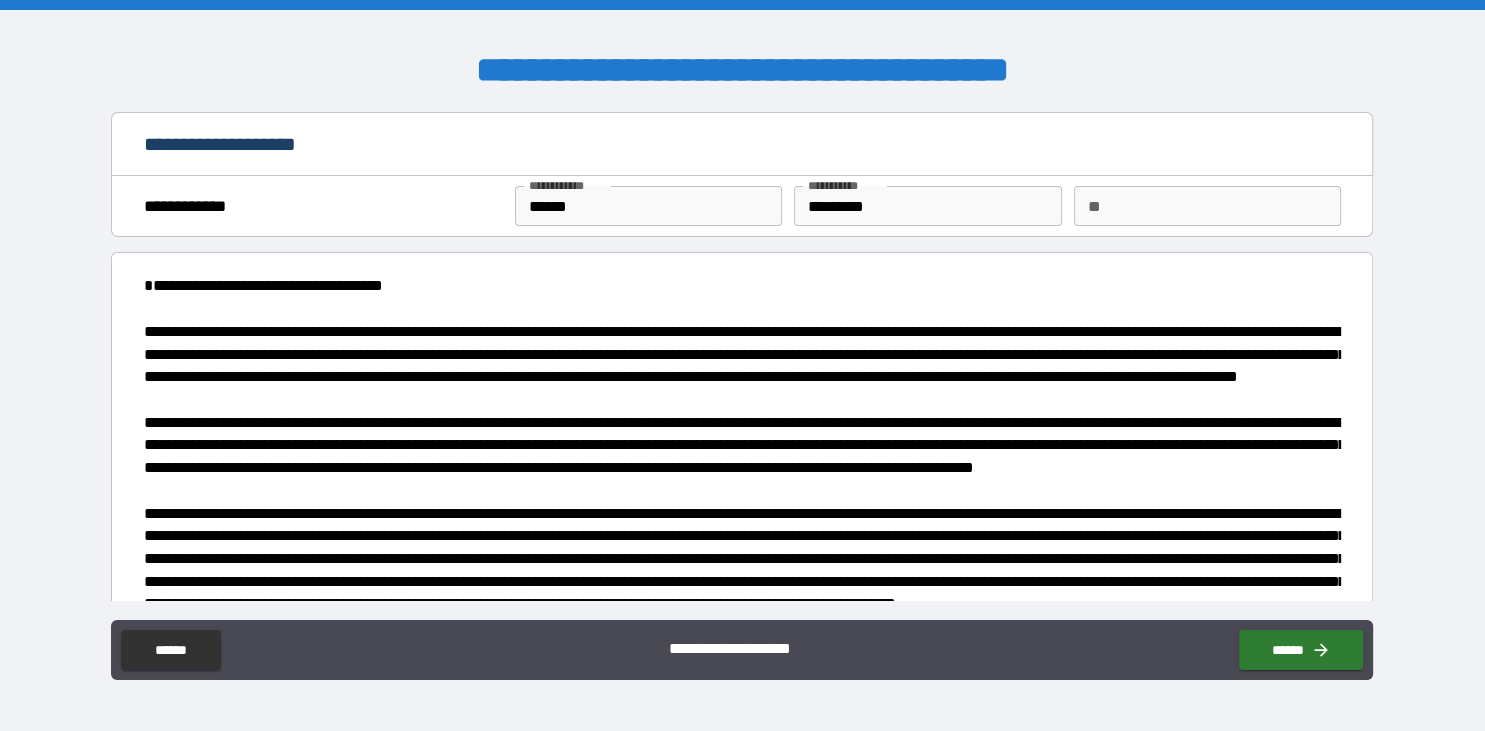 click on "**" at bounding box center [1207, 206] 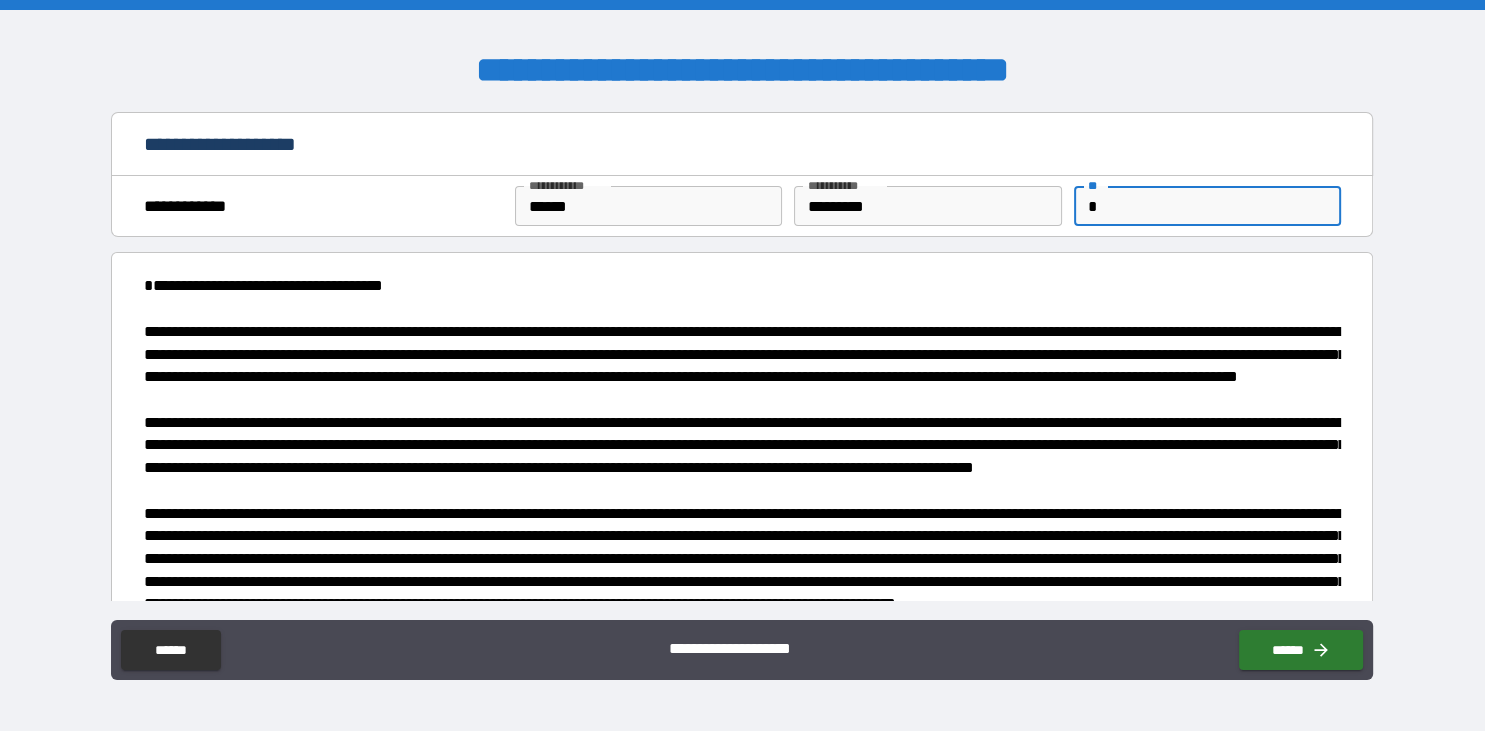 type on "*" 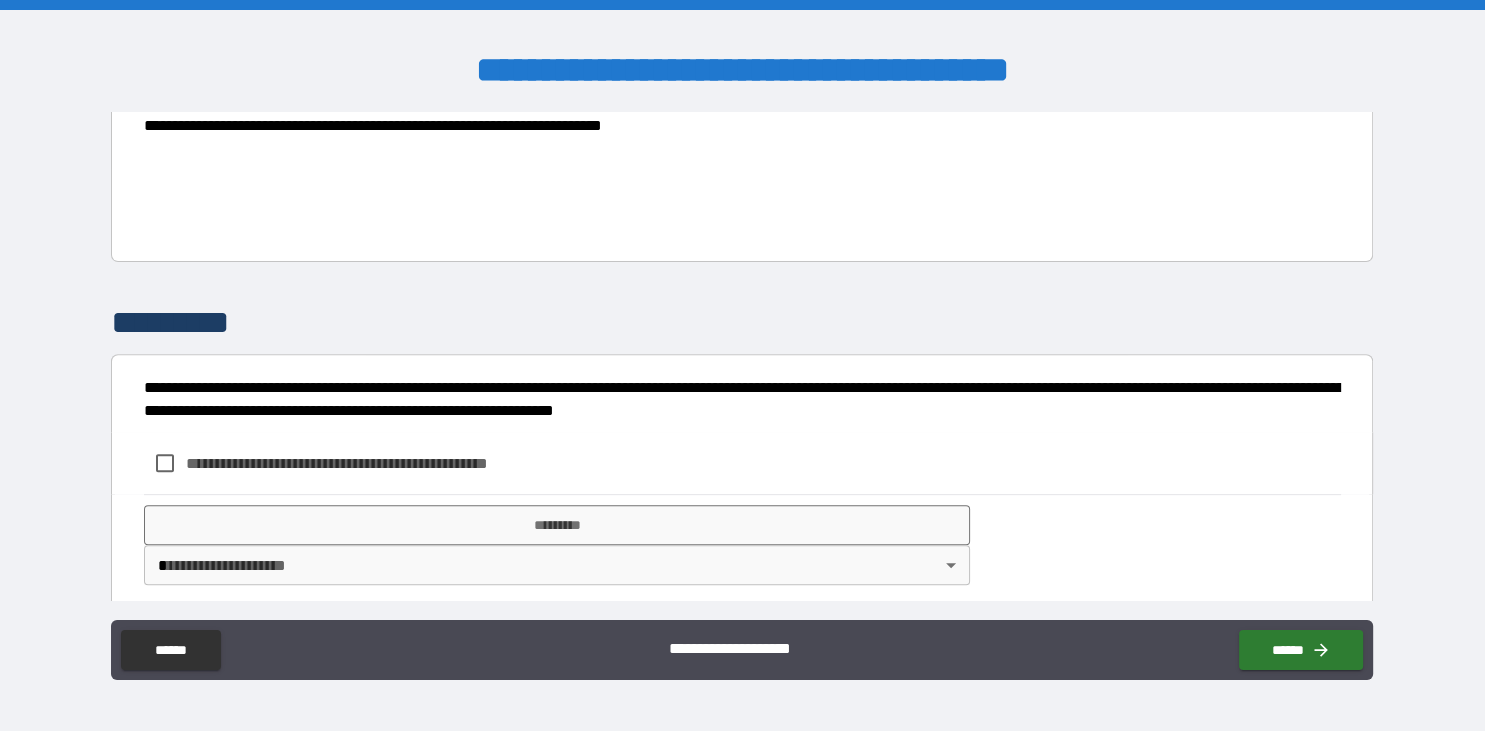scroll, scrollTop: 721, scrollLeft: 0, axis: vertical 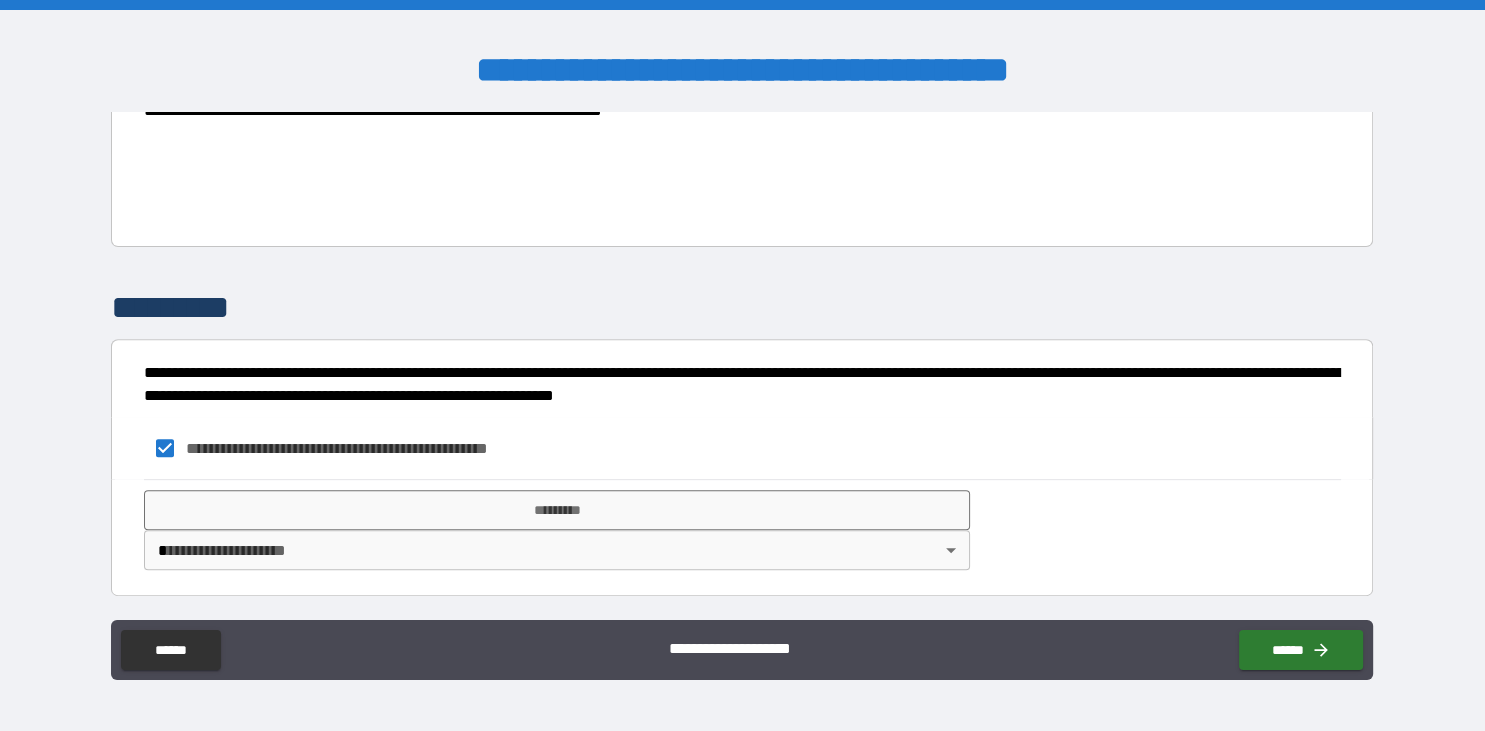 click on "**********" at bounding box center [742, 365] 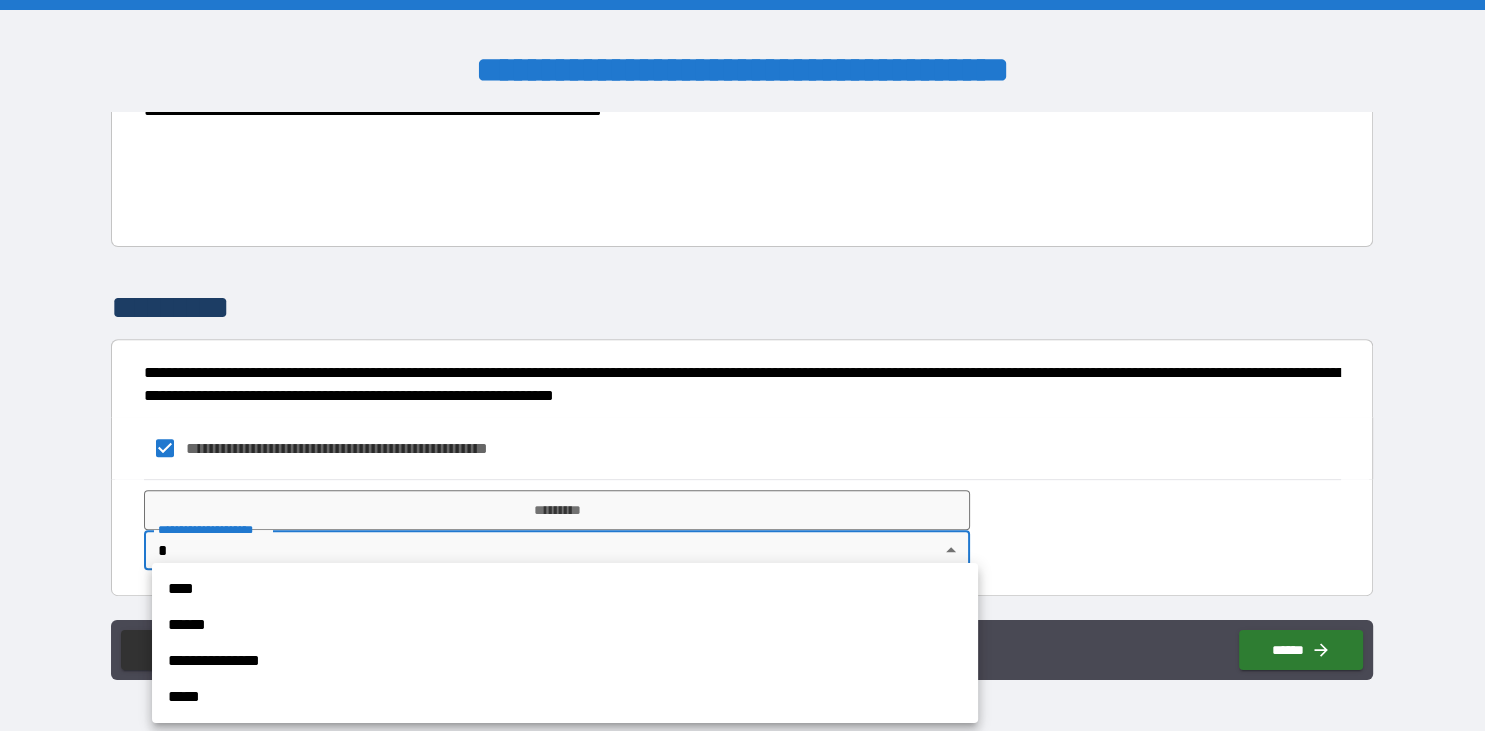 click on "****" at bounding box center [565, 589] 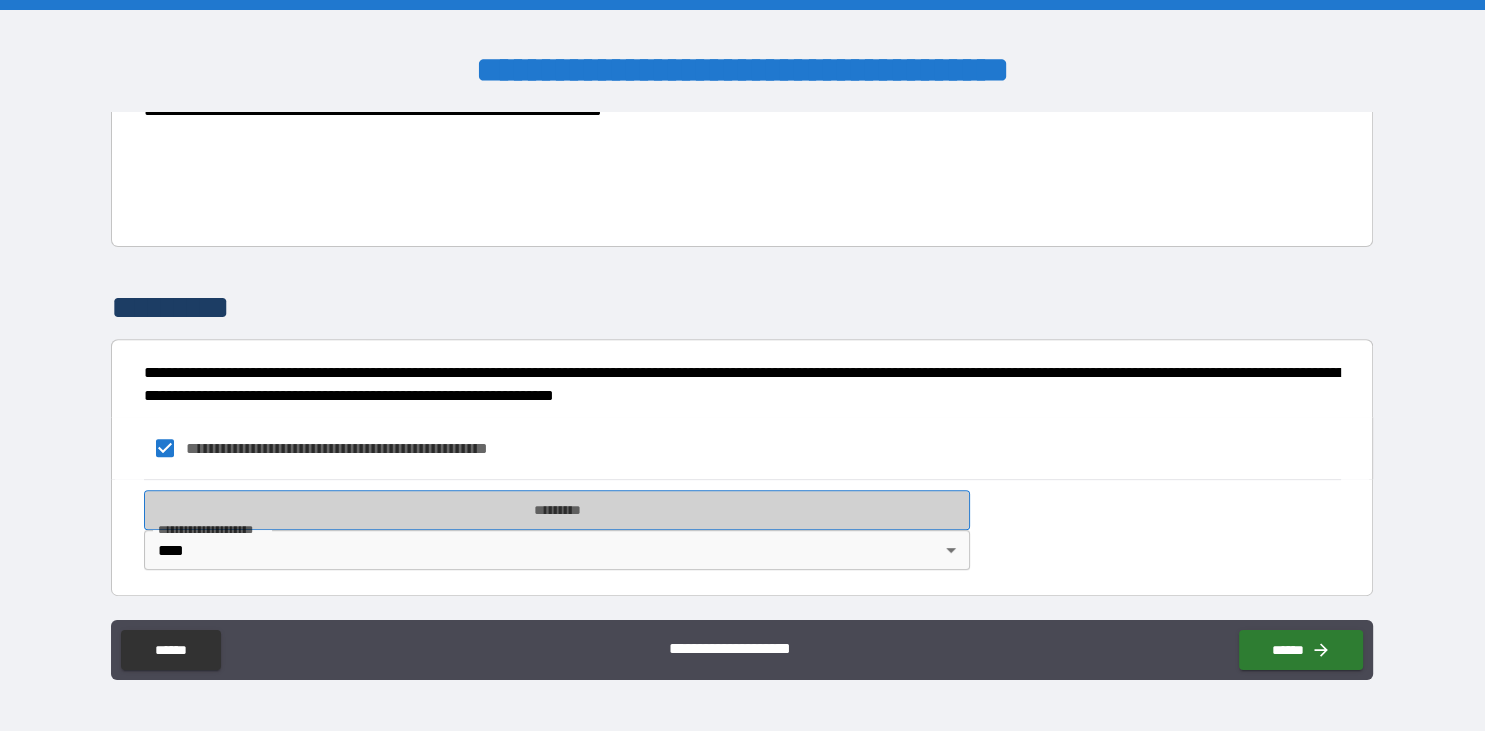 click on "*********" at bounding box center [557, 510] 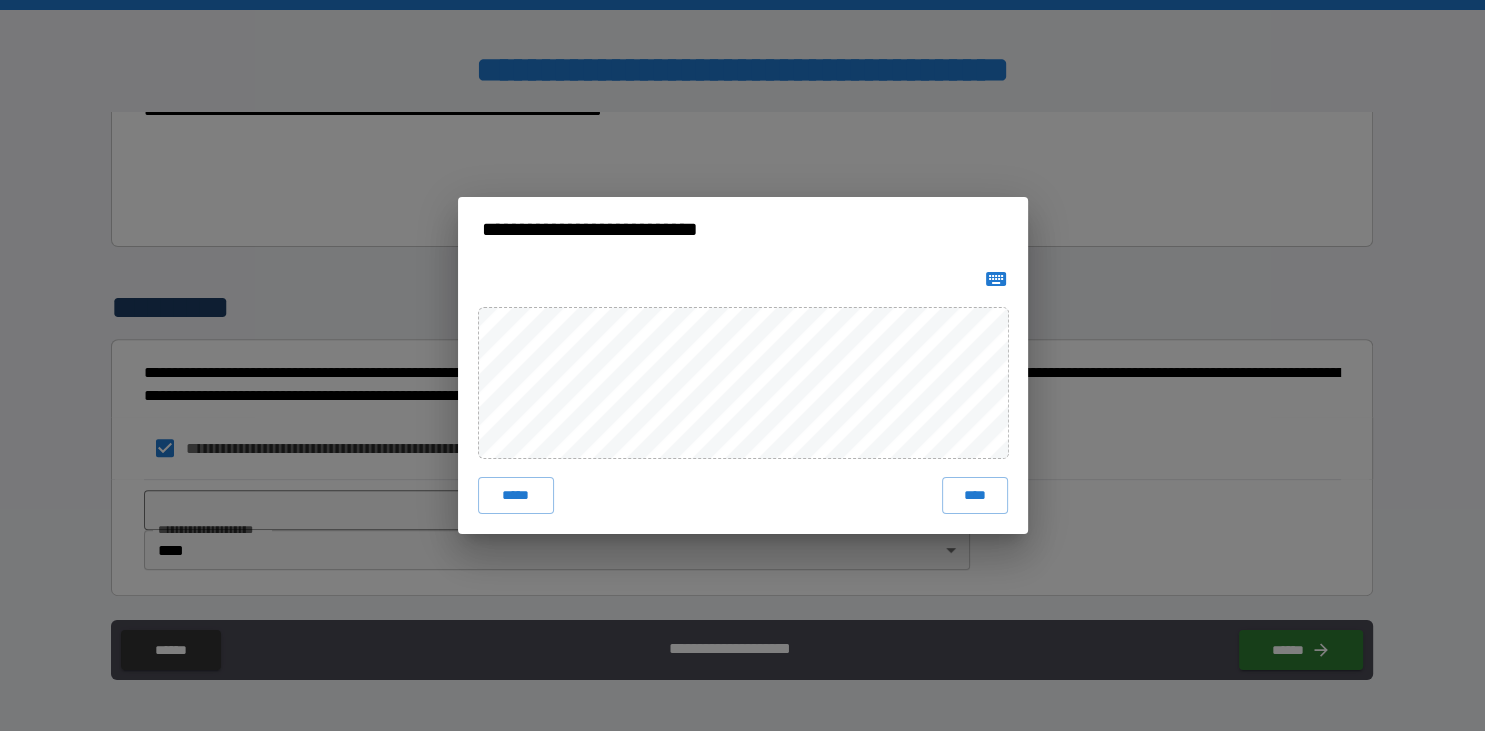 click 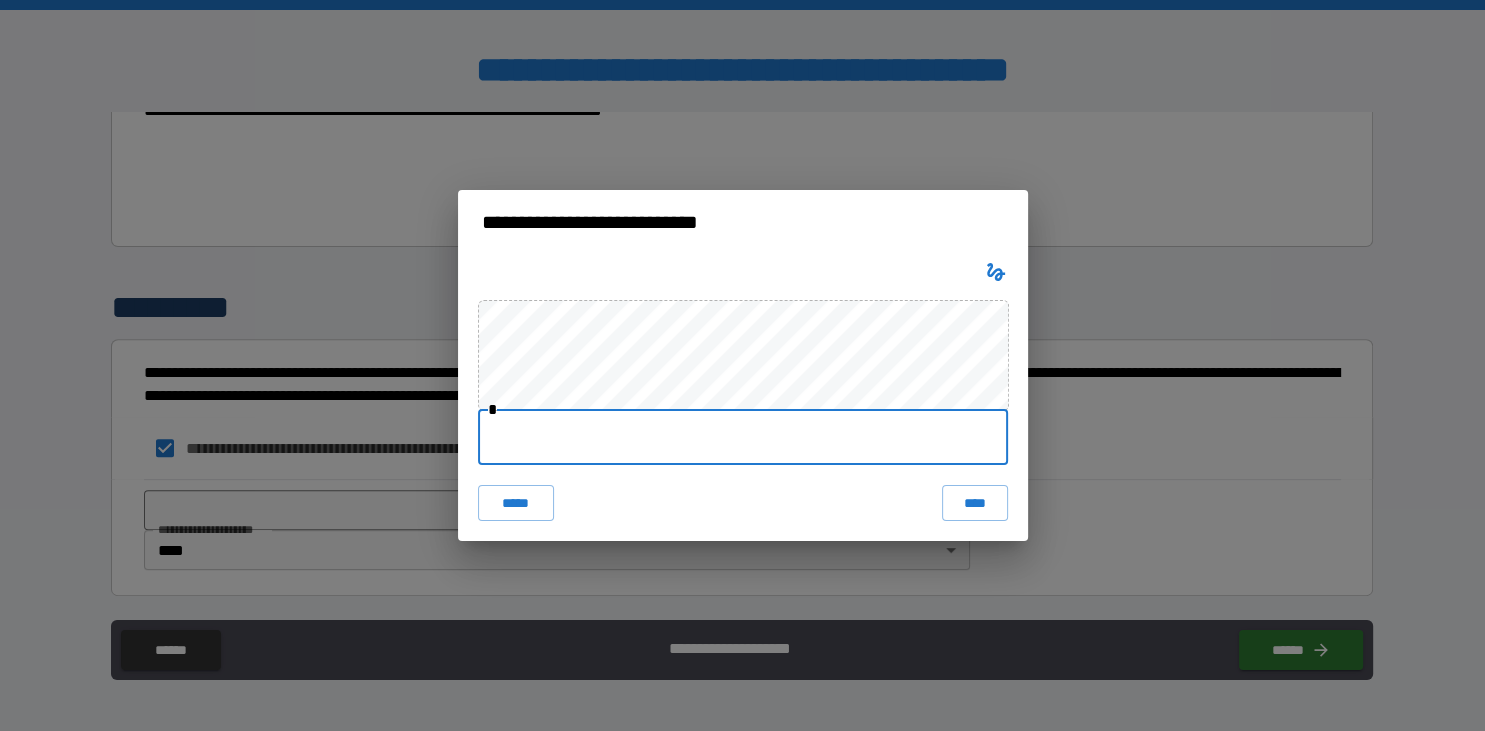 click at bounding box center [743, 437] 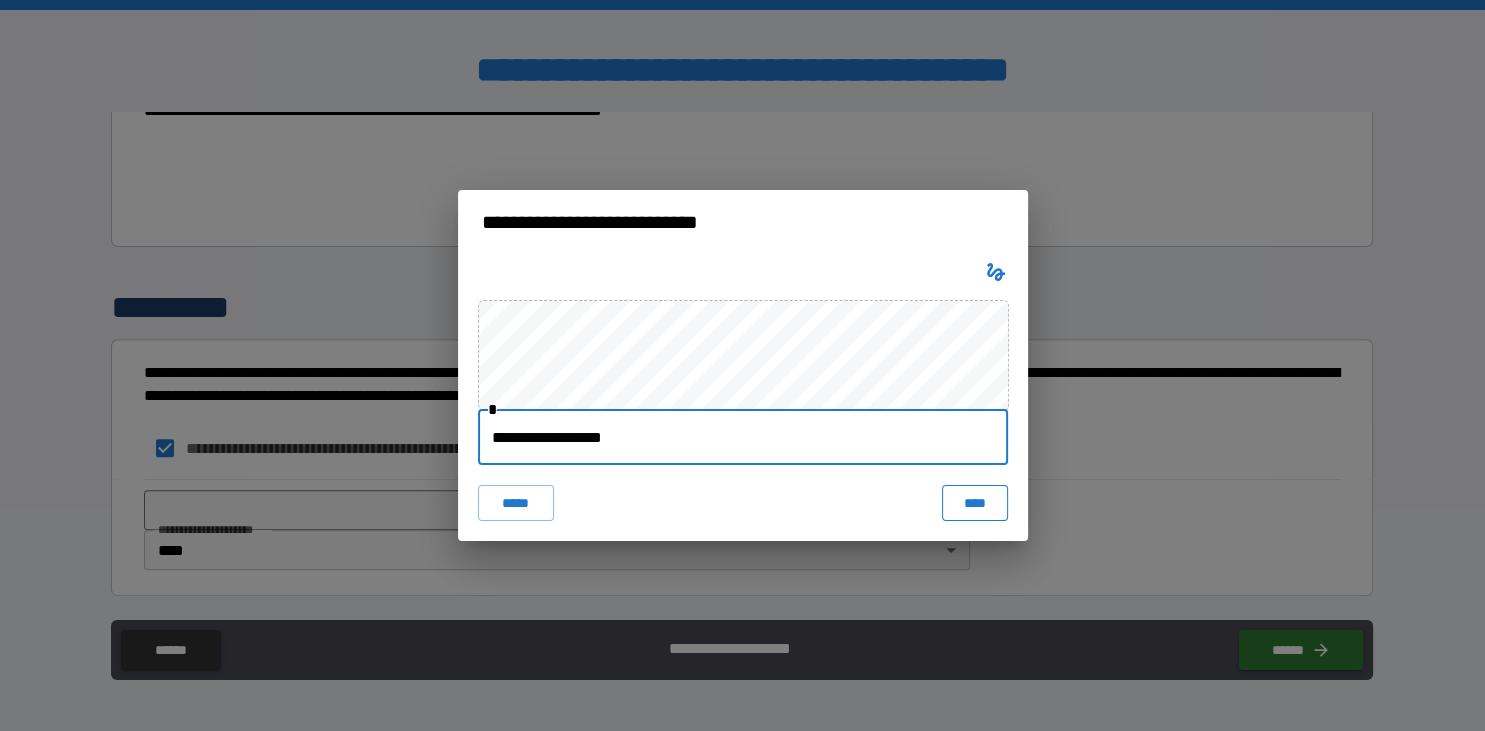 type on "**********" 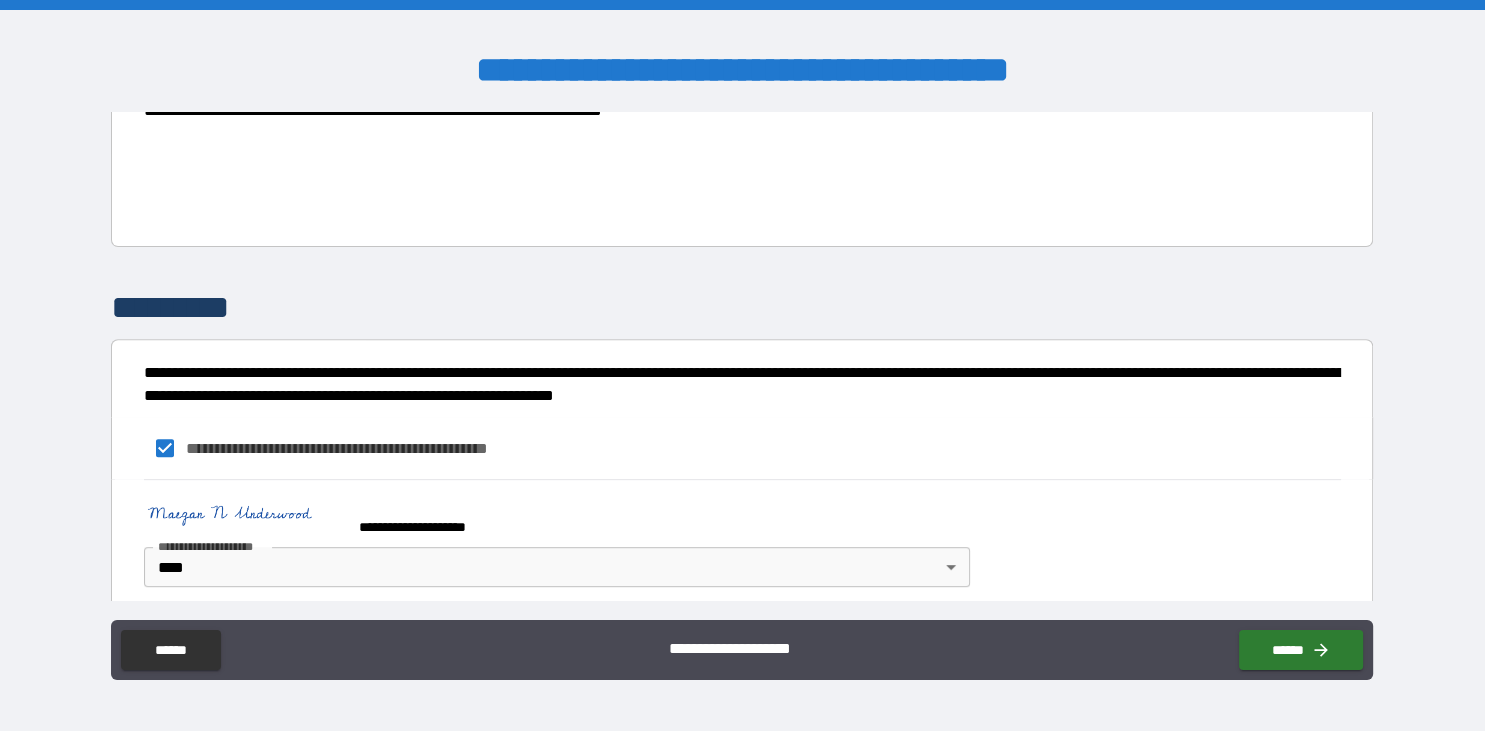 drag, startPoint x: 1371, startPoint y: 467, endPoint x: 1391, endPoint y: 168, distance: 299.66815 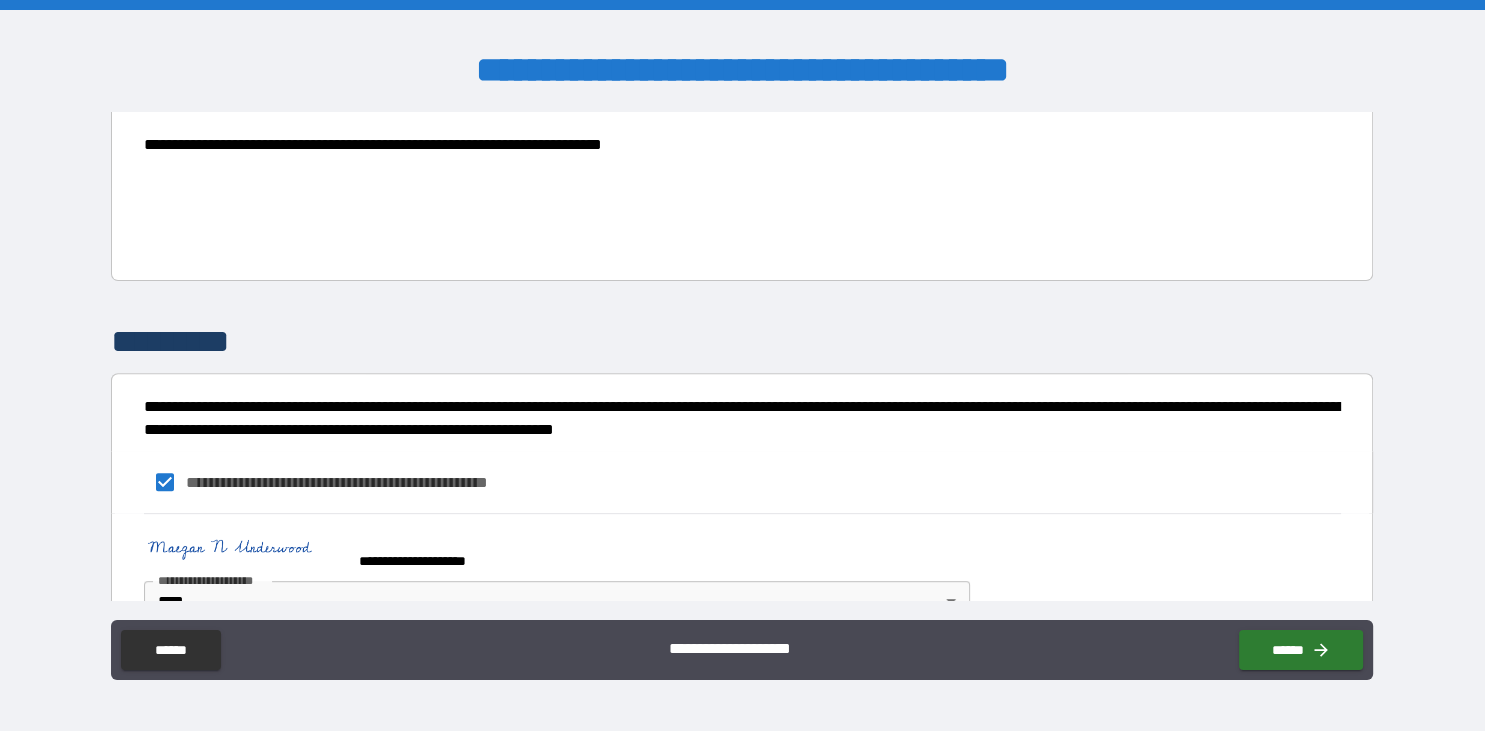 scroll, scrollTop: 738, scrollLeft: 0, axis: vertical 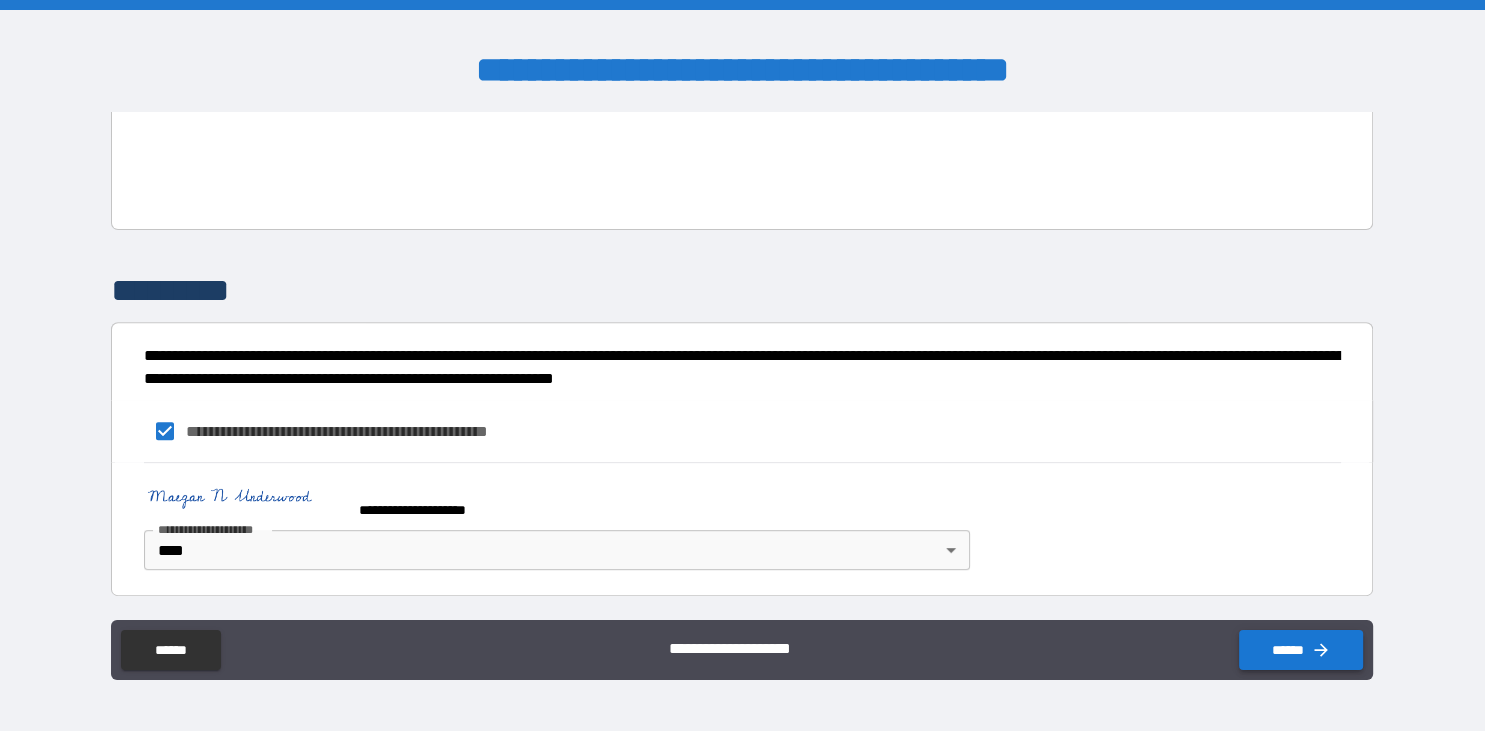 click on "******" at bounding box center (1301, 650) 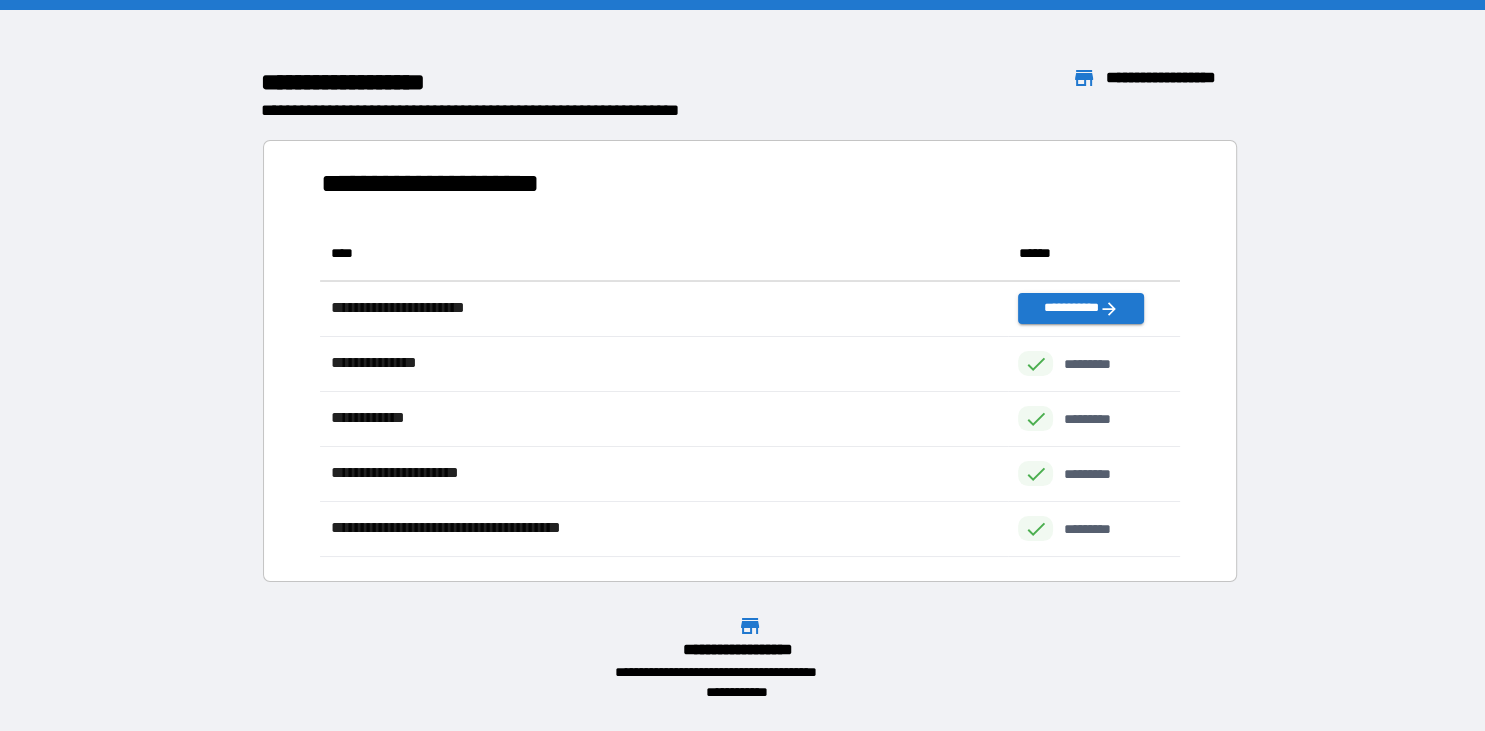 scroll, scrollTop: 331, scrollLeft: 860, axis: both 